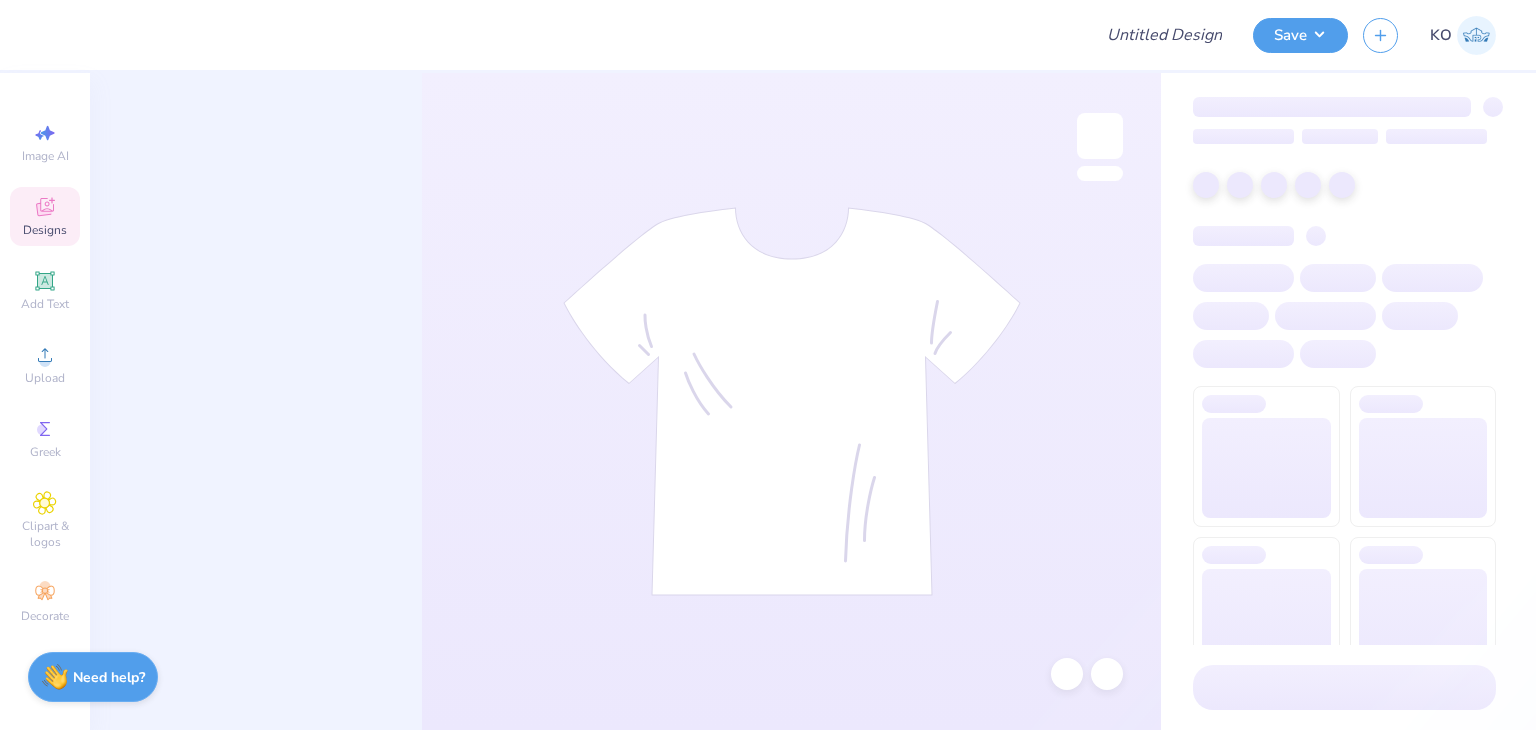 scroll, scrollTop: 0, scrollLeft: 0, axis: both 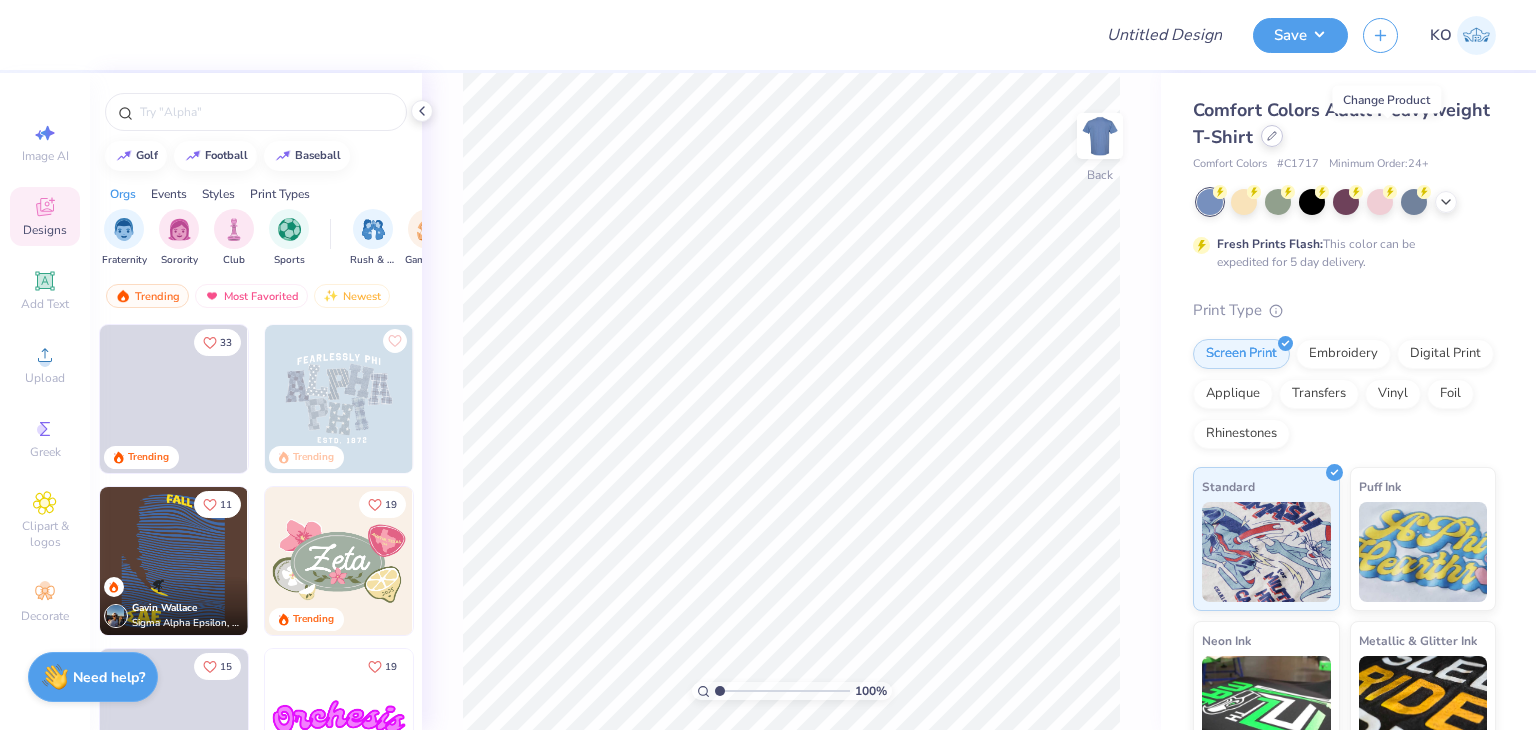 click 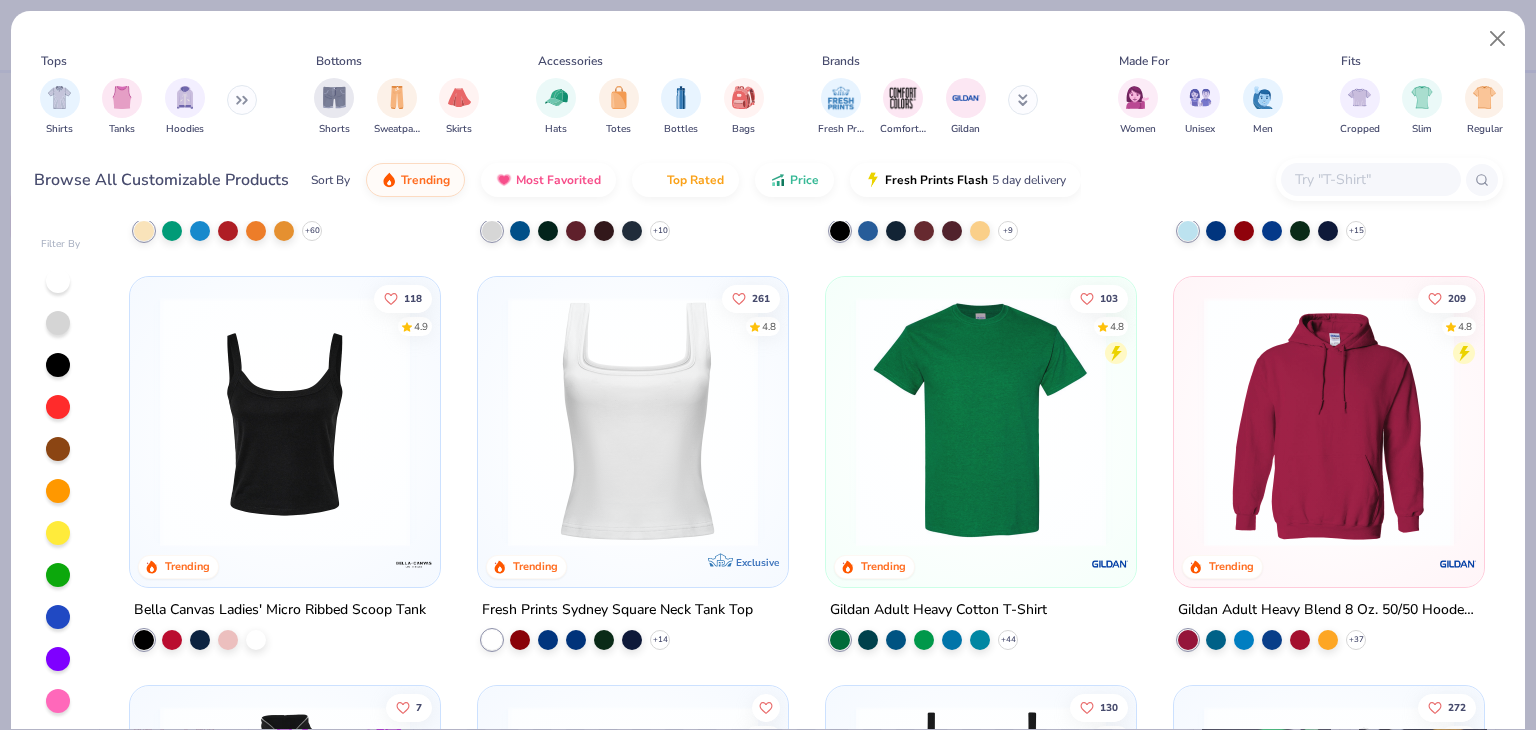 scroll, scrollTop: 0, scrollLeft: 0, axis: both 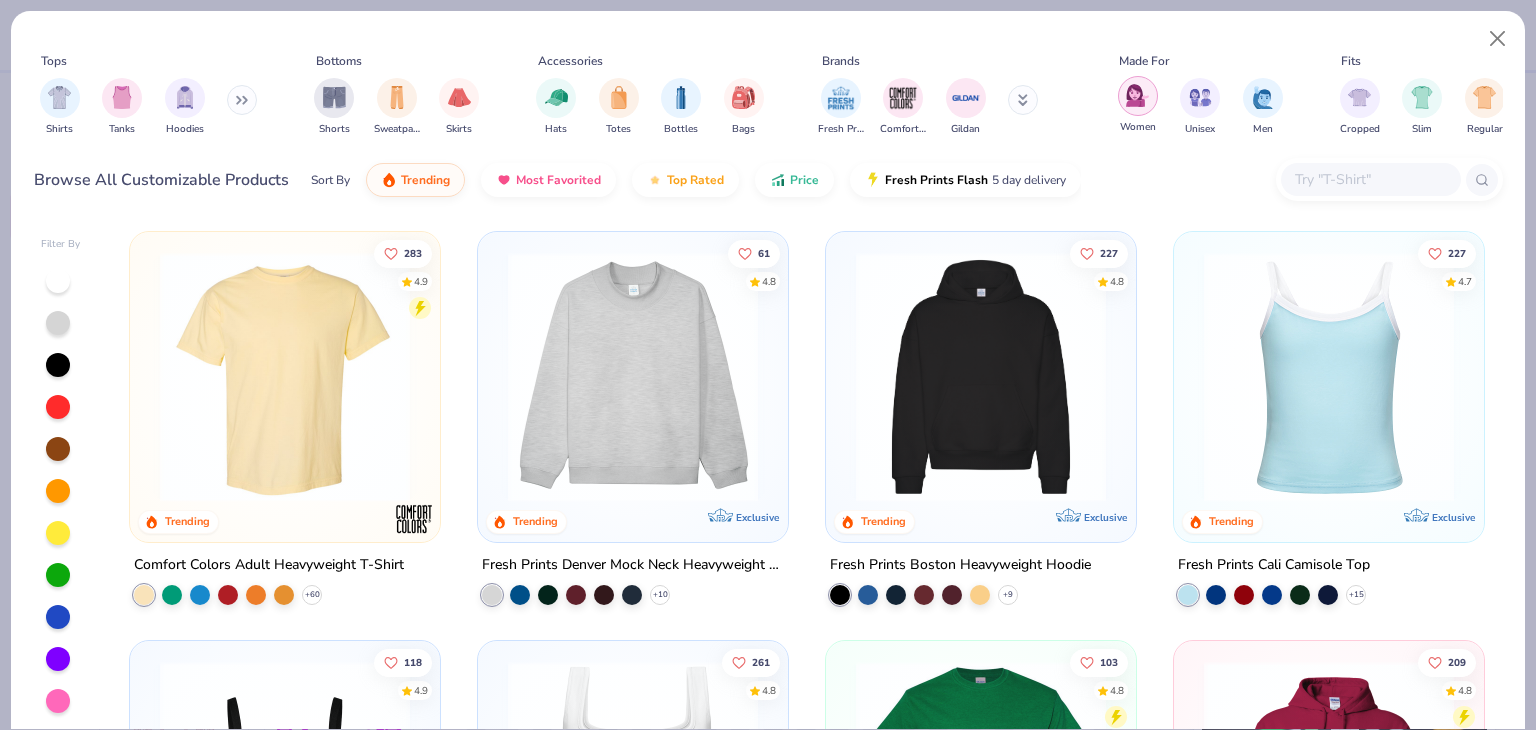 click at bounding box center (1137, 95) 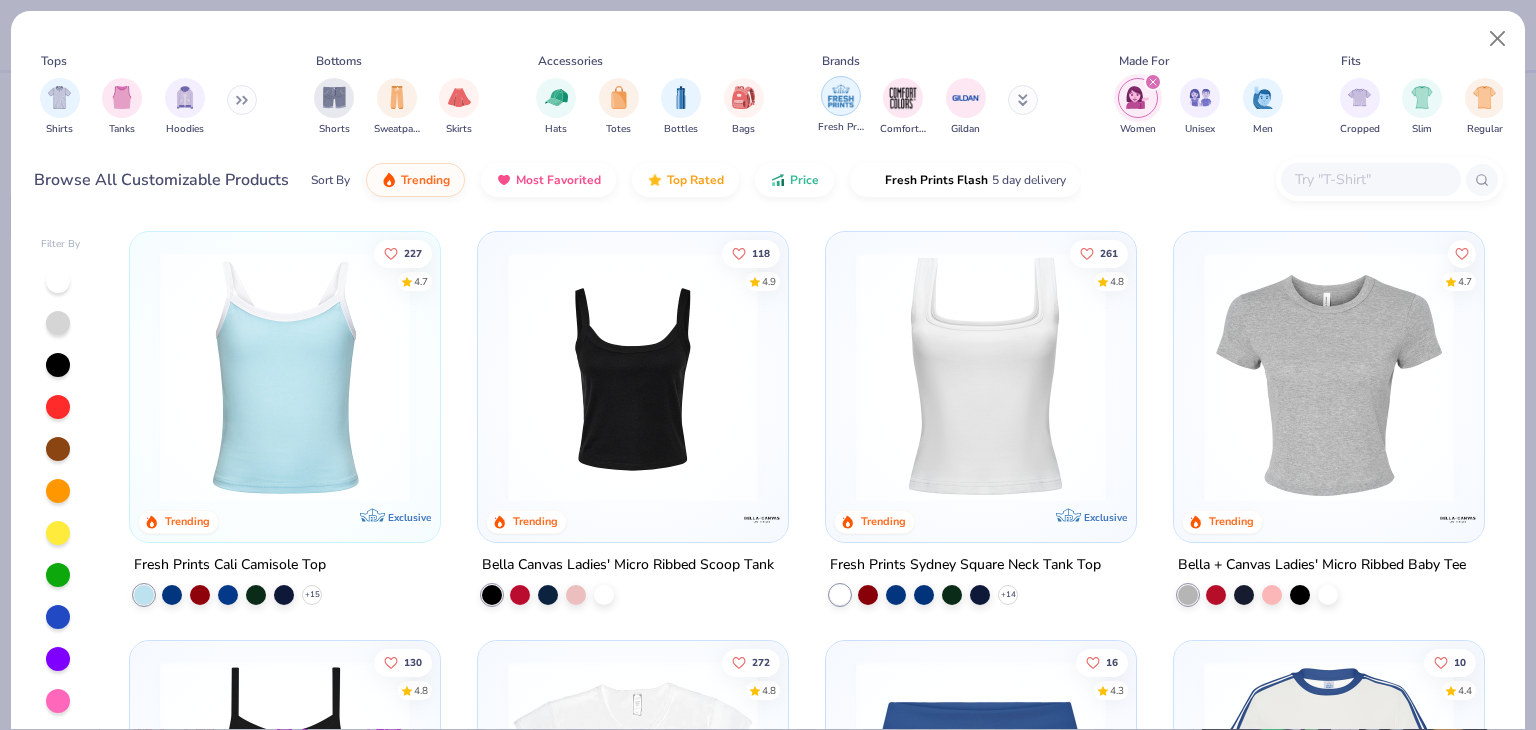click at bounding box center [841, 96] 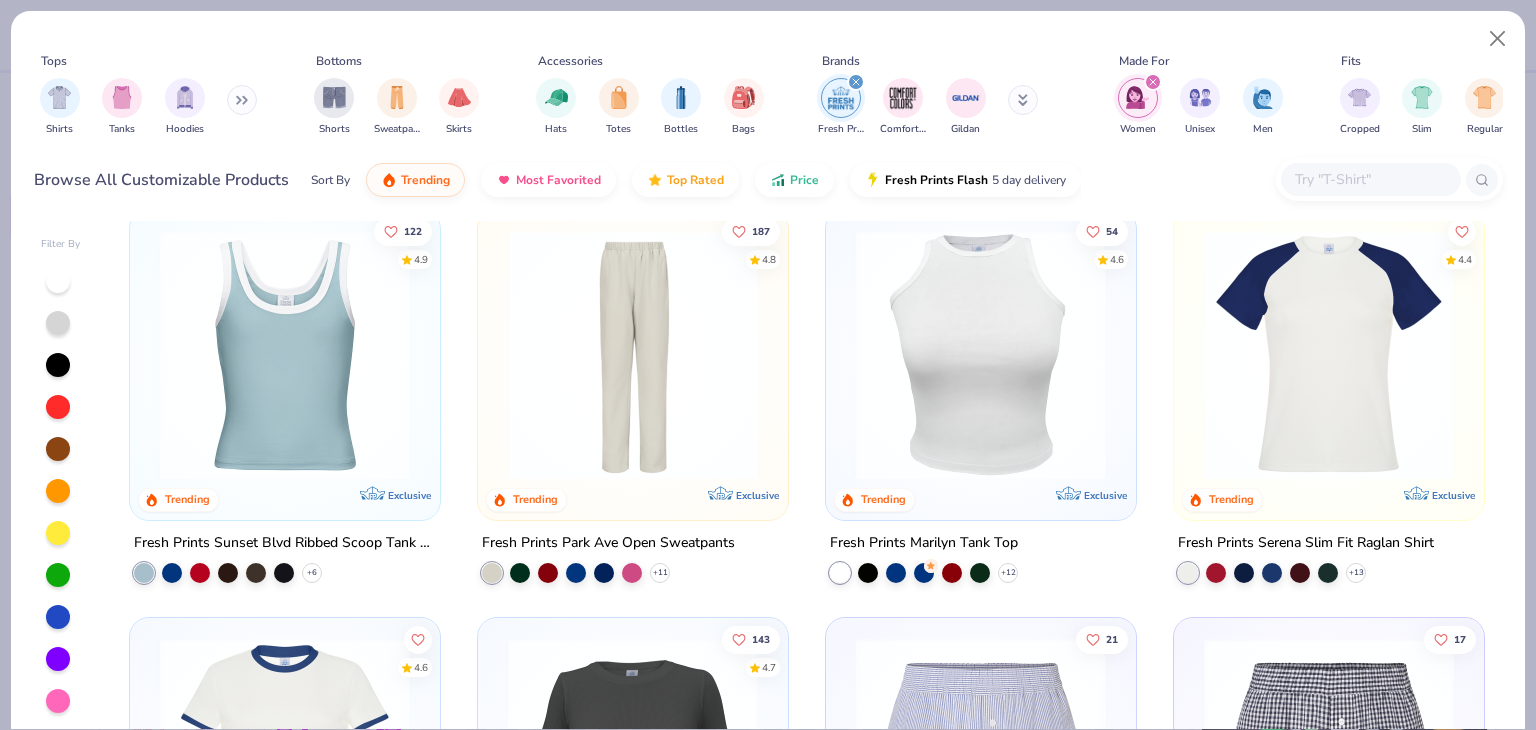 scroll, scrollTop: 0, scrollLeft: 0, axis: both 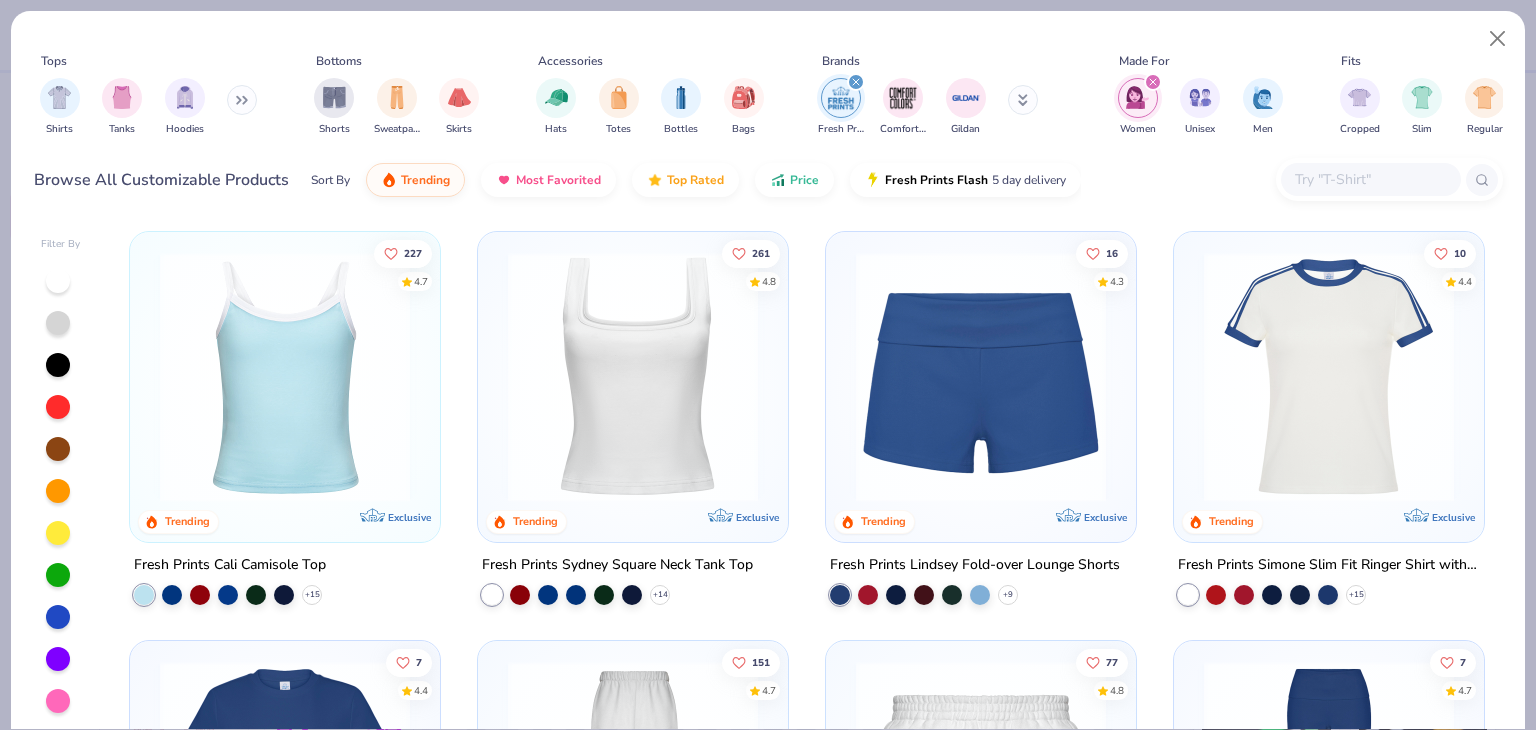 click at bounding box center [981, 377] 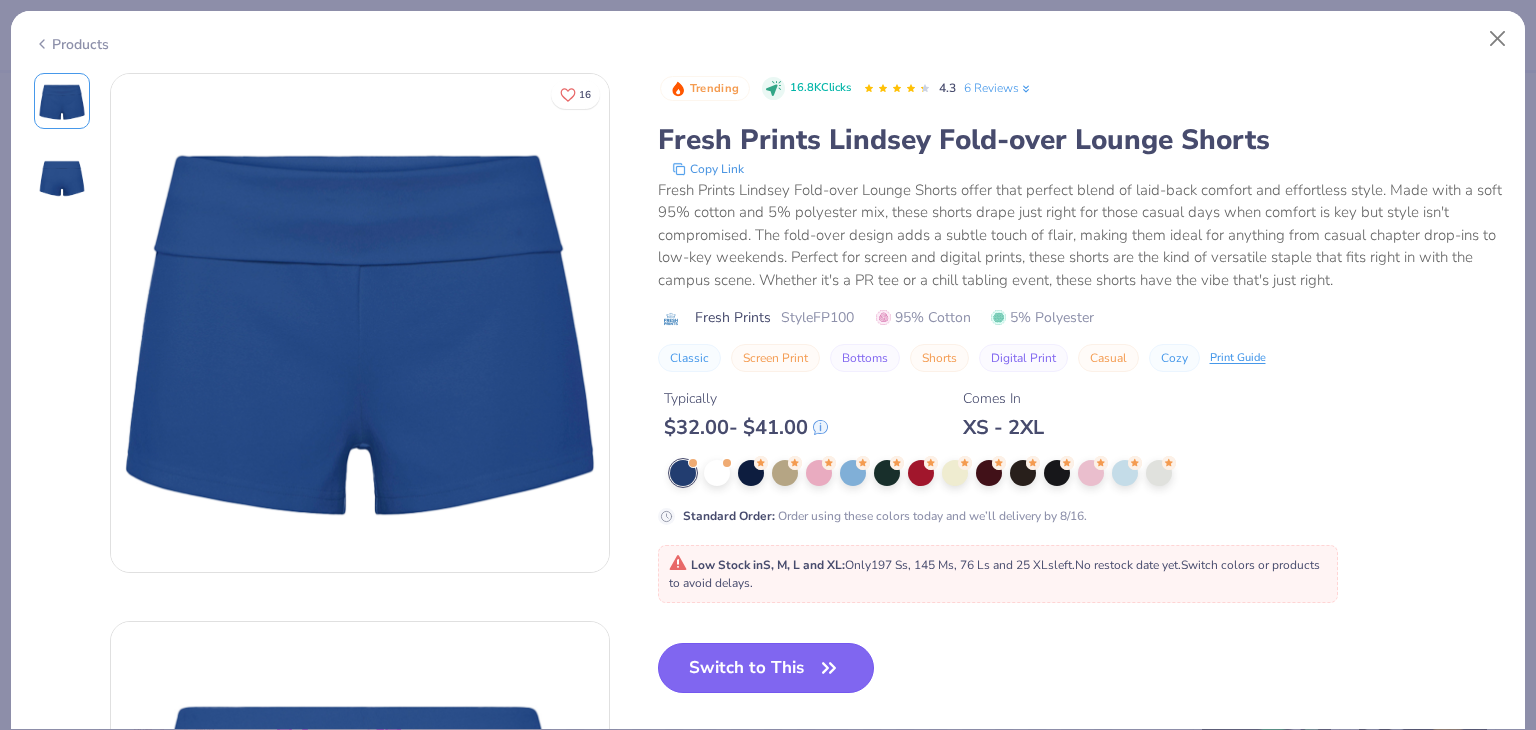 click on "Switch to This" at bounding box center [766, 668] 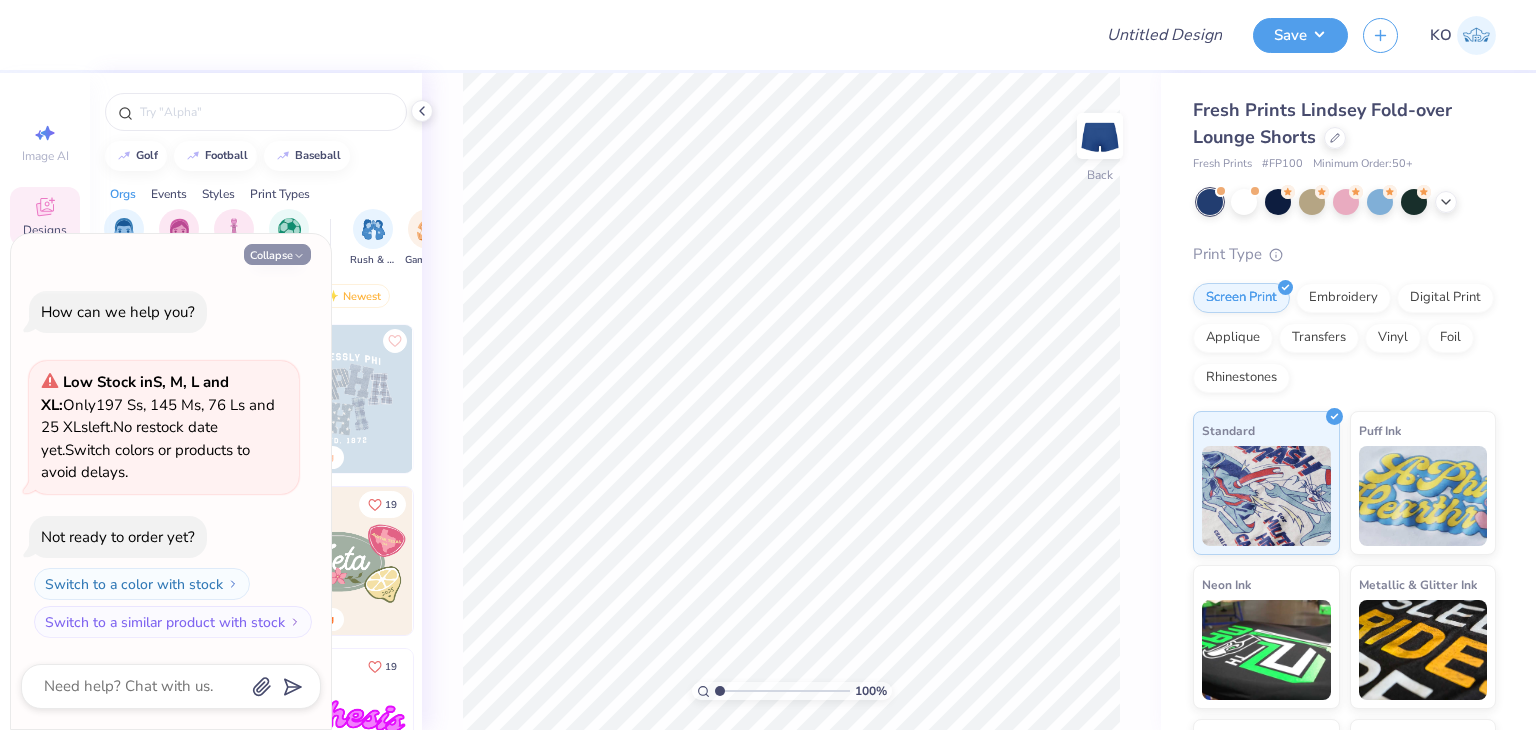 click on "Collapse" at bounding box center (277, 254) 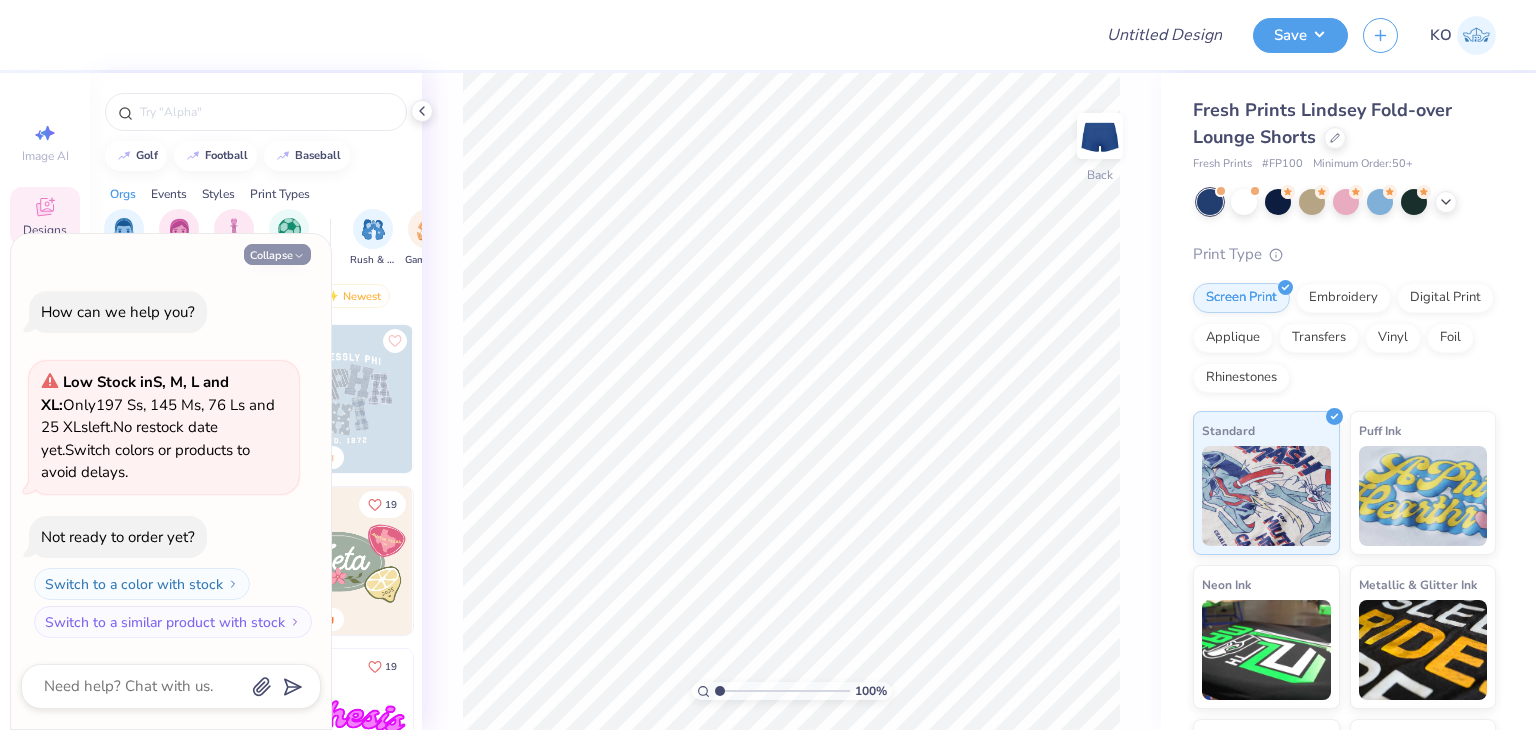 type on "x" 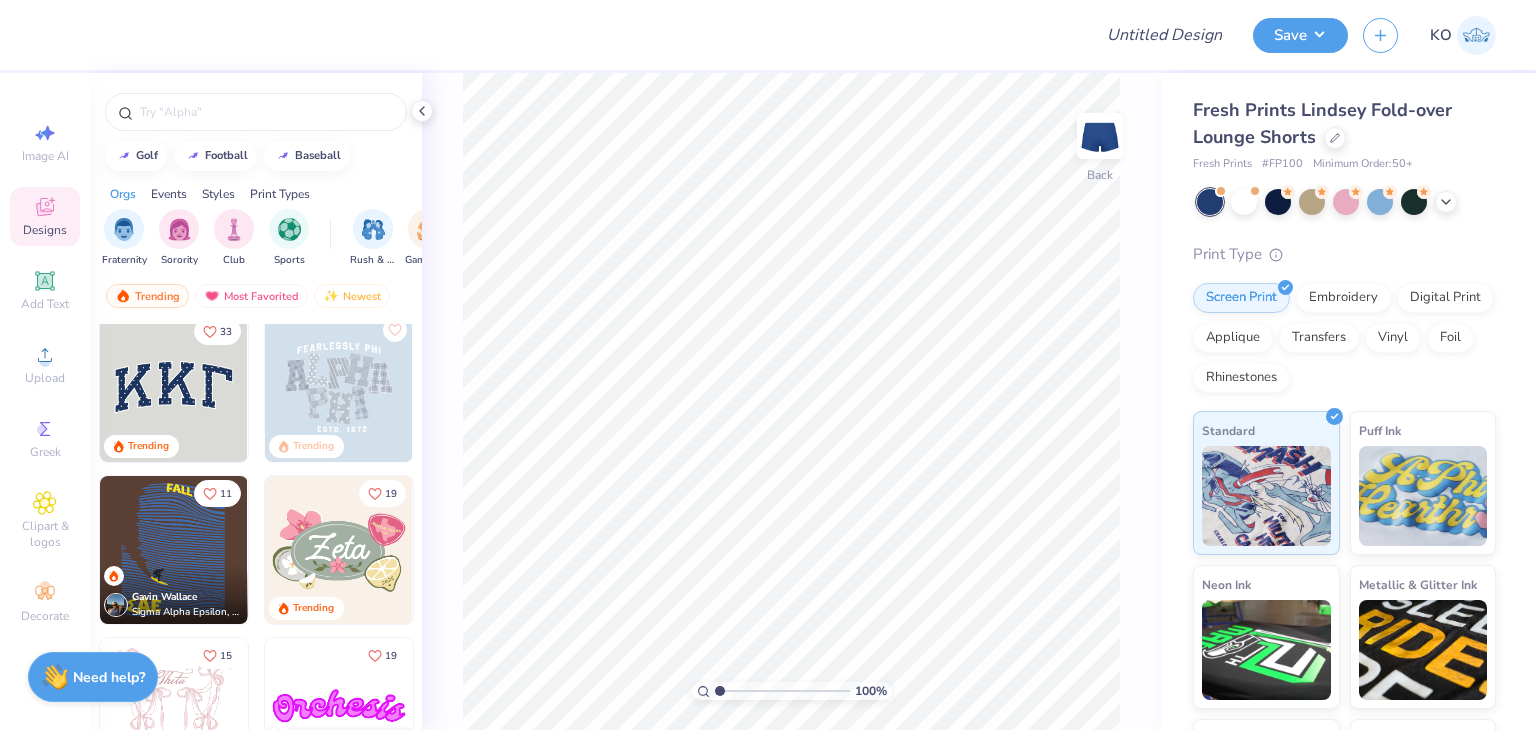 scroll, scrollTop: 0, scrollLeft: 0, axis: both 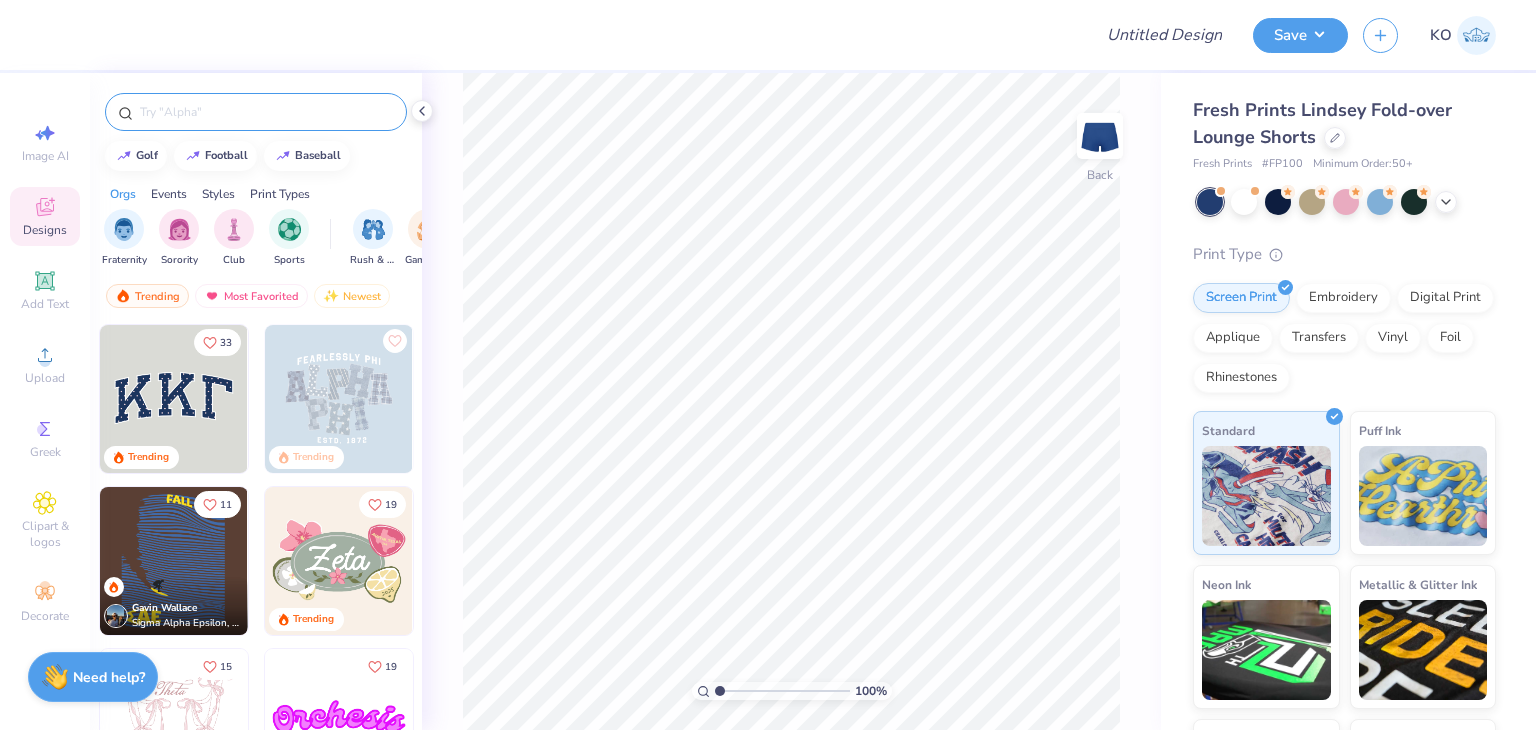 click at bounding box center (266, 112) 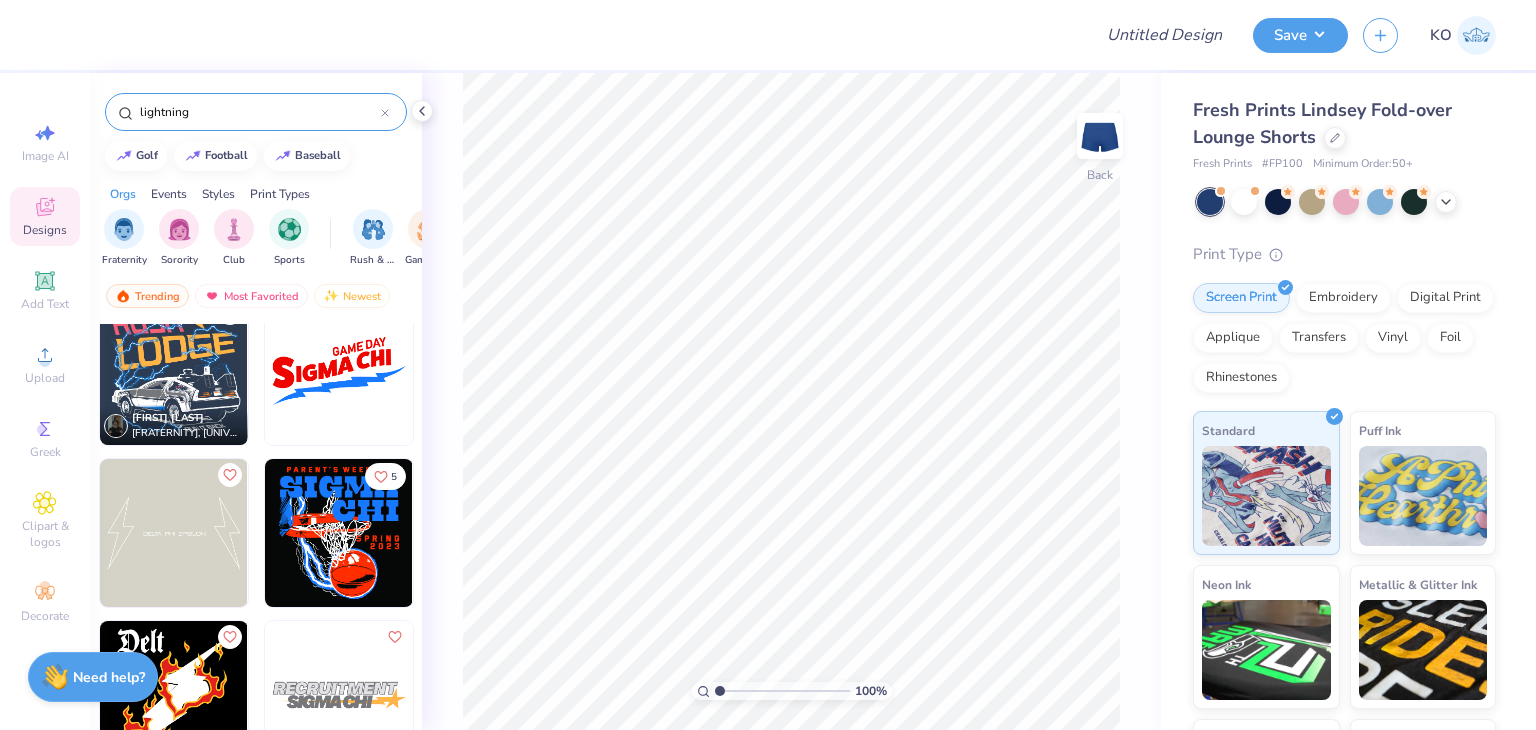 scroll, scrollTop: 368, scrollLeft: 0, axis: vertical 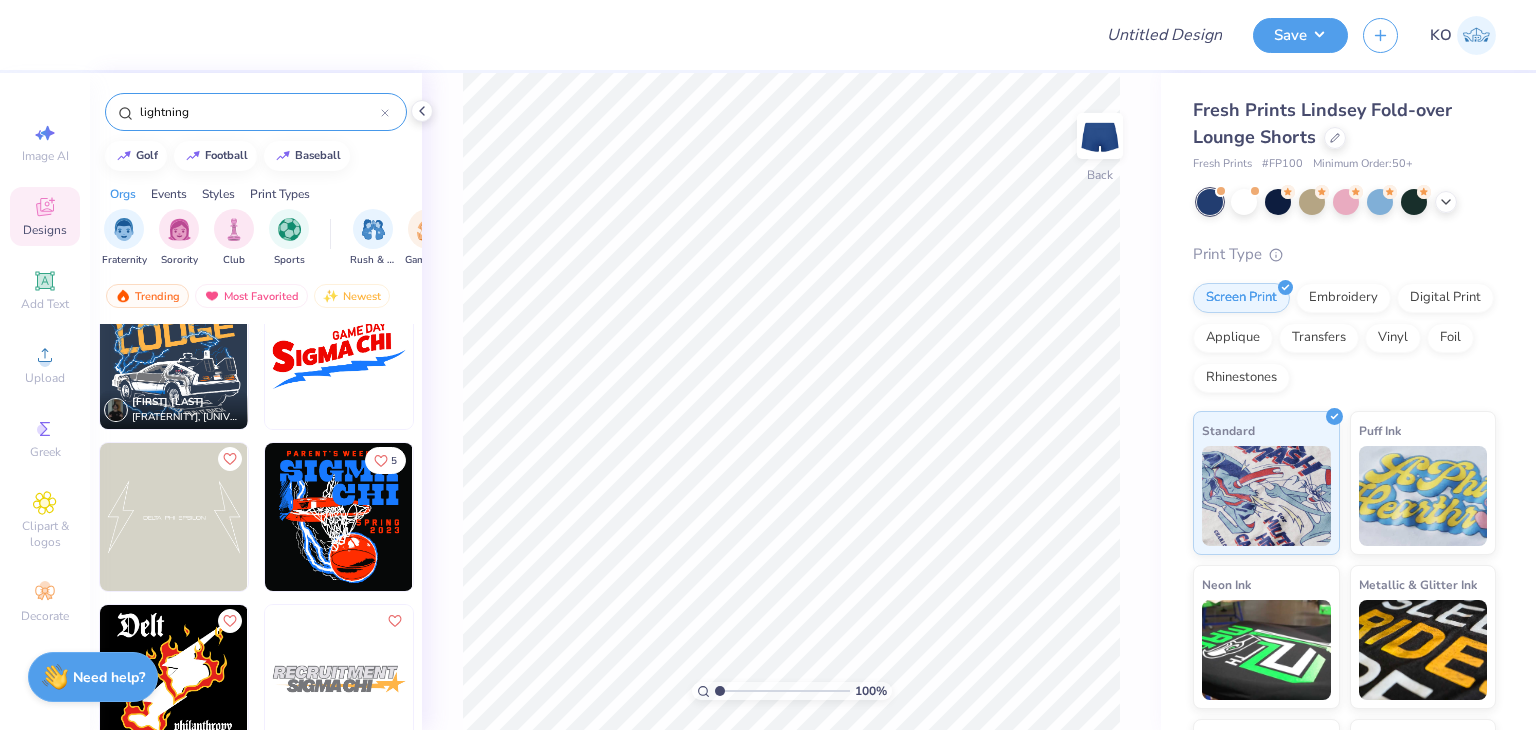 type on "lightning" 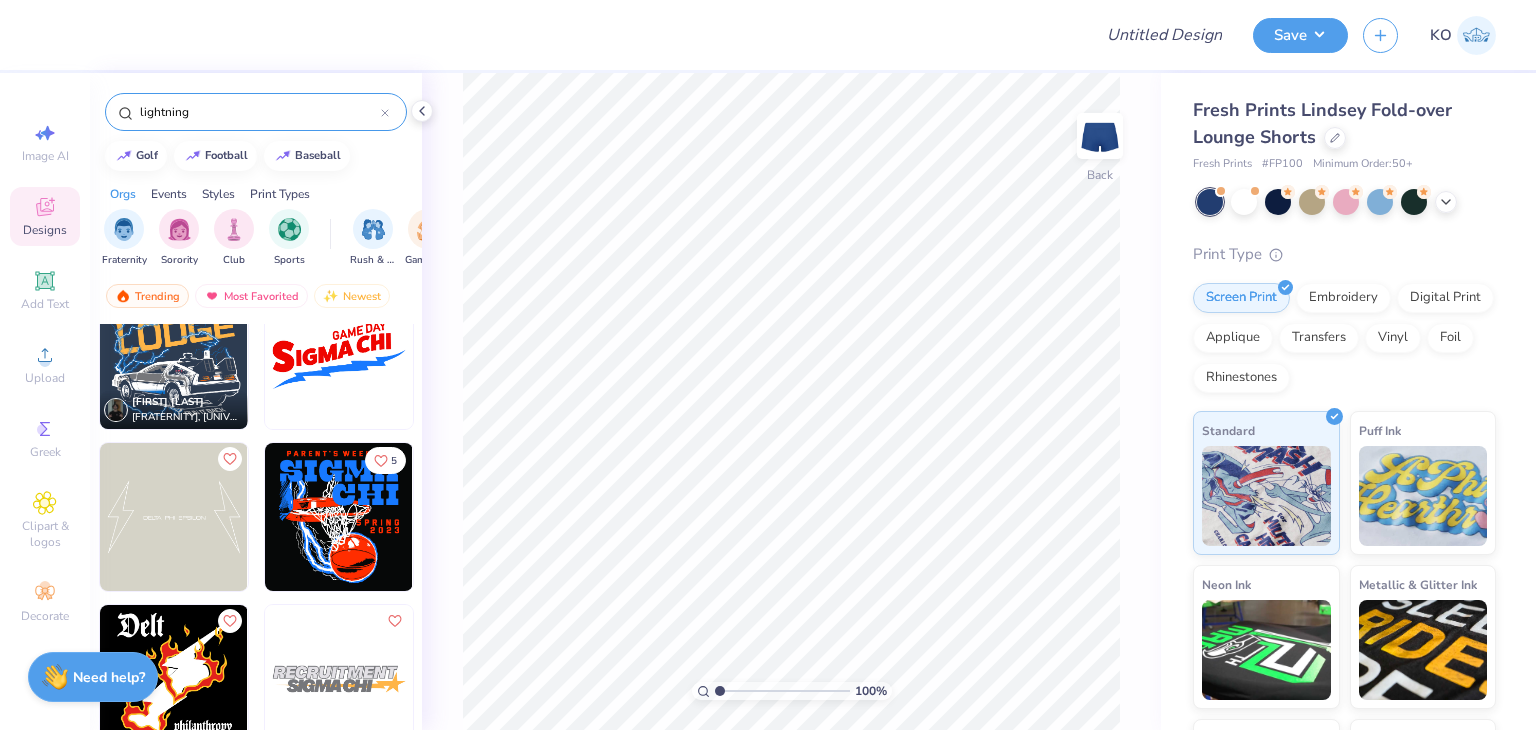 click at bounding box center (174, 517) 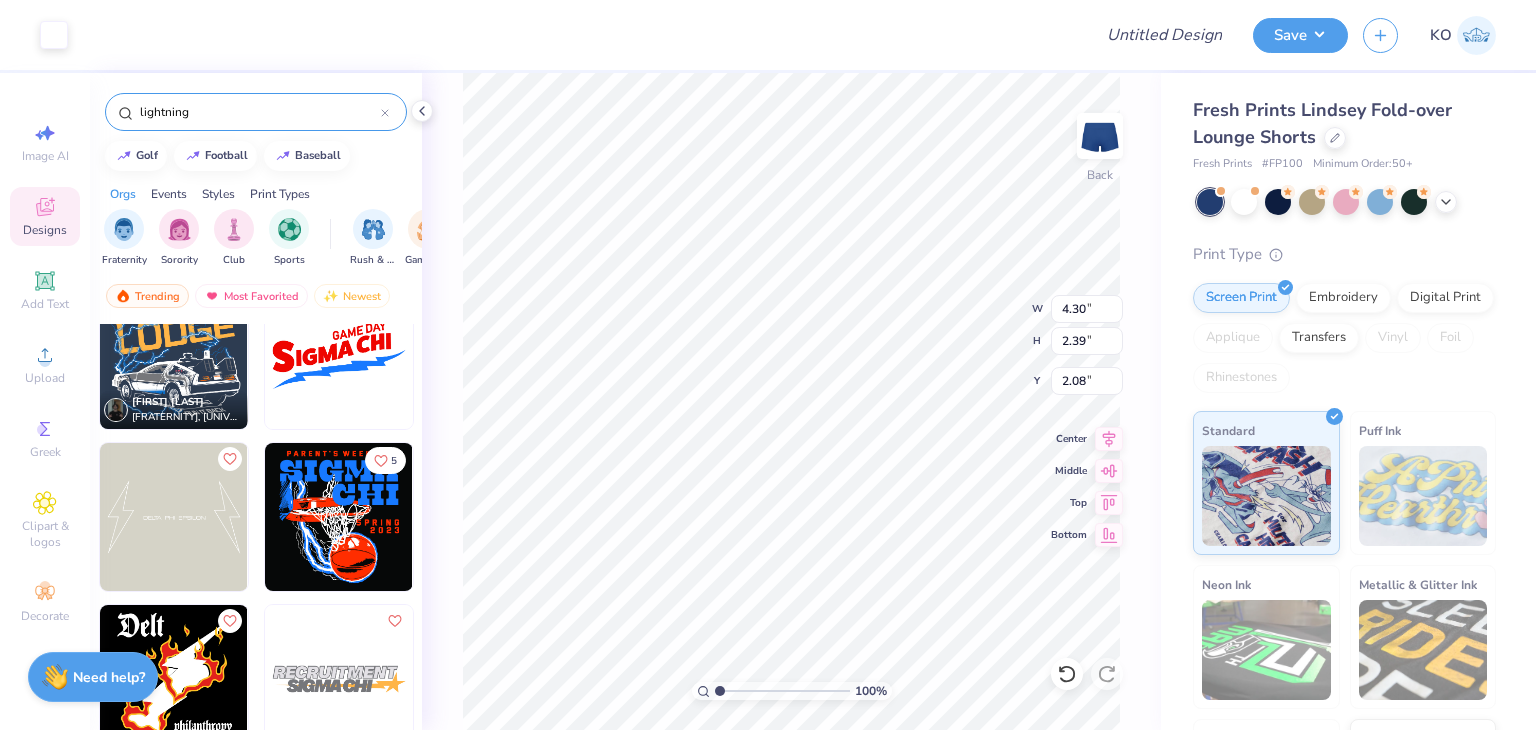 type on "4.30" 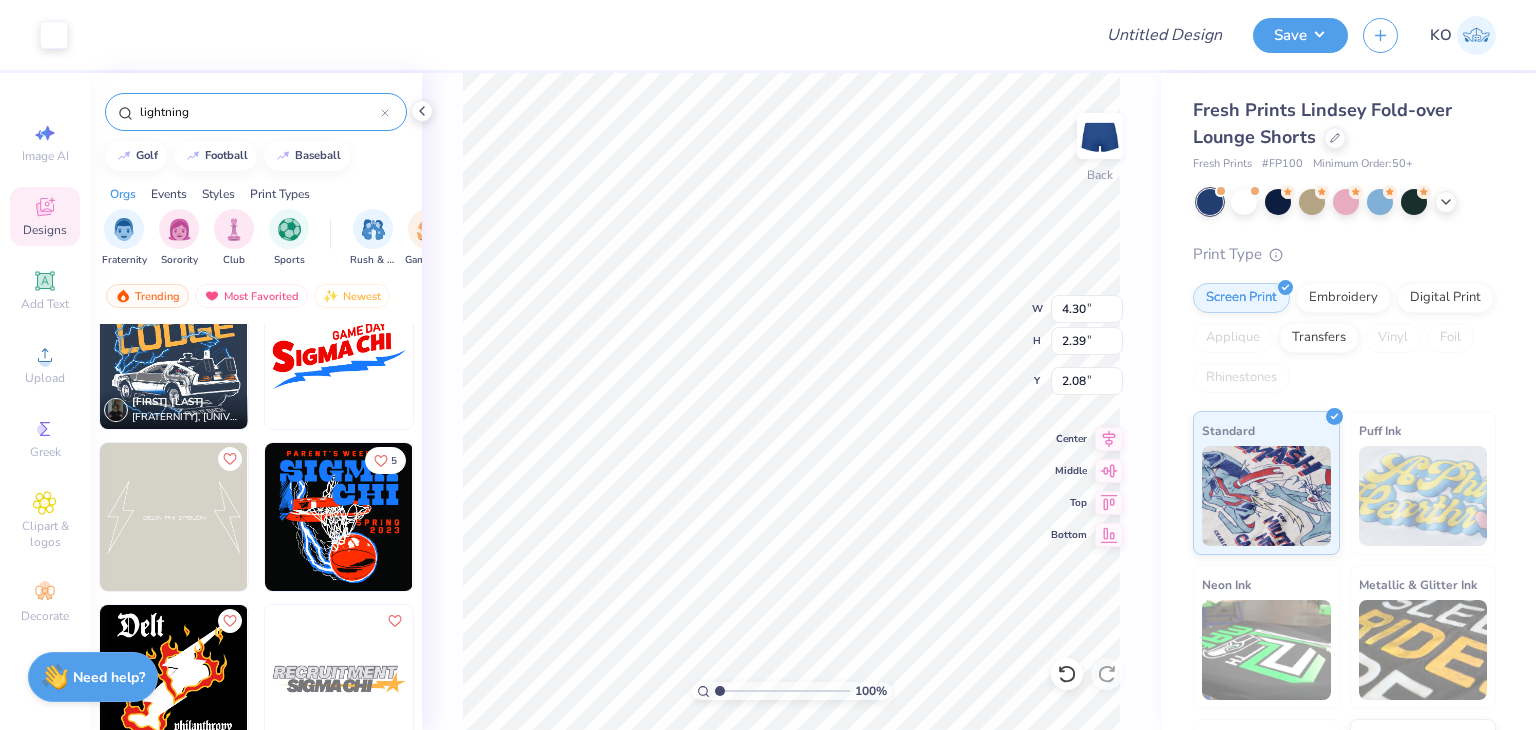 type on "2.39" 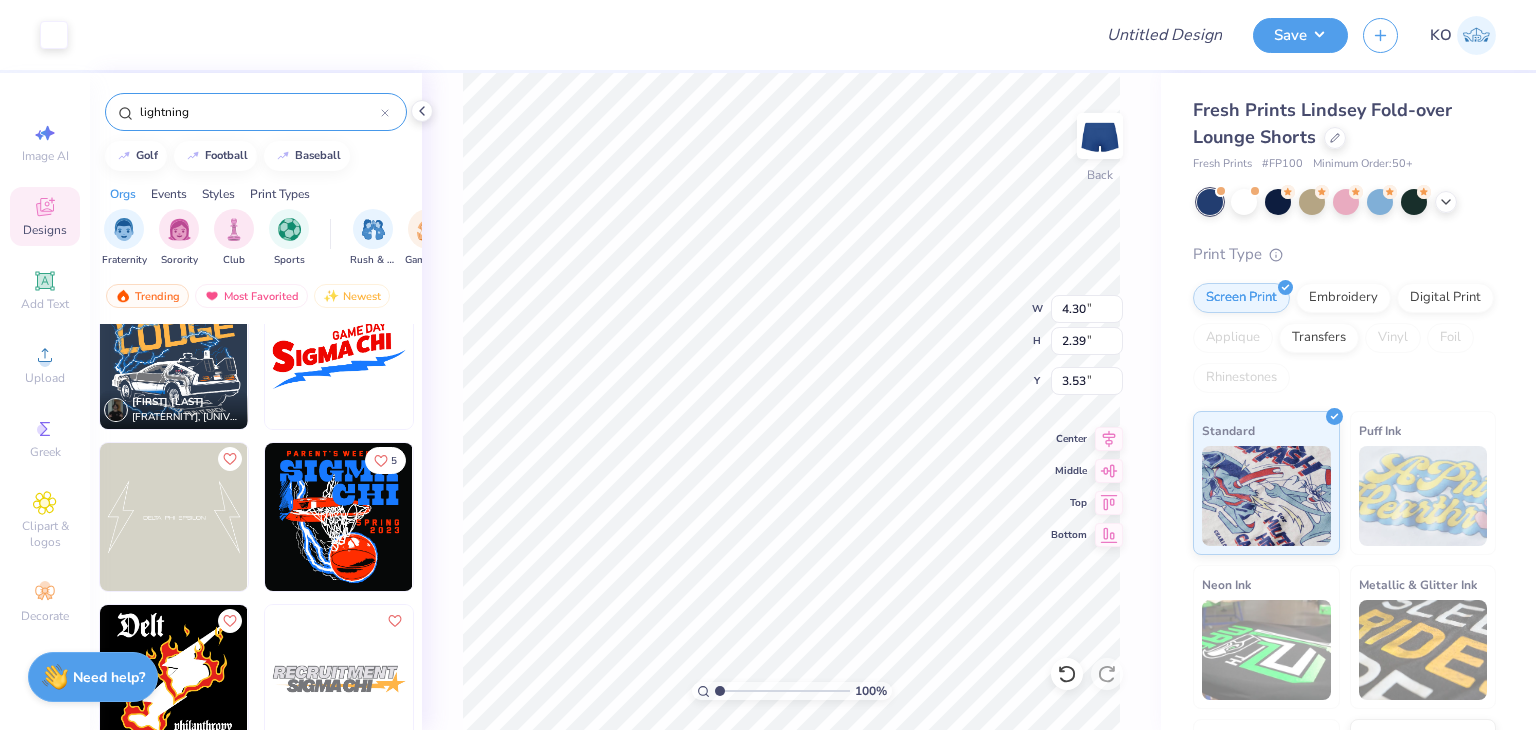type on "3.53" 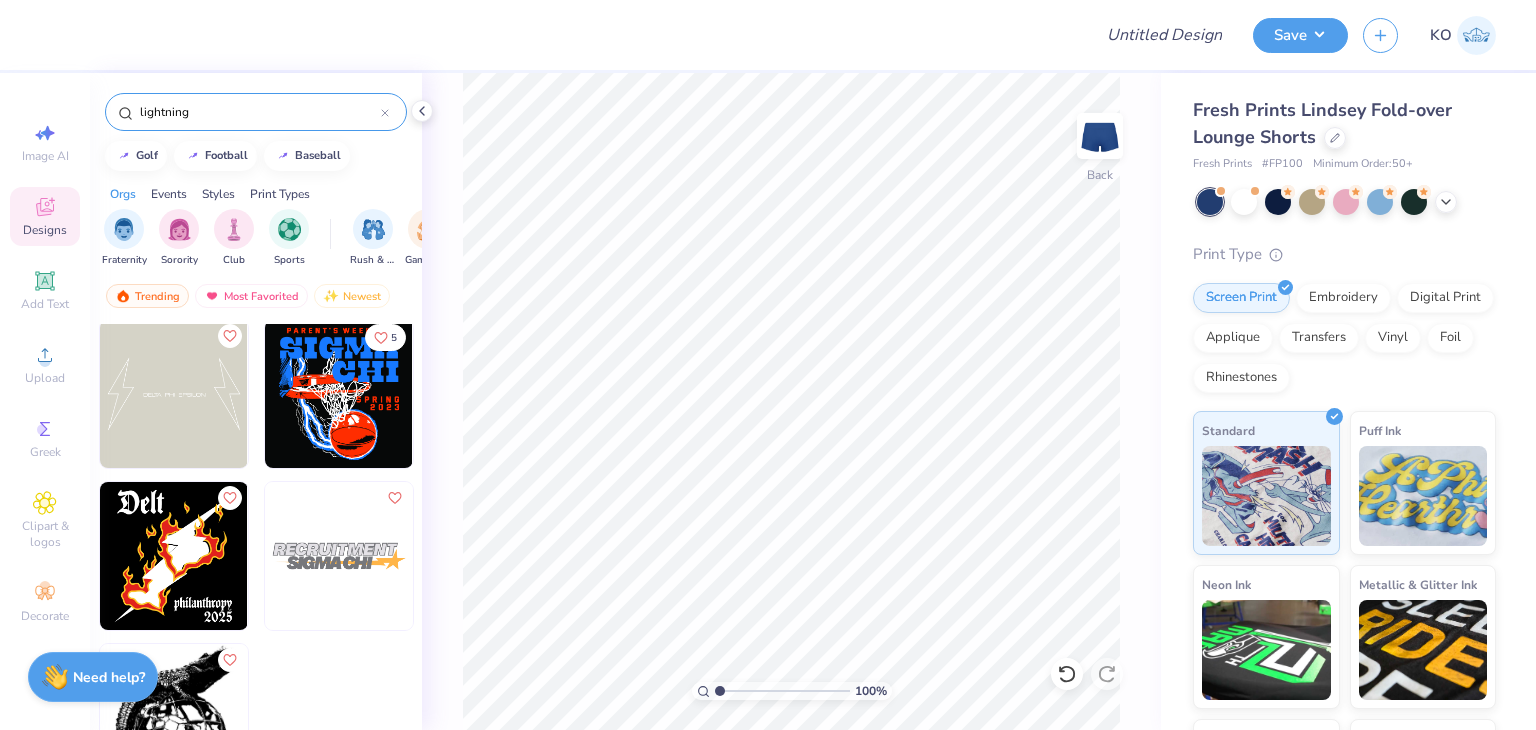 scroll, scrollTop: 0, scrollLeft: 0, axis: both 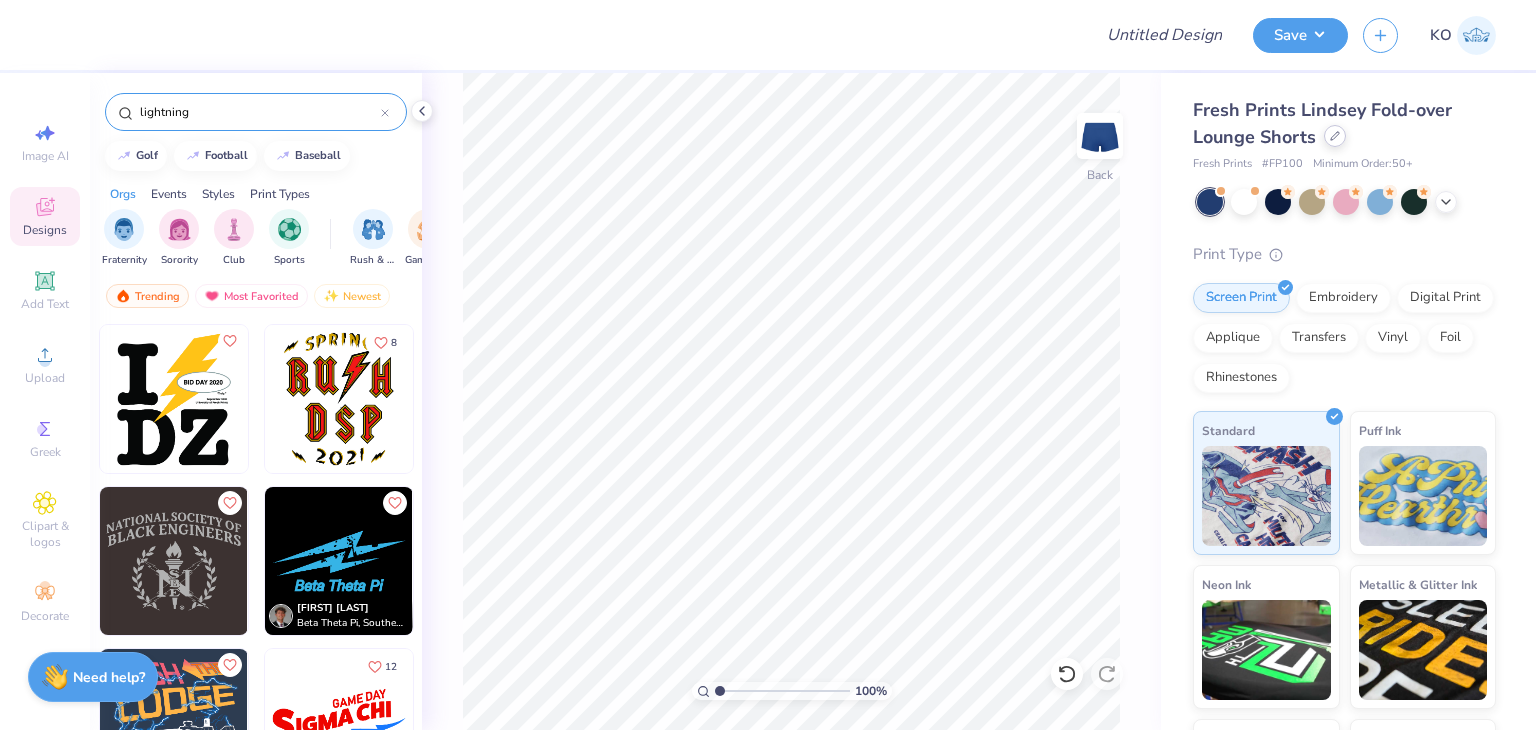 click 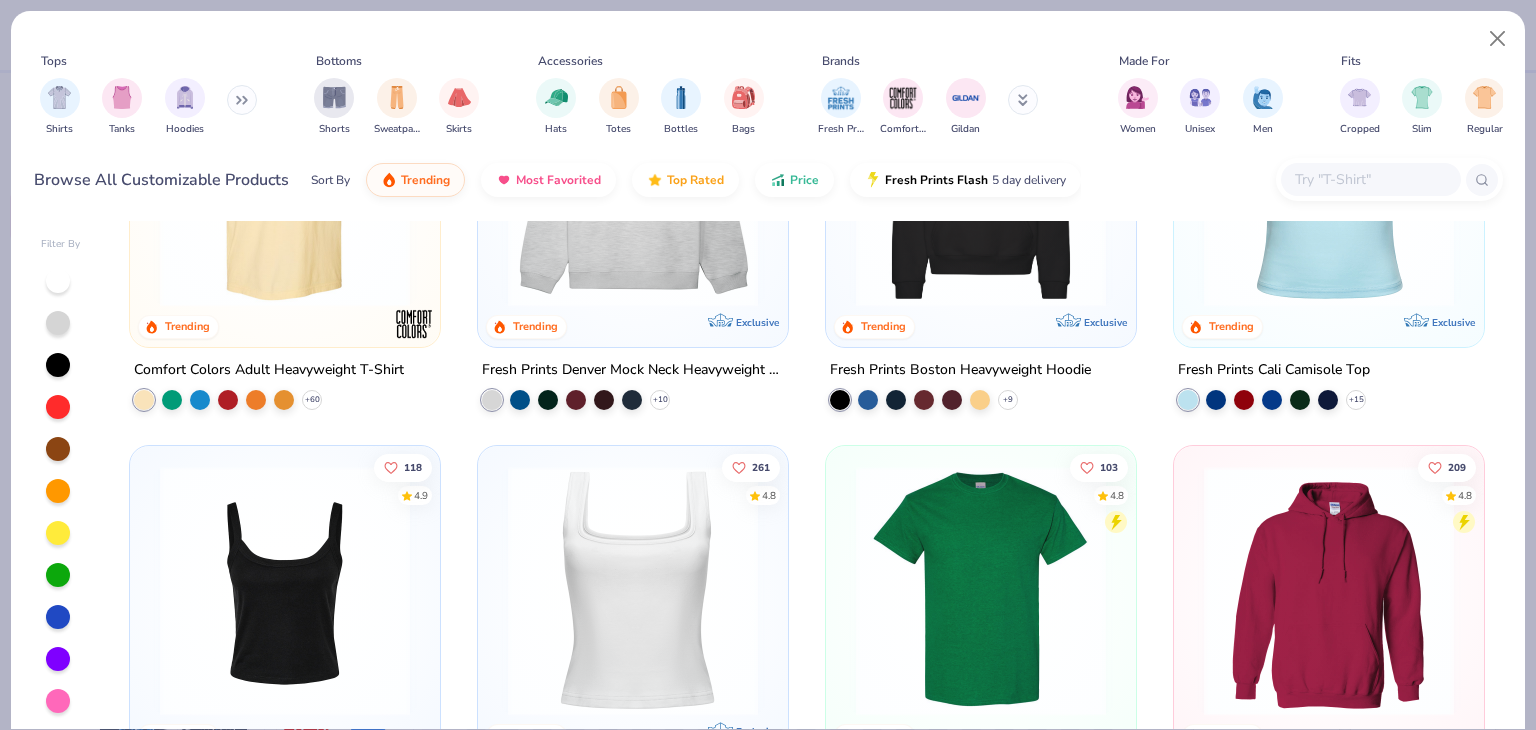 scroll, scrollTop: 212, scrollLeft: 0, axis: vertical 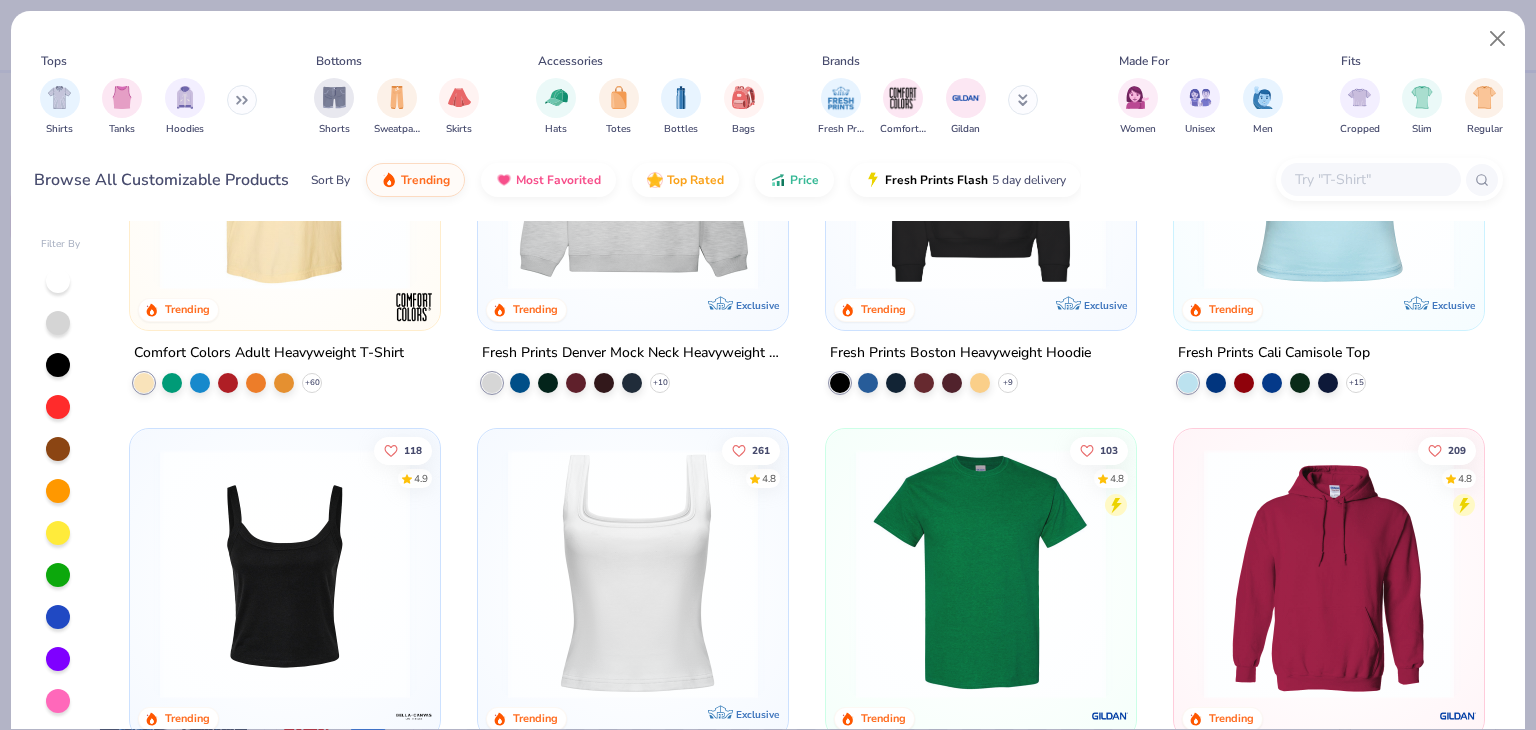 click at bounding box center [242, 100] 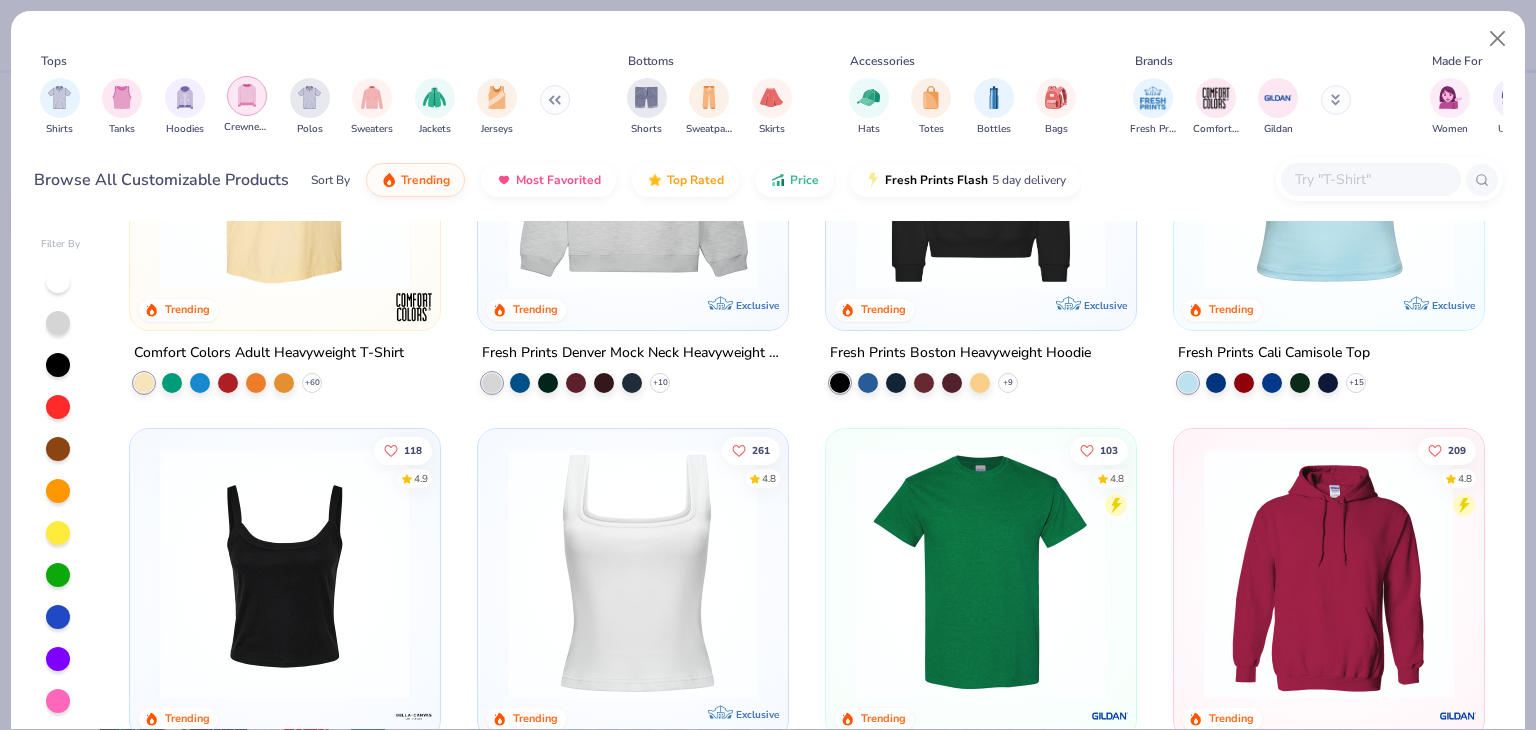 click at bounding box center [247, 95] 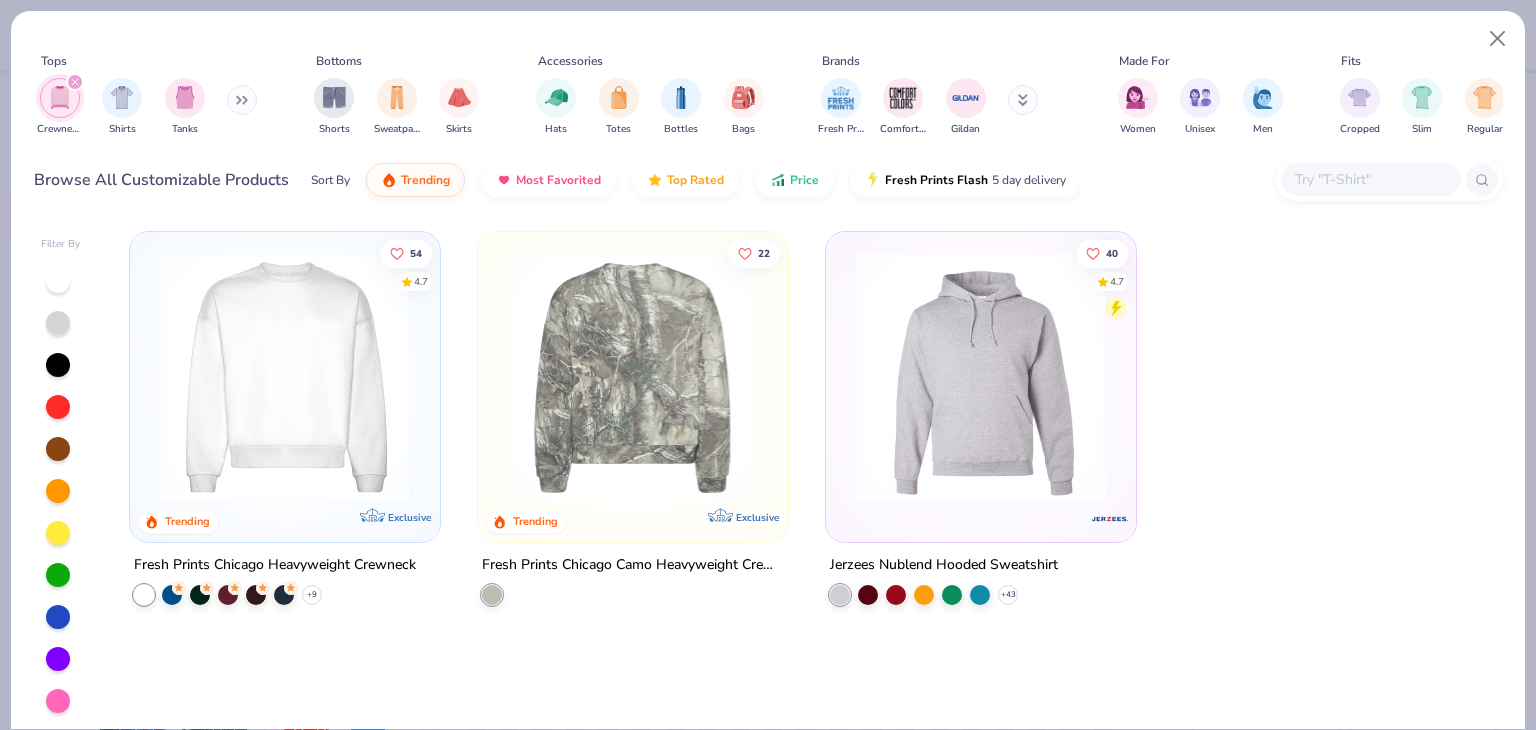 click at bounding box center (285, 377) 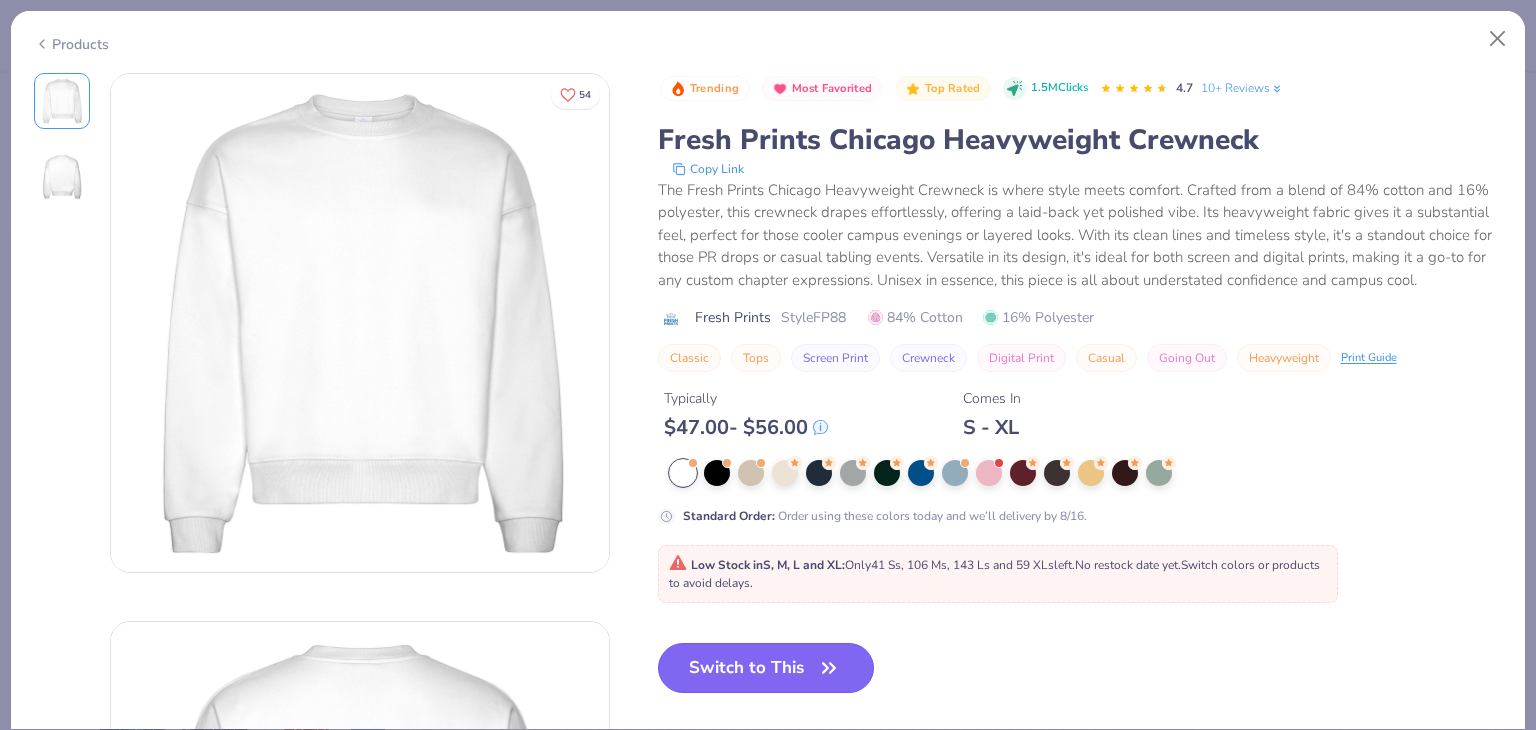 click on "Switch to This" at bounding box center [766, 668] 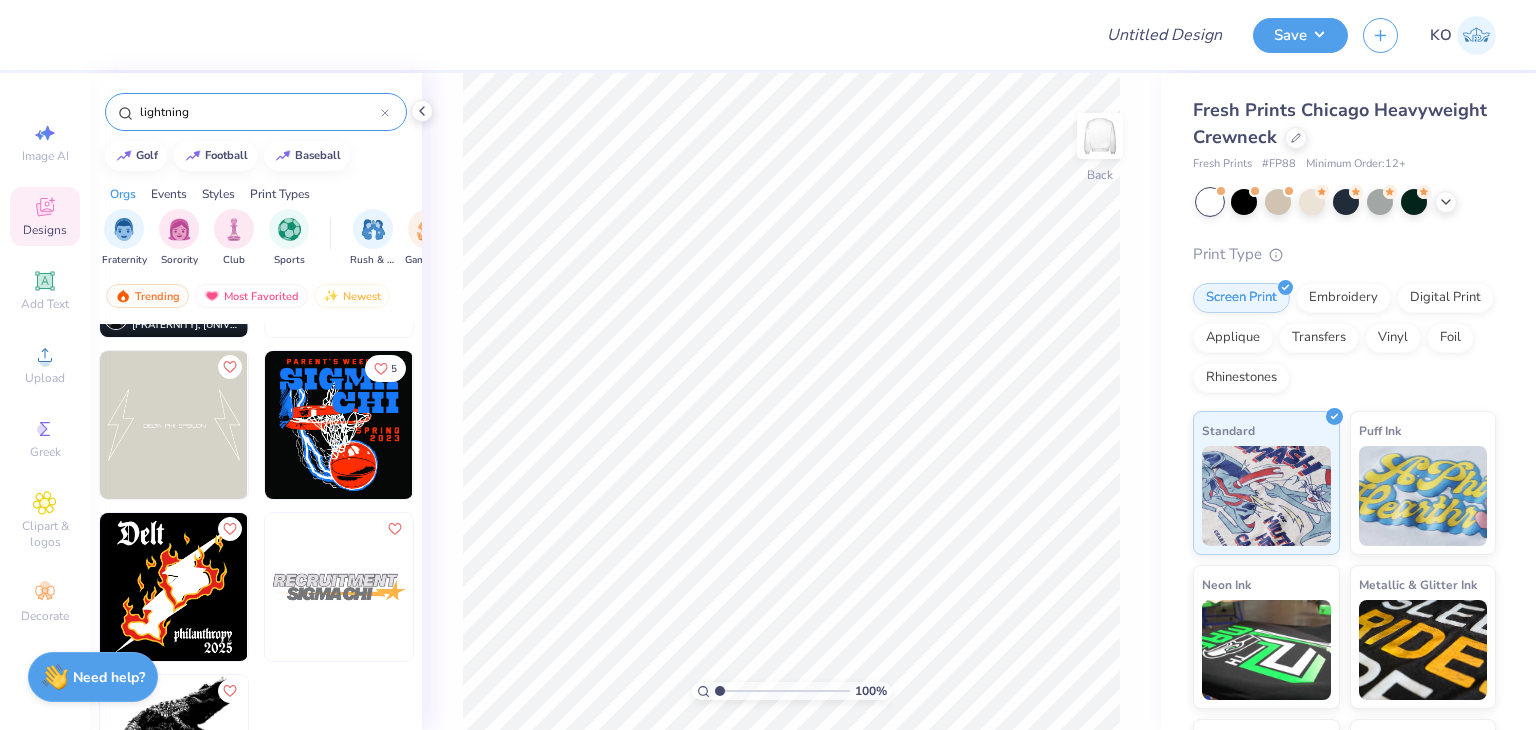 scroll, scrollTop: 491, scrollLeft: 0, axis: vertical 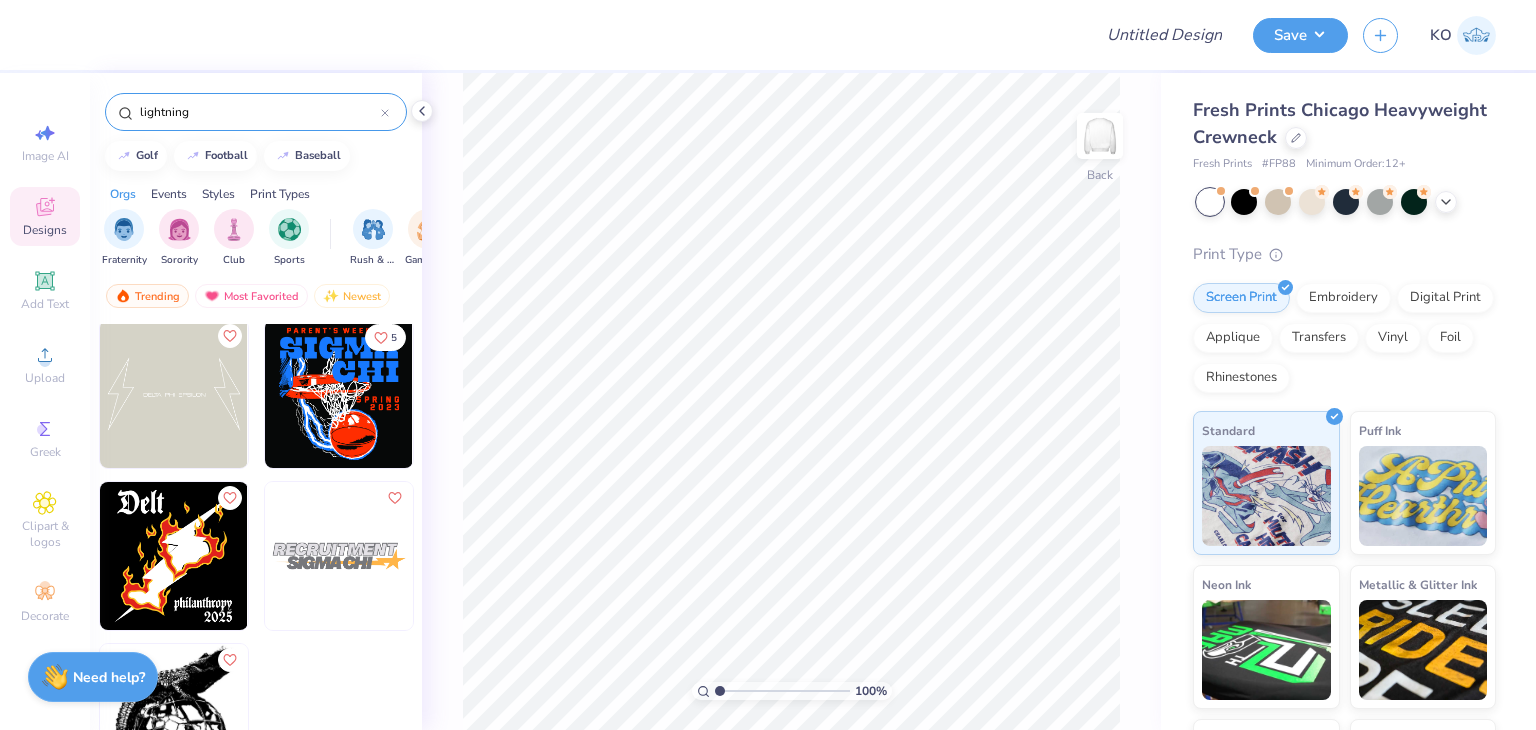 click at bounding box center [339, 556] 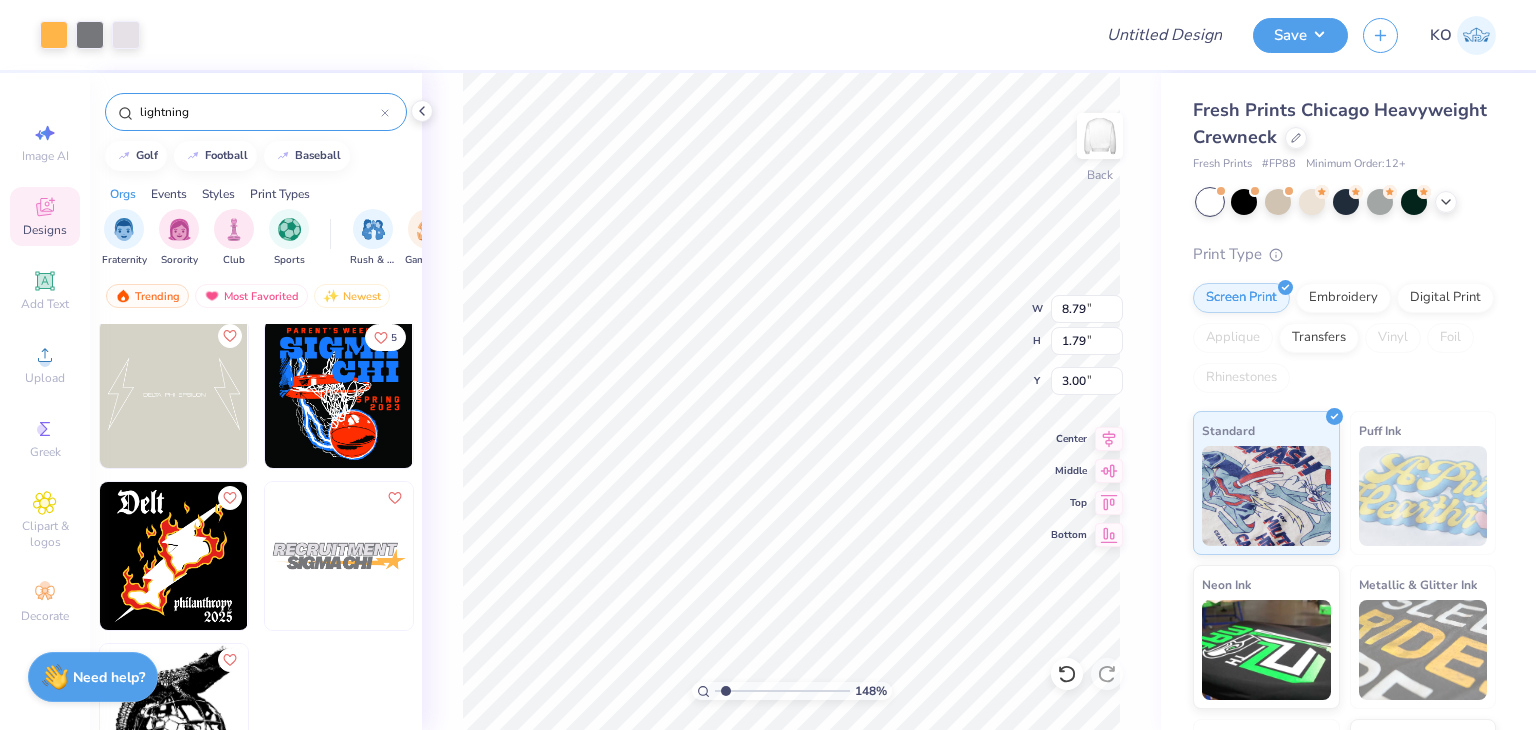 type on "1.48251473930617" 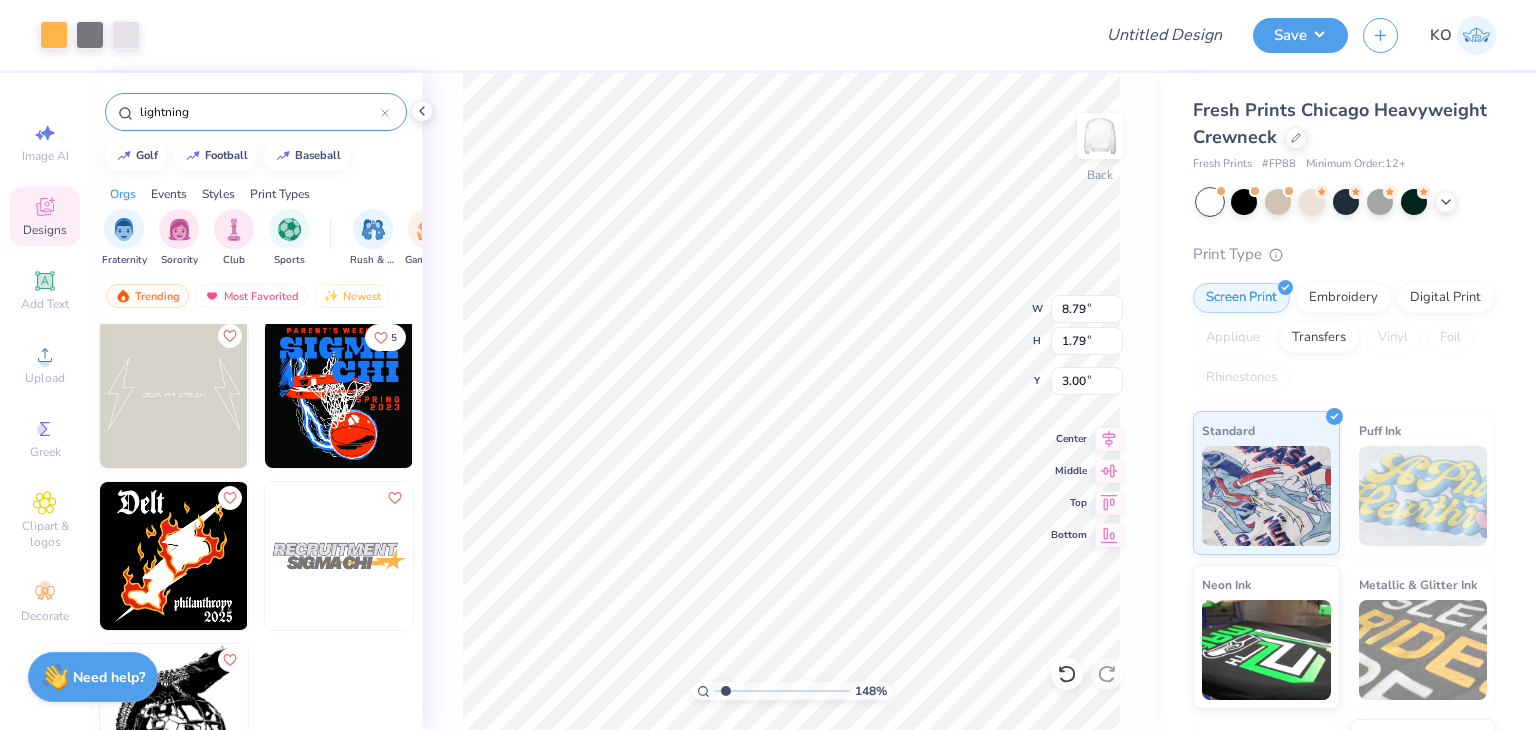 click on "lightning" at bounding box center (259, 112) 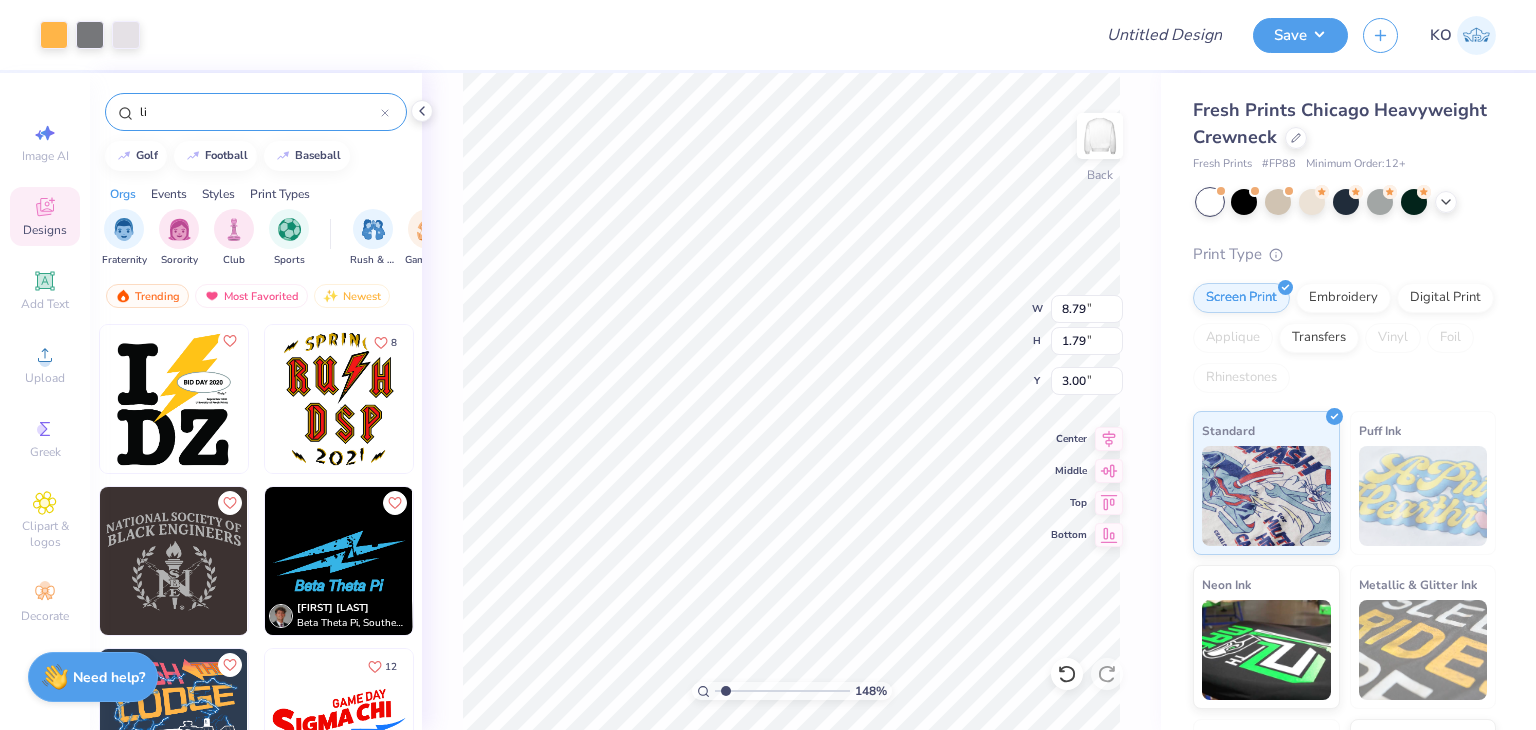 type on "l" 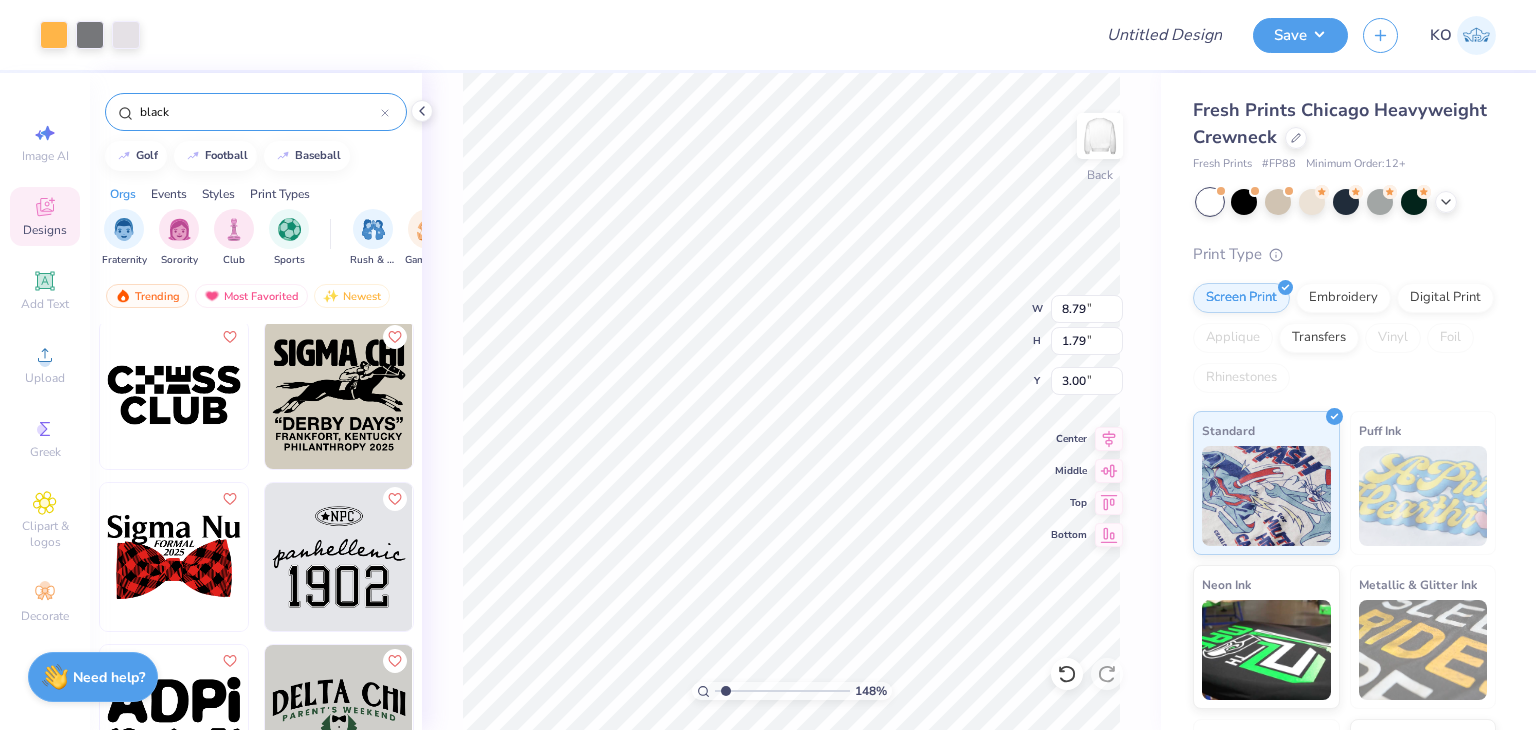 scroll, scrollTop: 2923, scrollLeft: 0, axis: vertical 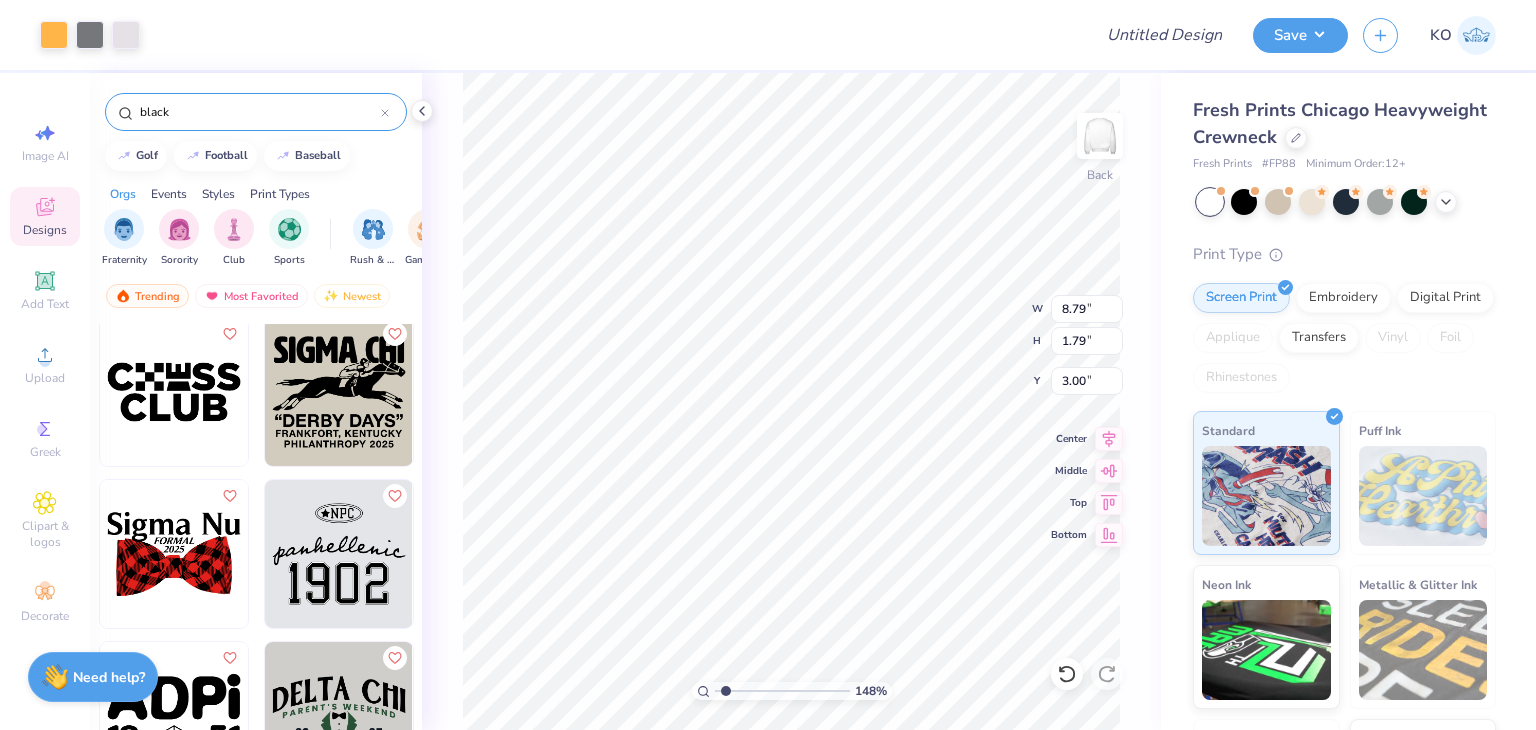 click on "black" at bounding box center (259, 112) 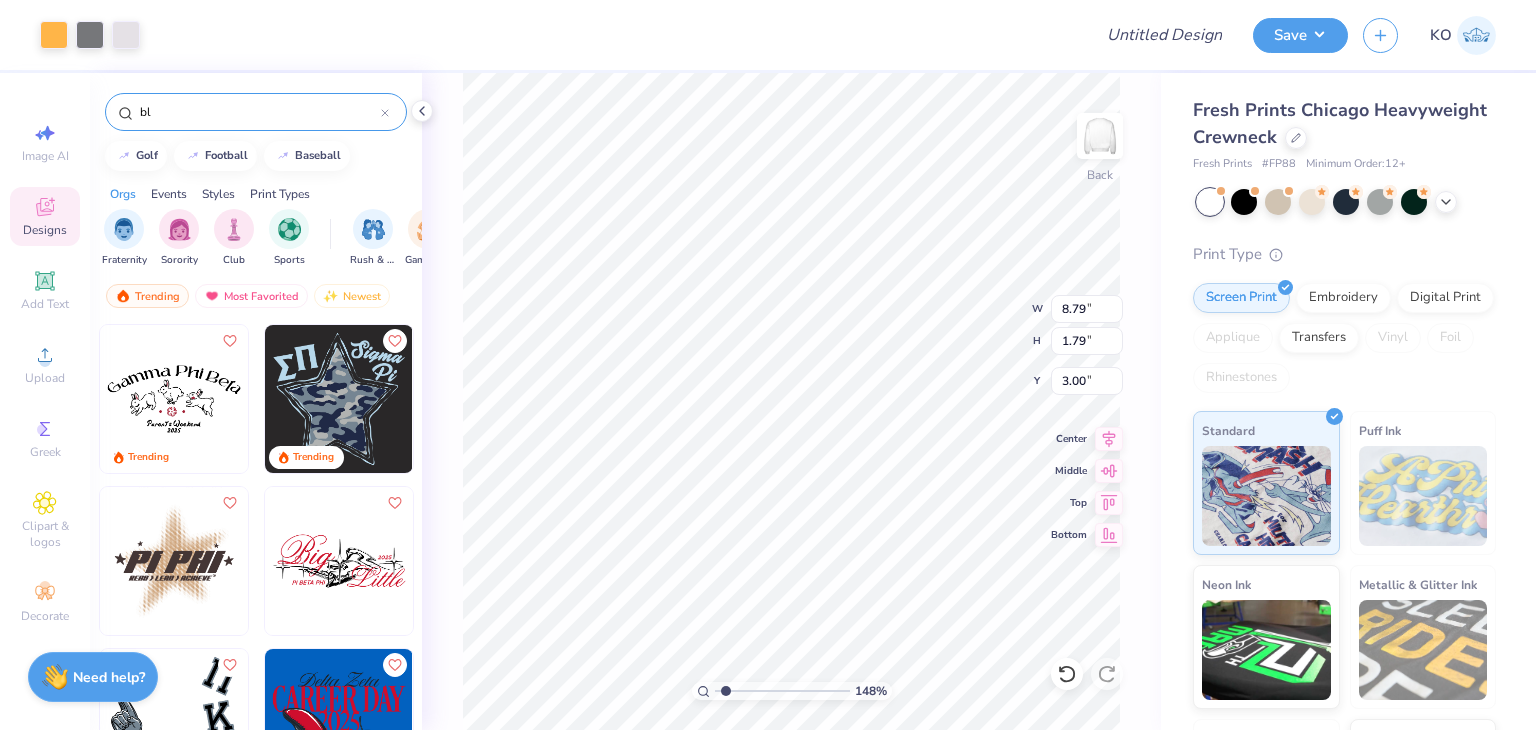 type on "b" 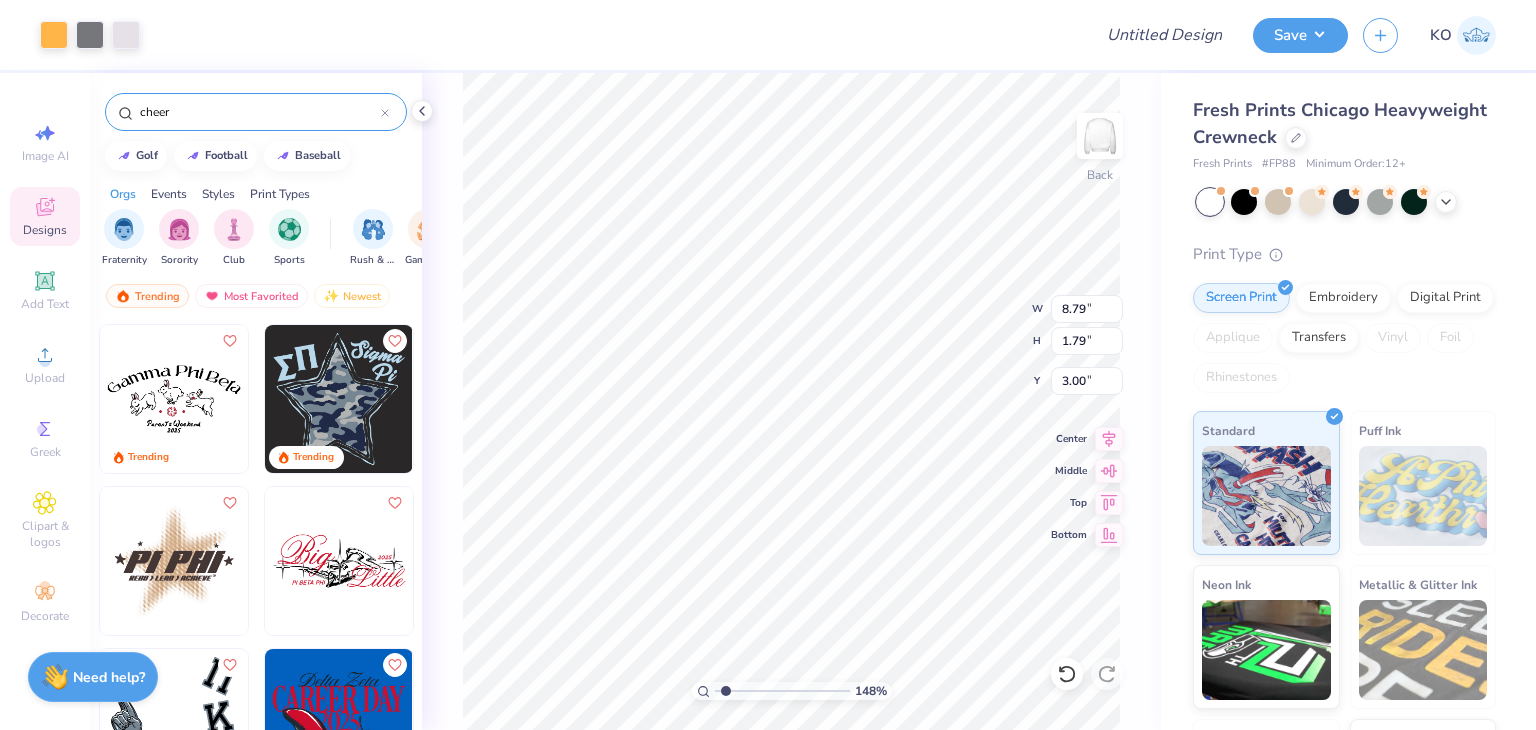 type on "cheer" 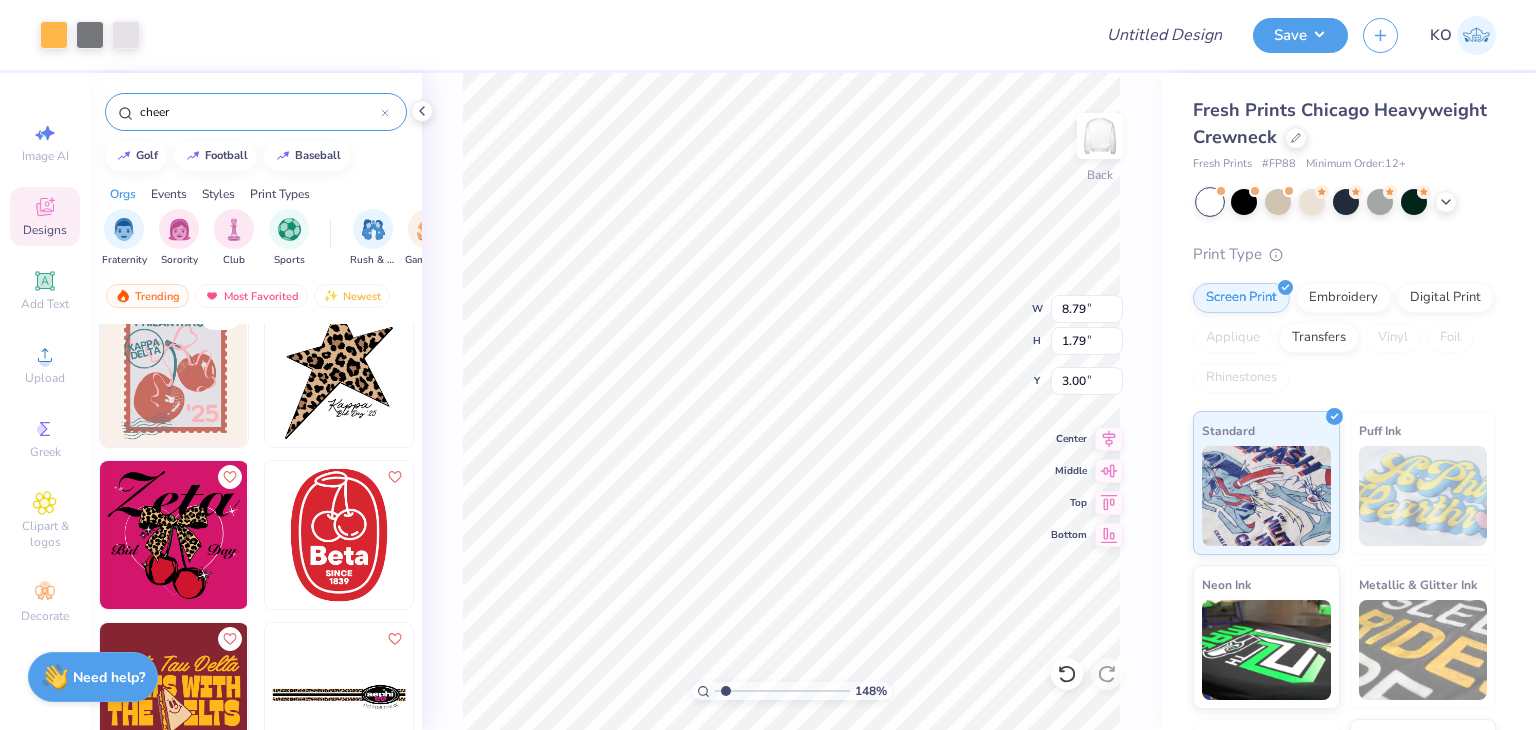 scroll, scrollTop: 4939, scrollLeft: 0, axis: vertical 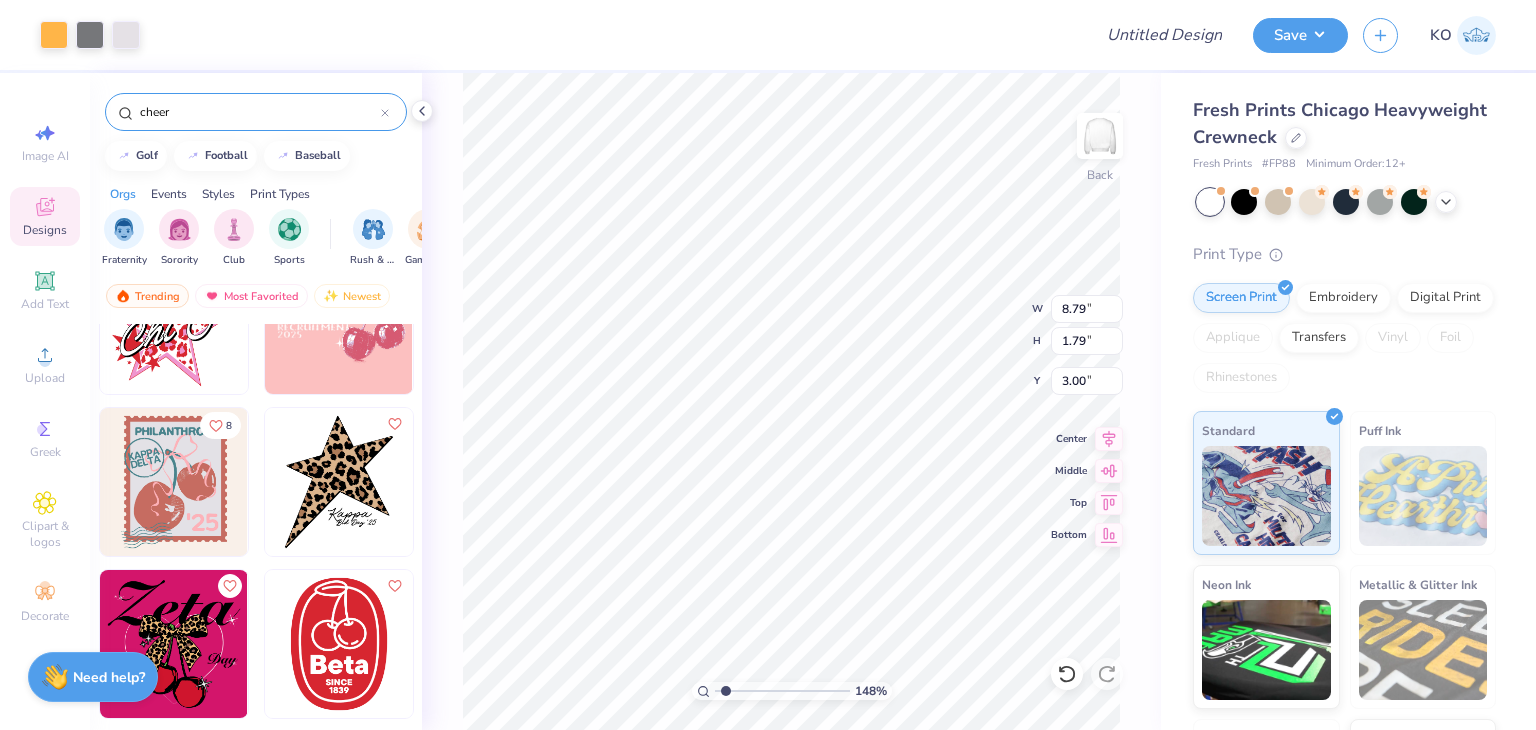 click at bounding box center (339, 482) 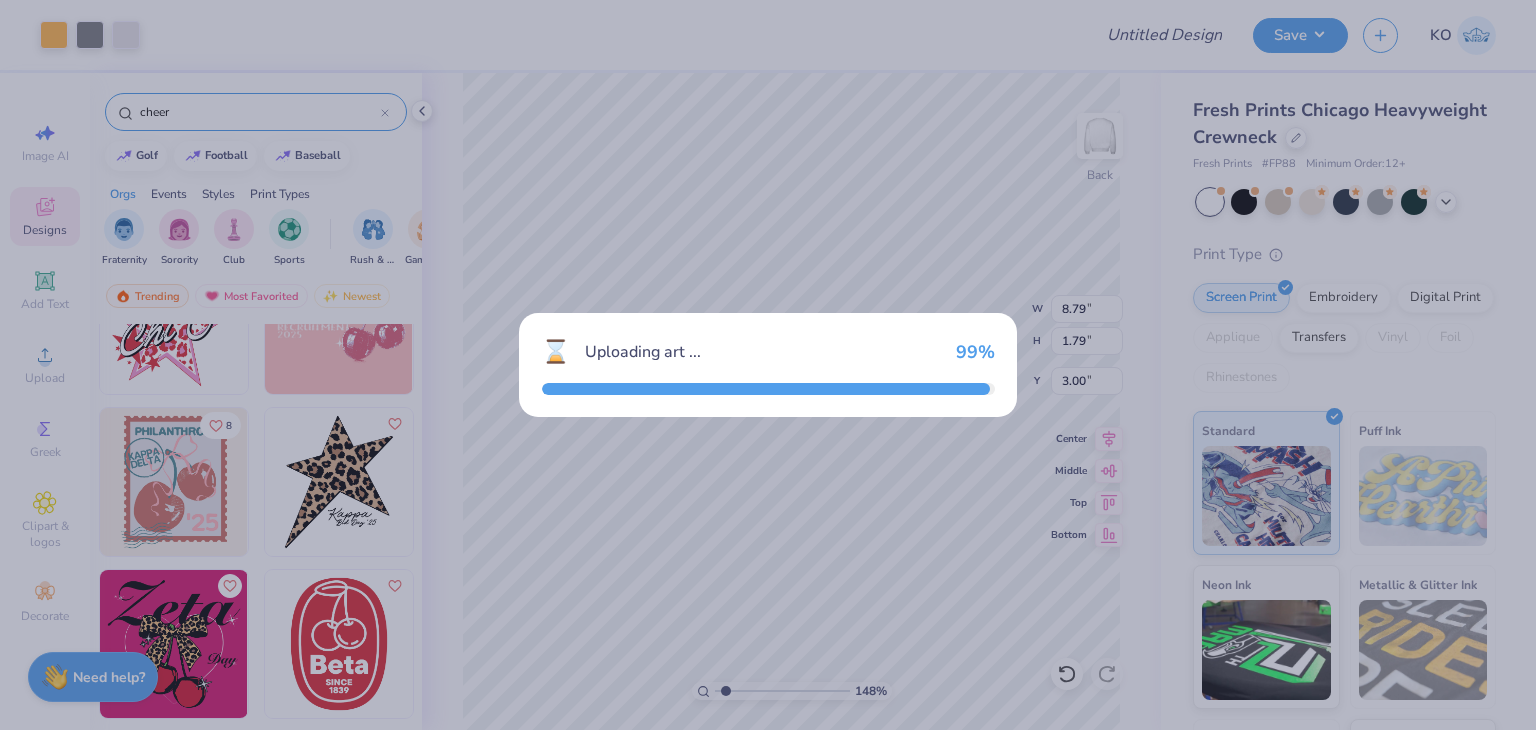 type on "1.48251473930617" 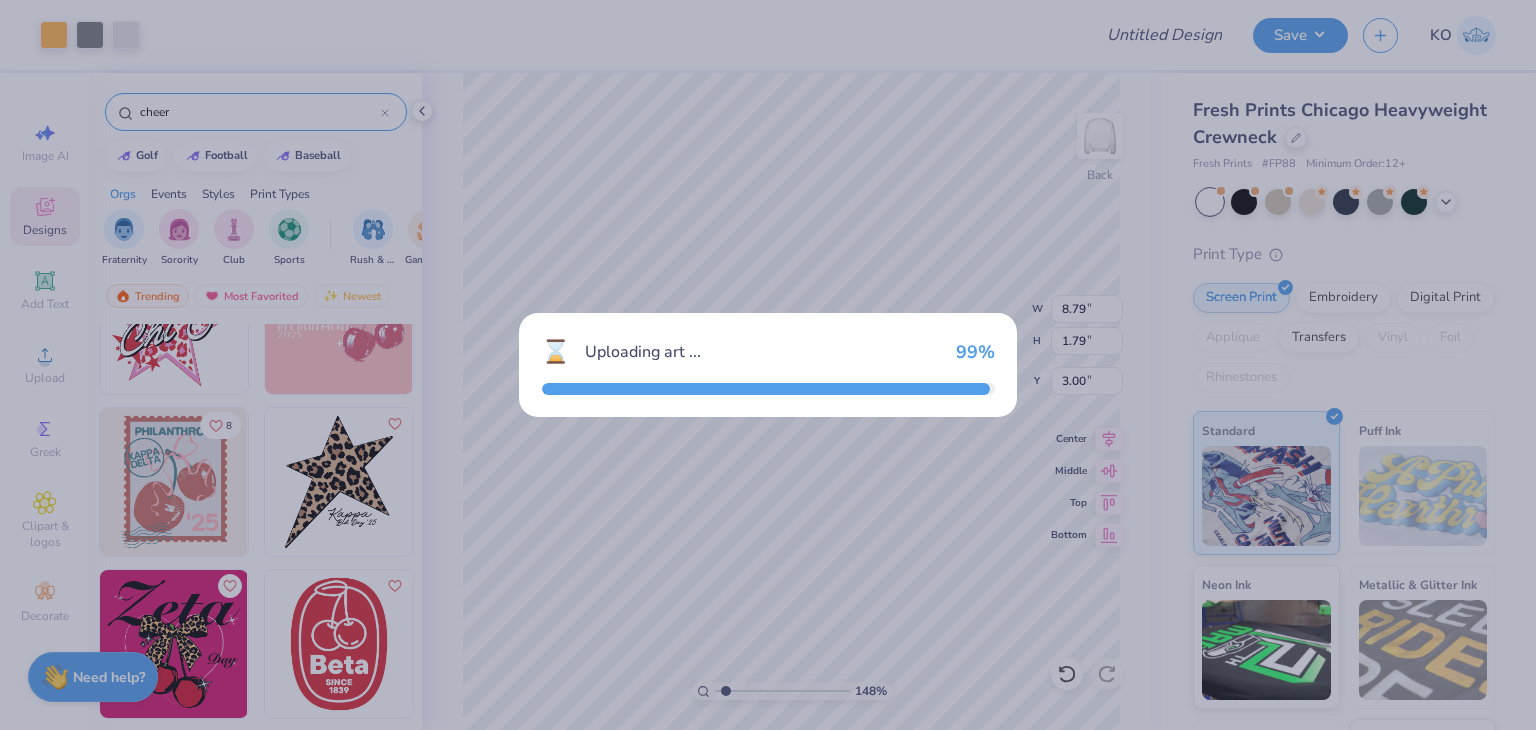 type on "8.42" 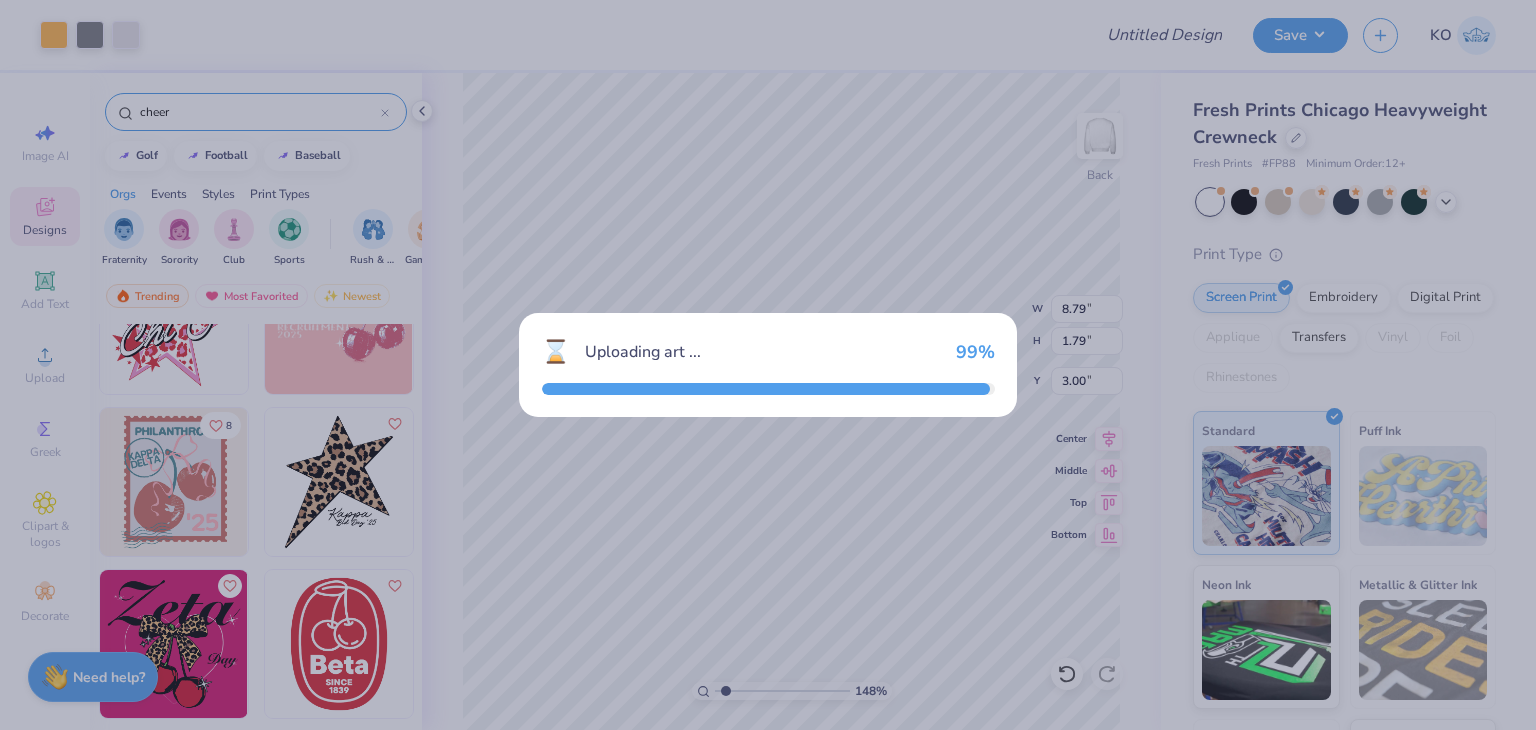 type on "10.33" 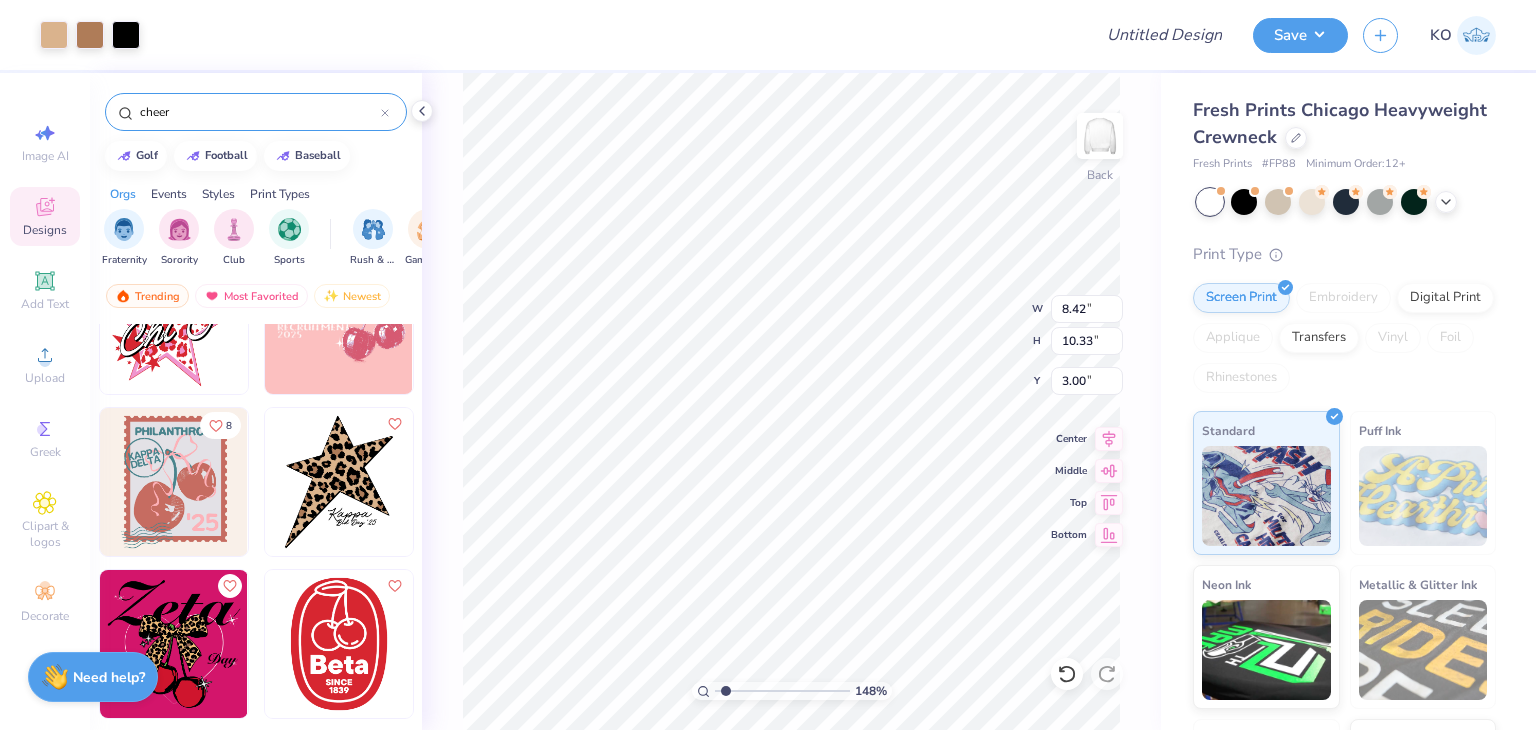 type on "1.48251473930617" 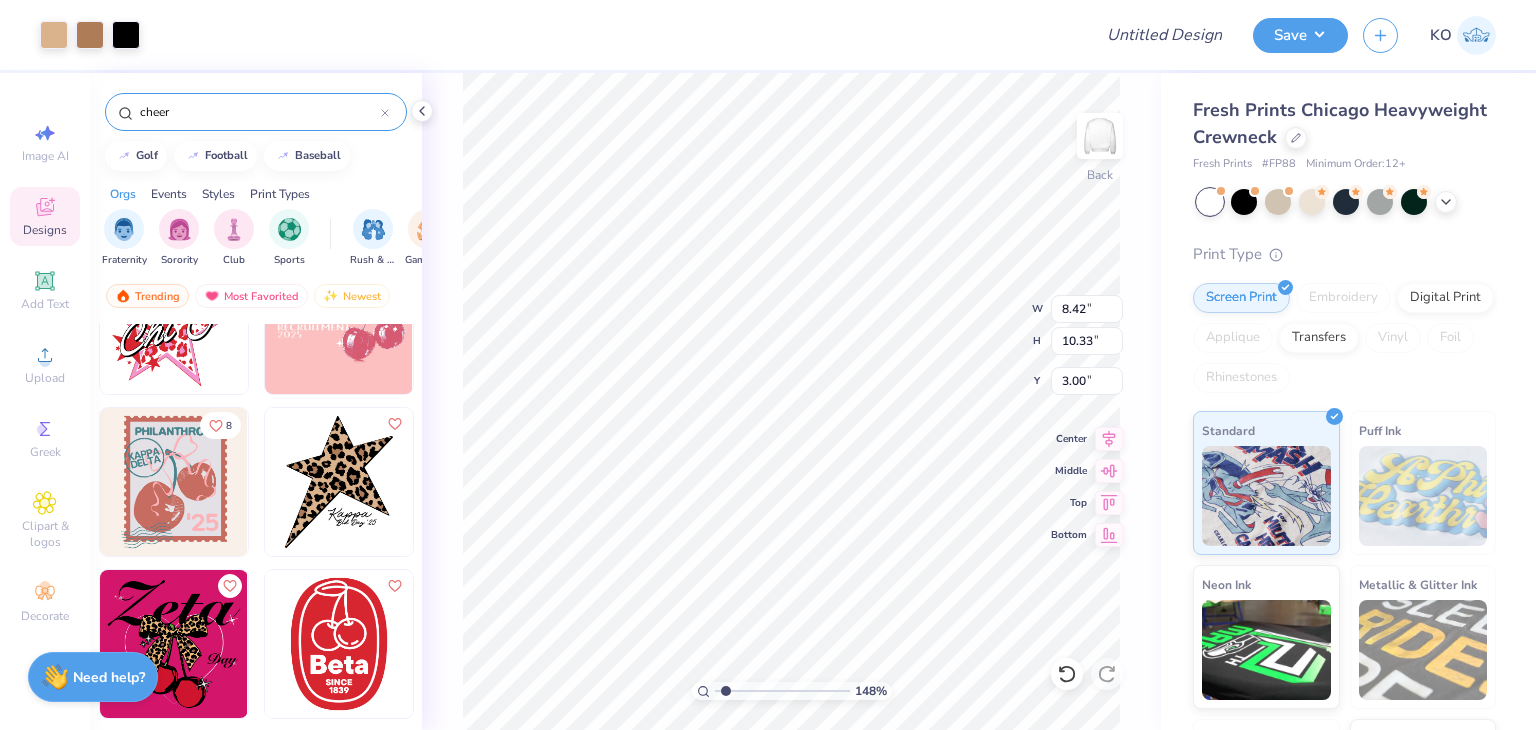 type on "6.43" 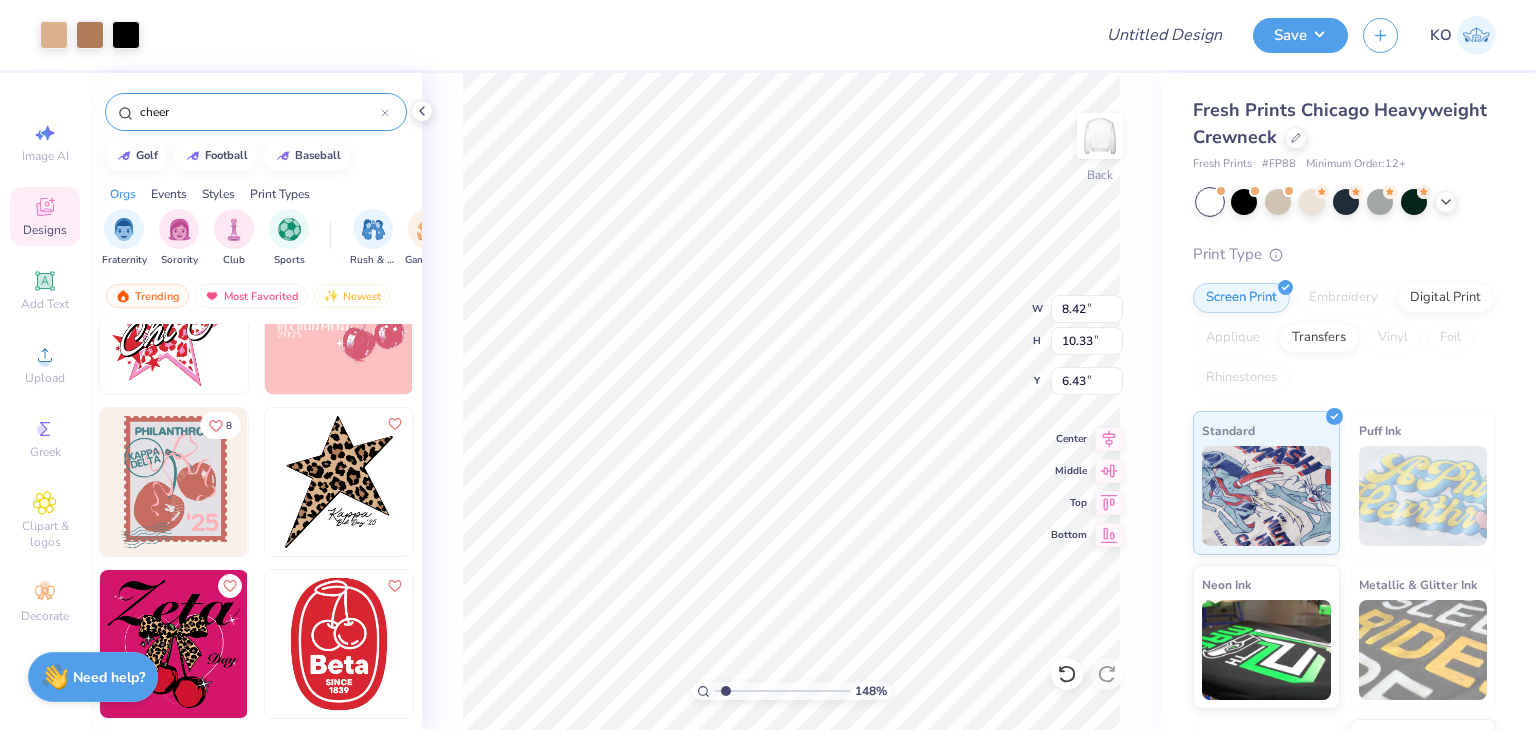 type on "1.48251473930617" 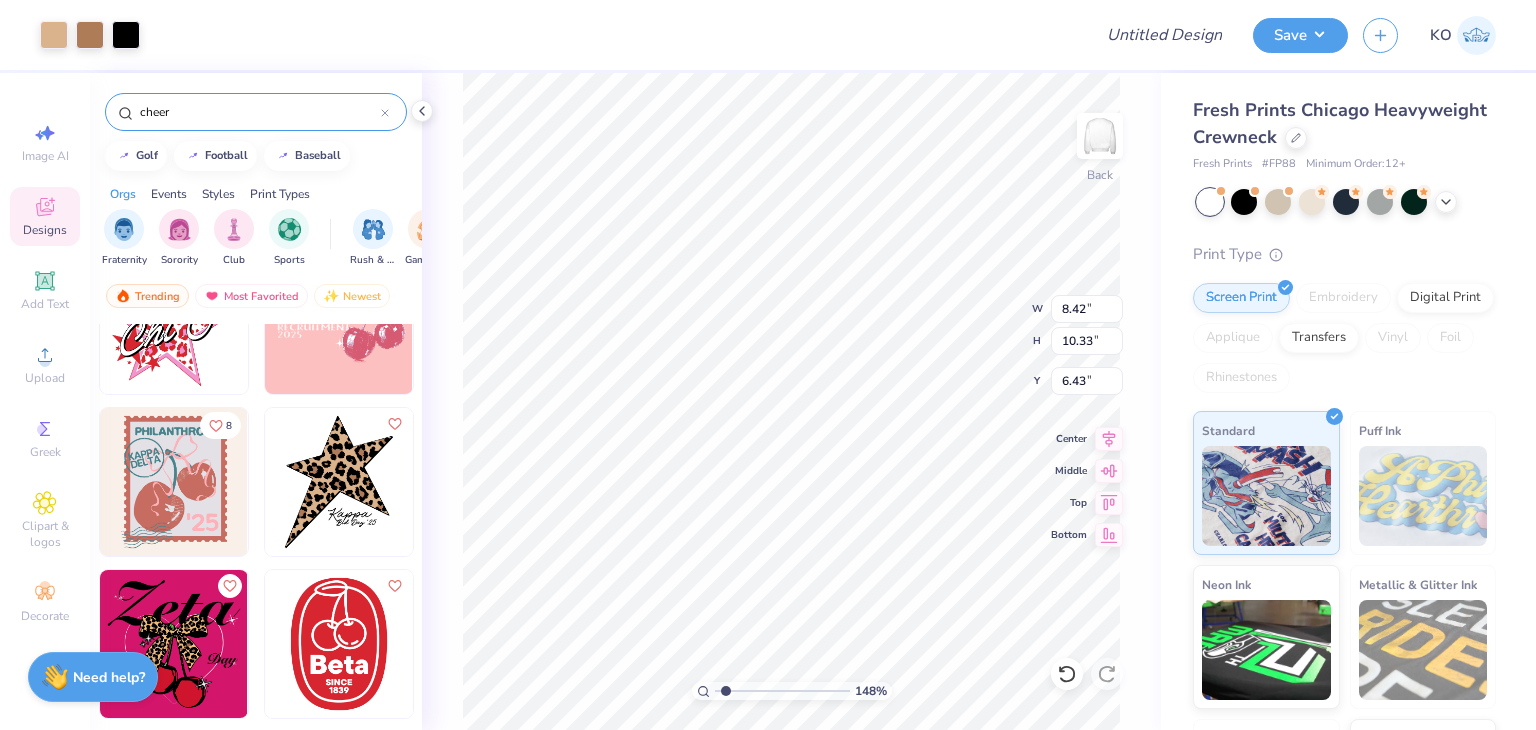 type on "8.79" 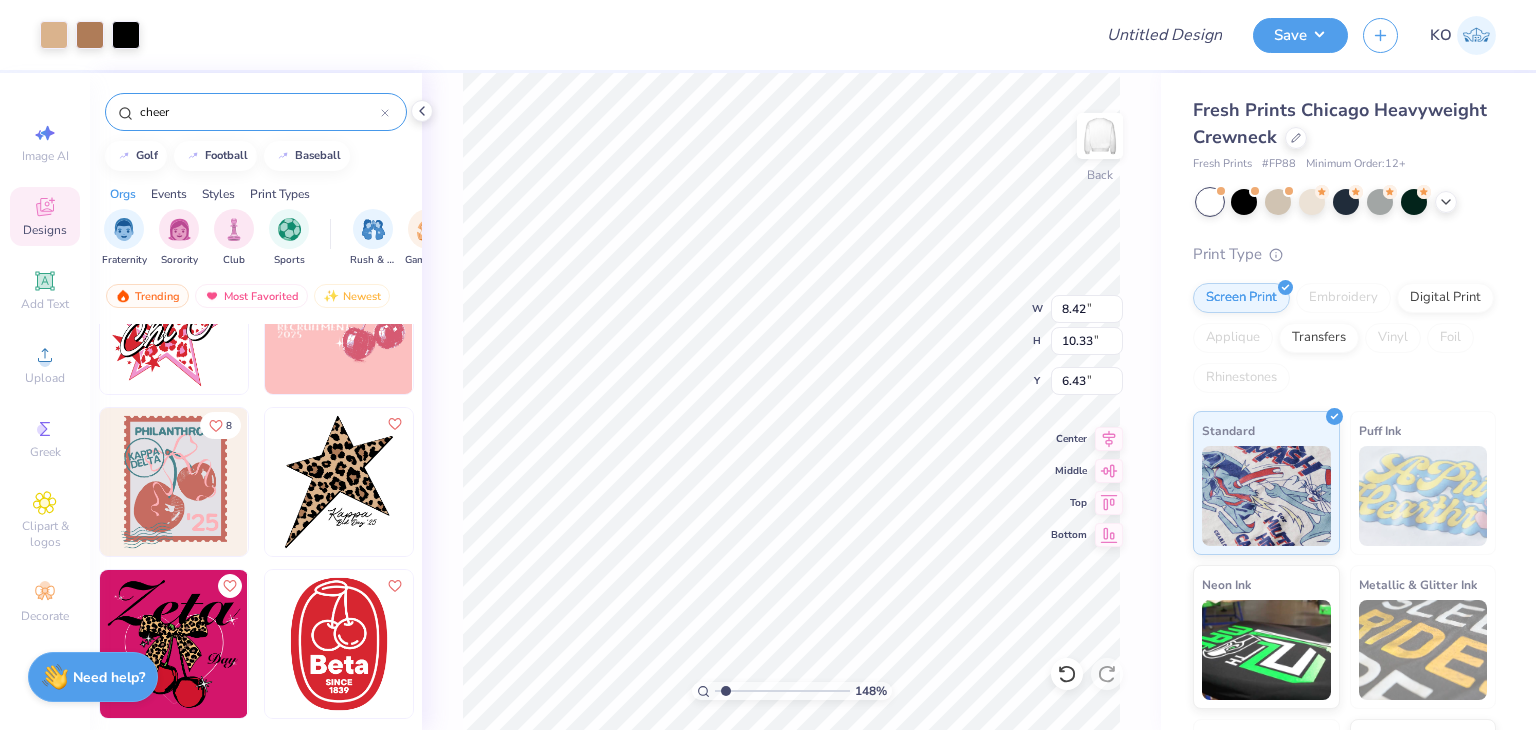 type on "1.79" 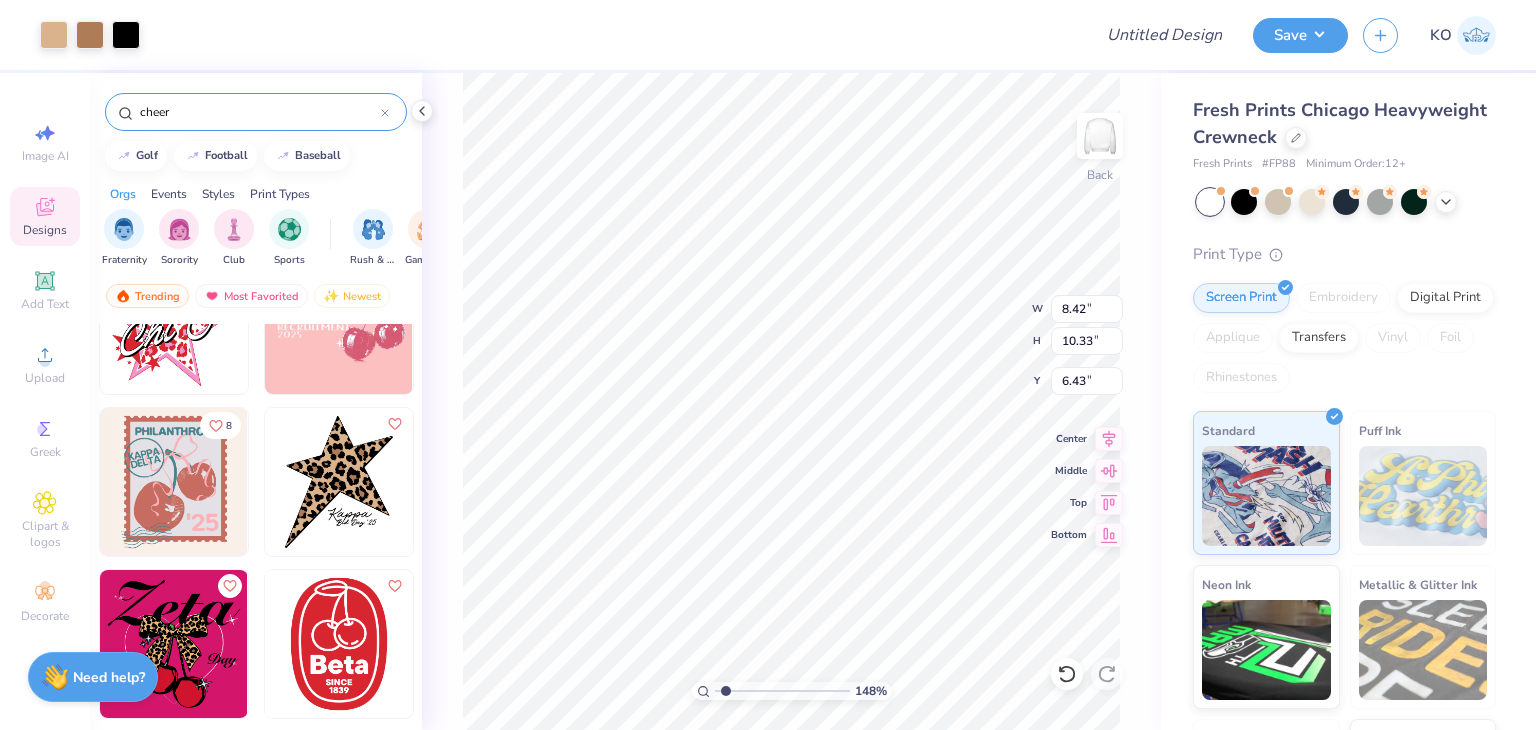 type on "3.00" 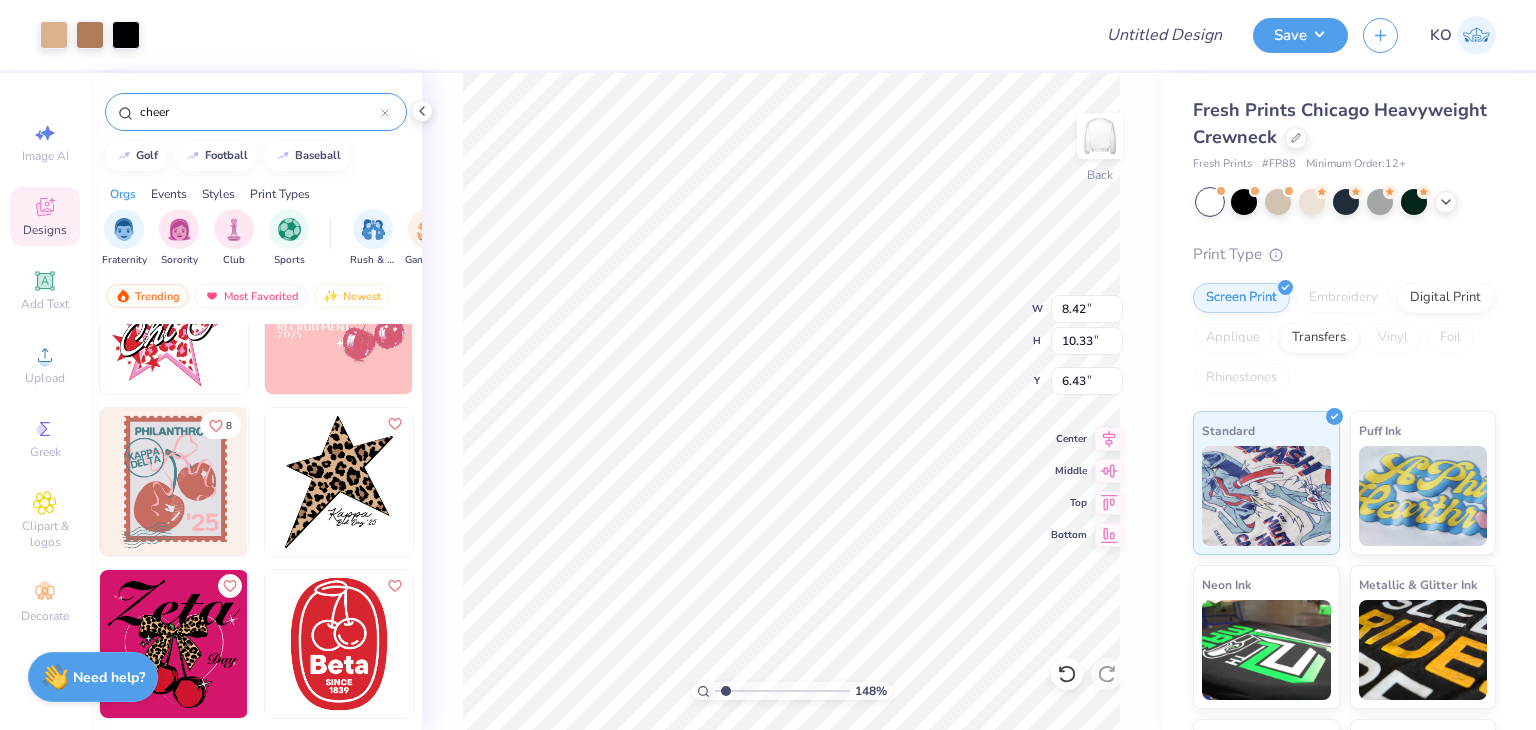 type on "1.36696585148307" 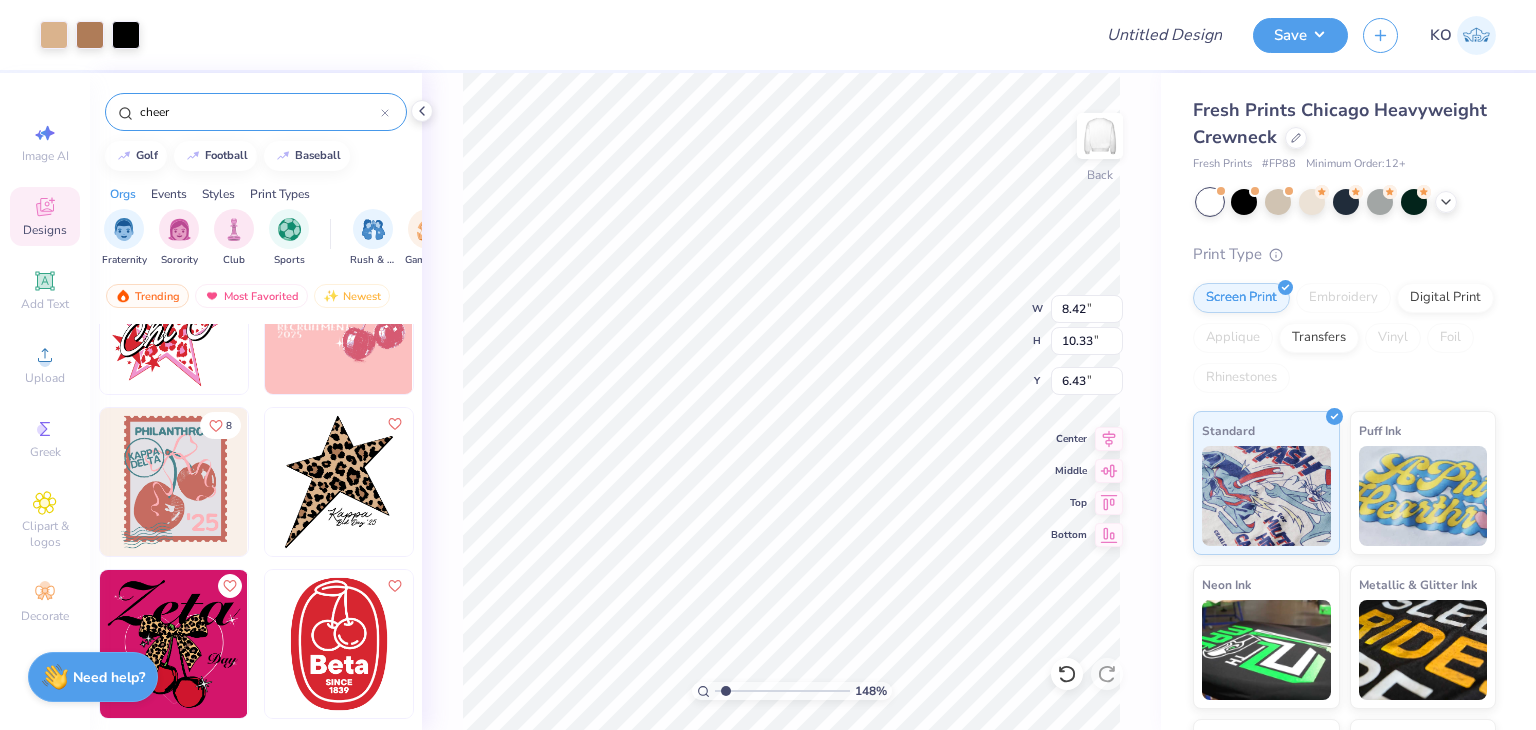 type on "7.15" 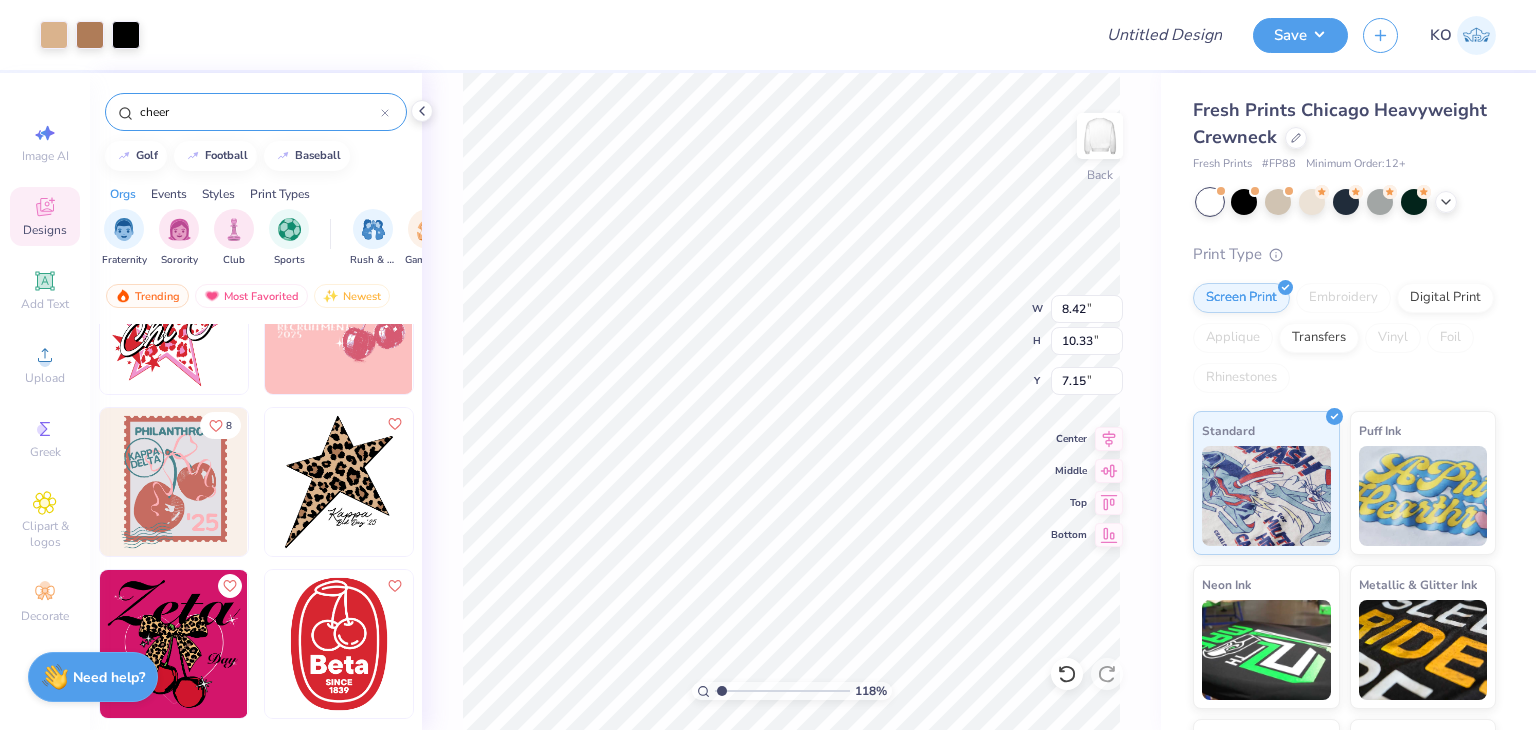 type on "1.17998093588824" 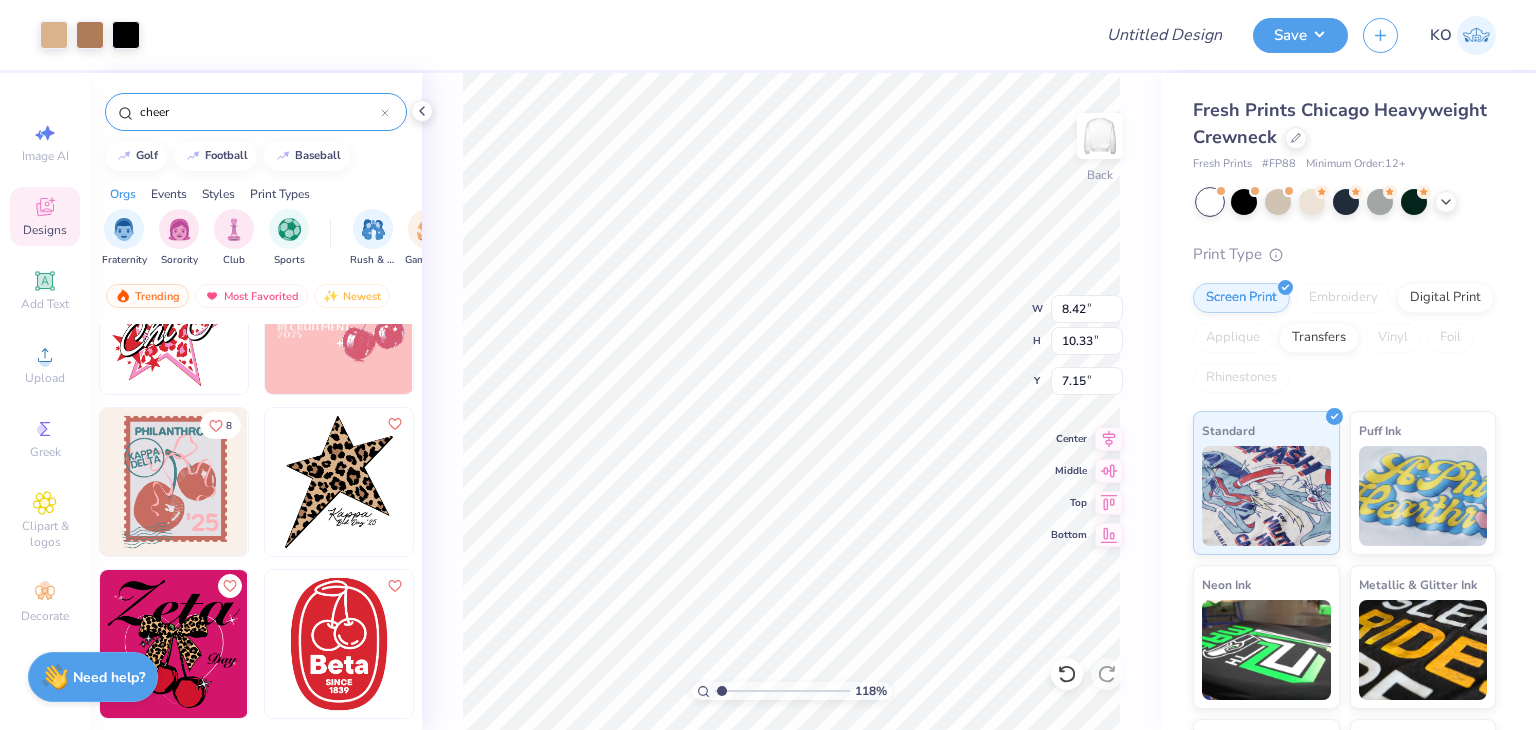 type on "3.84" 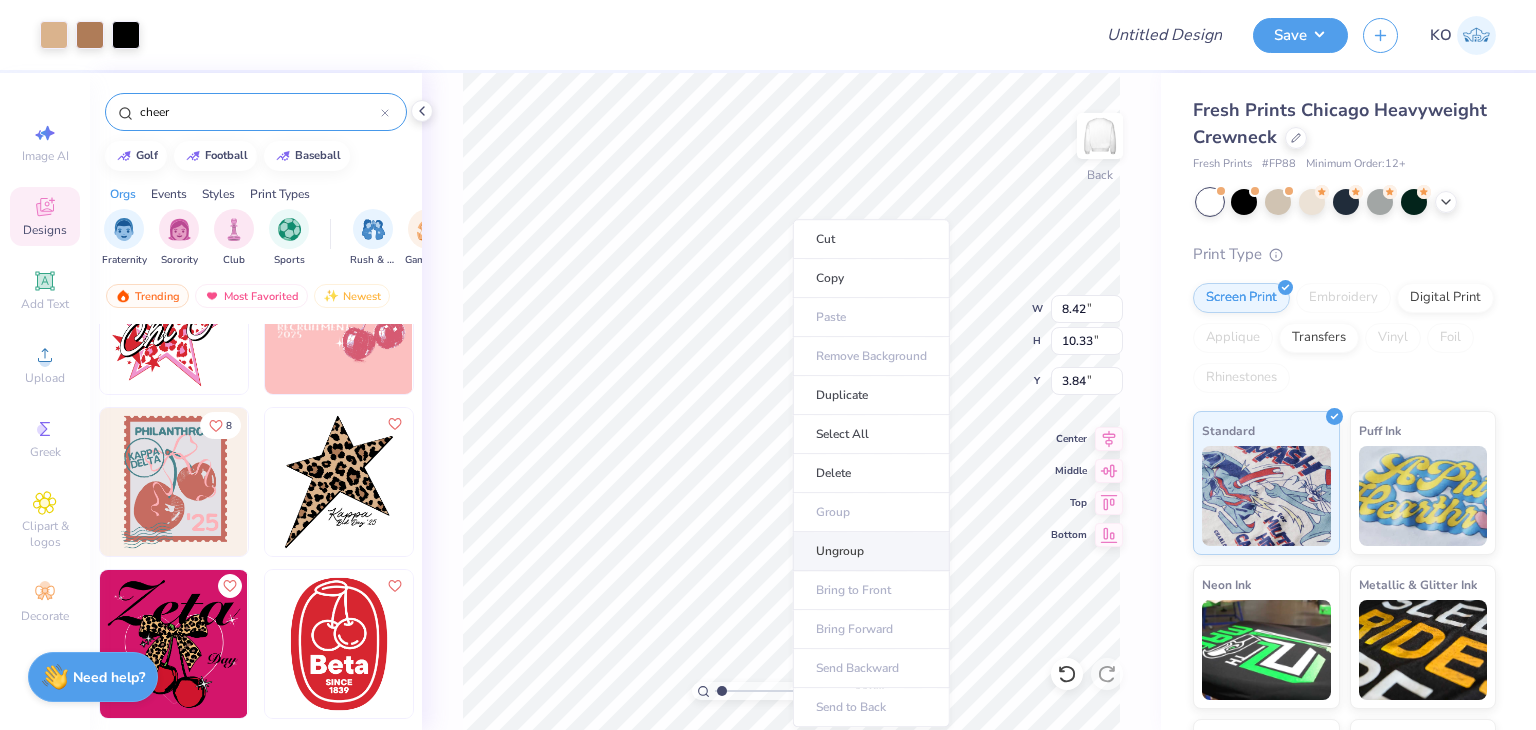 click on "Ungroup" at bounding box center (871, 551) 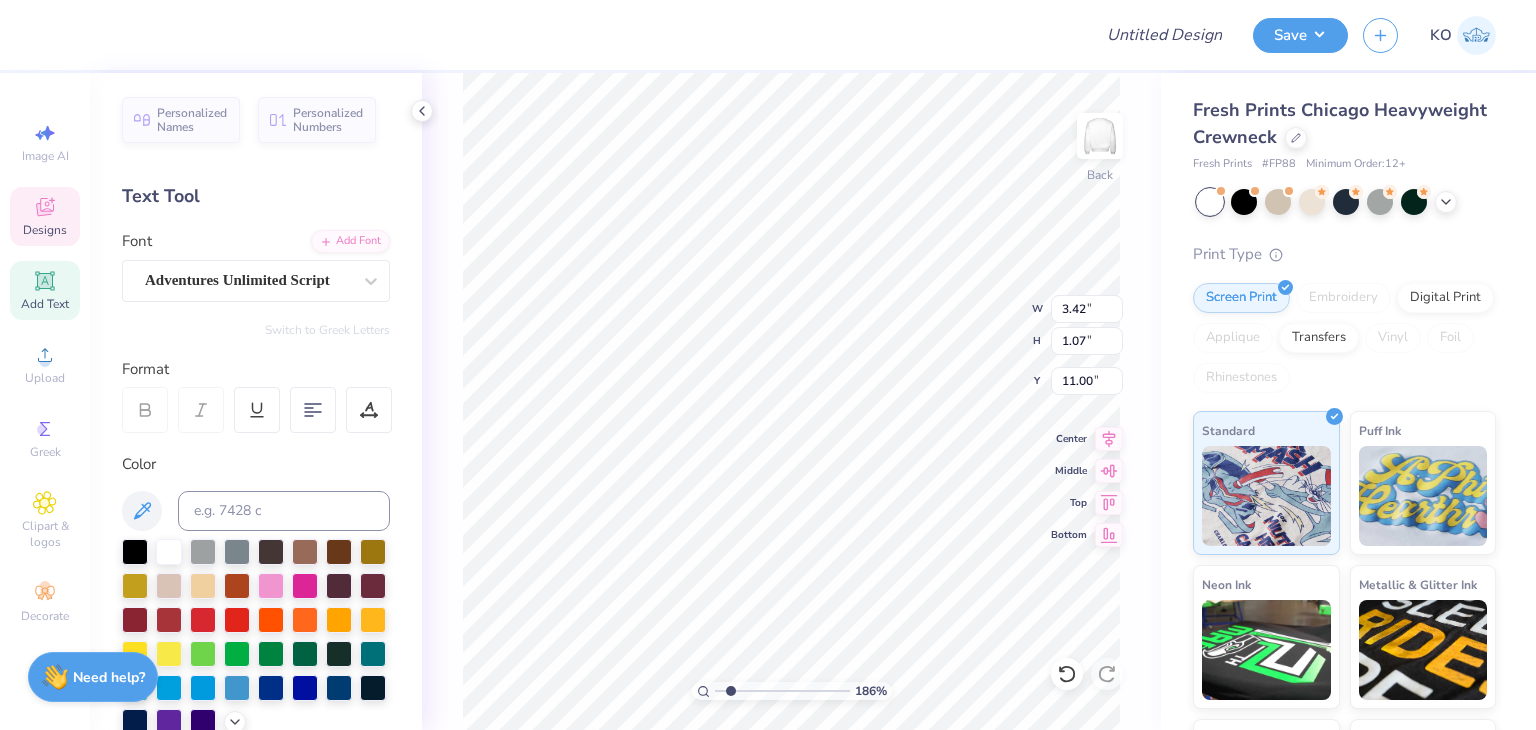scroll, scrollTop: 16, scrollLeft: 4, axis: both 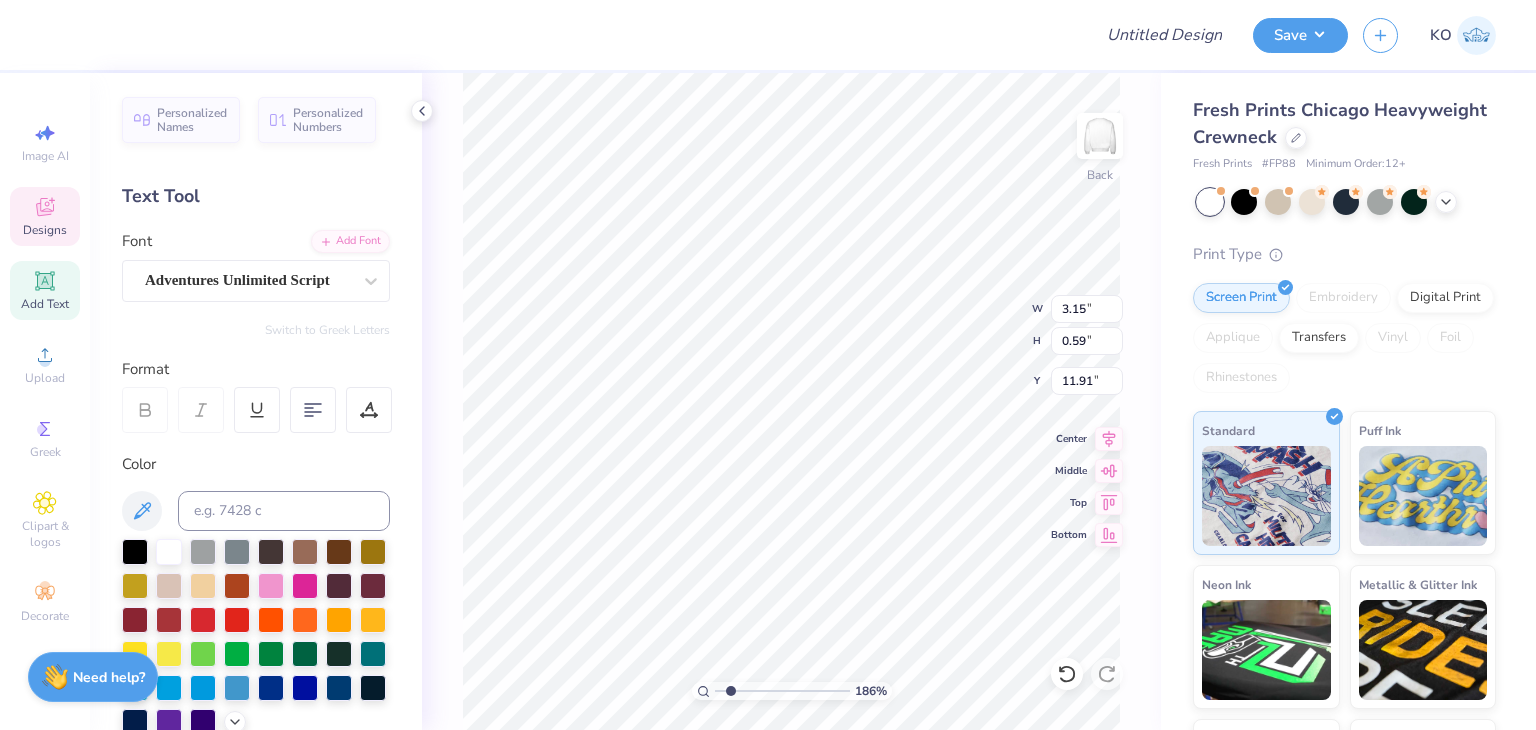 type on "1.8572130580317" 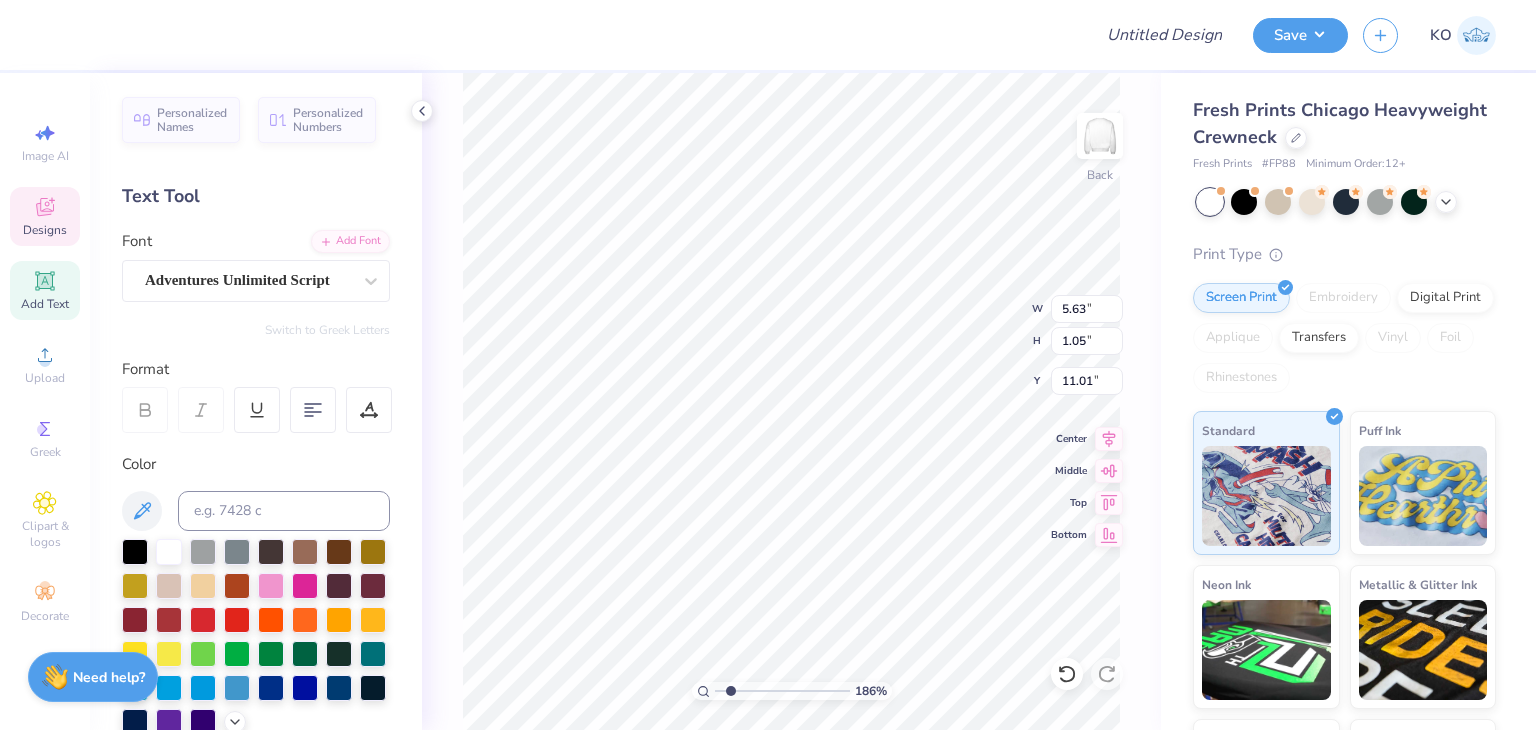 type on "1.8572130580317" 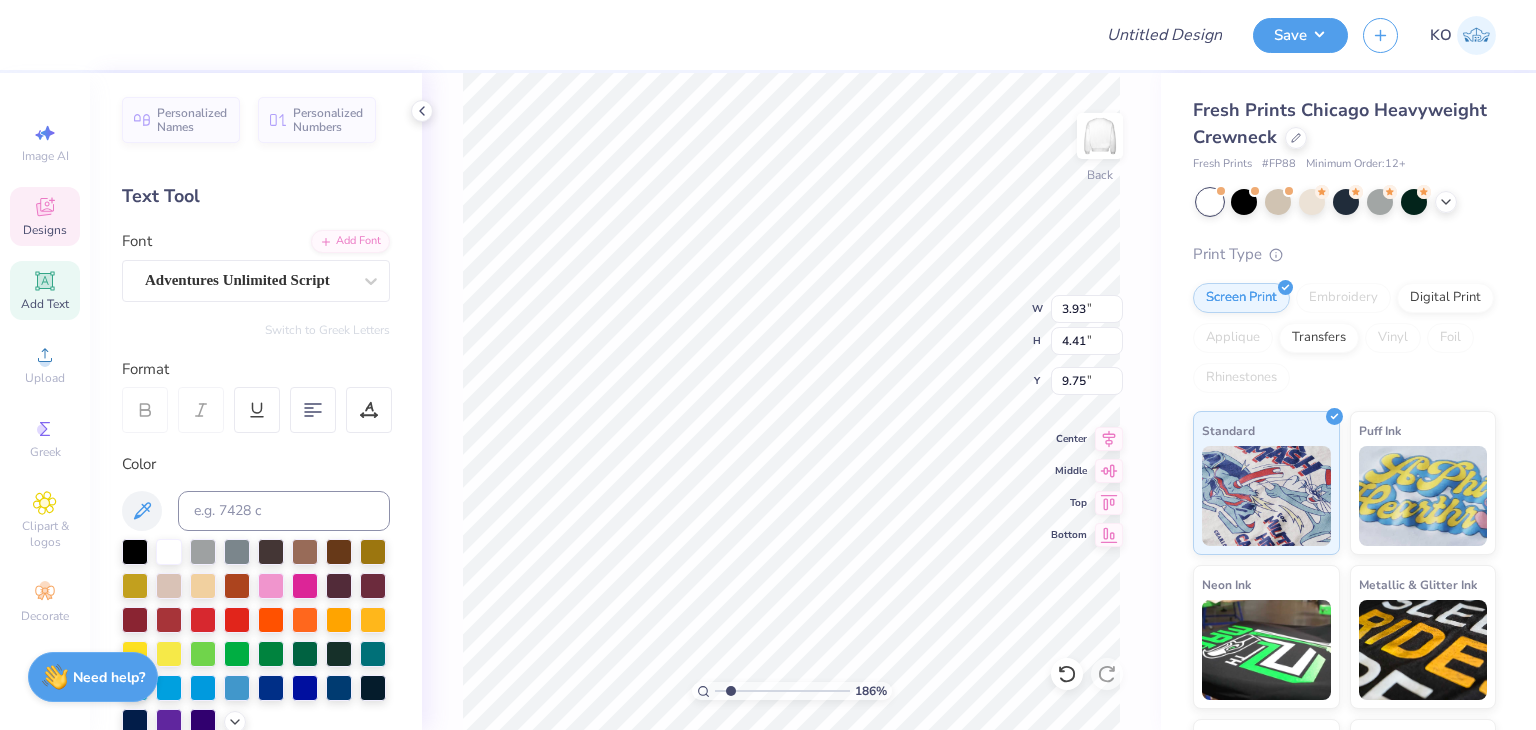 type on "1.8572130580317" 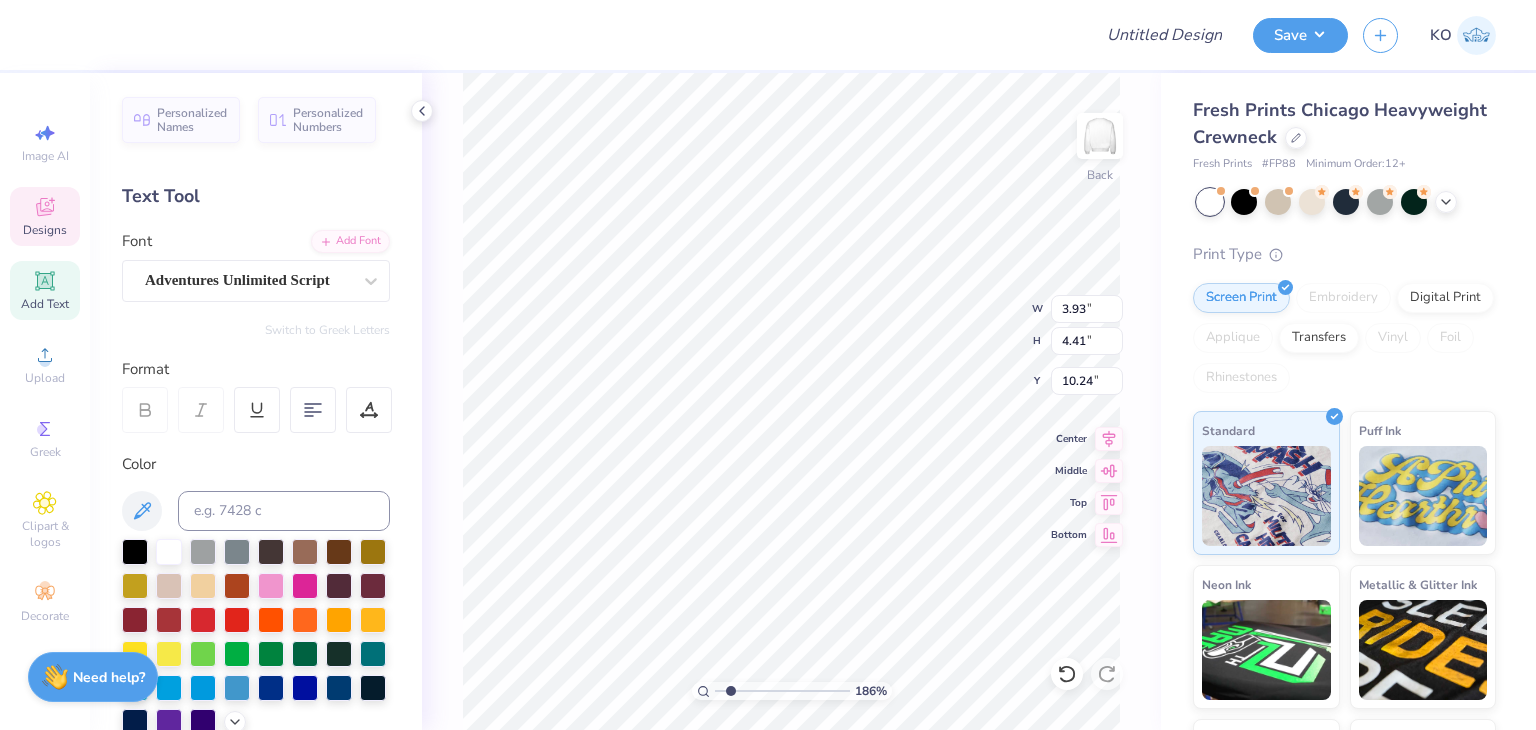 type on "1.8572130580317" 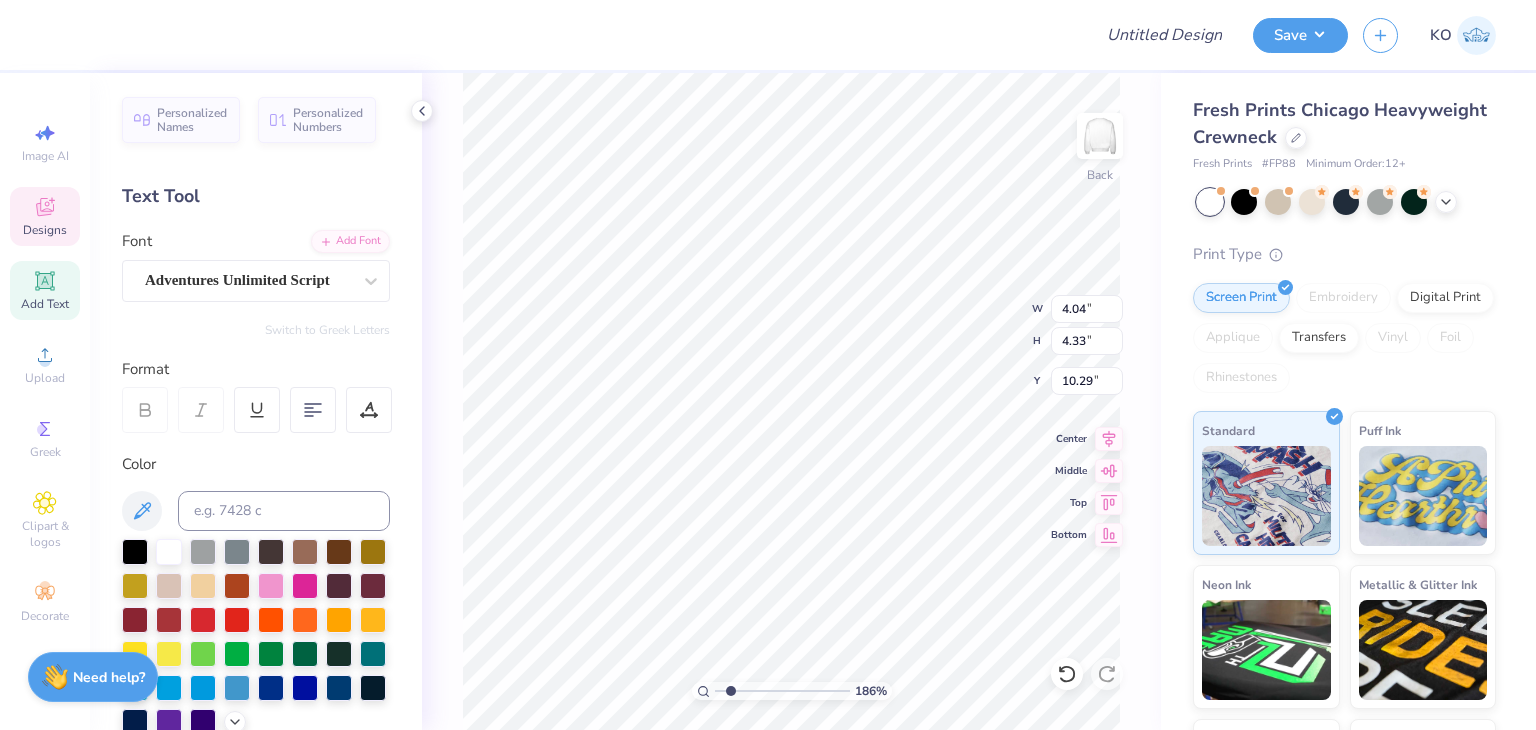 type on "2.01022980218423" 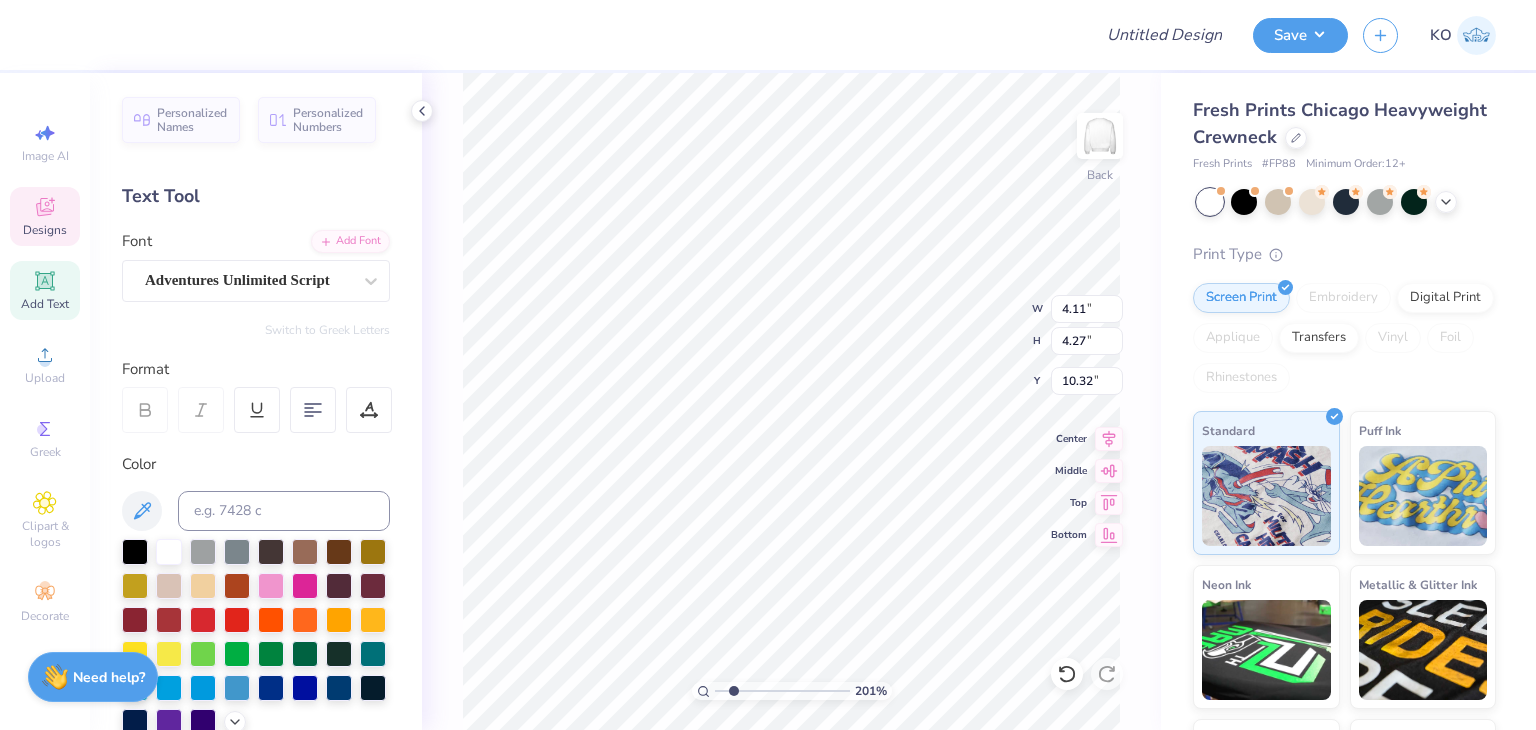 type on "2.01022980218423" 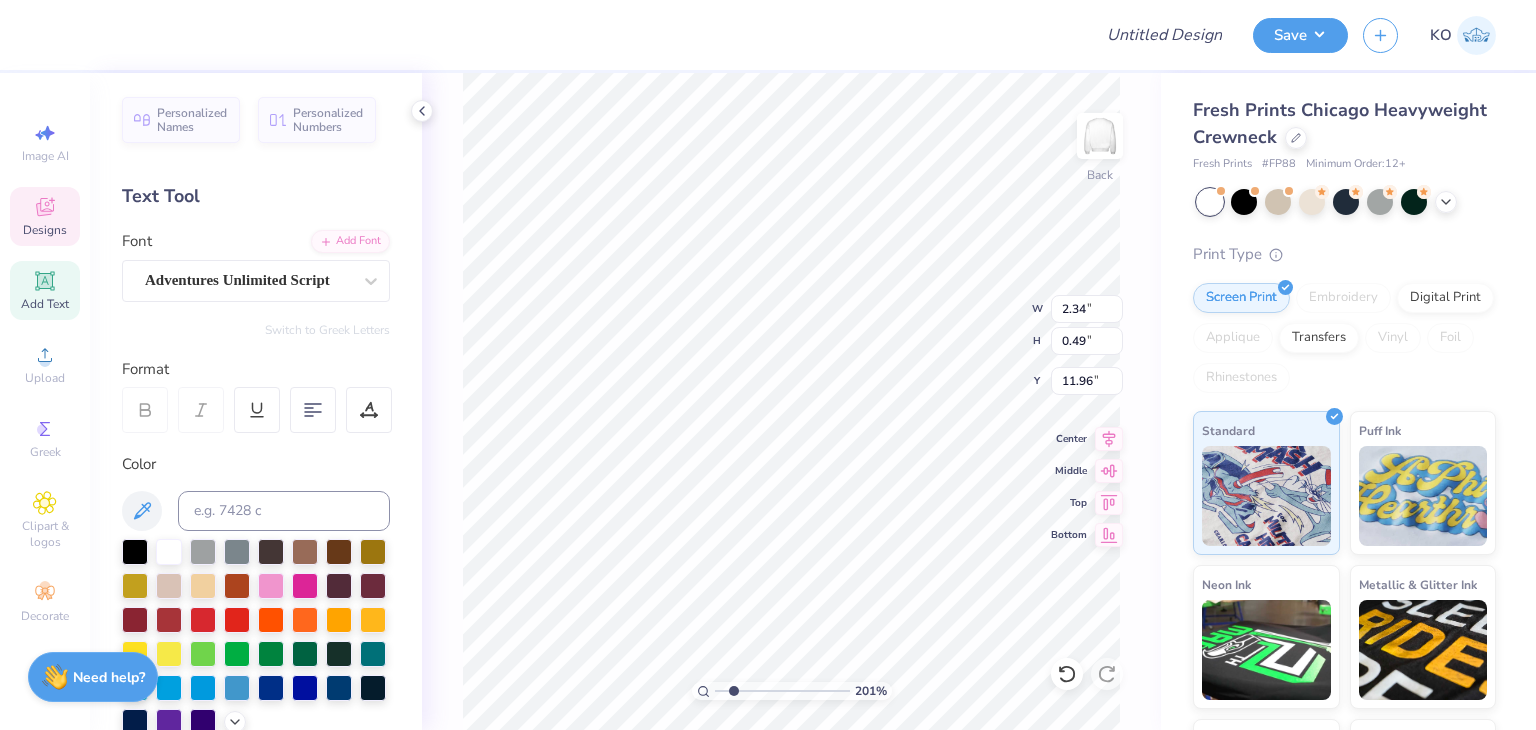 type on "2.01022980218423" 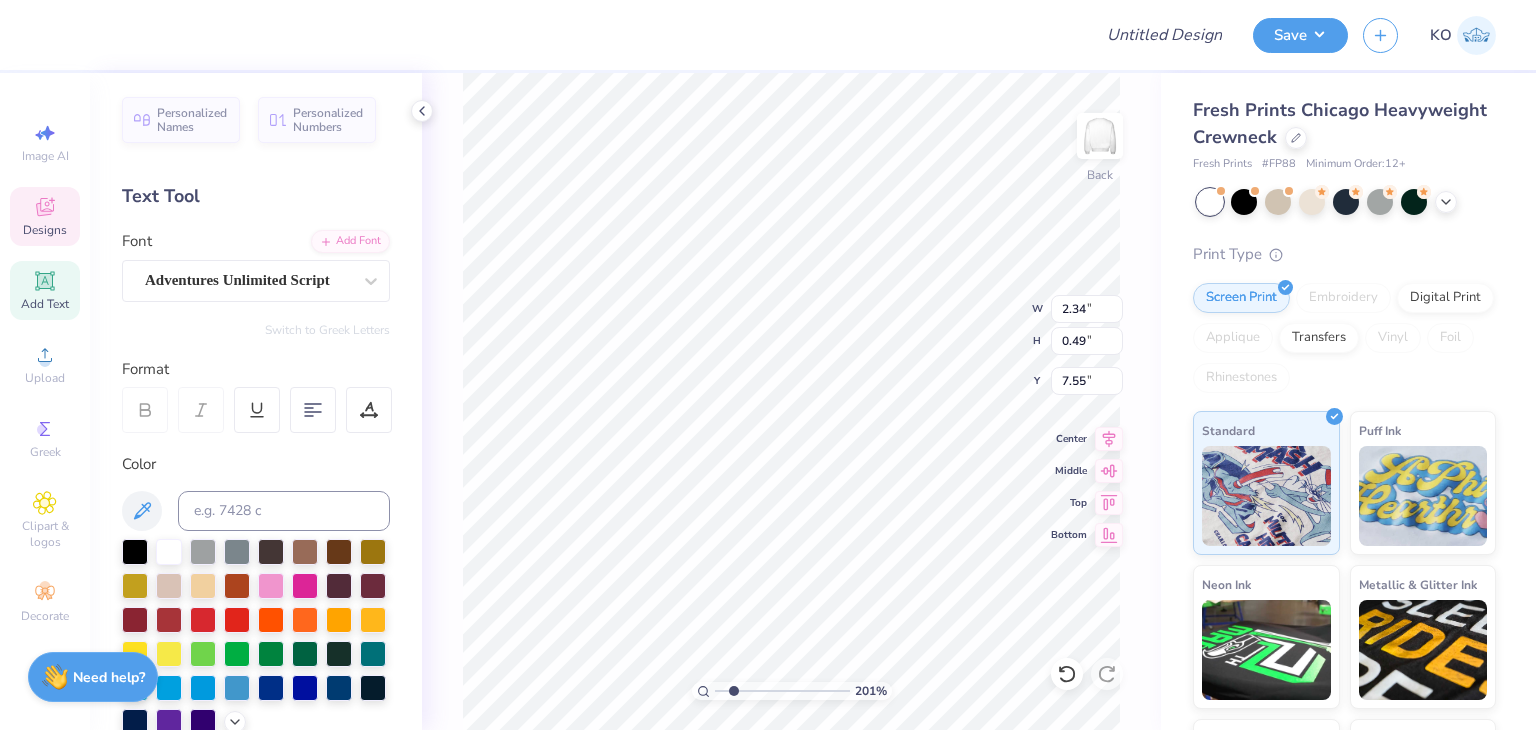 type on "2.01022980218423" 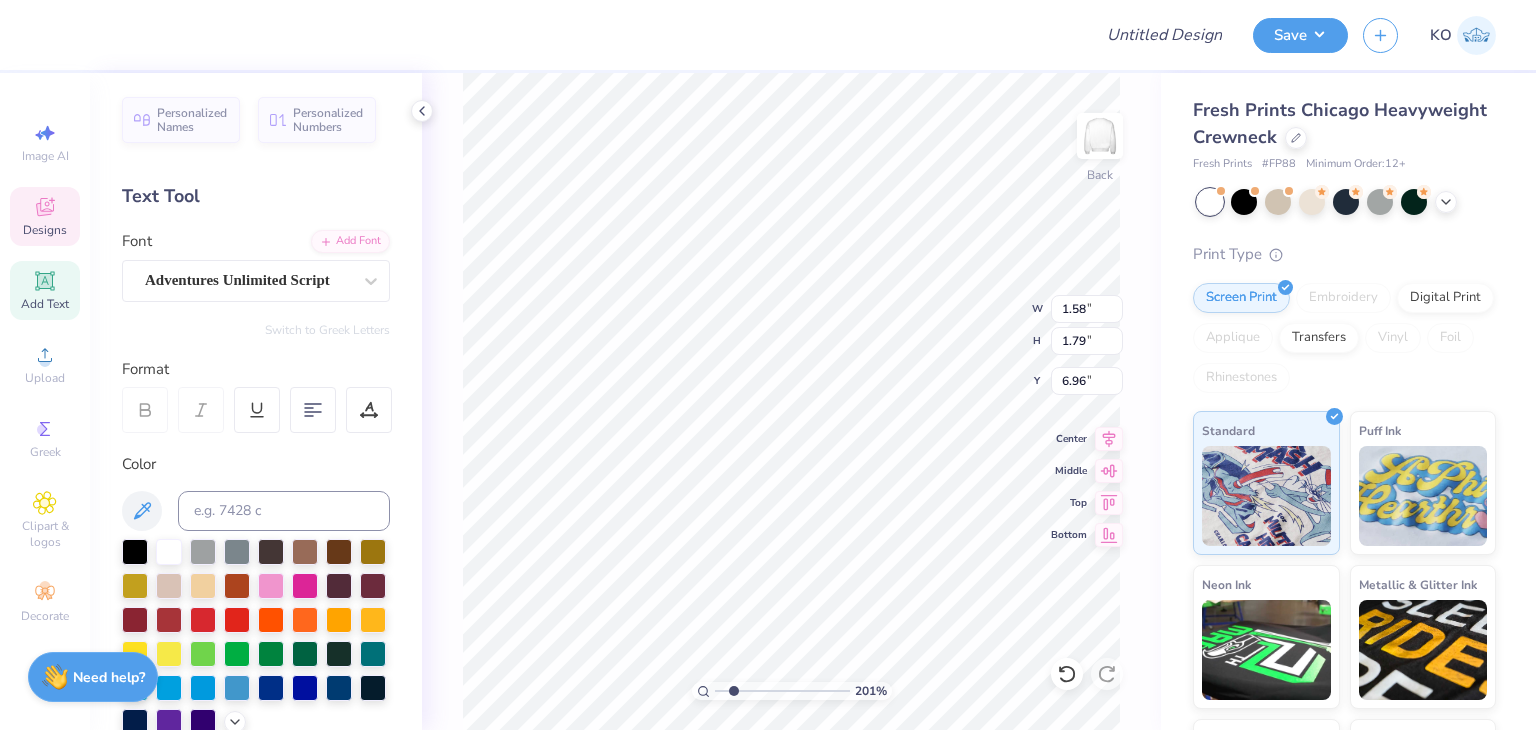 type on "2.01022980218423" 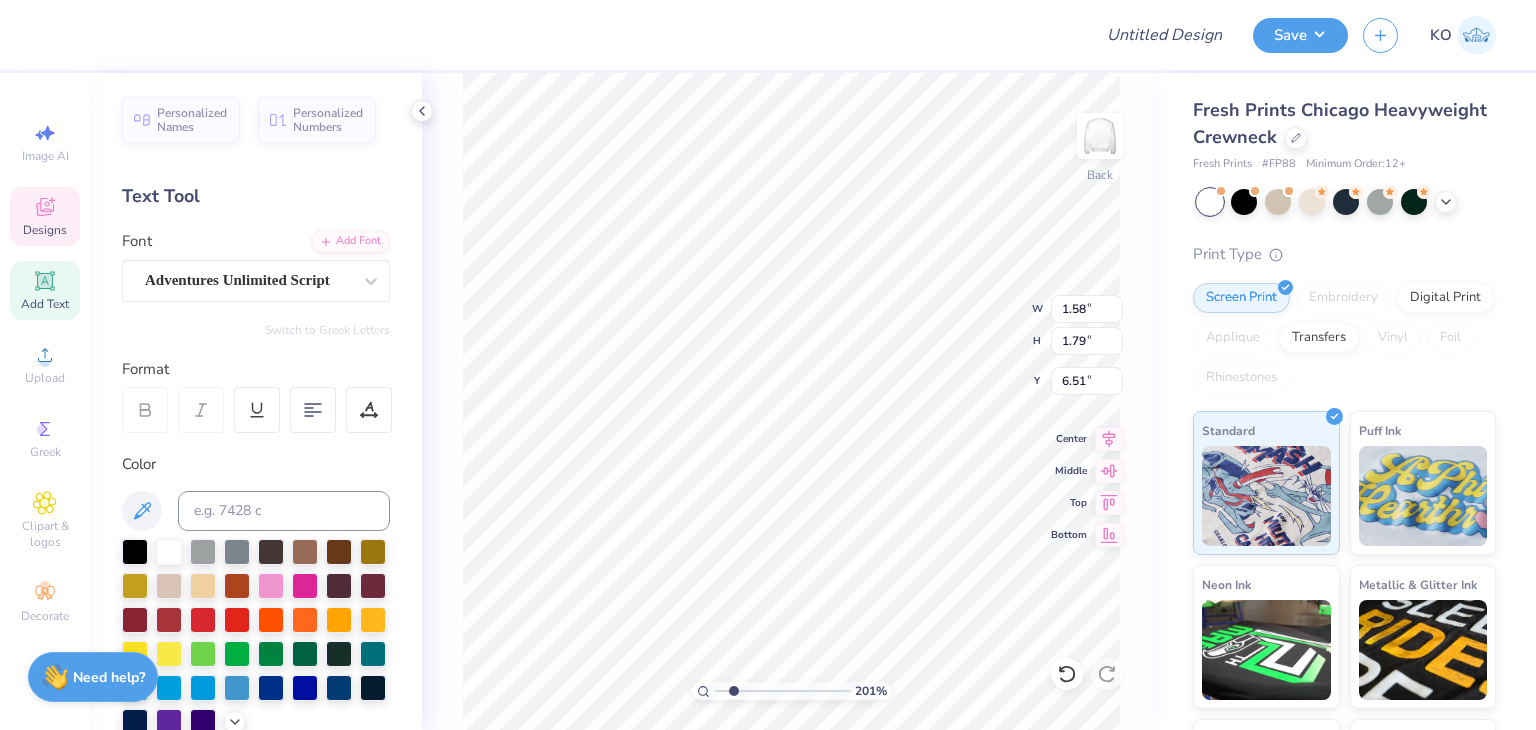type on "2.01022980218423" 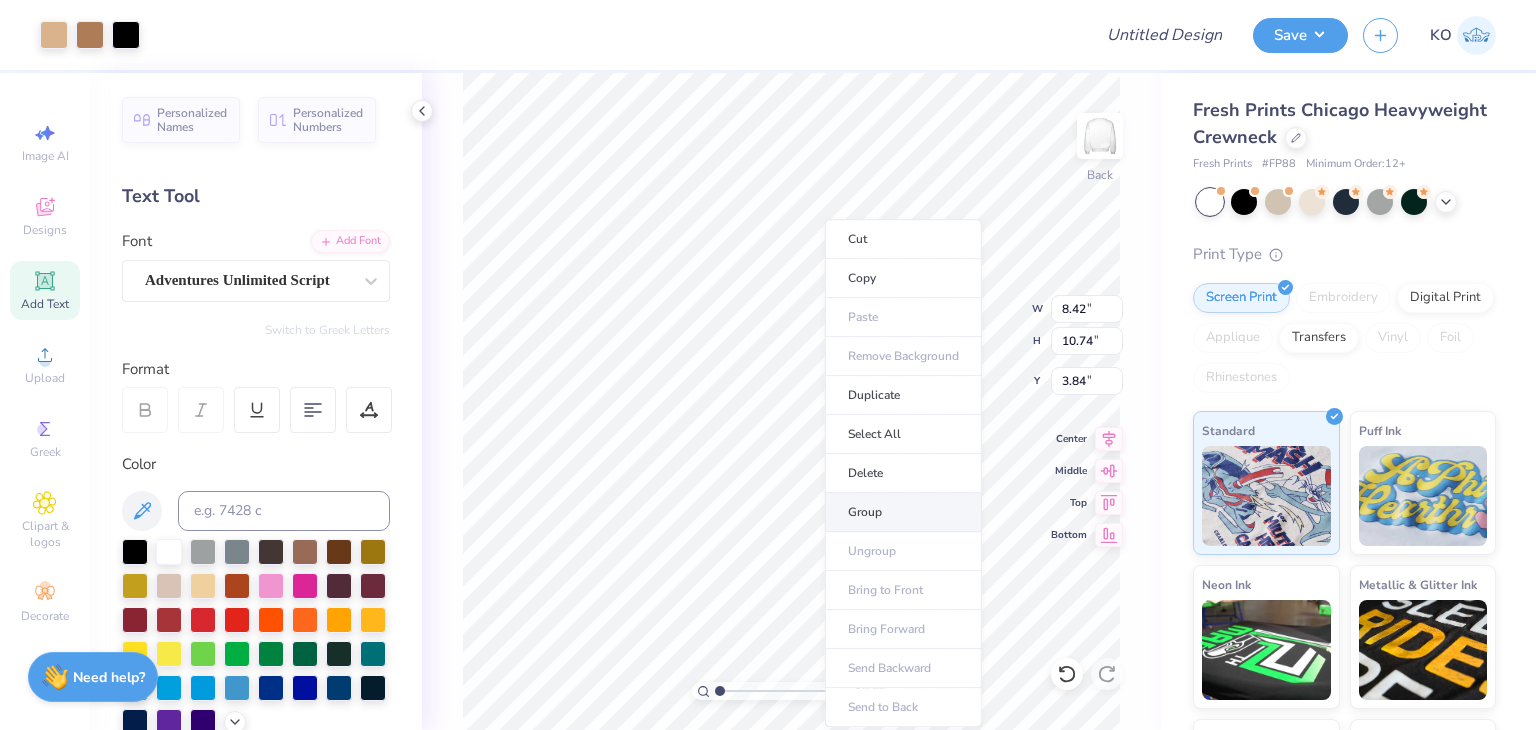 click on "Group" at bounding box center (903, 512) 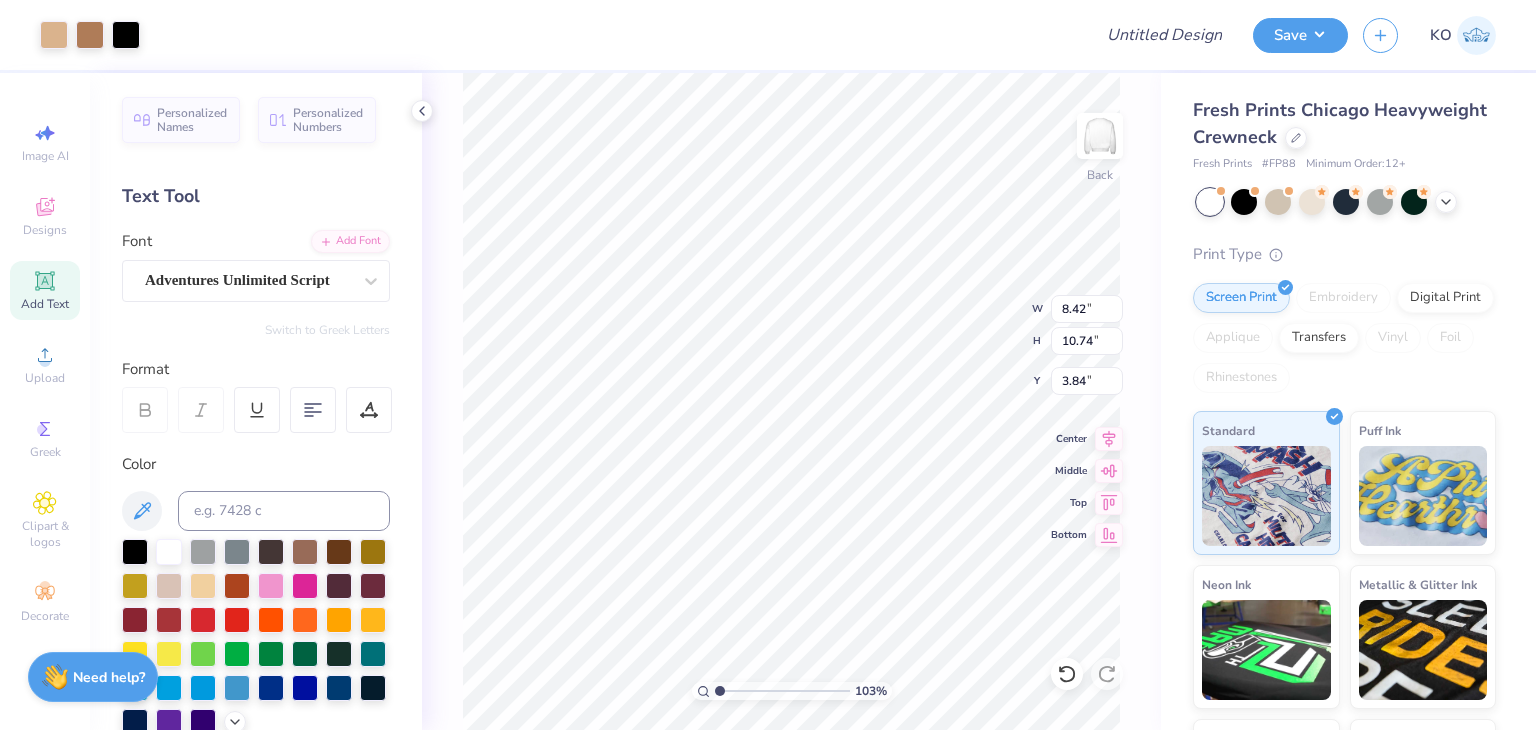 type on "1.02933251789434" 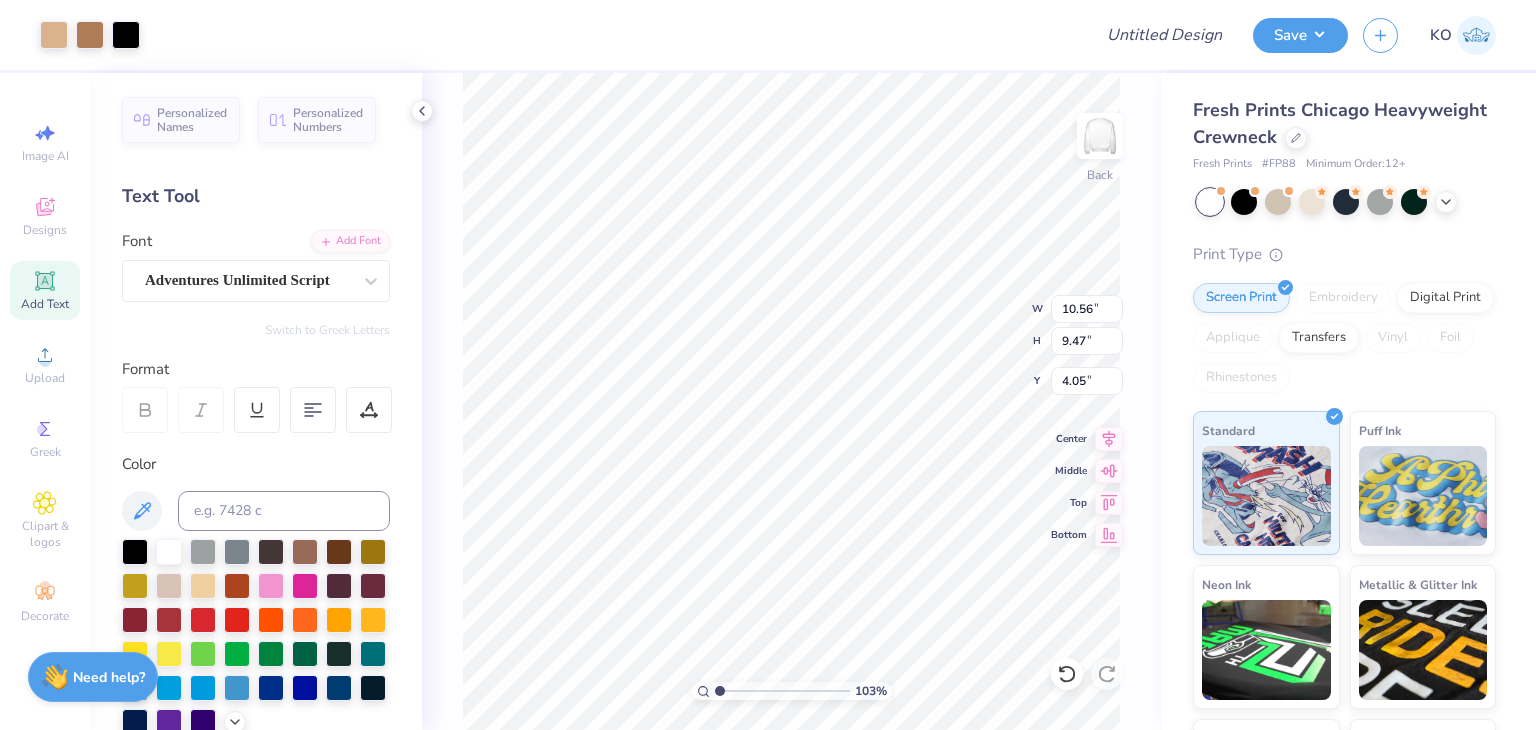 type on "1.02933251789434" 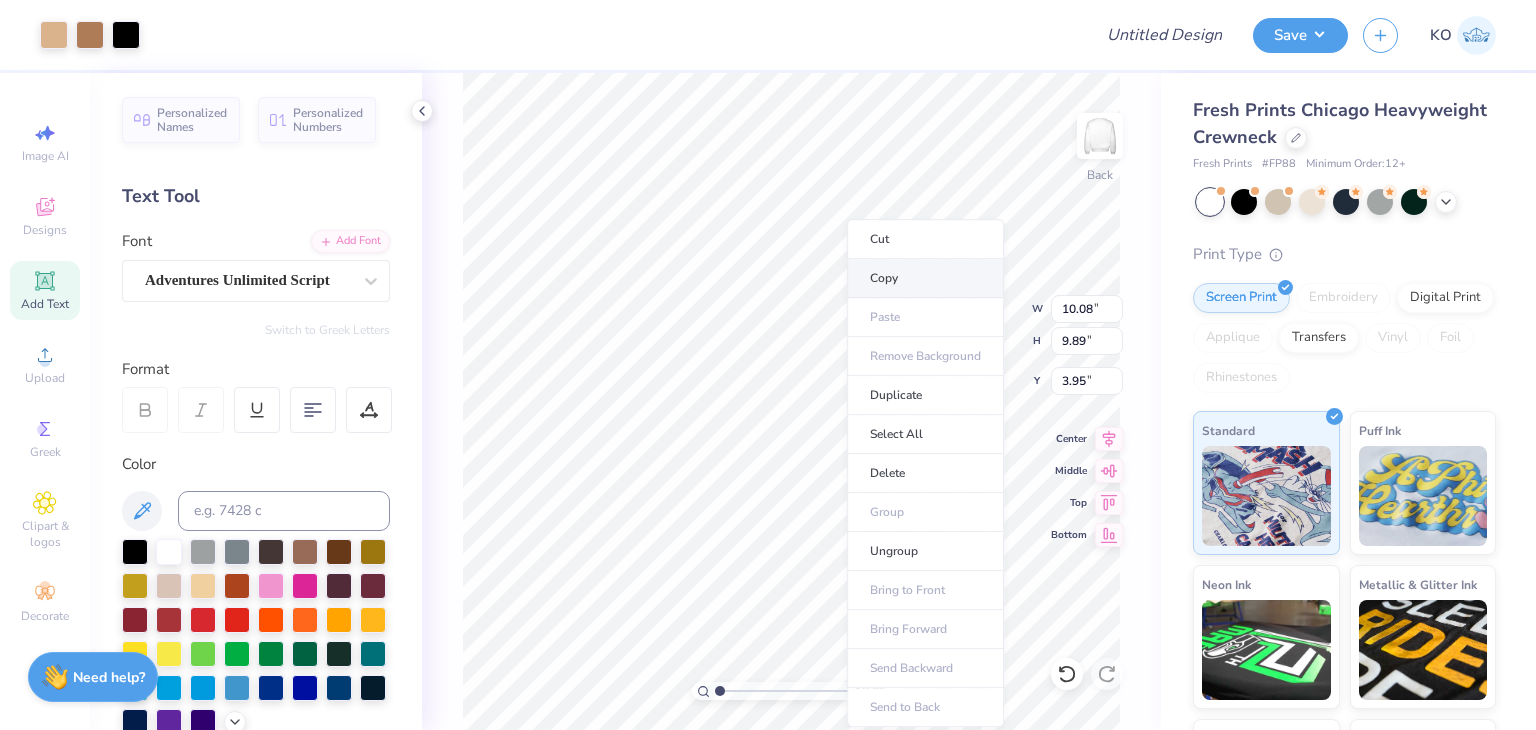 click on "Copy" at bounding box center (925, 278) 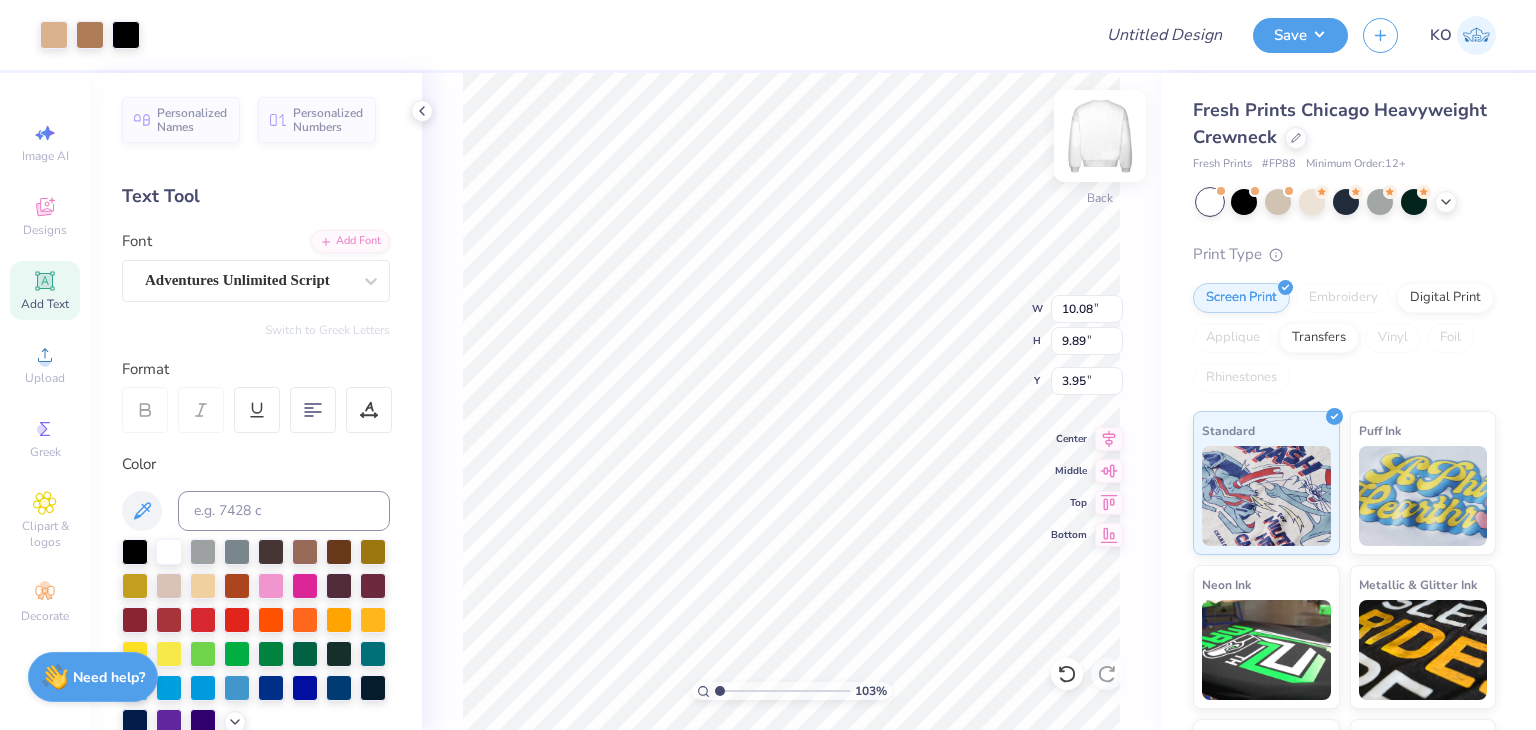 click at bounding box center (1100, 136) 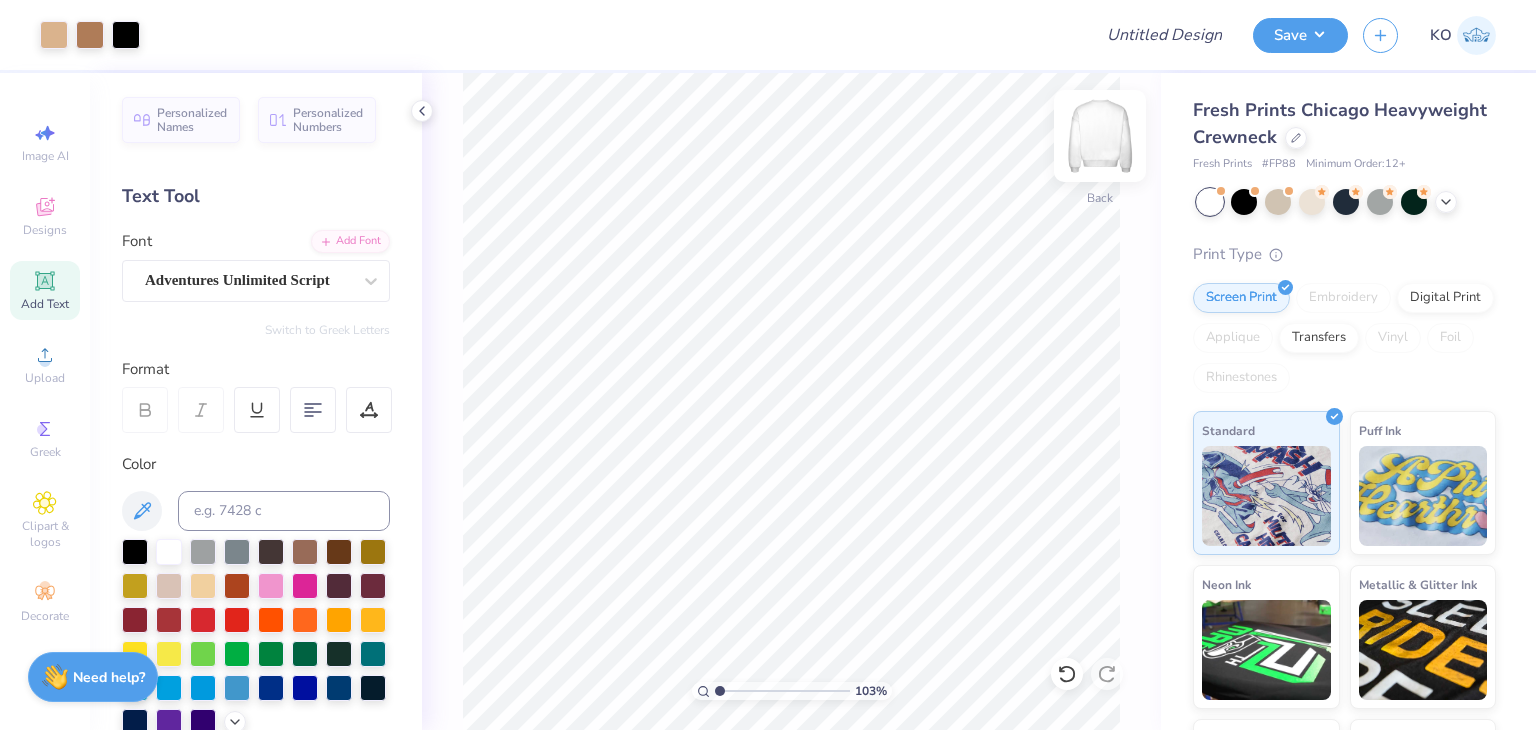 click at bounding box center [1100, 136] 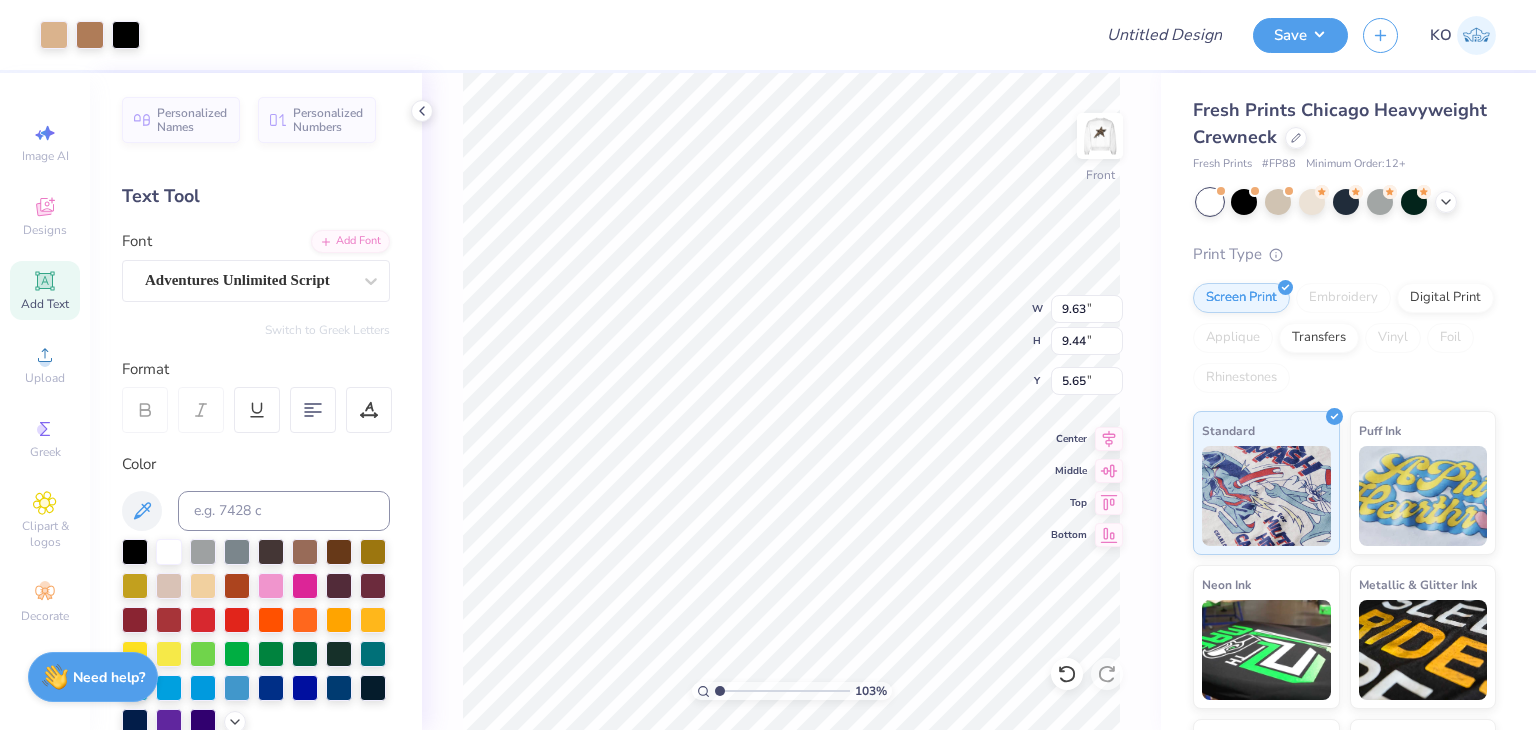 type on "1.02933251789434" 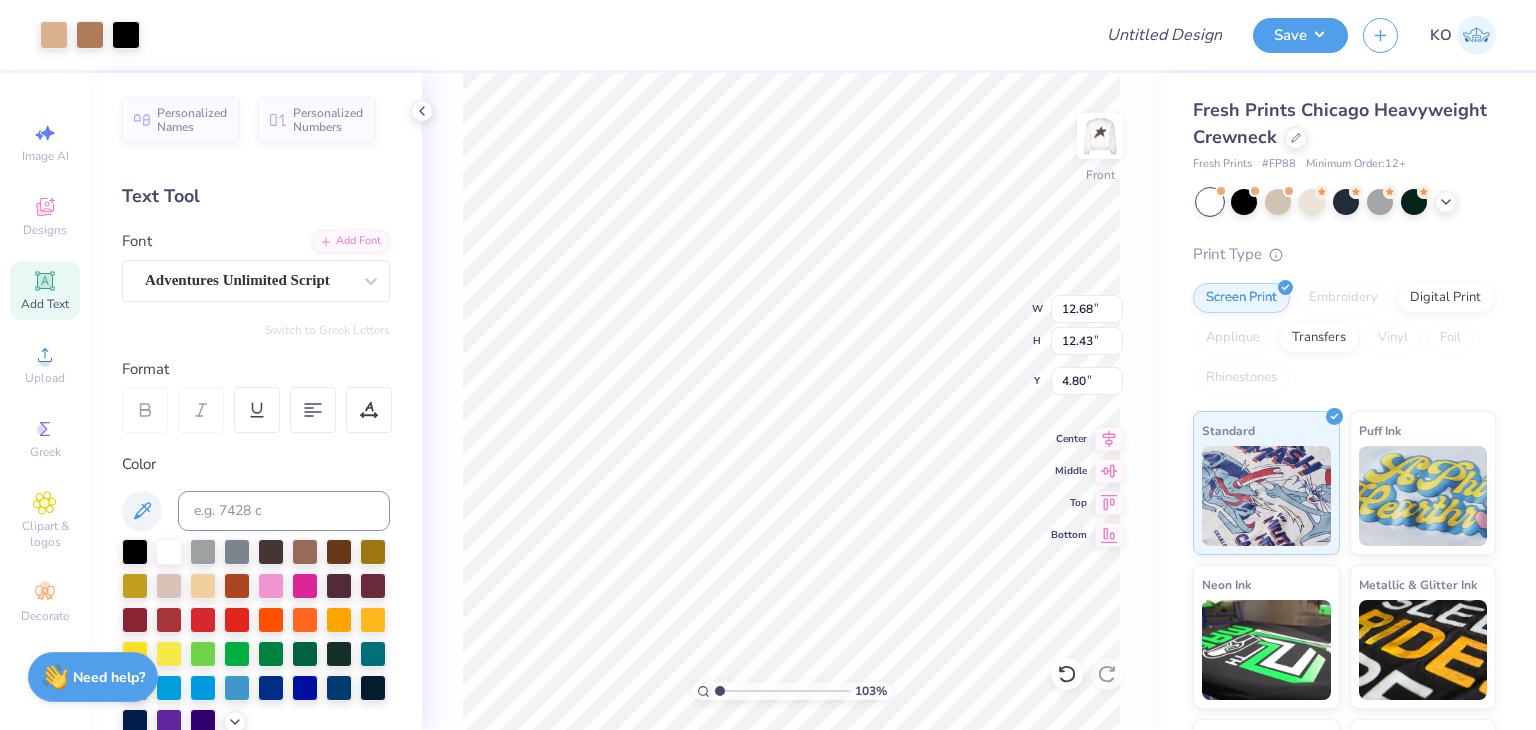 type on "1.02933251789434" 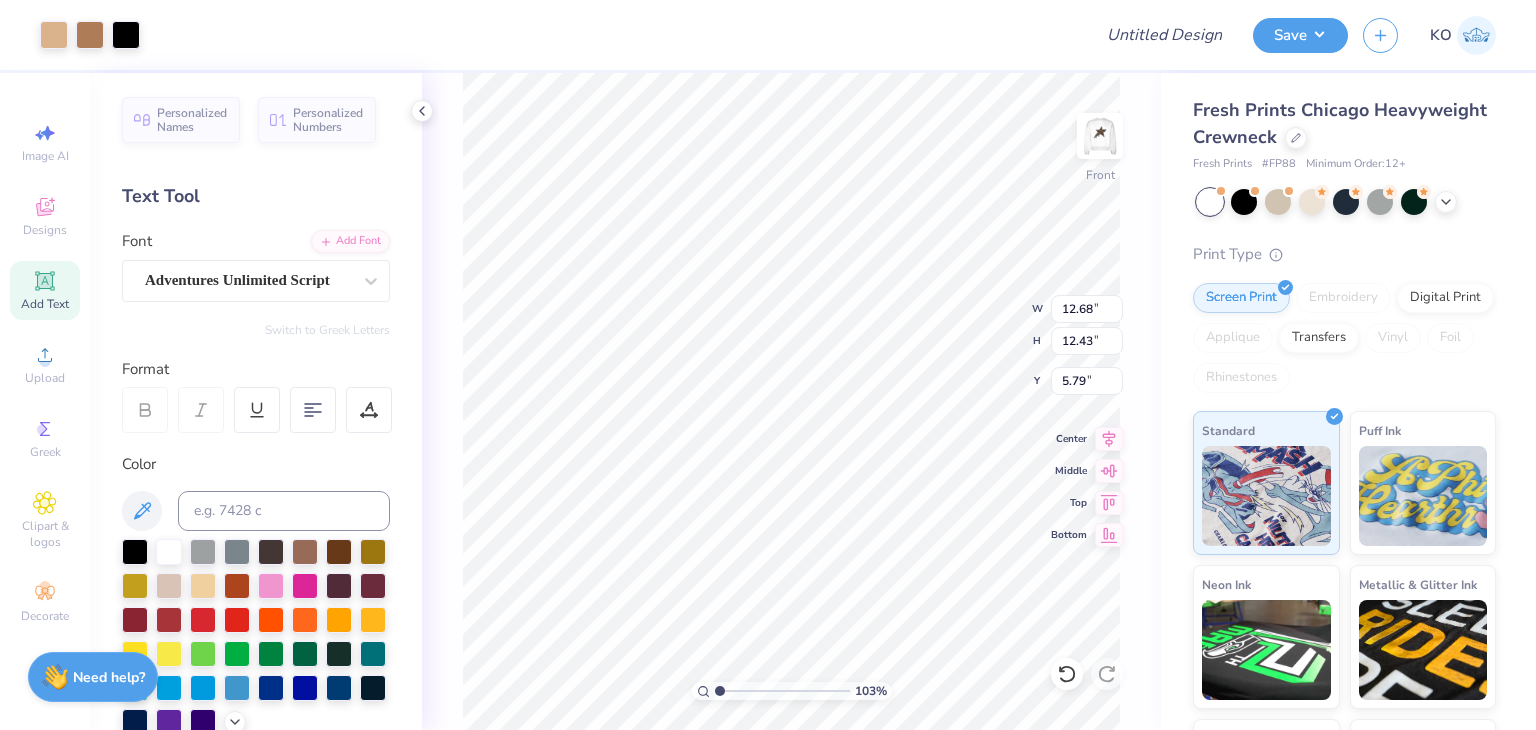 type on "1.02933251789434" 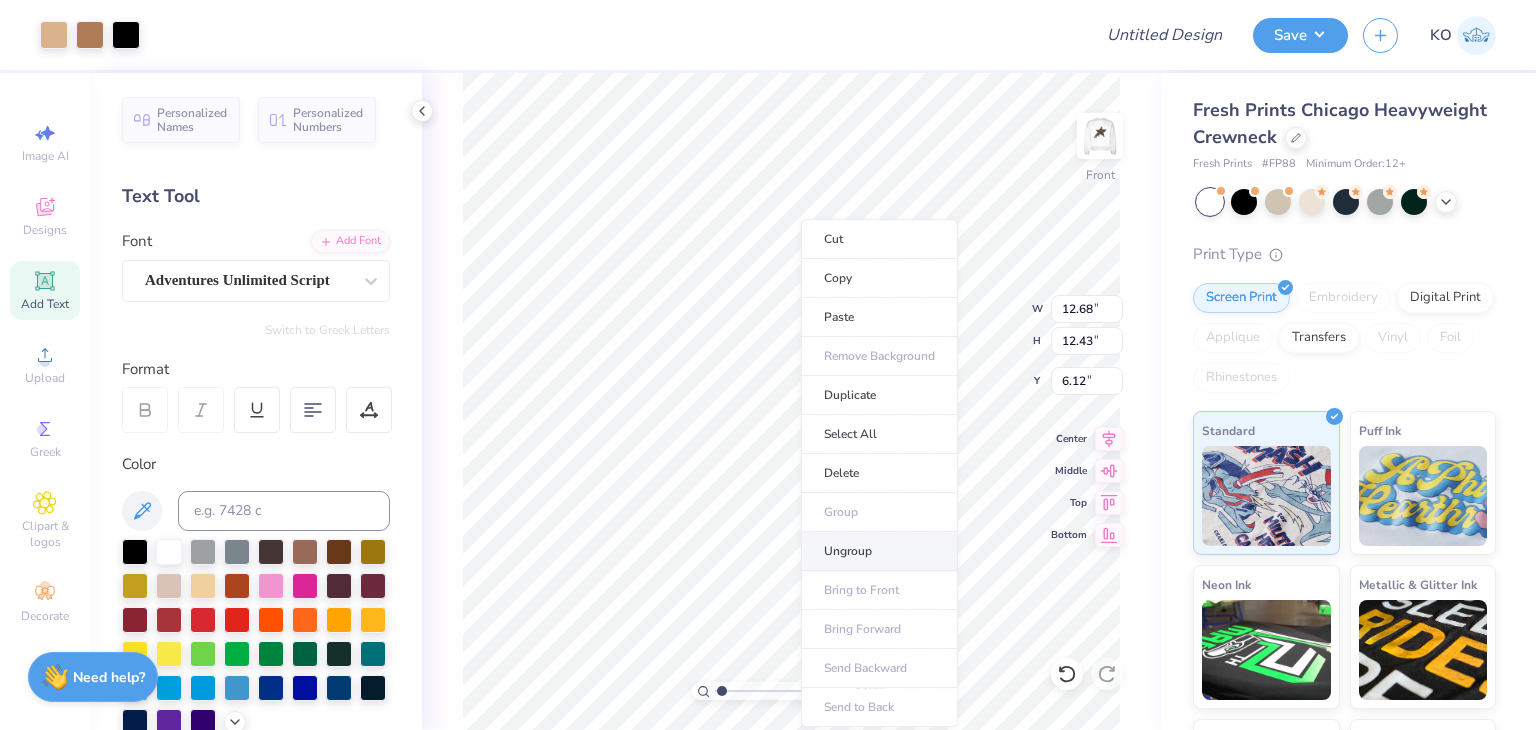 click on "Ungroup" at bounding box center [879, 551] 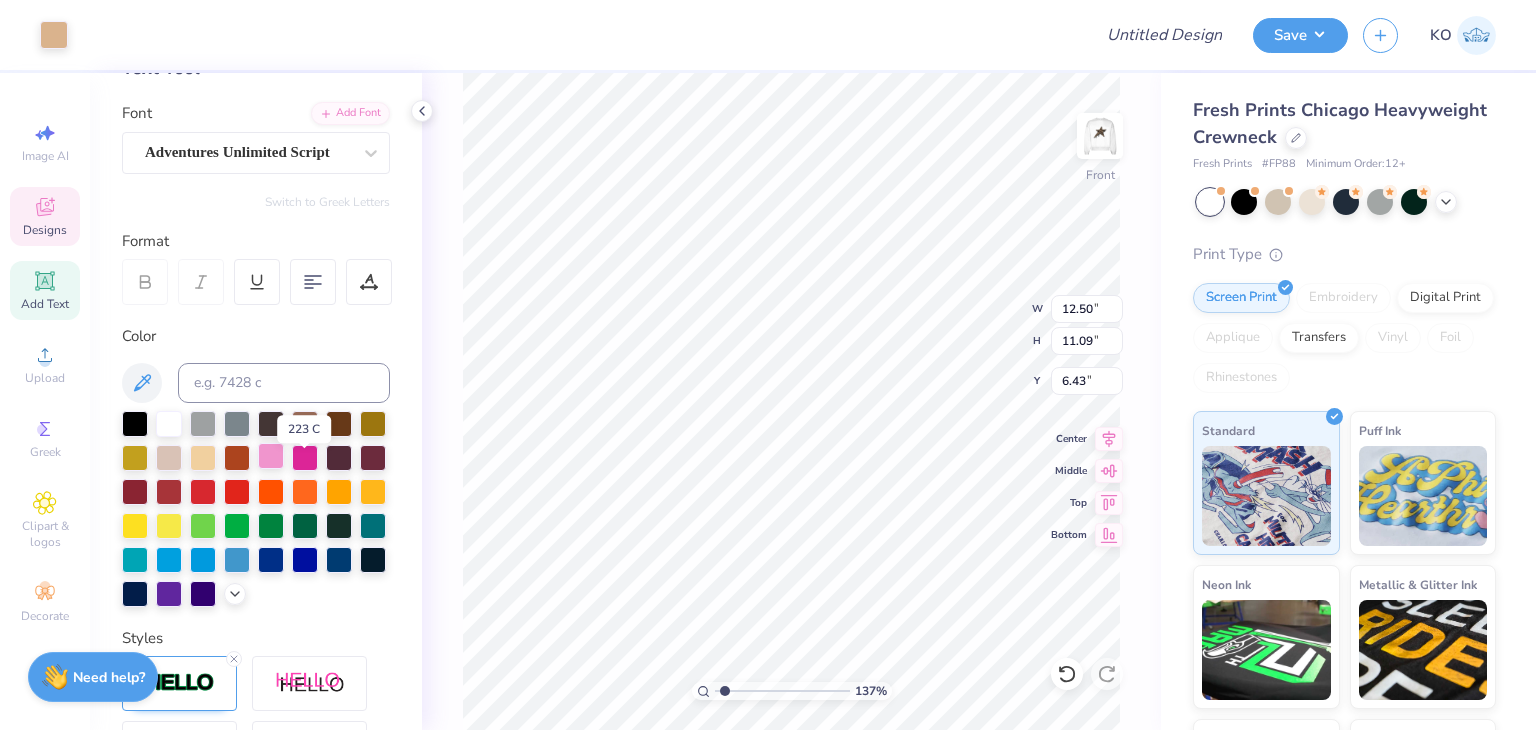 scroll, scrollTop: 135, scrollLeft: 0, axis: vertical 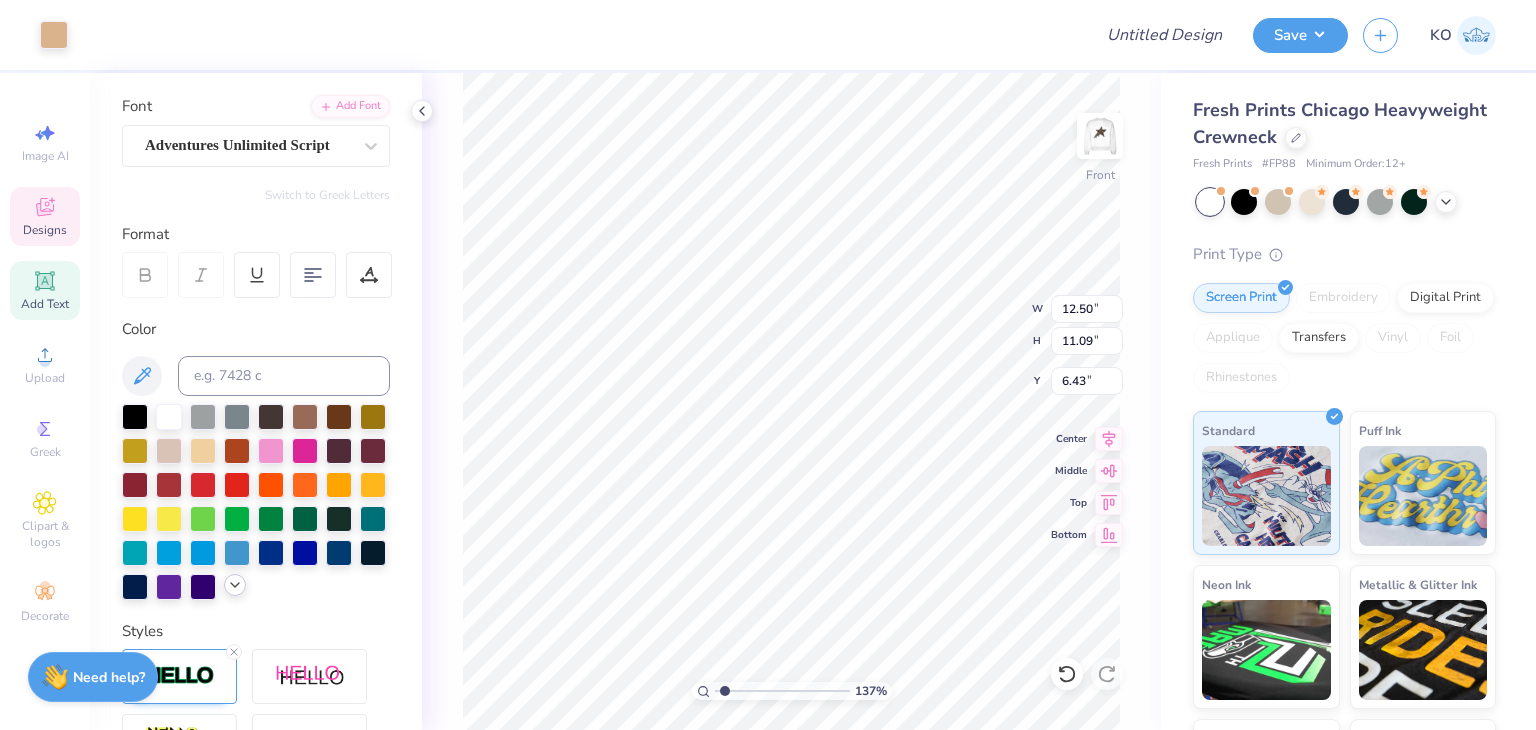 click 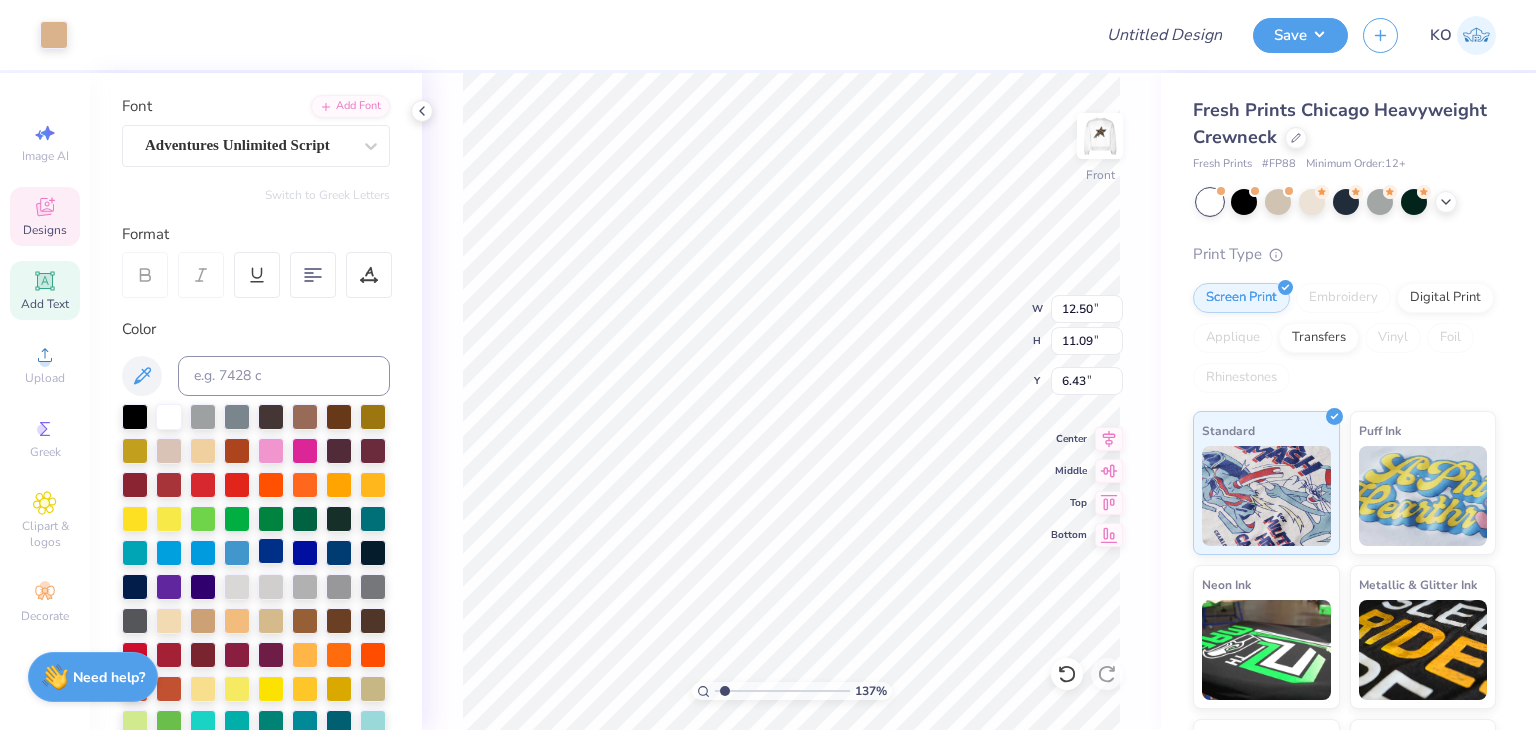 click at bounding box center [271, 551] 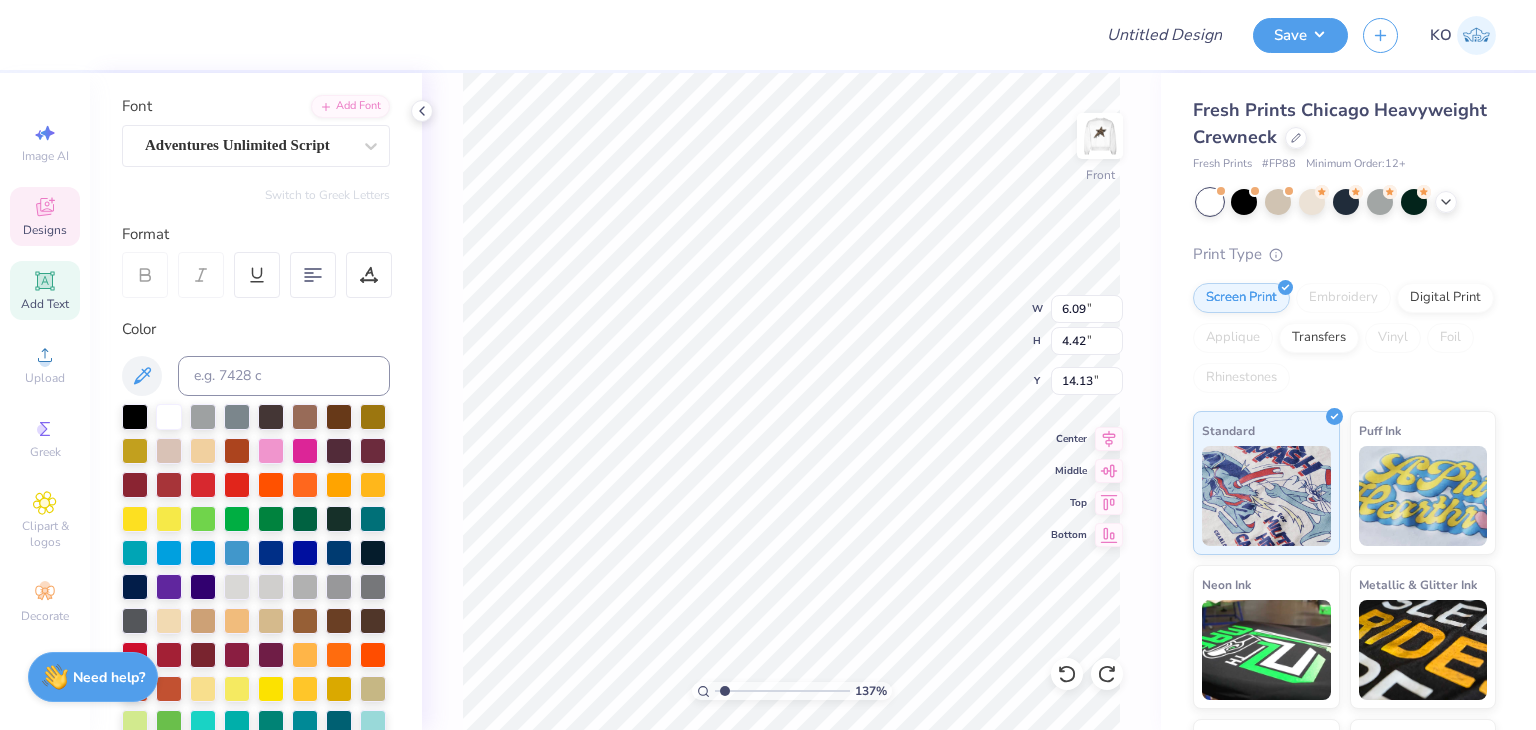 click on "137  % Front W 6.09 6.09 " H 4.42 4.42 " Y 14.13 14.13 " Center Middle Top Bottom" at bounding box center (791, 401) 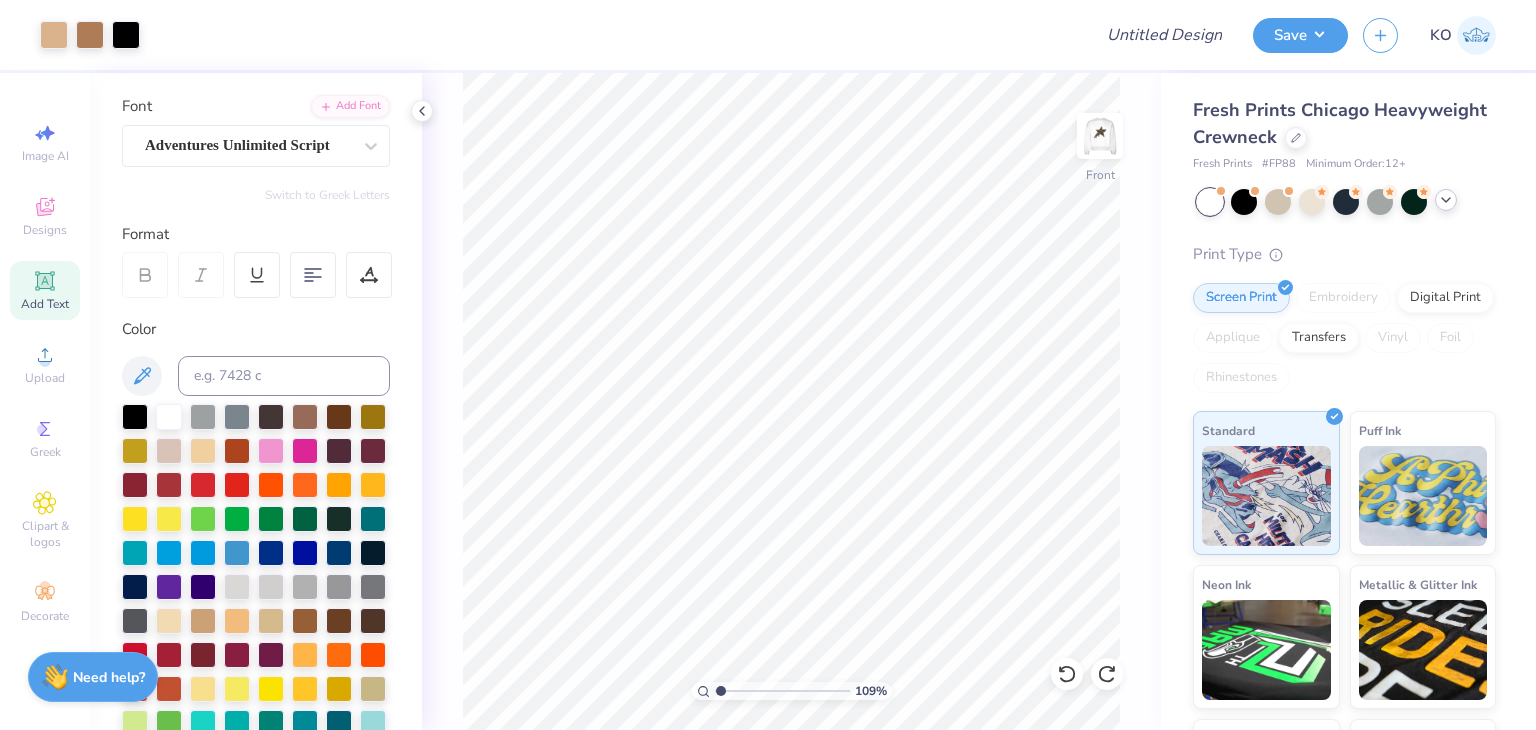click 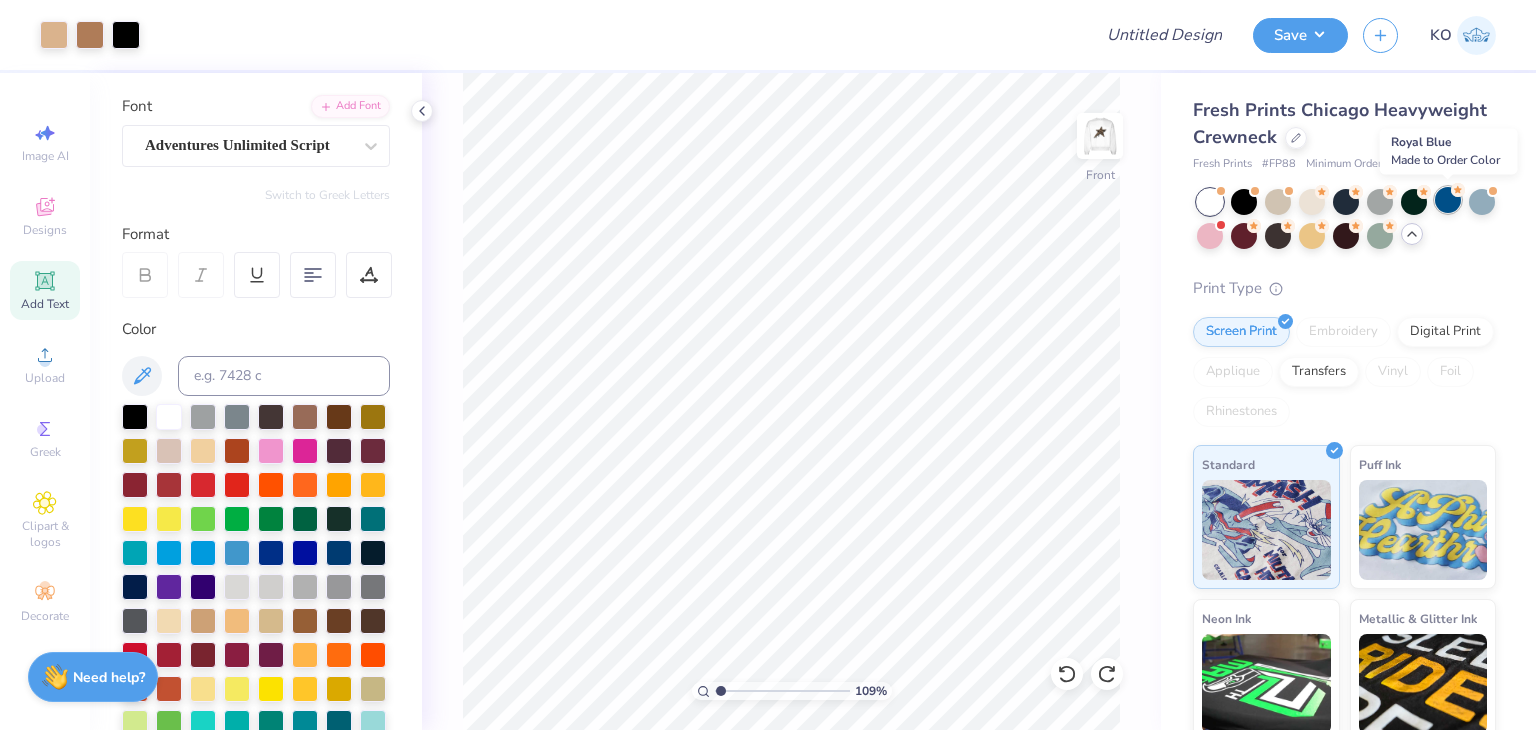 click at bounding box center [1448, 200] 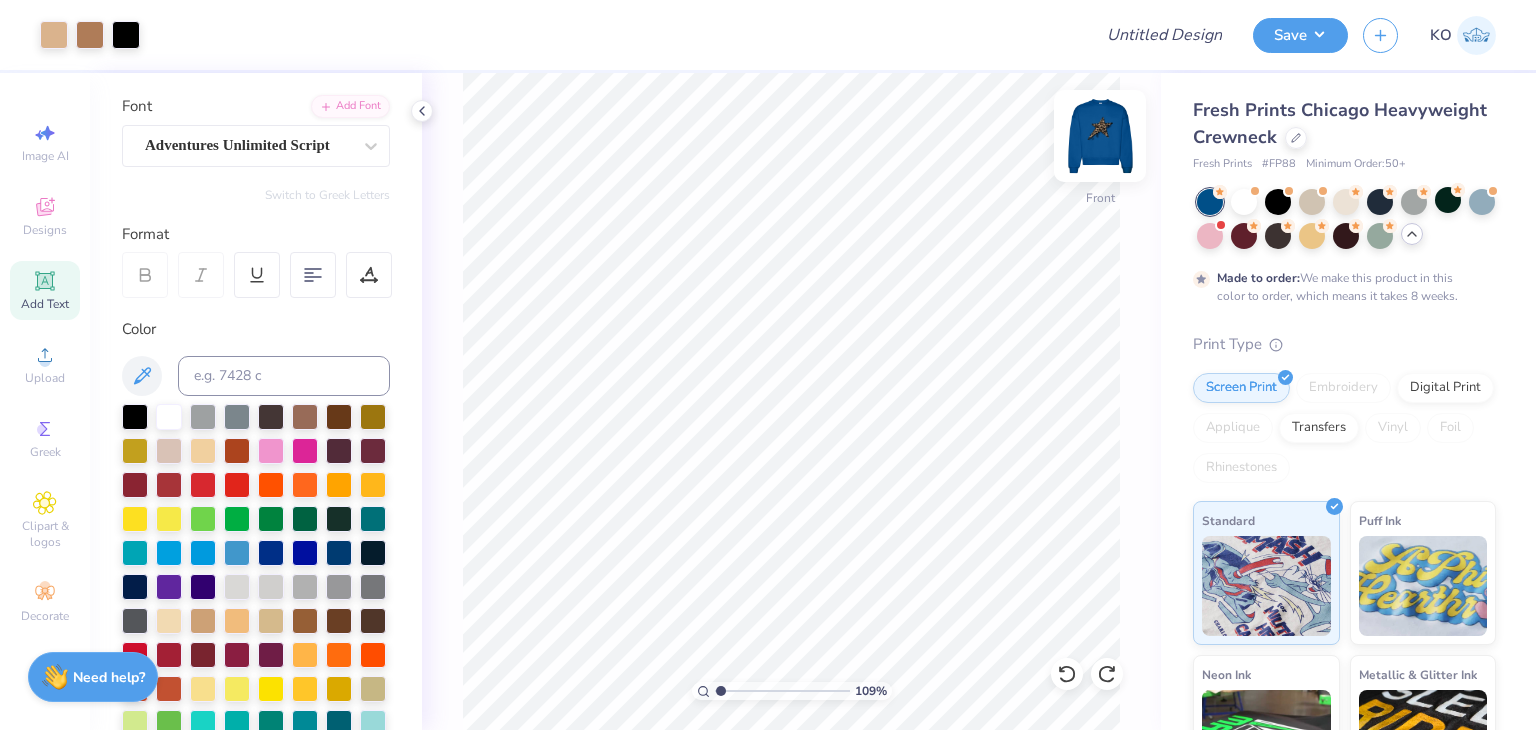 type on "1.08750473567325" 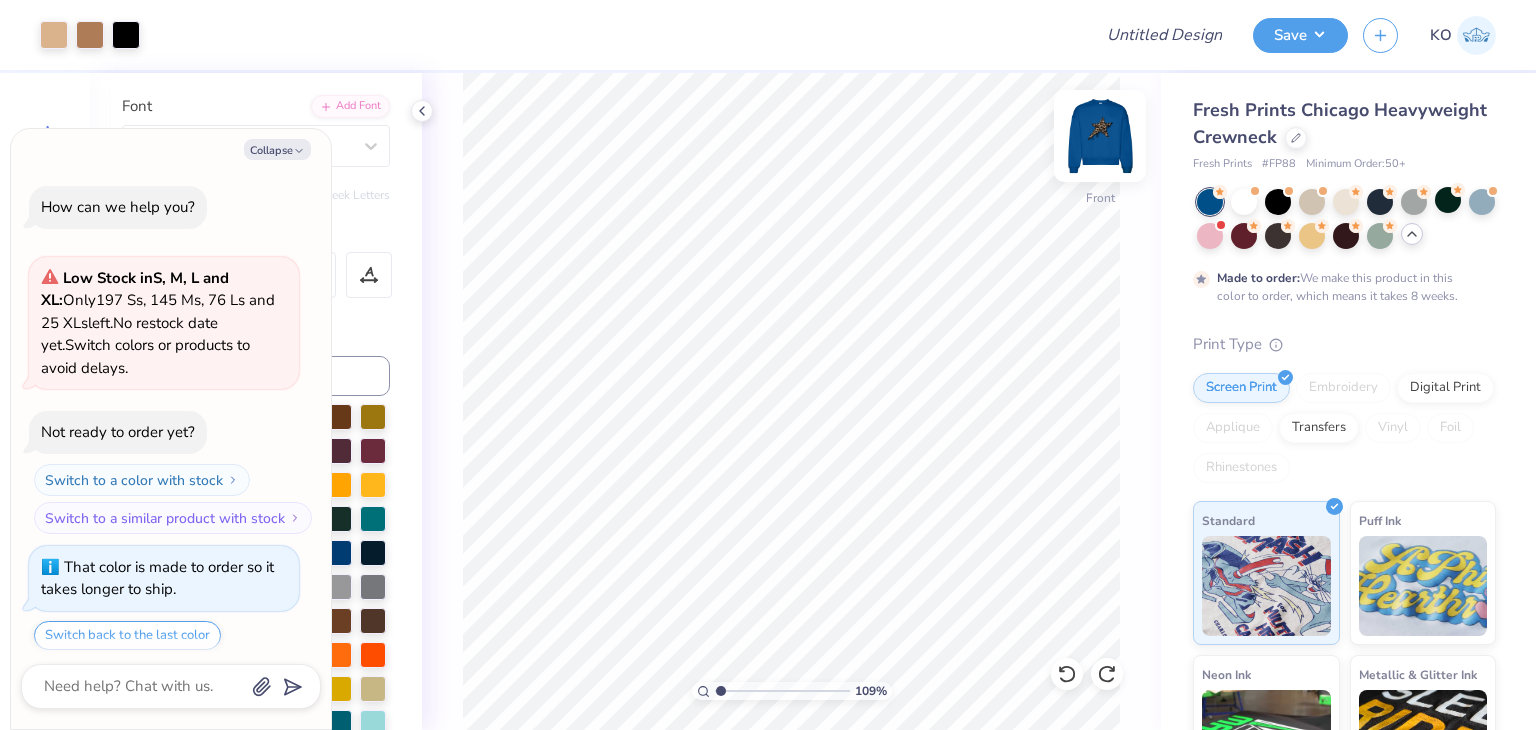 type on "x" 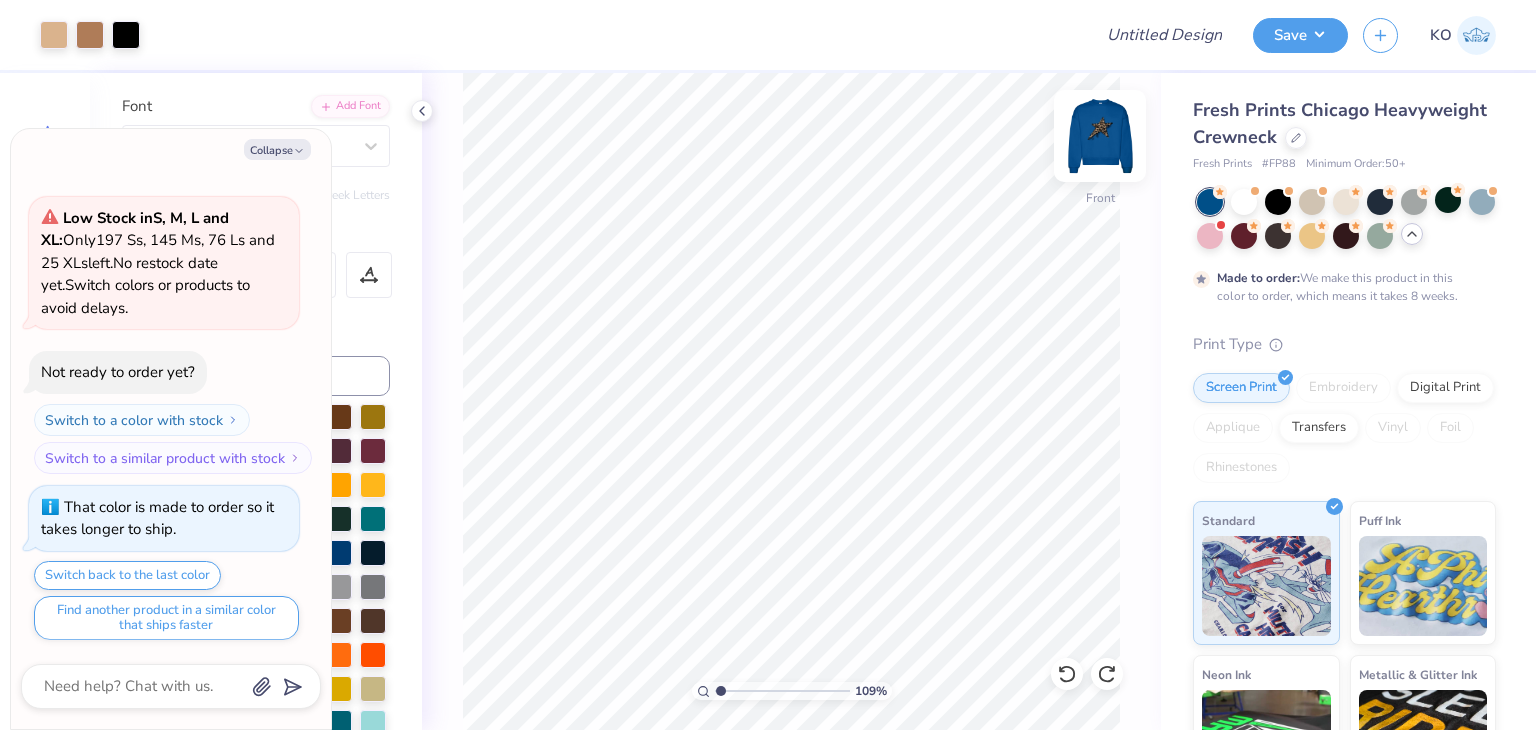 type on "1.08750473567325" 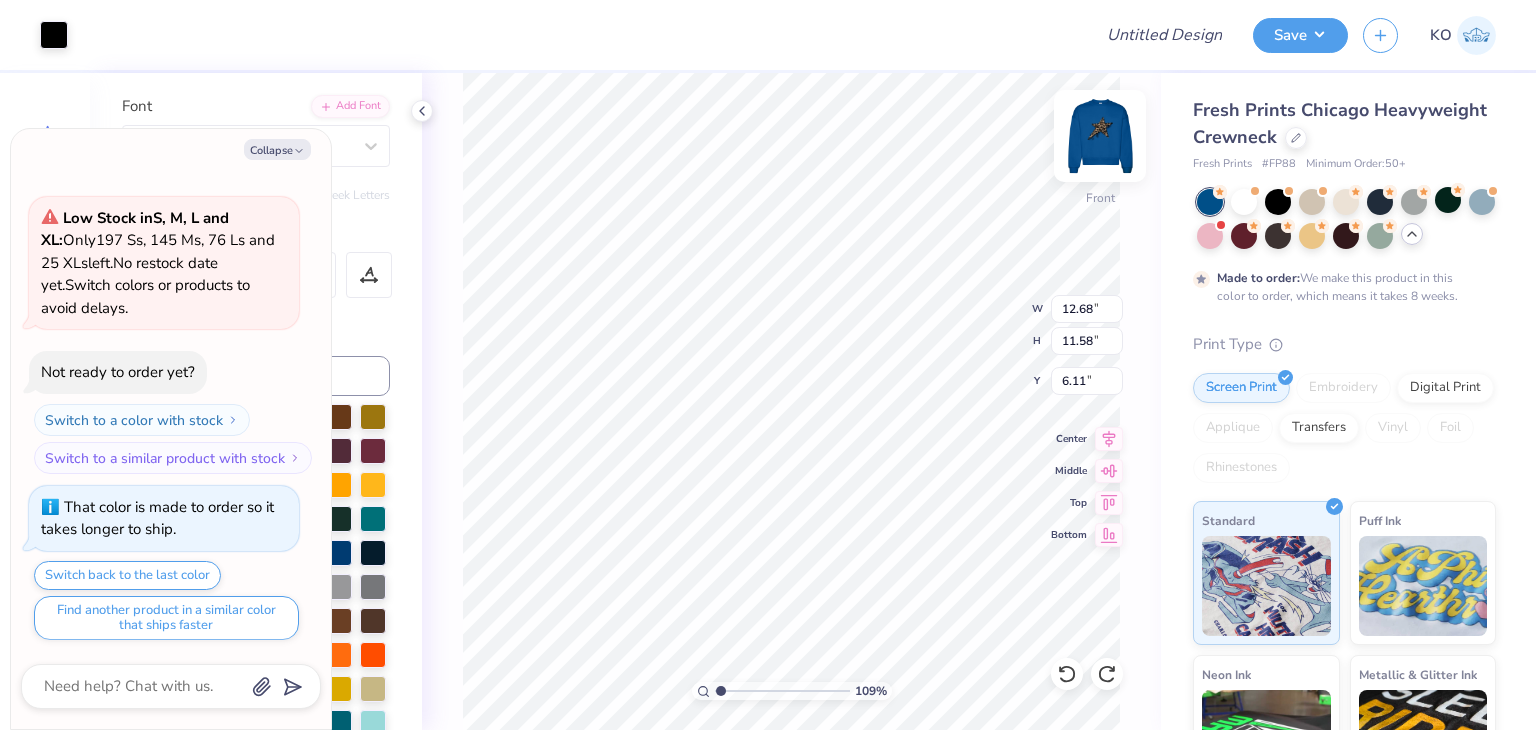 type on "1.08750473567325" 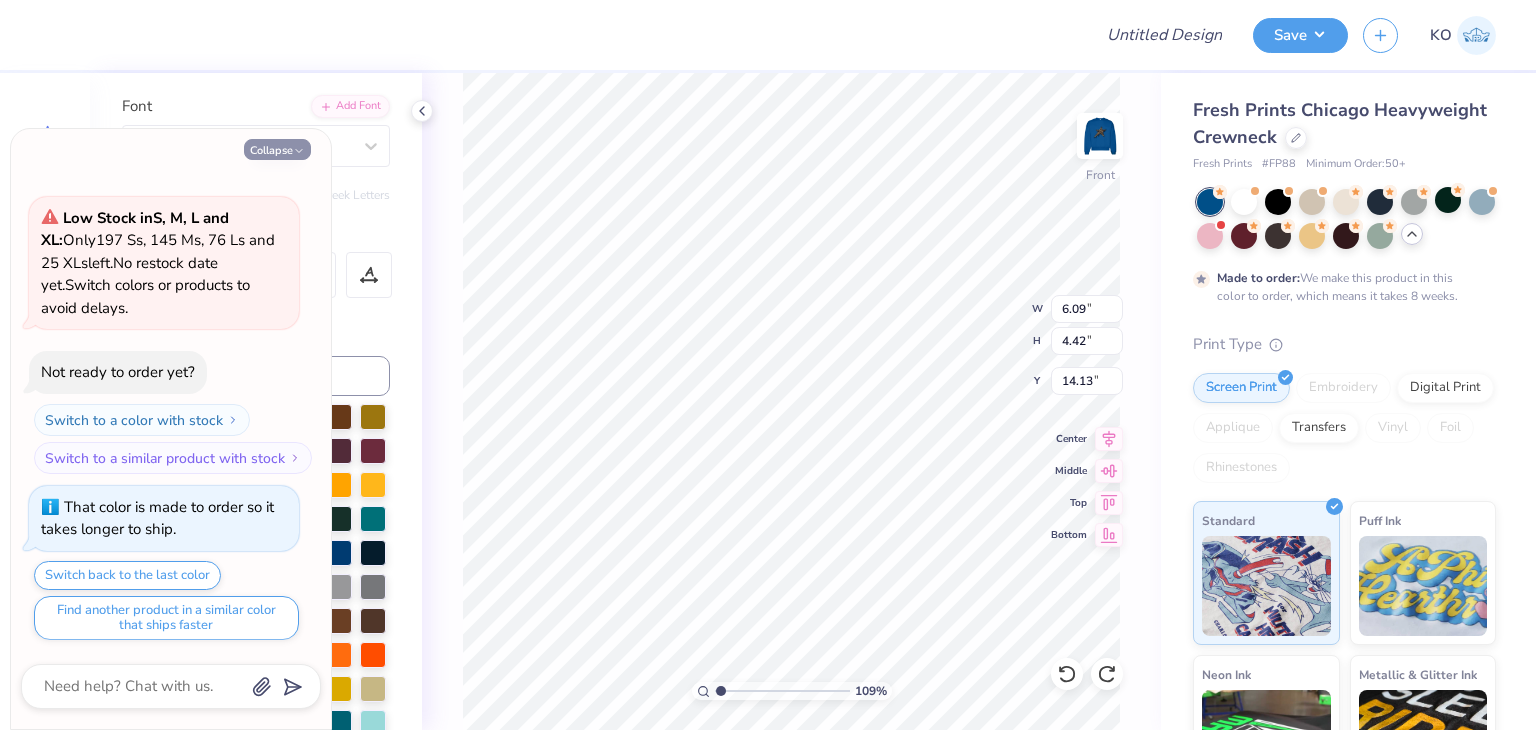 click on "Collapse" at bounding box center [277, 149] 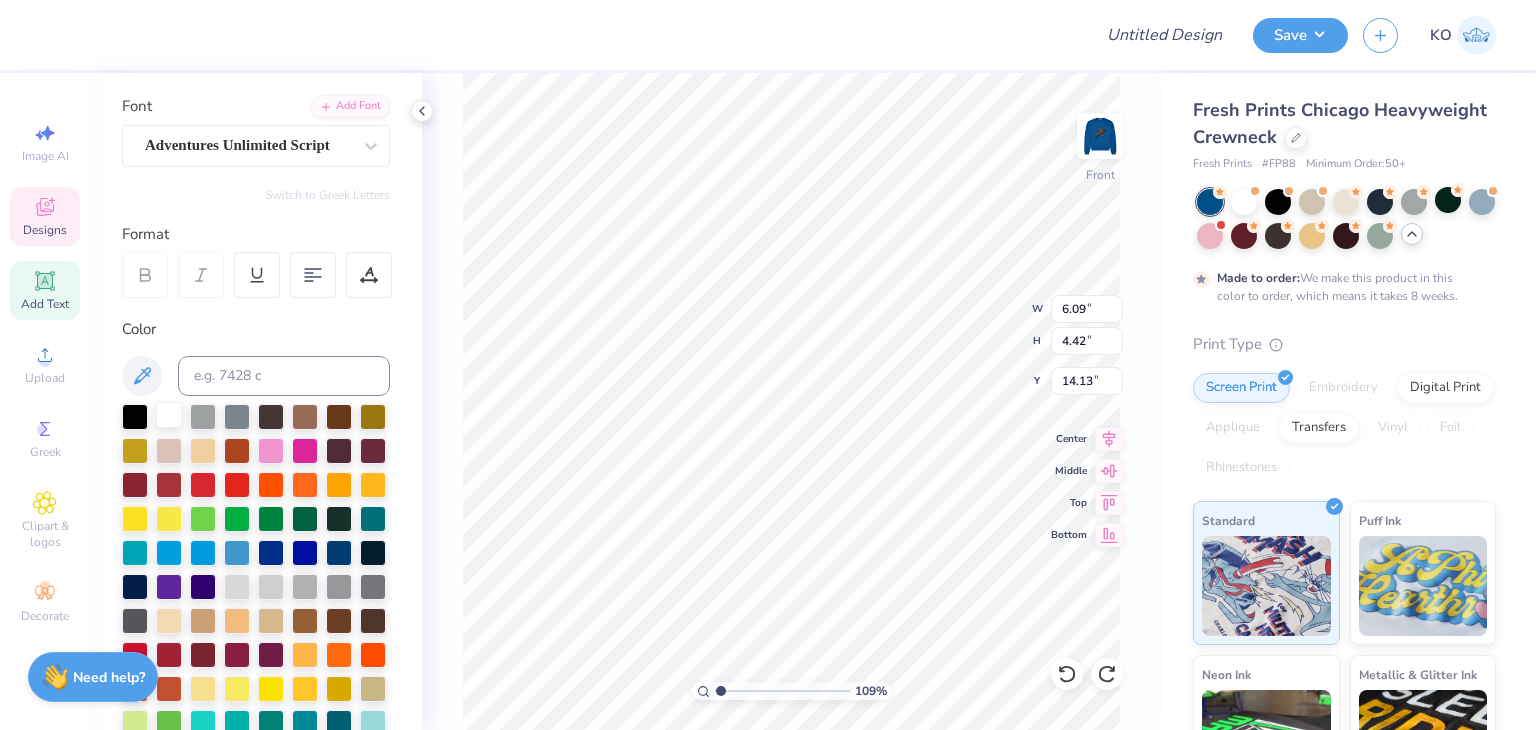 click at bounding box center (169, 415) 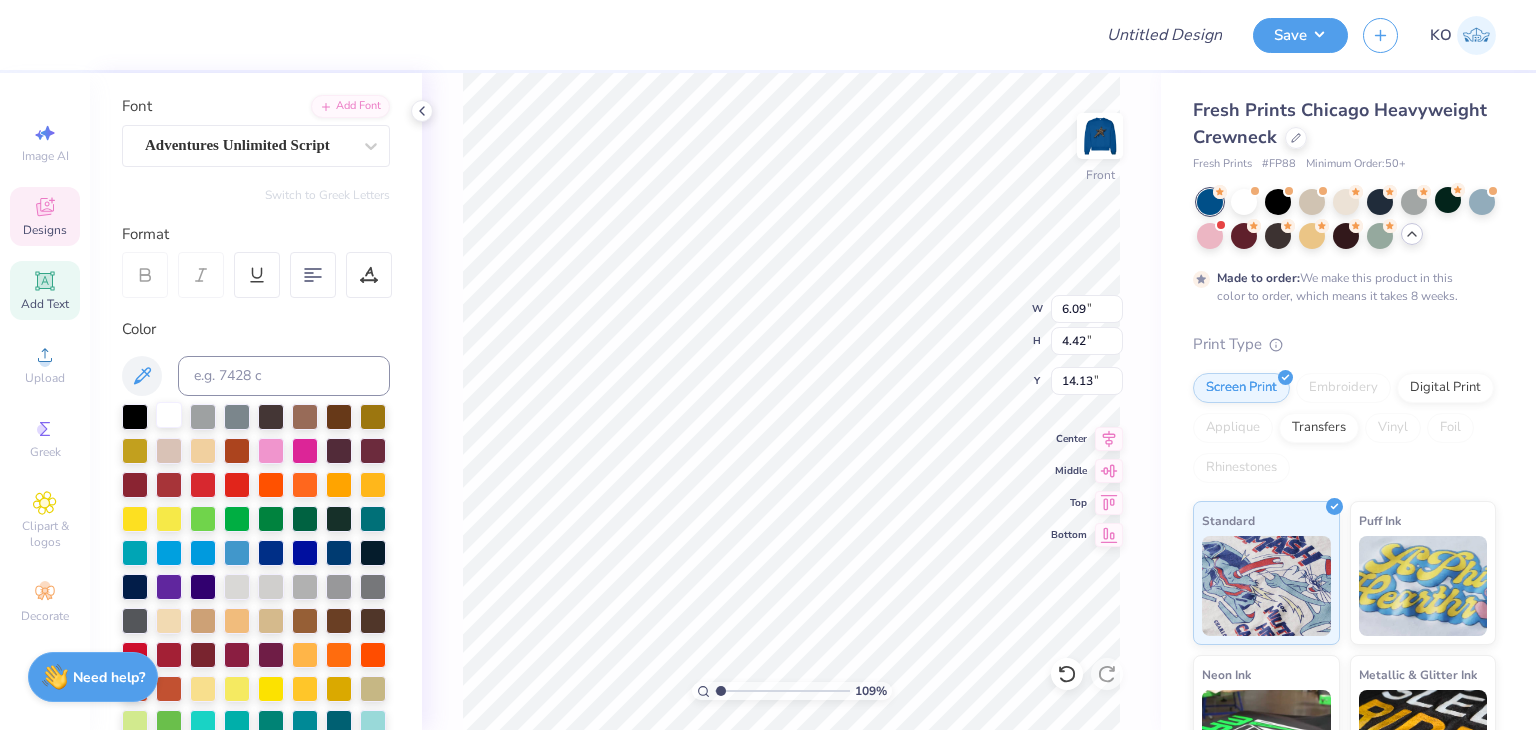 type on "1.08750473567325" 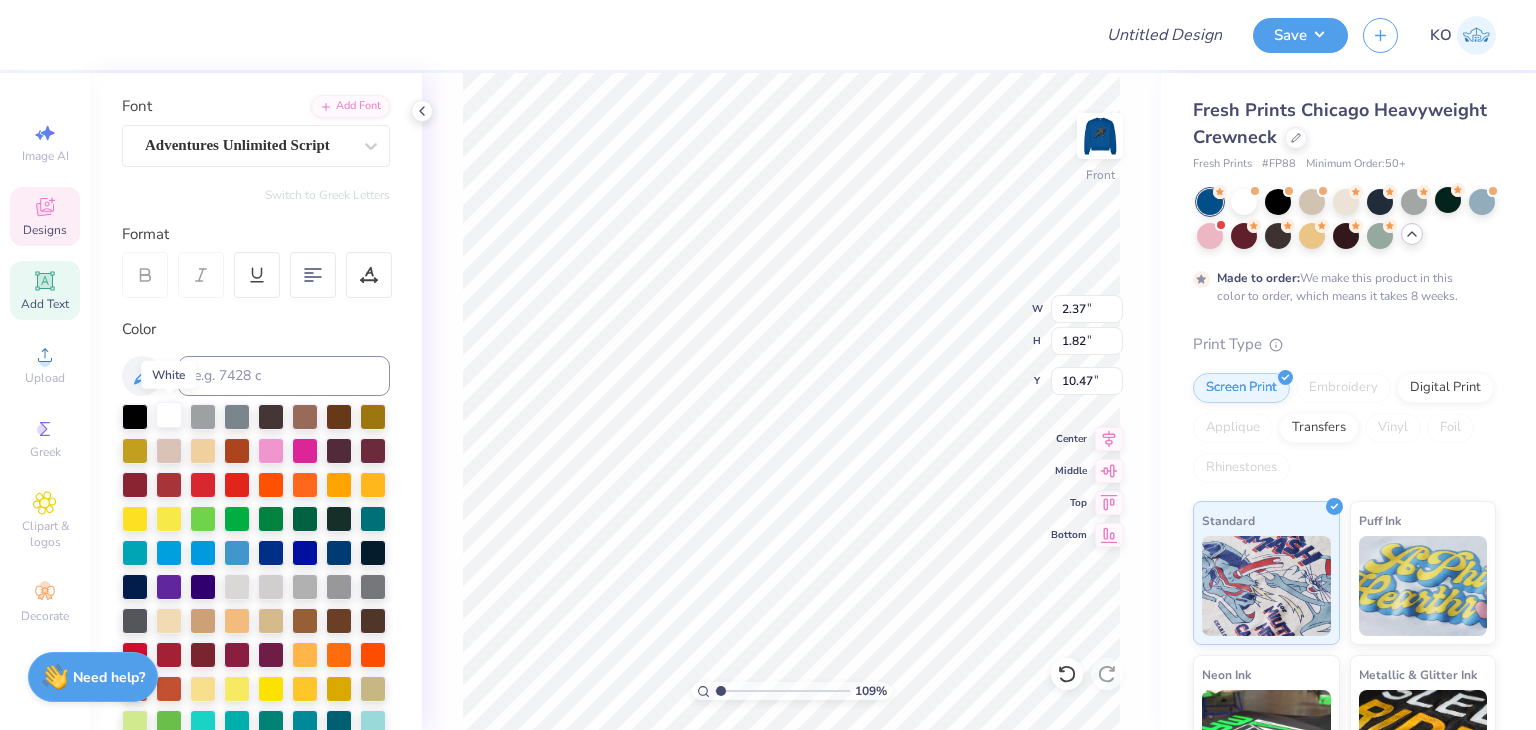 click at bounding box center (169, 415) 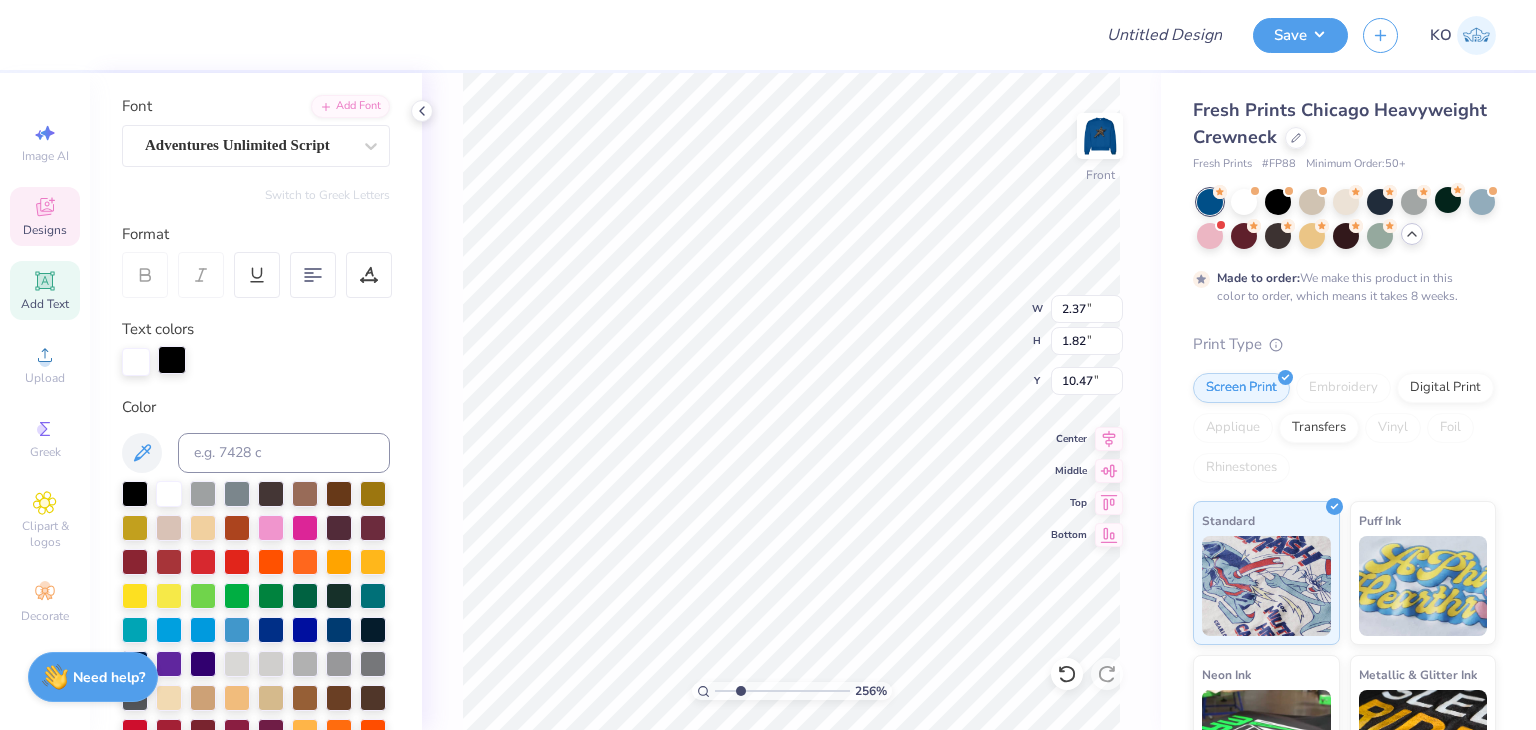 click at bounding box center [172, 360] 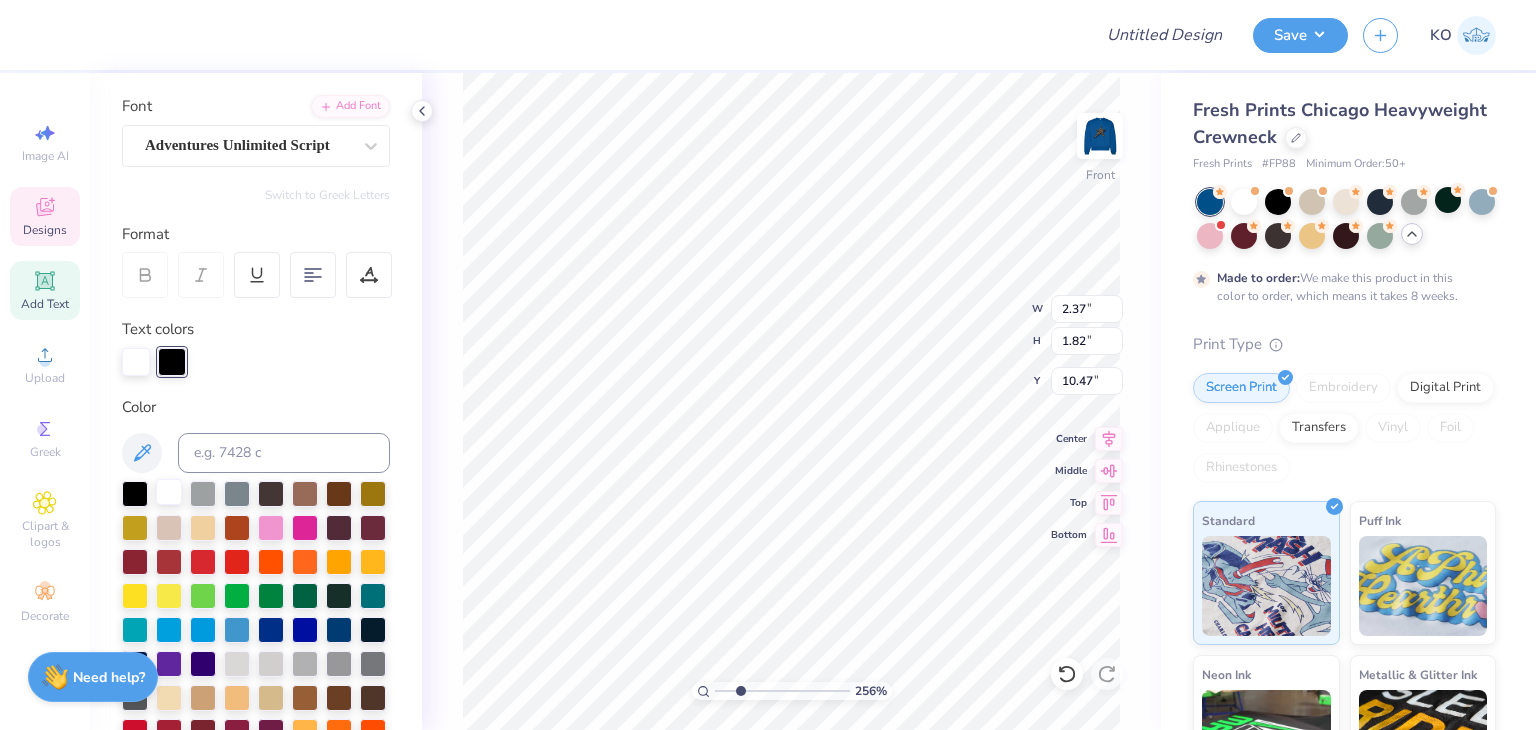 click at bounding box center (169, 492) 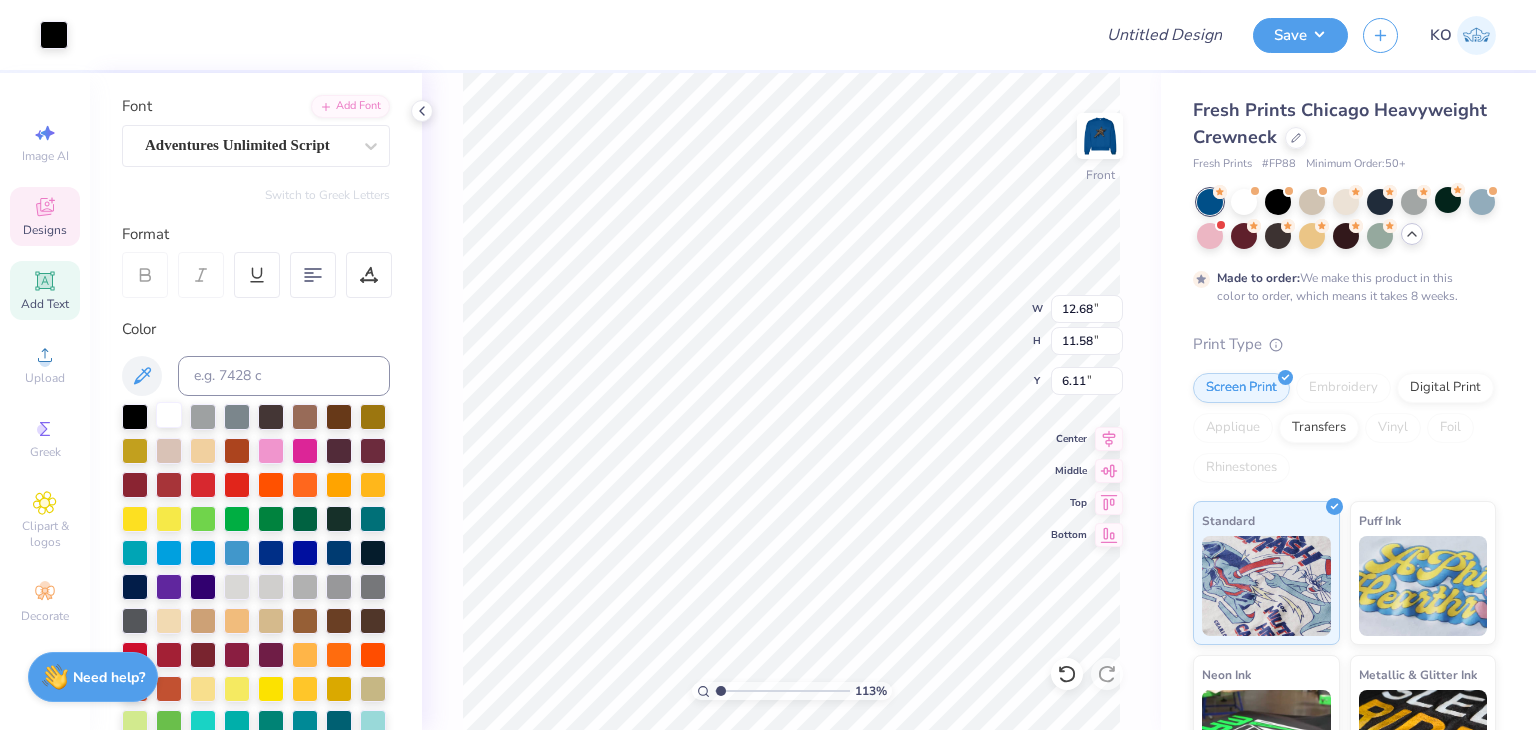type on "1.13077442764713" 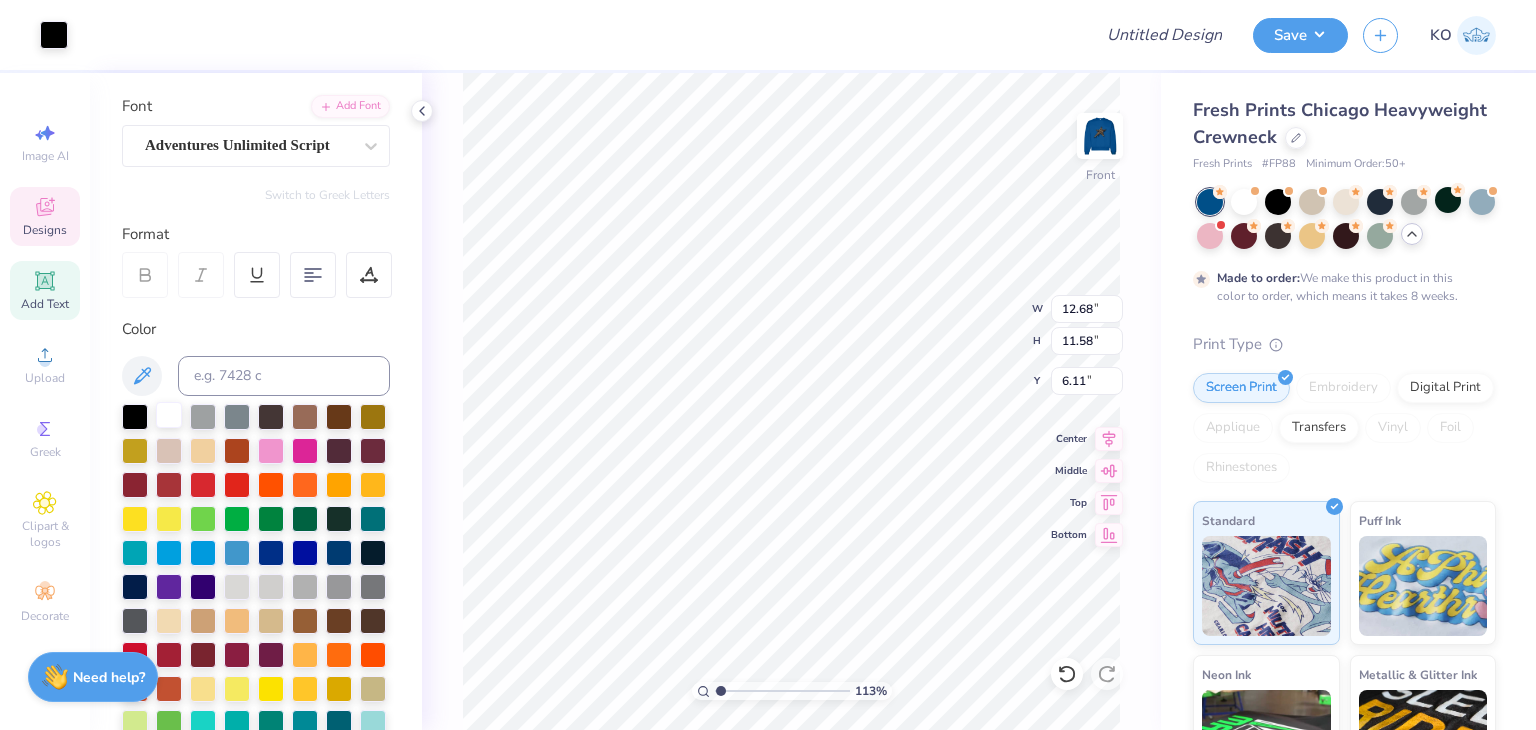 type on "1.13077442764713" 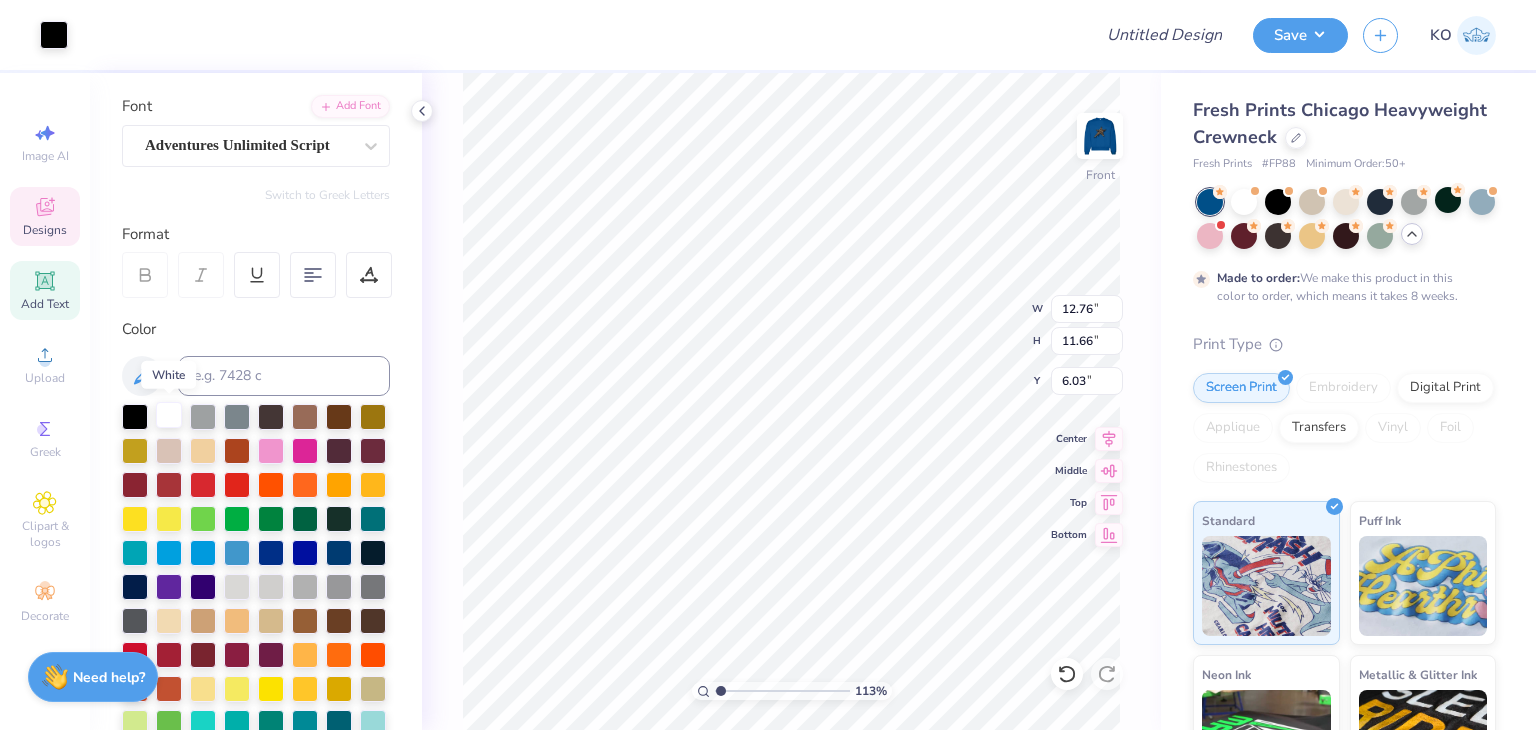 click at bounding box center [169, 415] 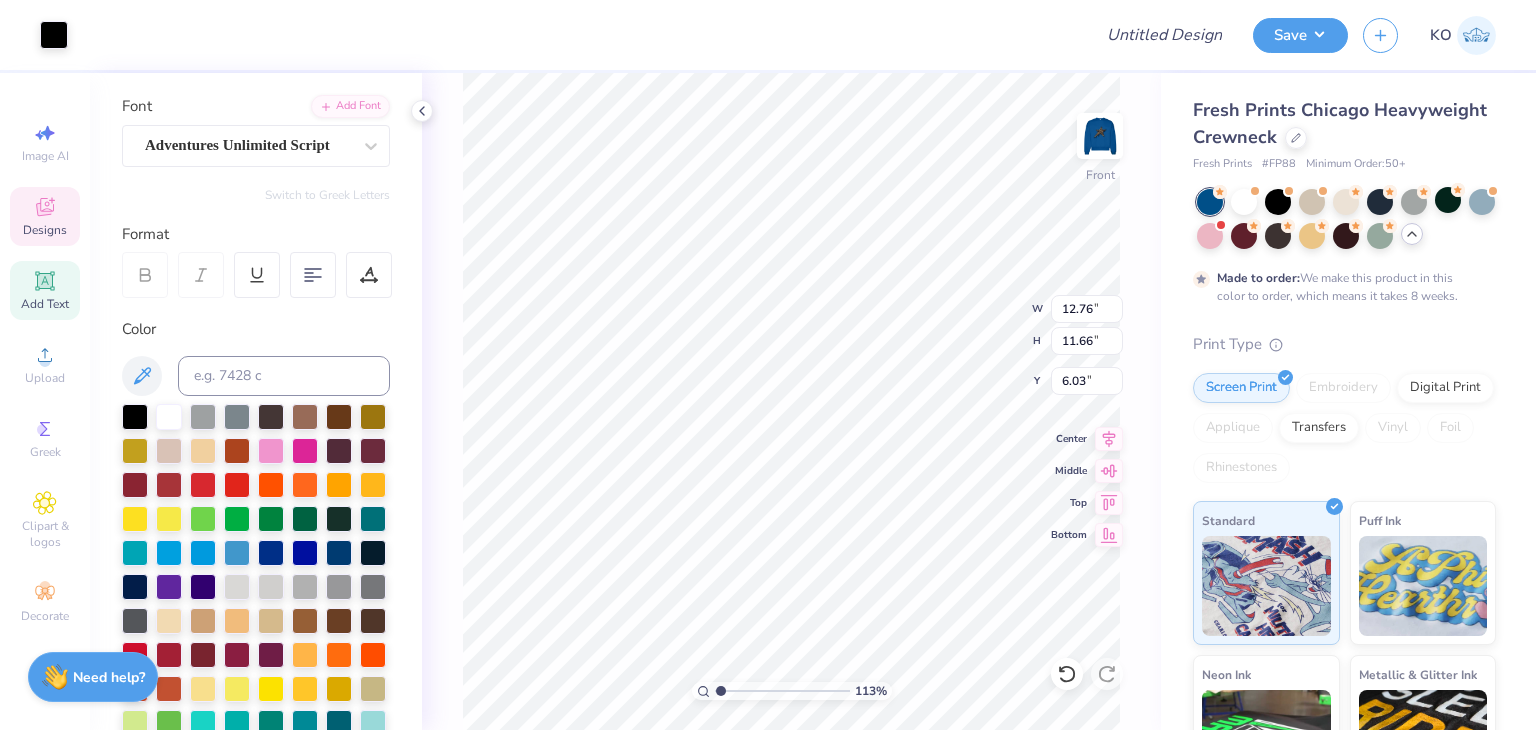 type on "1.13077442764713" 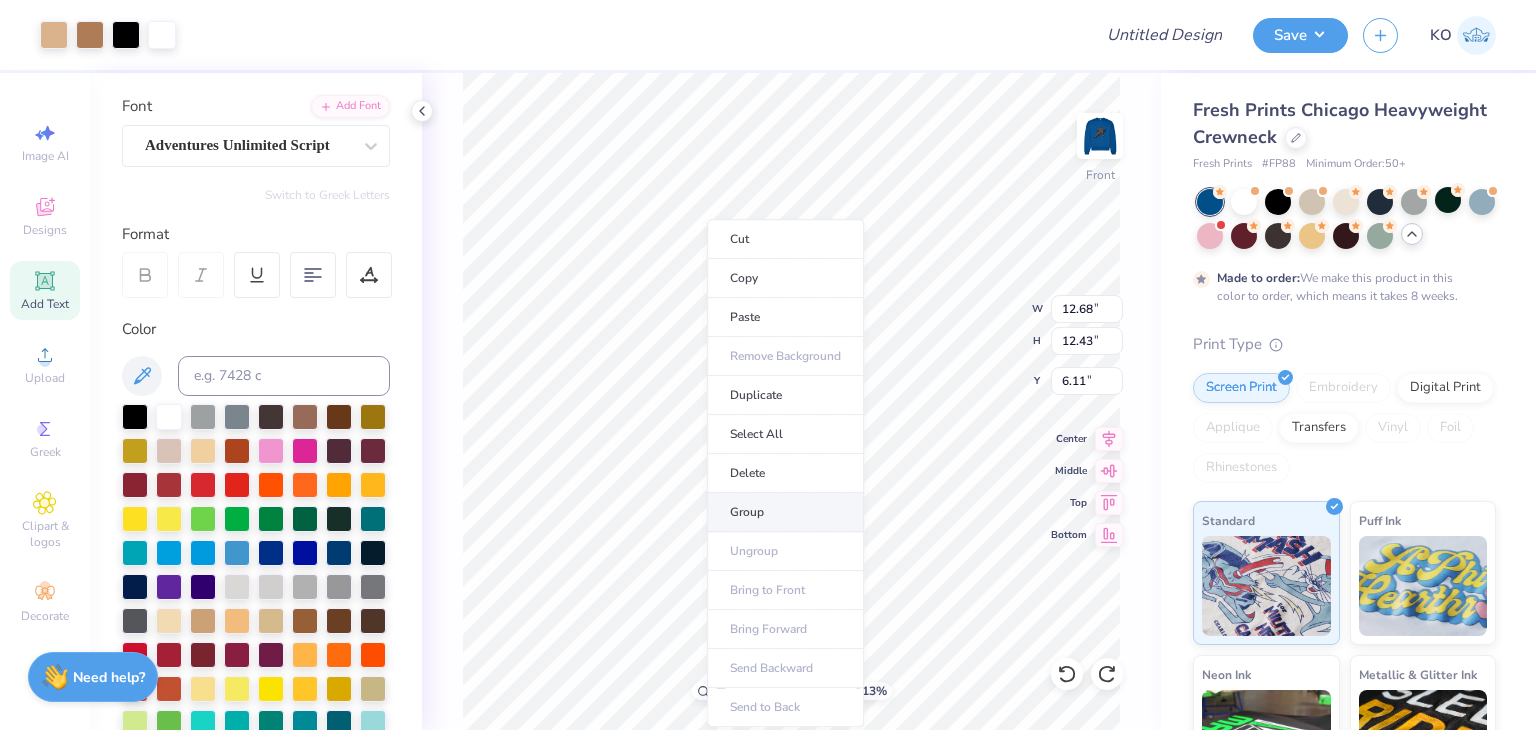 click on "Group" at bounding box center (785, 512) 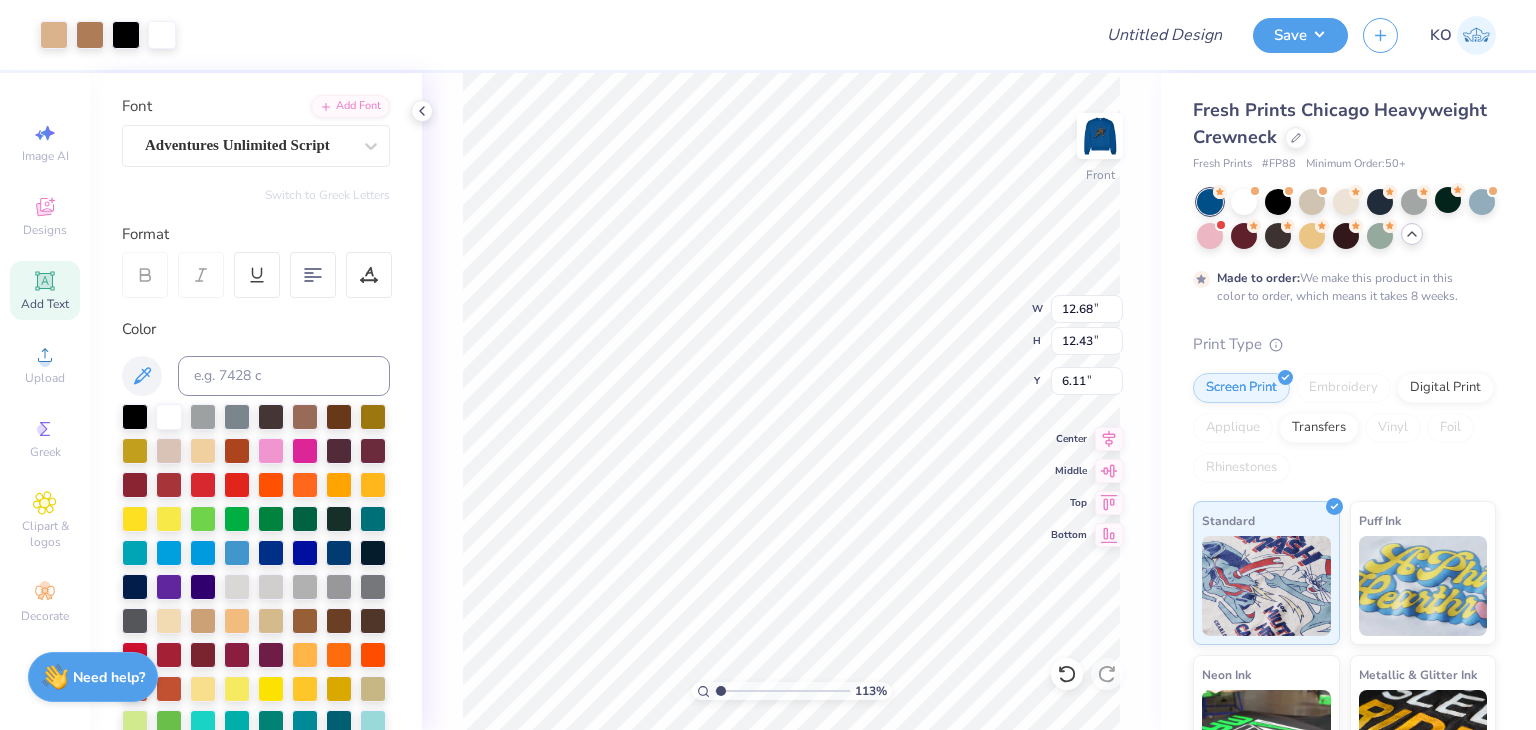 click on "113  % Front W 6.09 6.09 " H 4.42 4.42 " Y 14.13 14.13 " Center Middle Top Bottom" at bounding box center [791, 401] 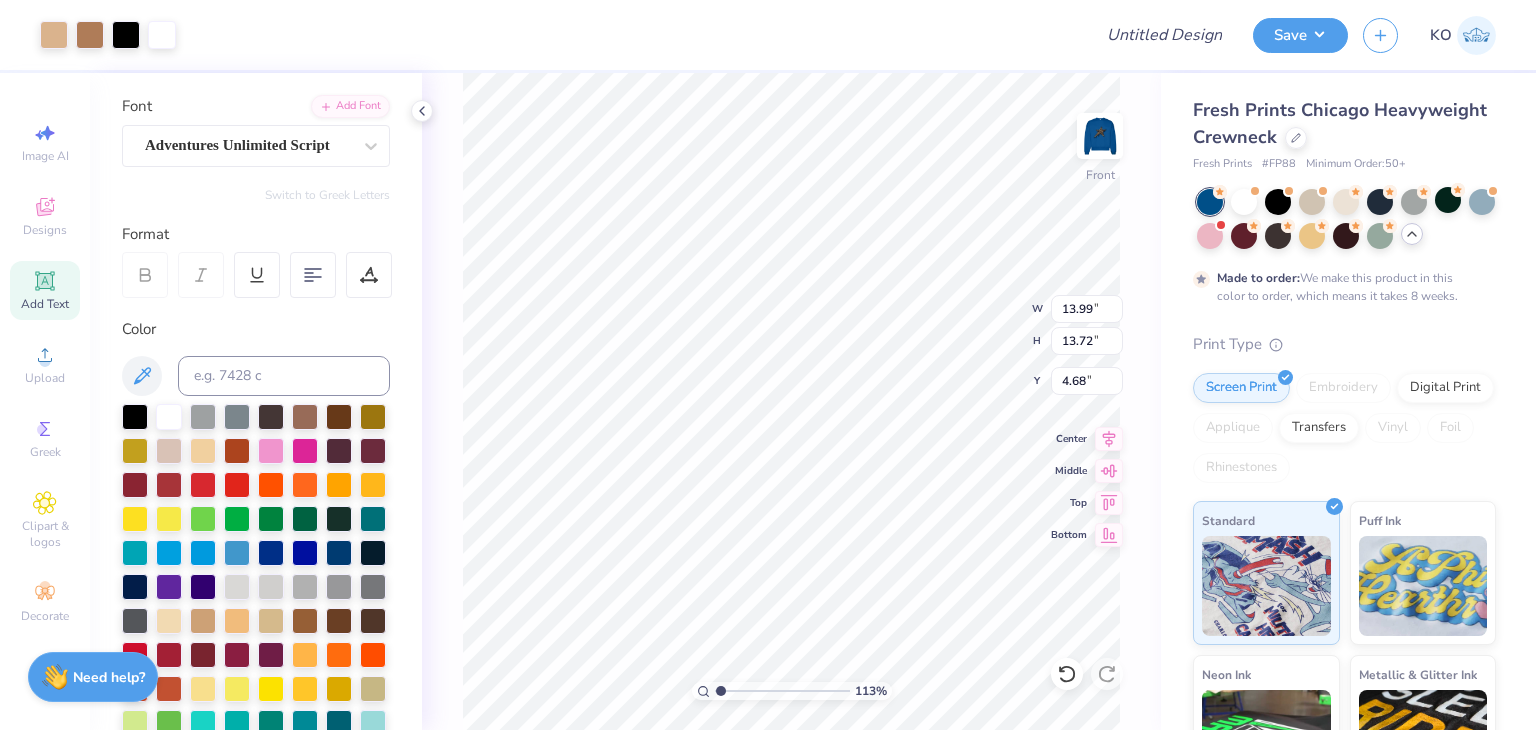 type on "1.13077442764713" 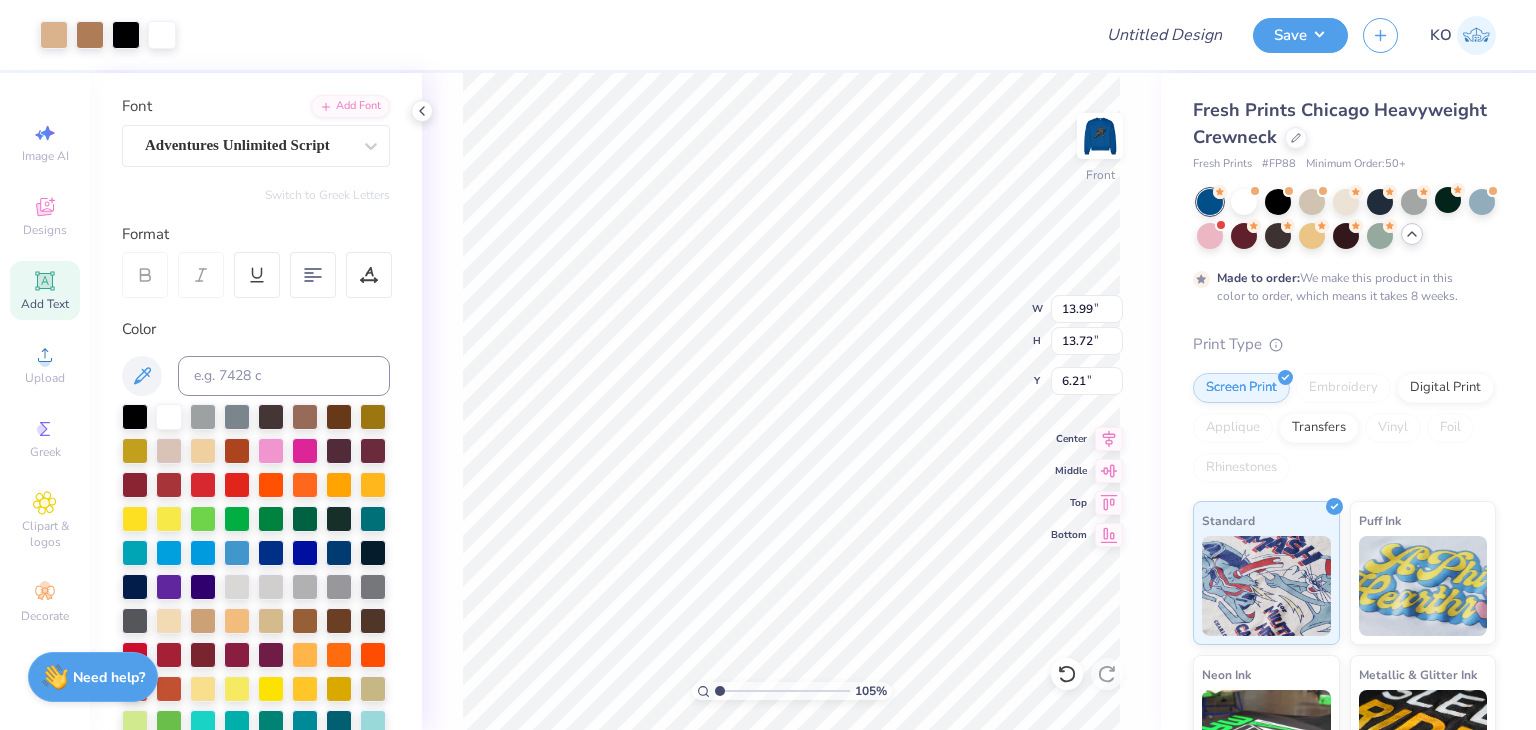 type on "1.05281723987492" 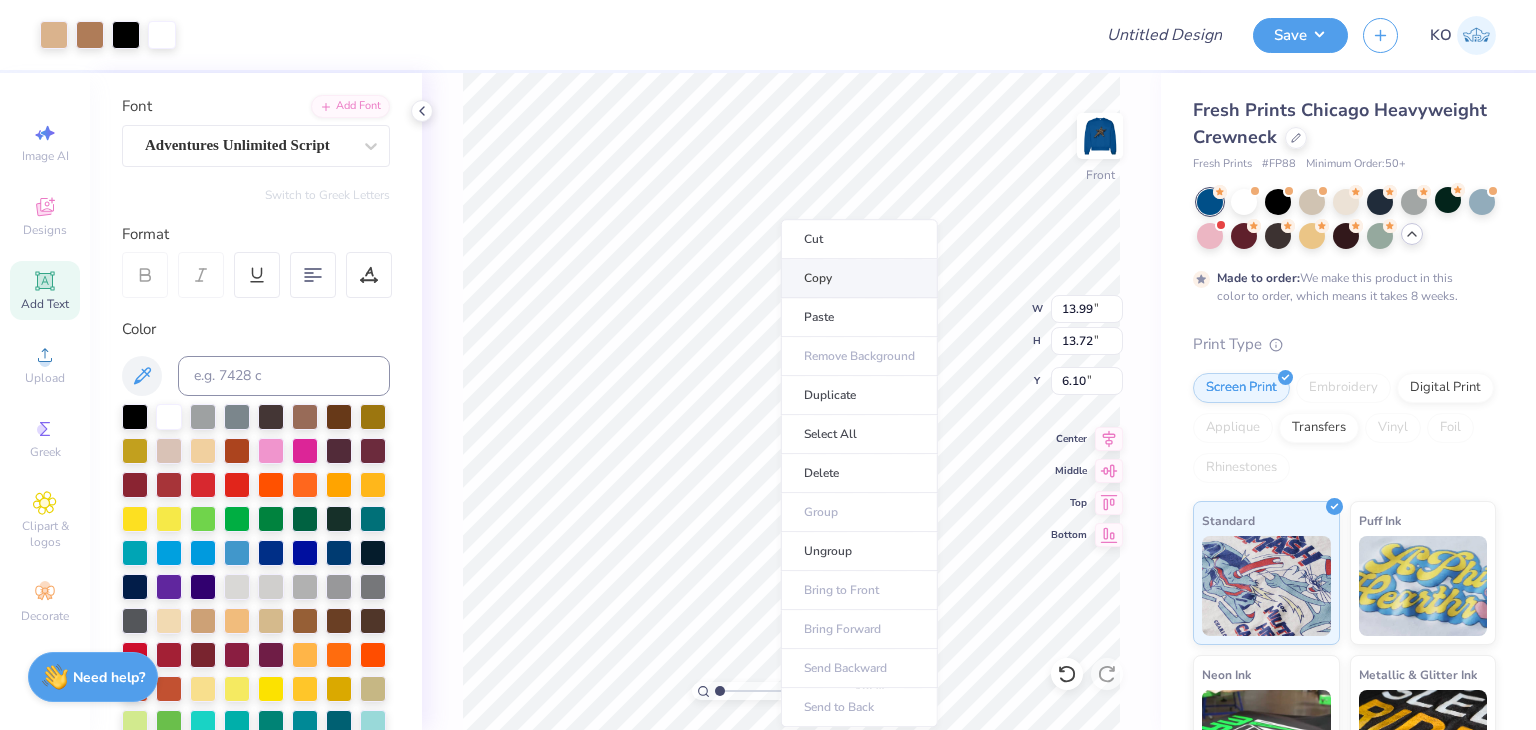 click on "Copy" at bounding box center (859, 278) 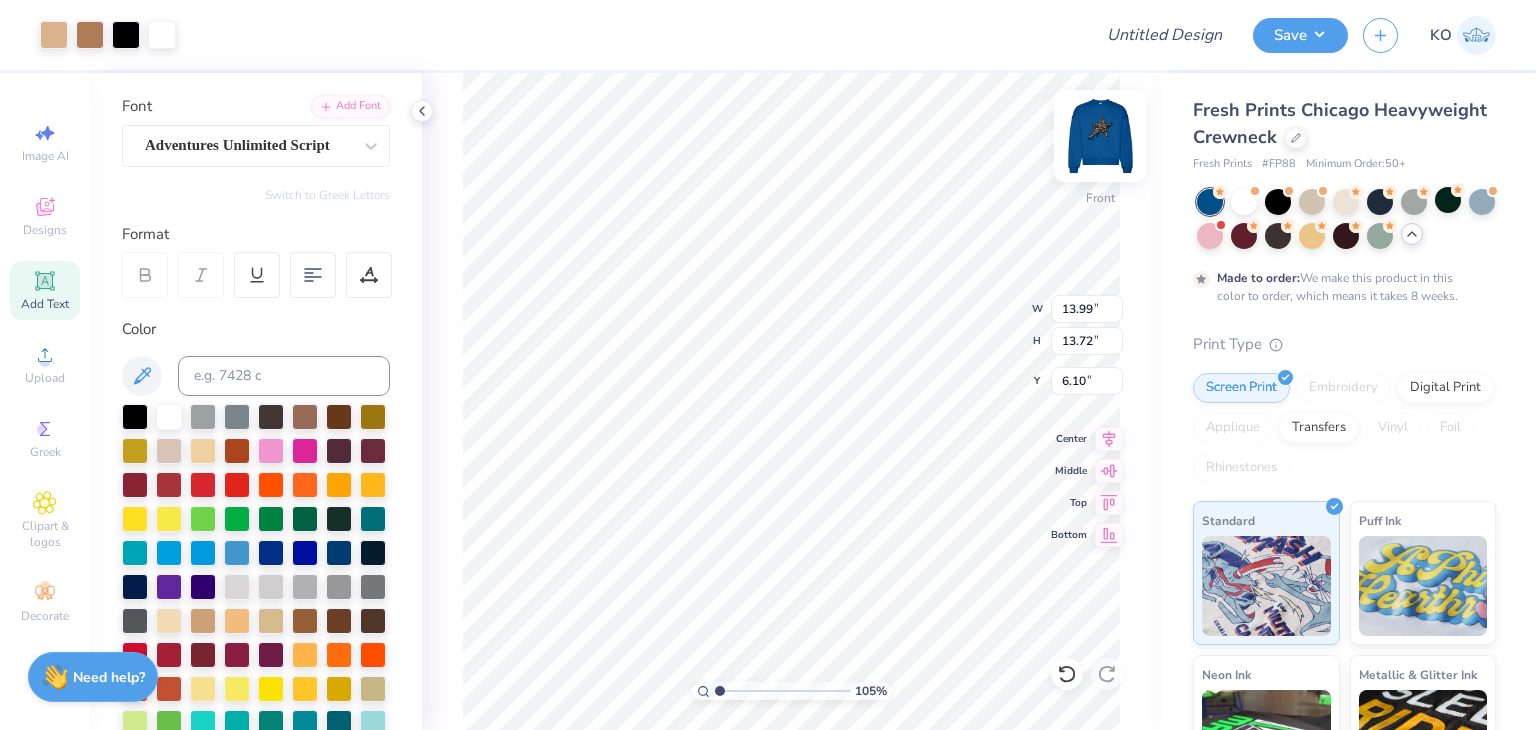 click at bounding box center (1100, 136) 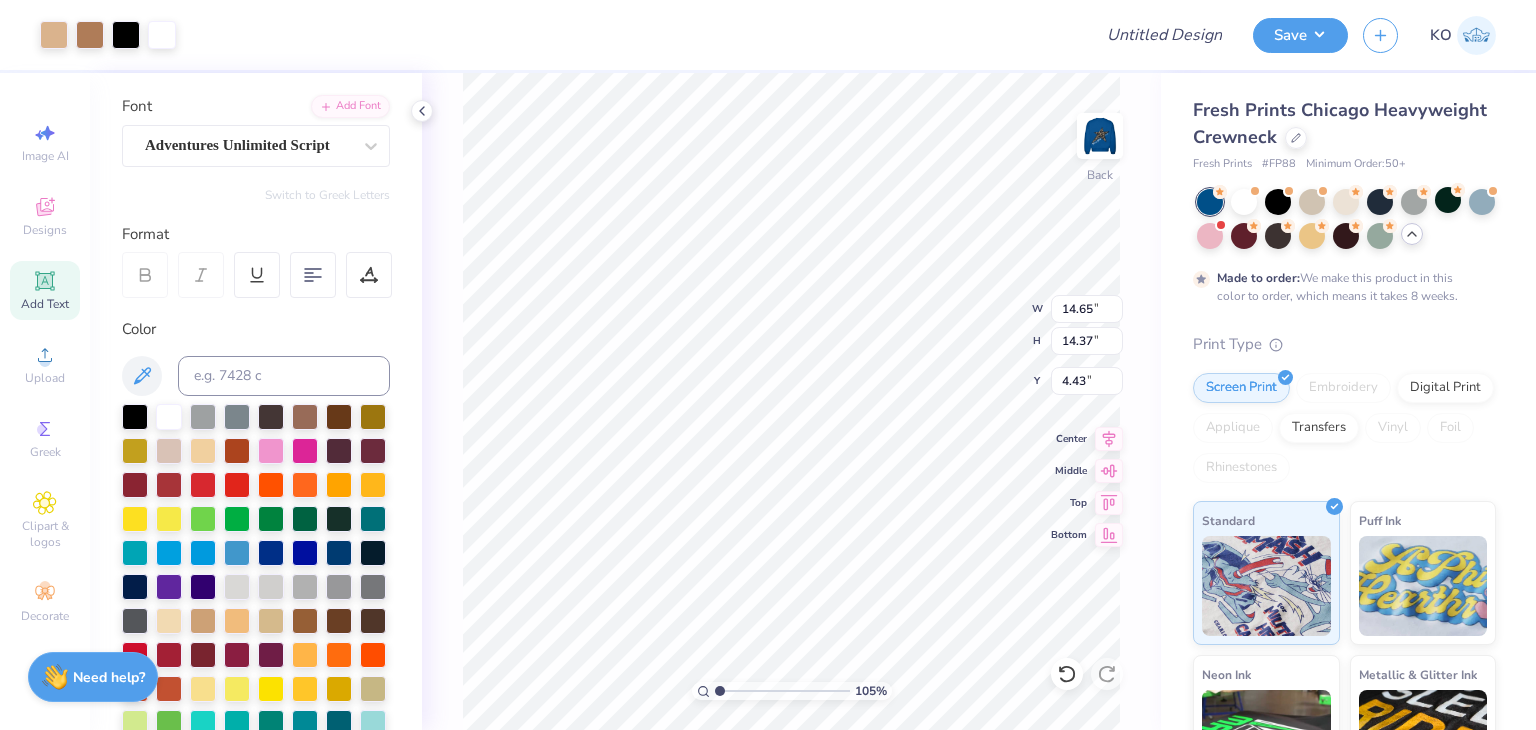type on "1.05281723987492" 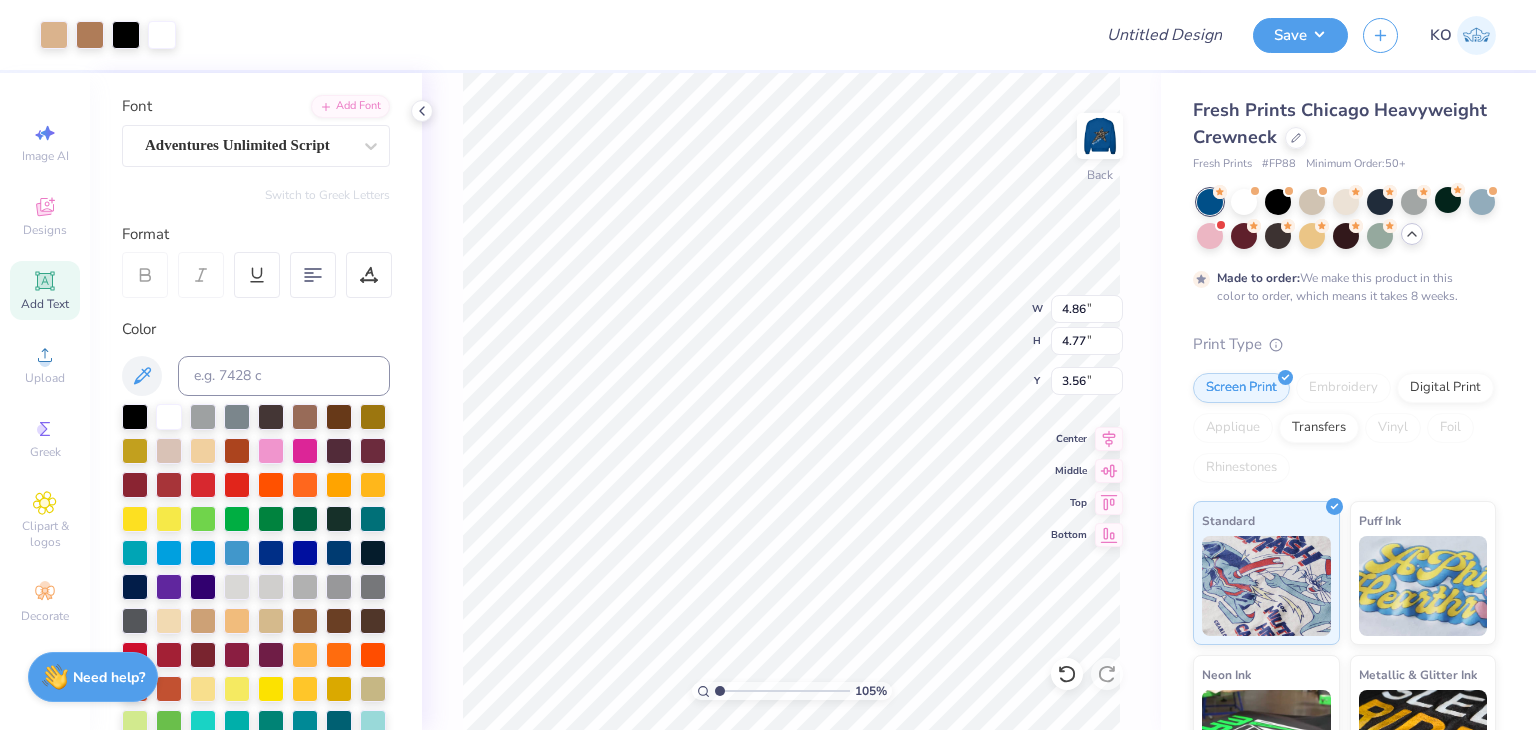 type on "1.05281723987492" 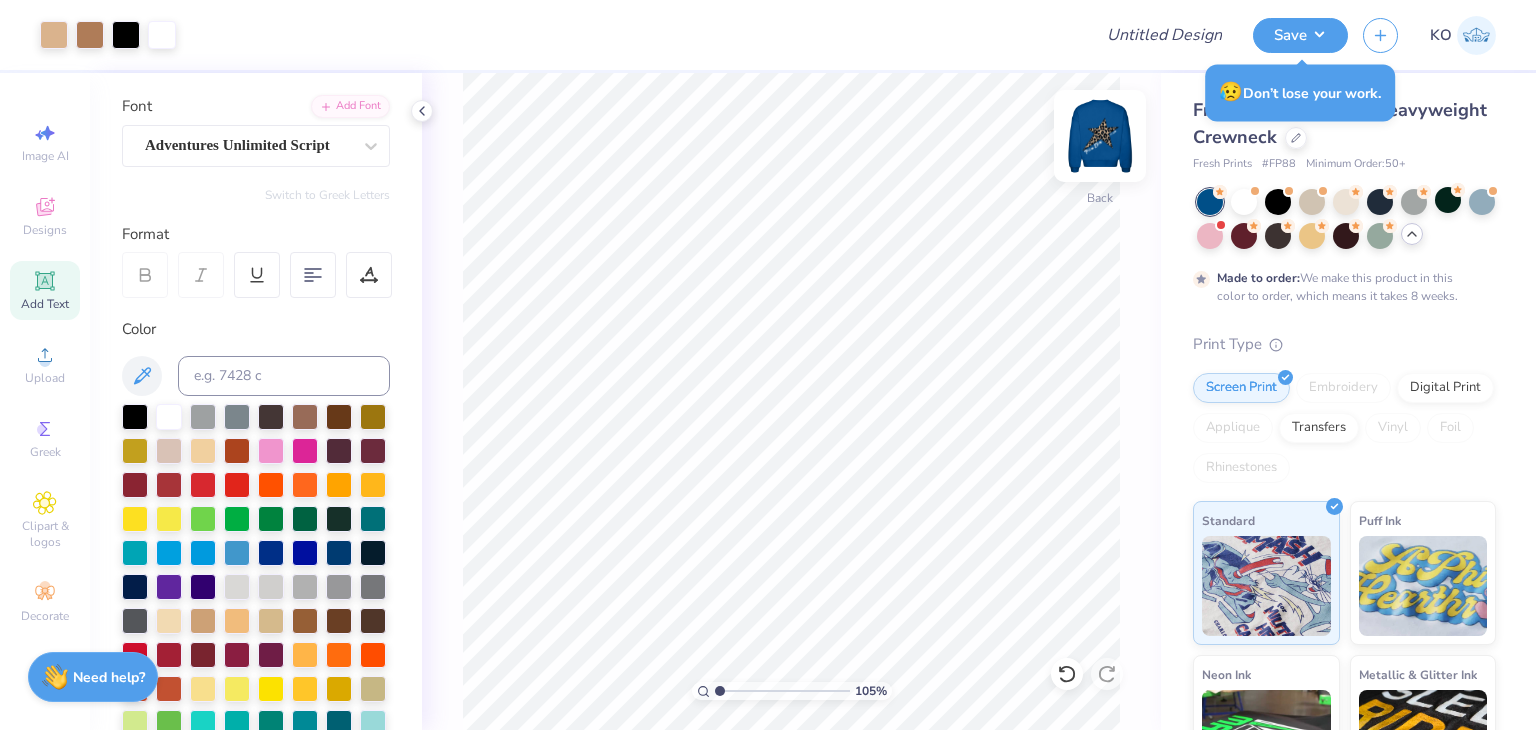 click at bounding box center [1100, 136] 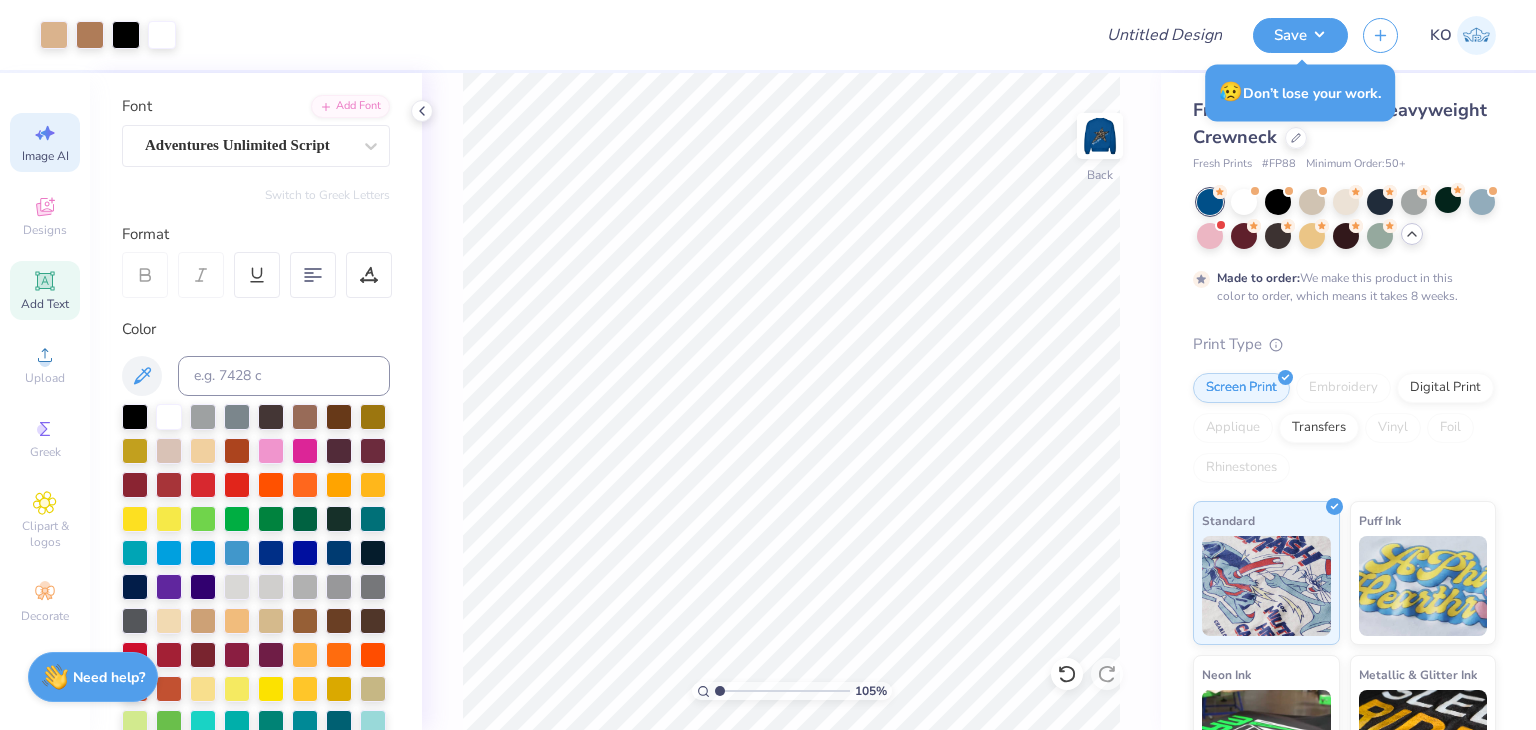 type on "1.05281723987492" 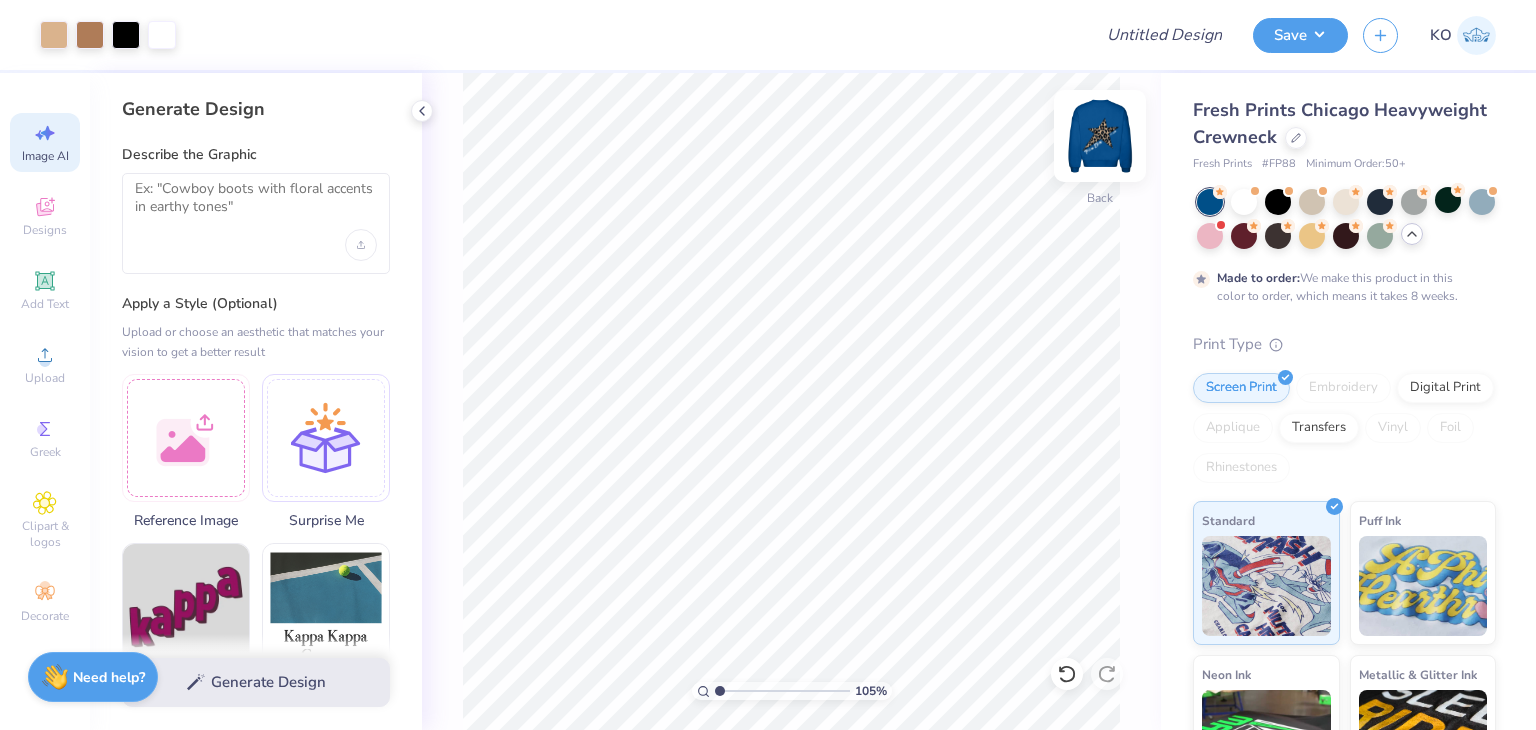 click at bounding box center (1100, 136) 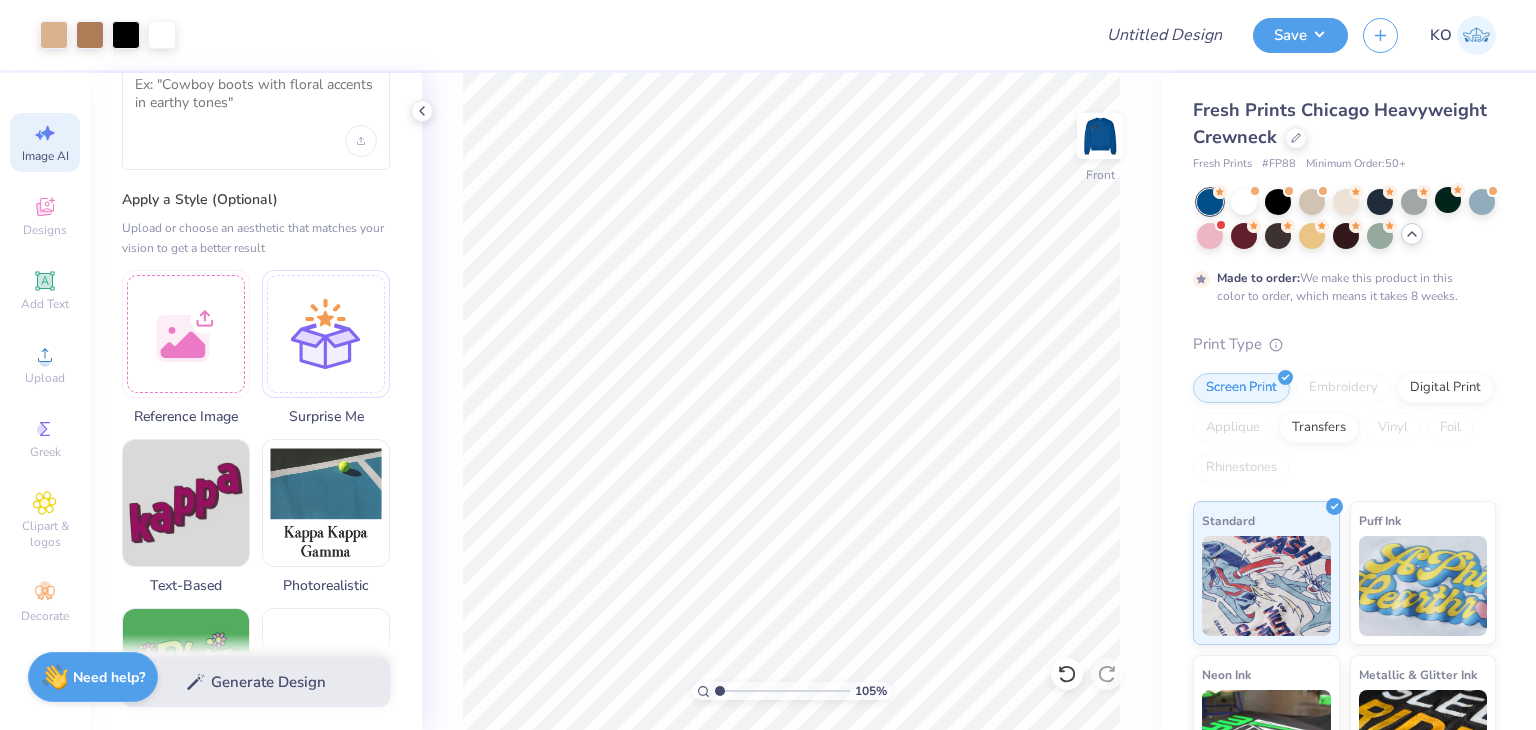 scroll, scrollTop: 96, scrollLeft: 0, axis: vertical 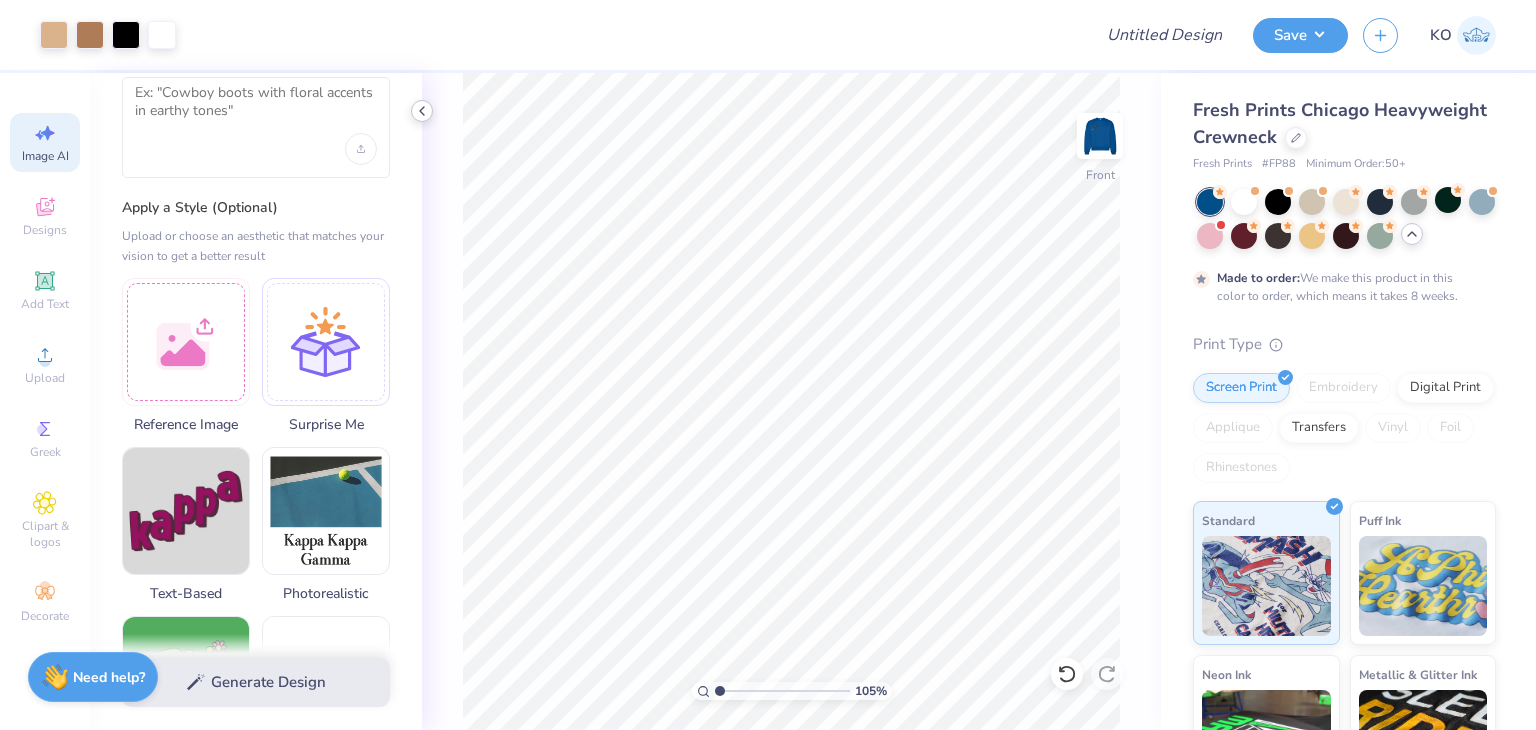 click 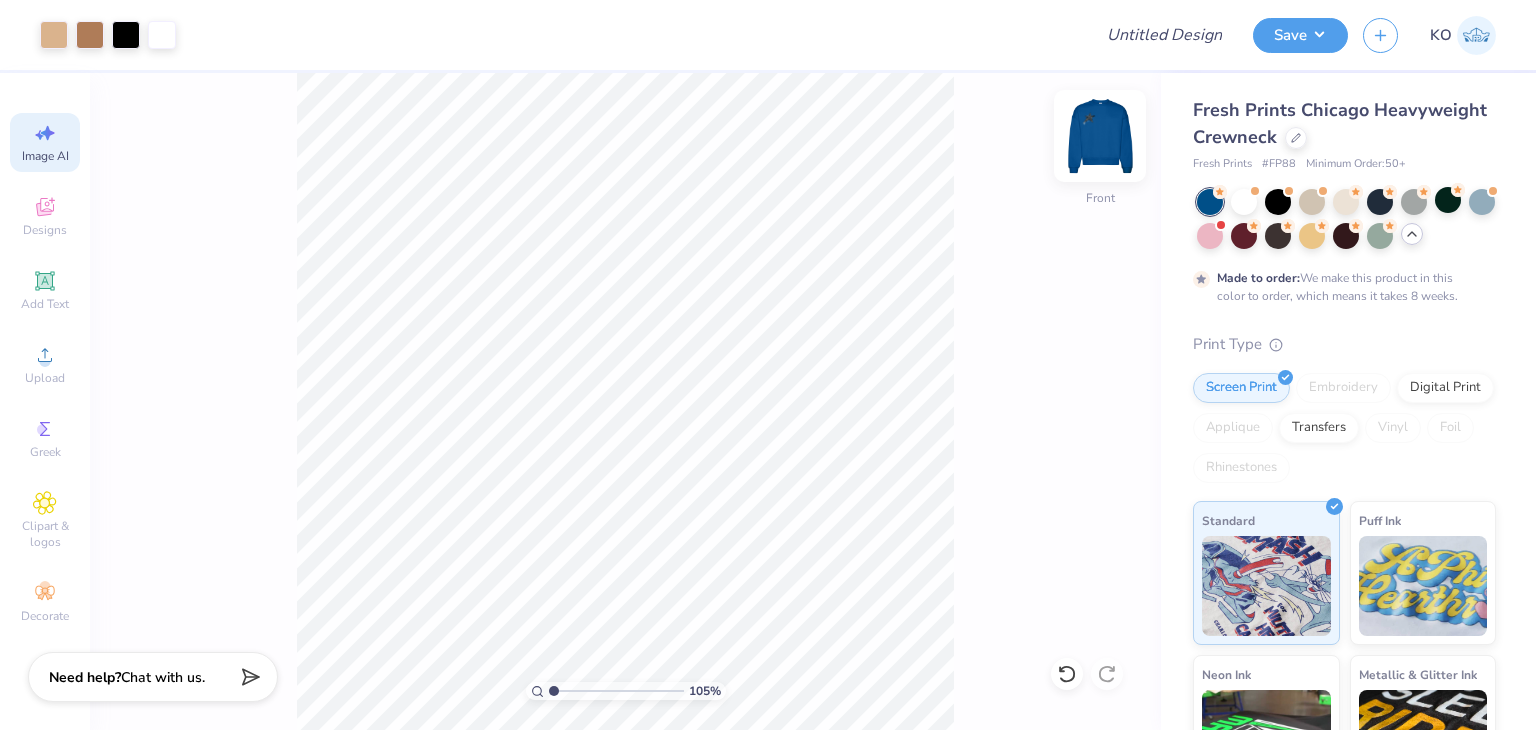 click at bounding box center (1100, 136) 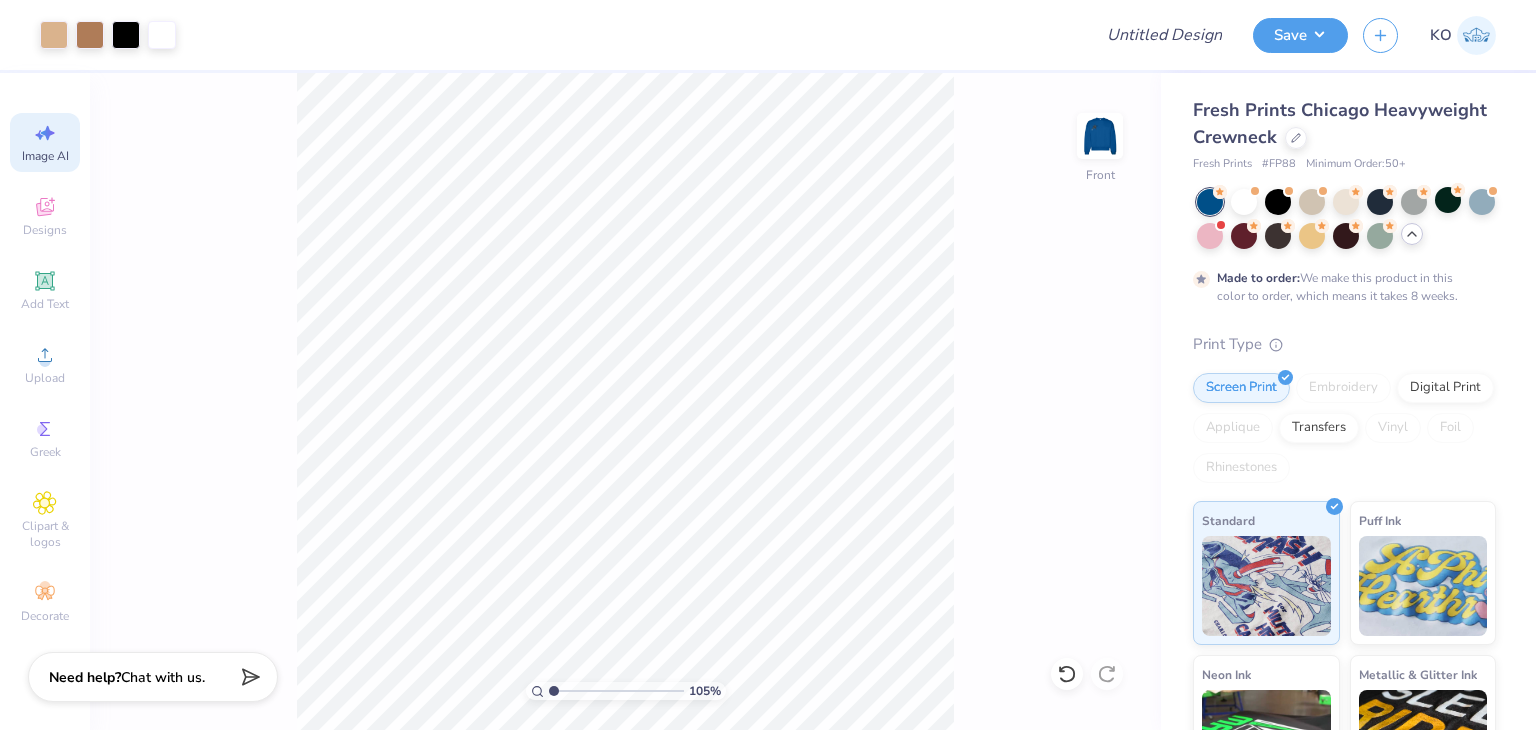 click on "Designs" at bounding box center (45, 230) 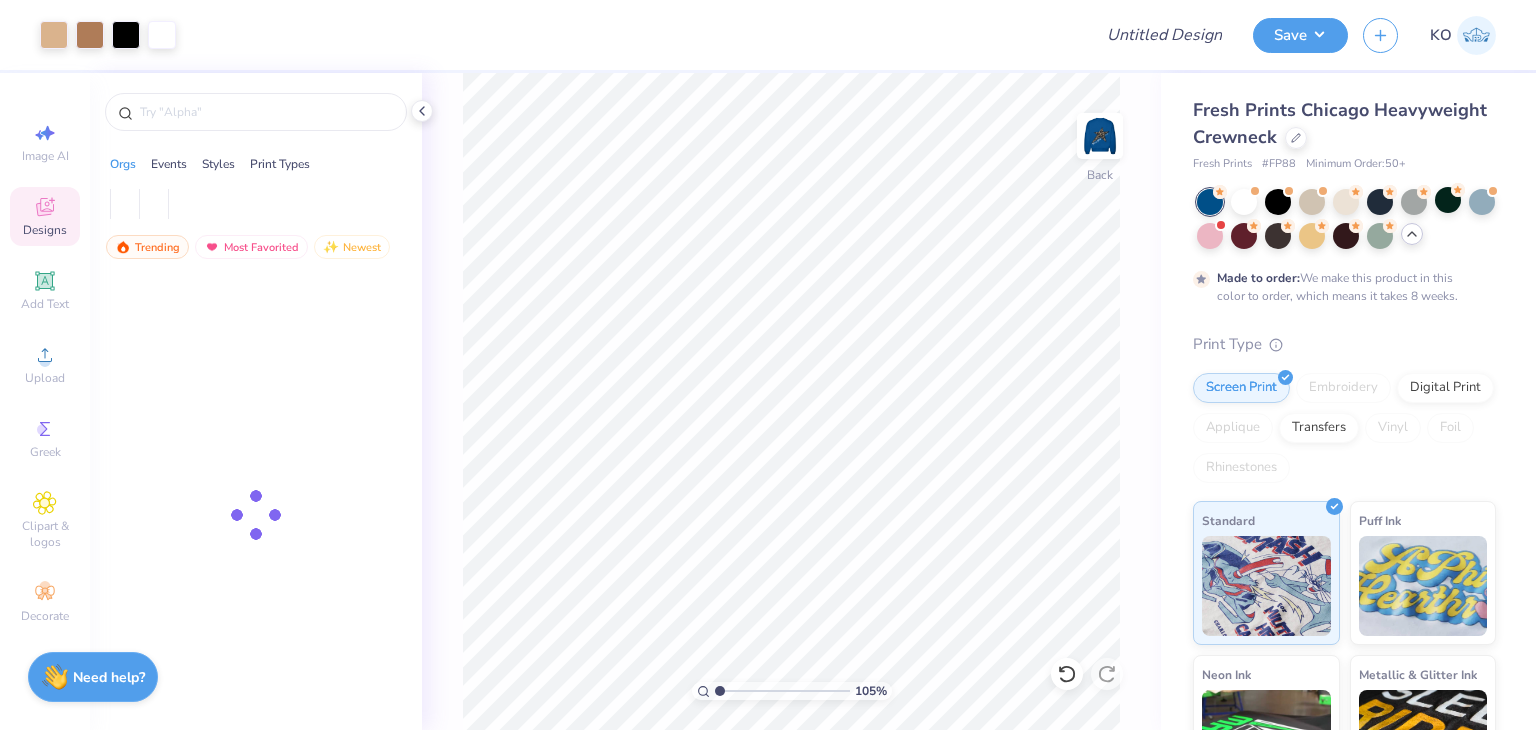 type on "1.05281723987492" 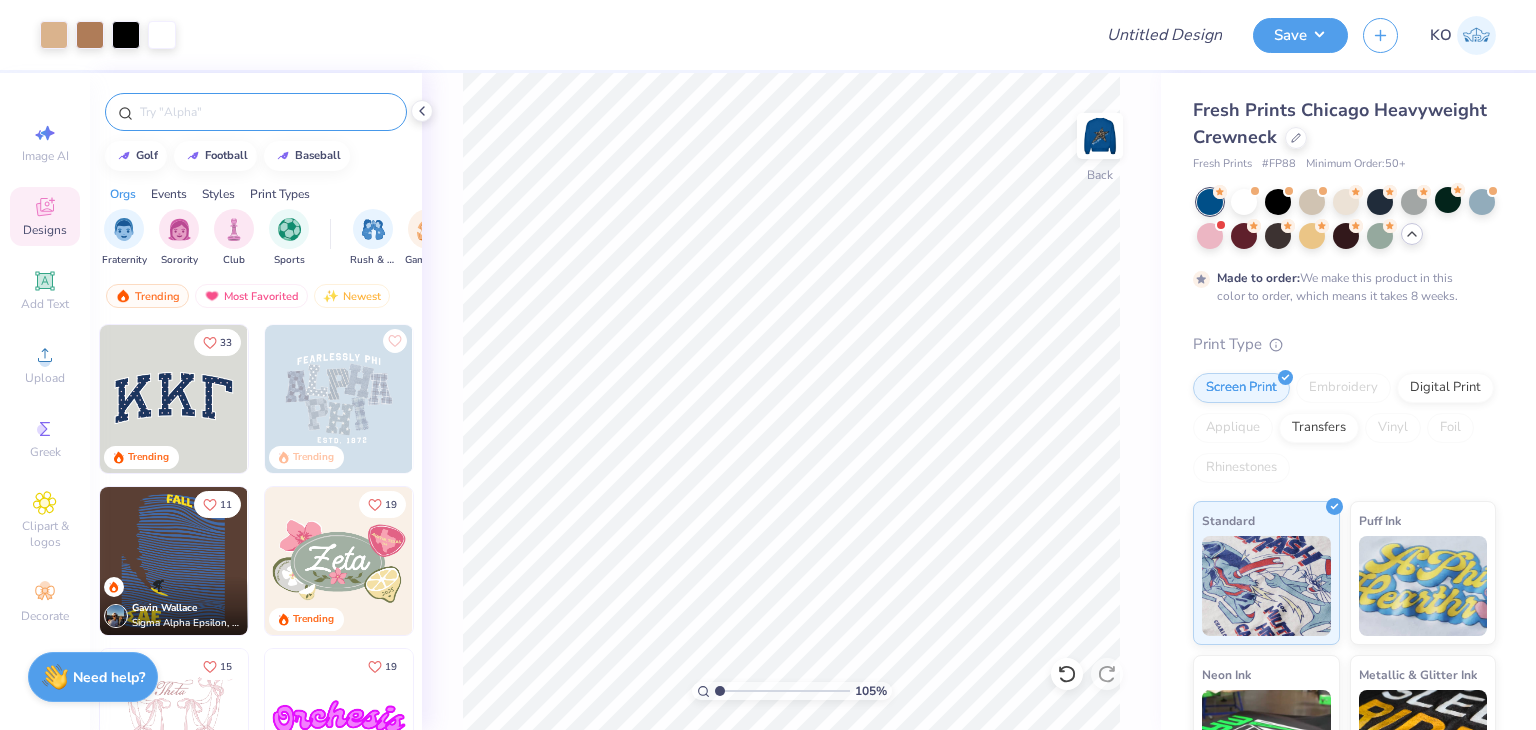 click at bounding box center (266, 112) 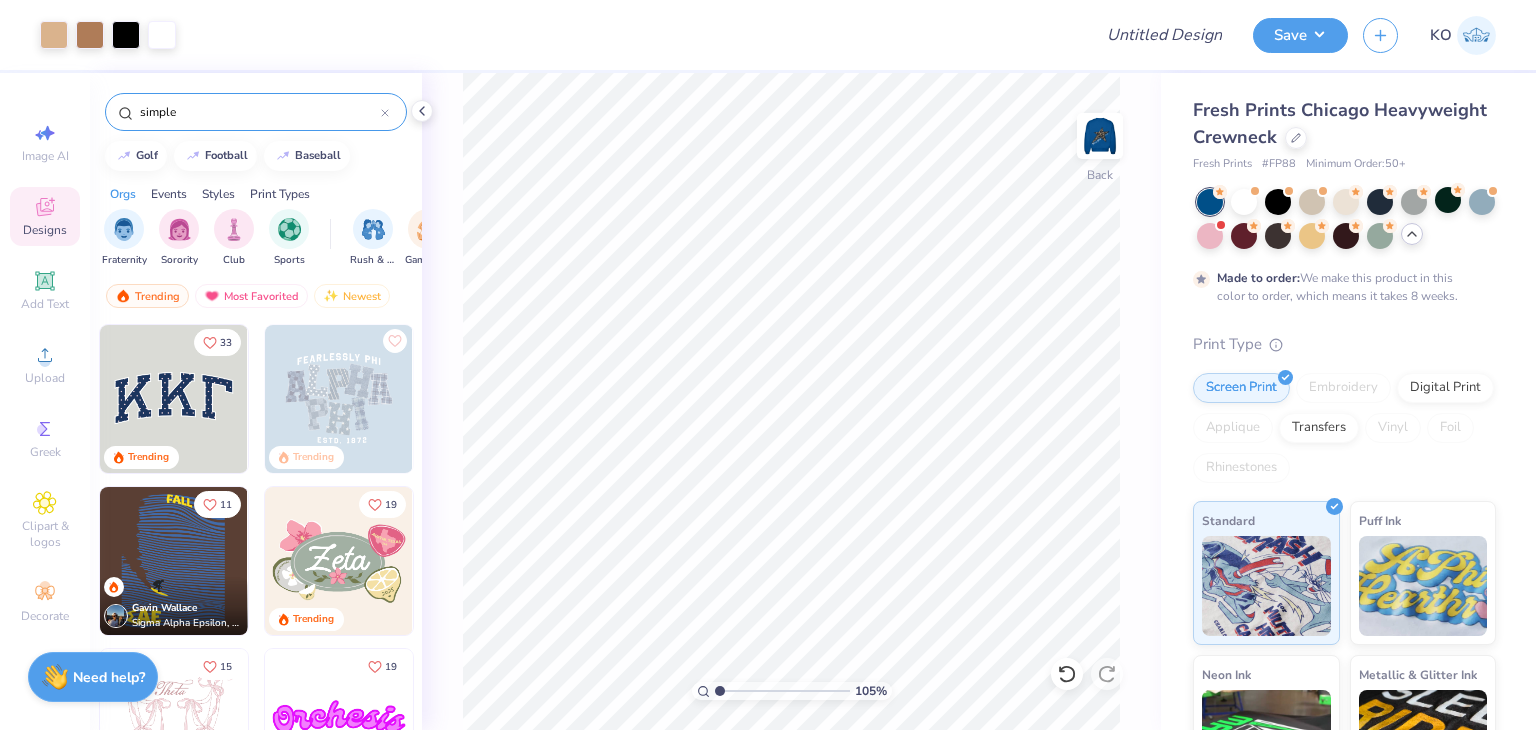 type on "simple" 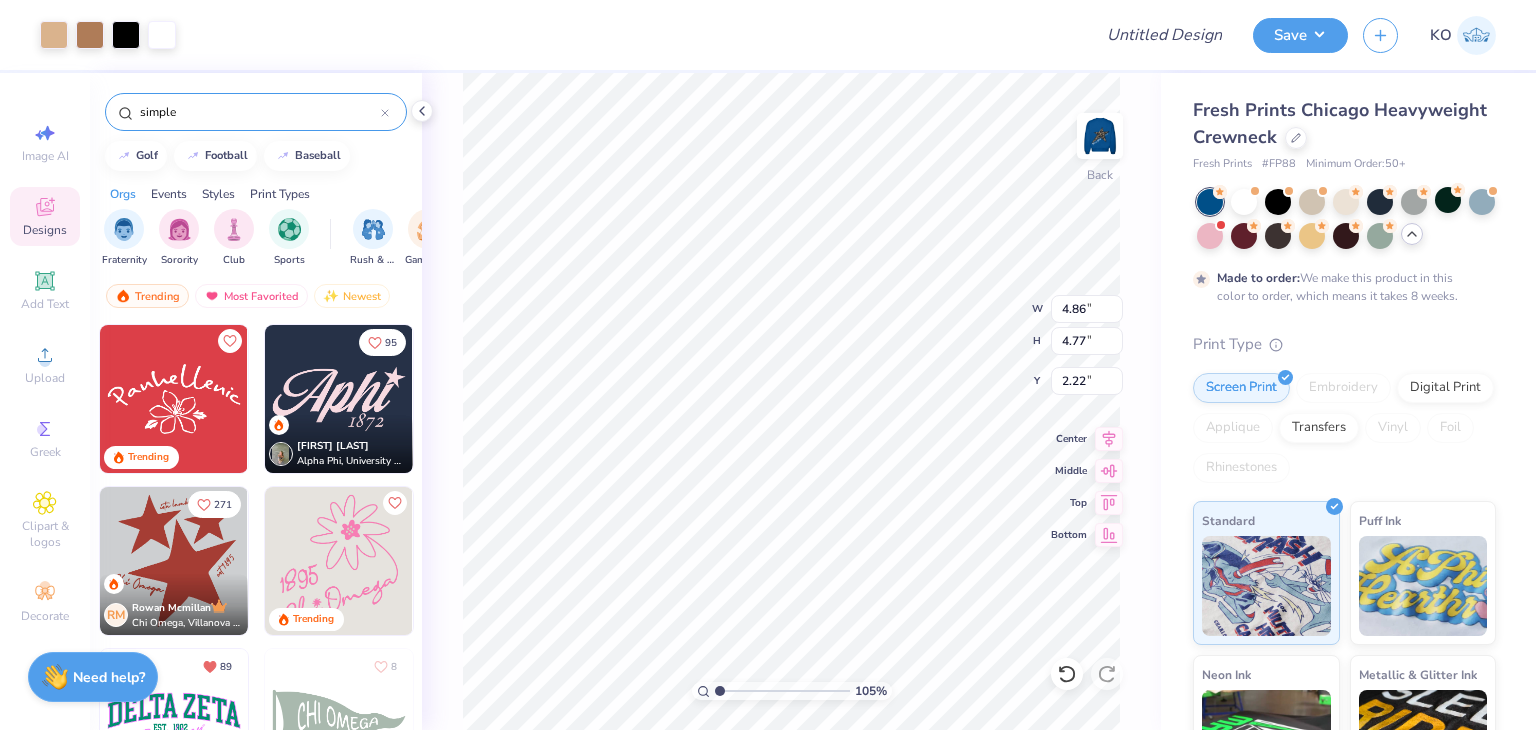 type on "1.05281723987492" 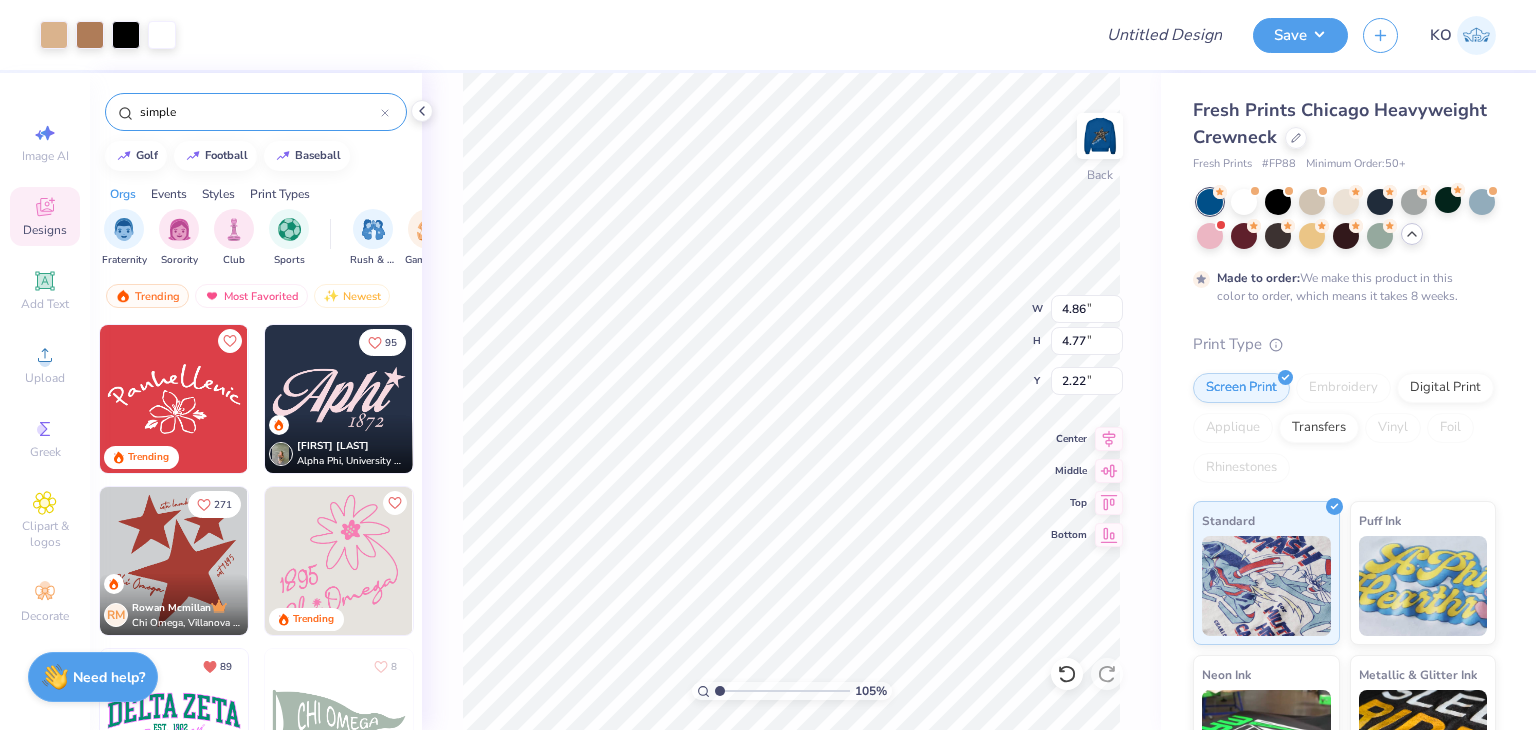 type on "6.07" 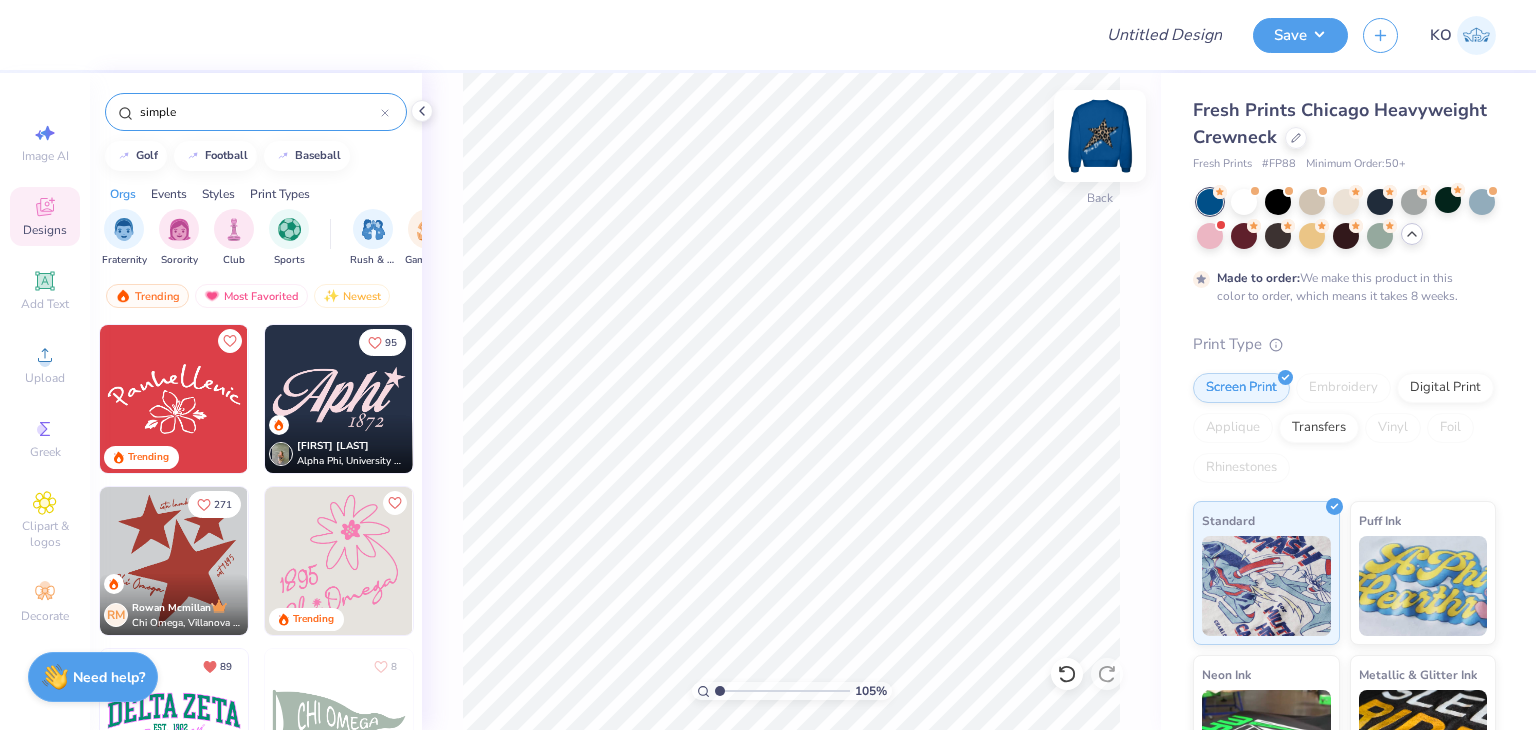 click at bounding box center [1100, 136] 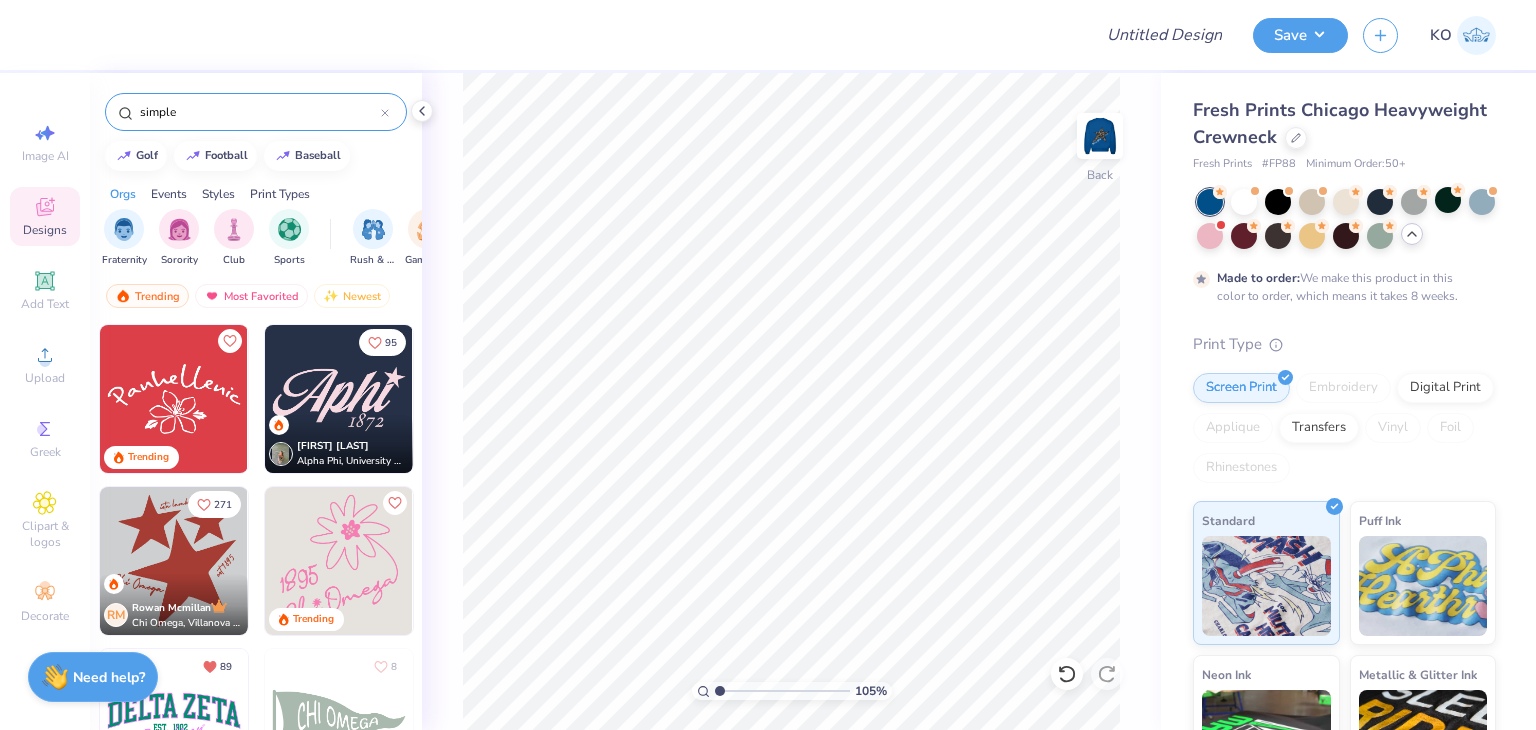 scroll, scrollTop: 220, scrollLeft: 0, axis: vertical 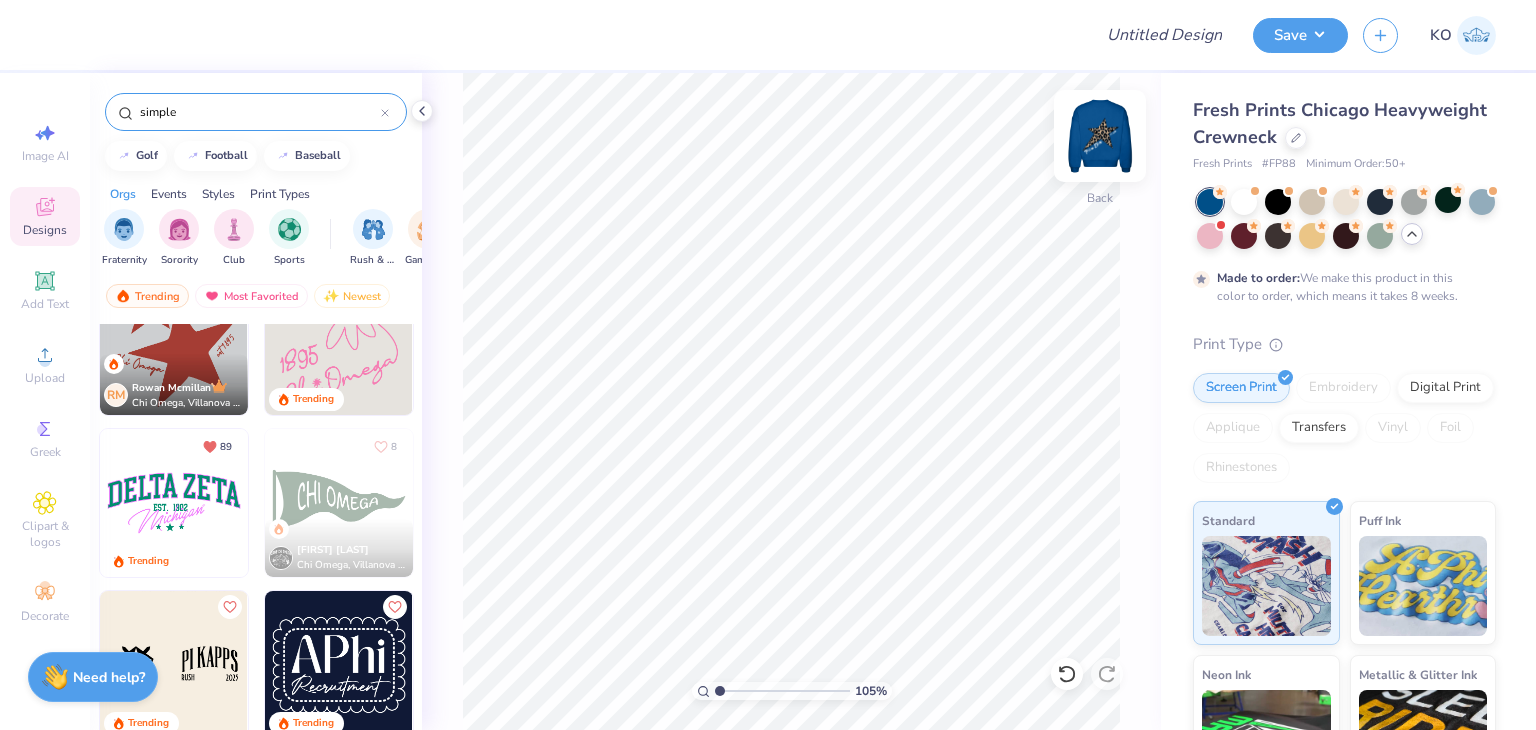 click at bounding box center [1100, 136] 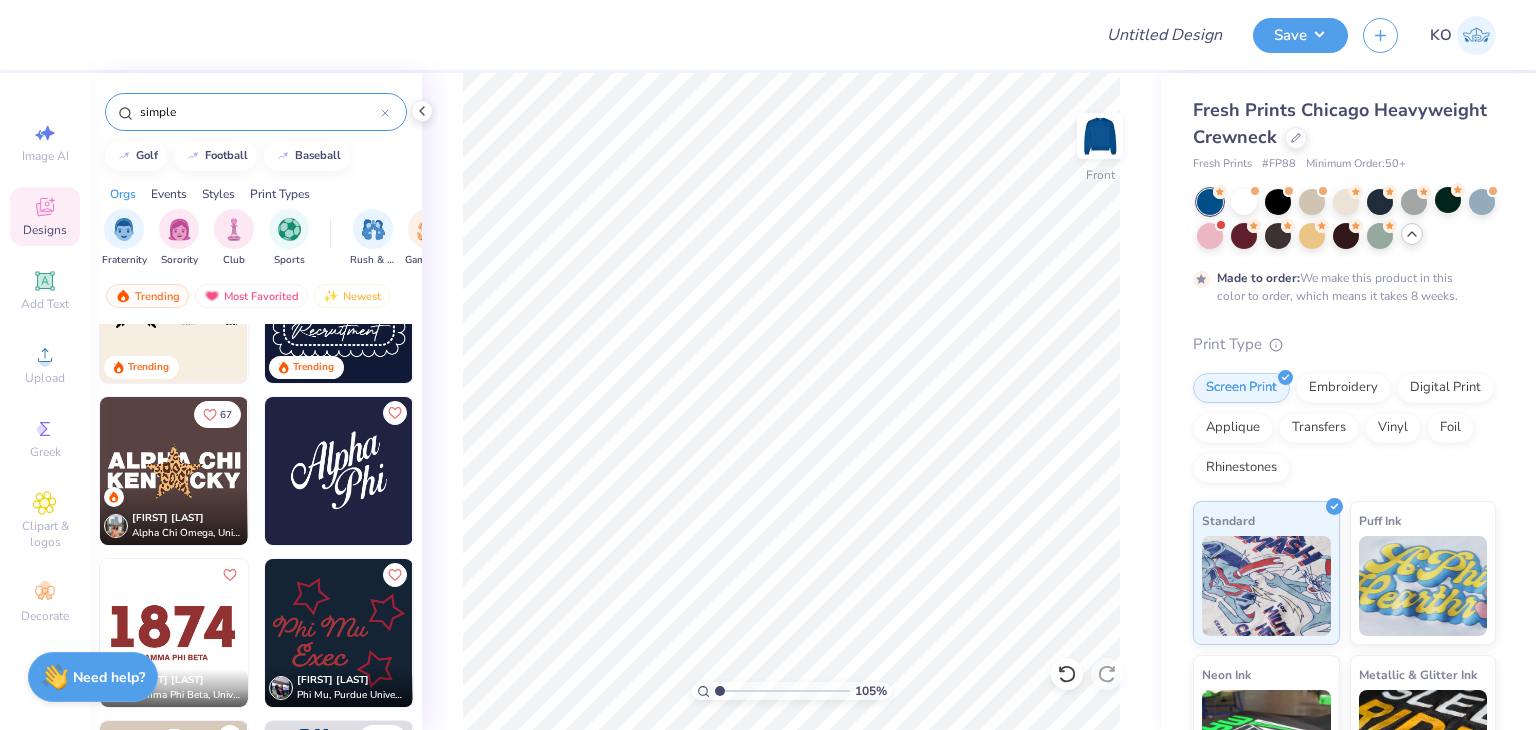 scroll, scrollTop: 588, scrollLeft: 0, axis: vertical 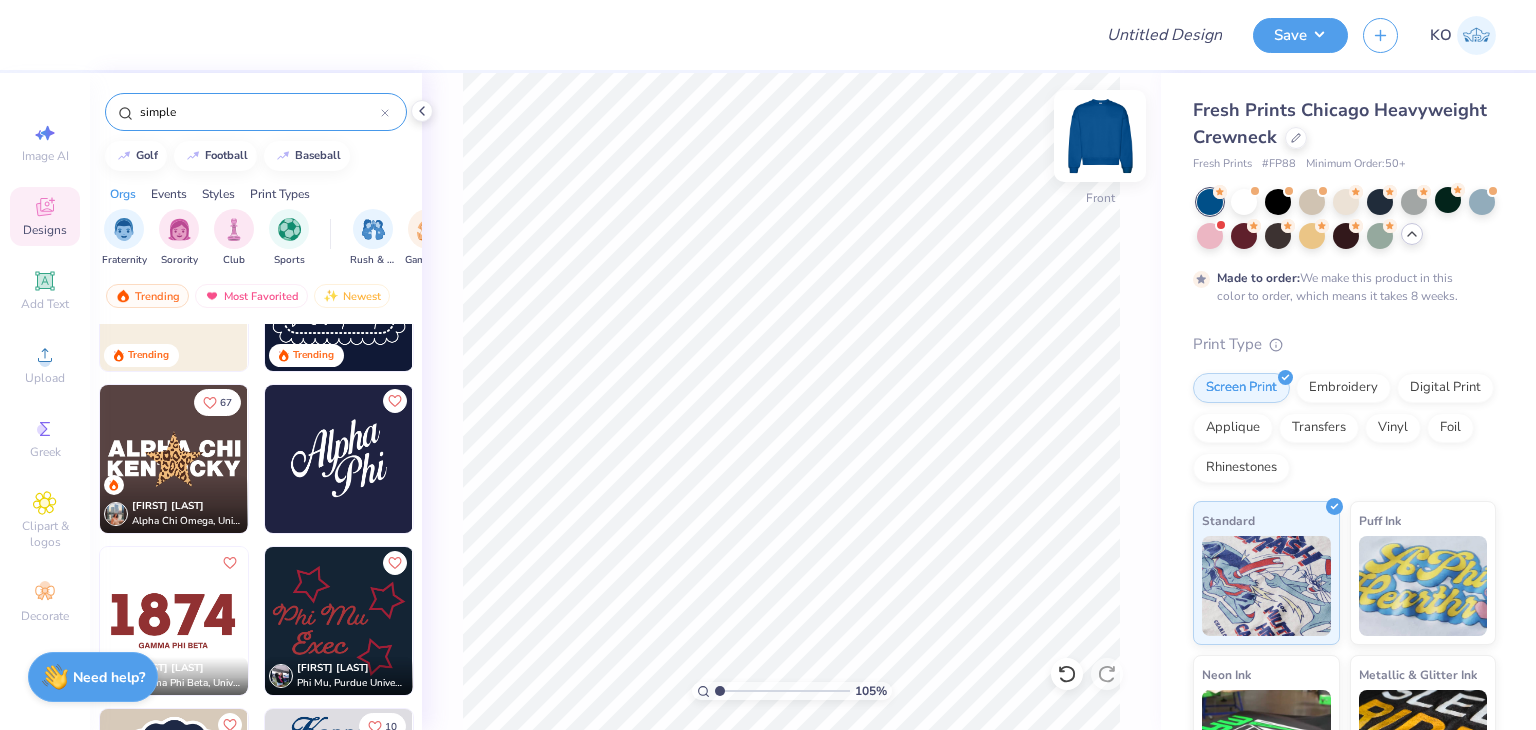 click at bounding box center [1100, 136] 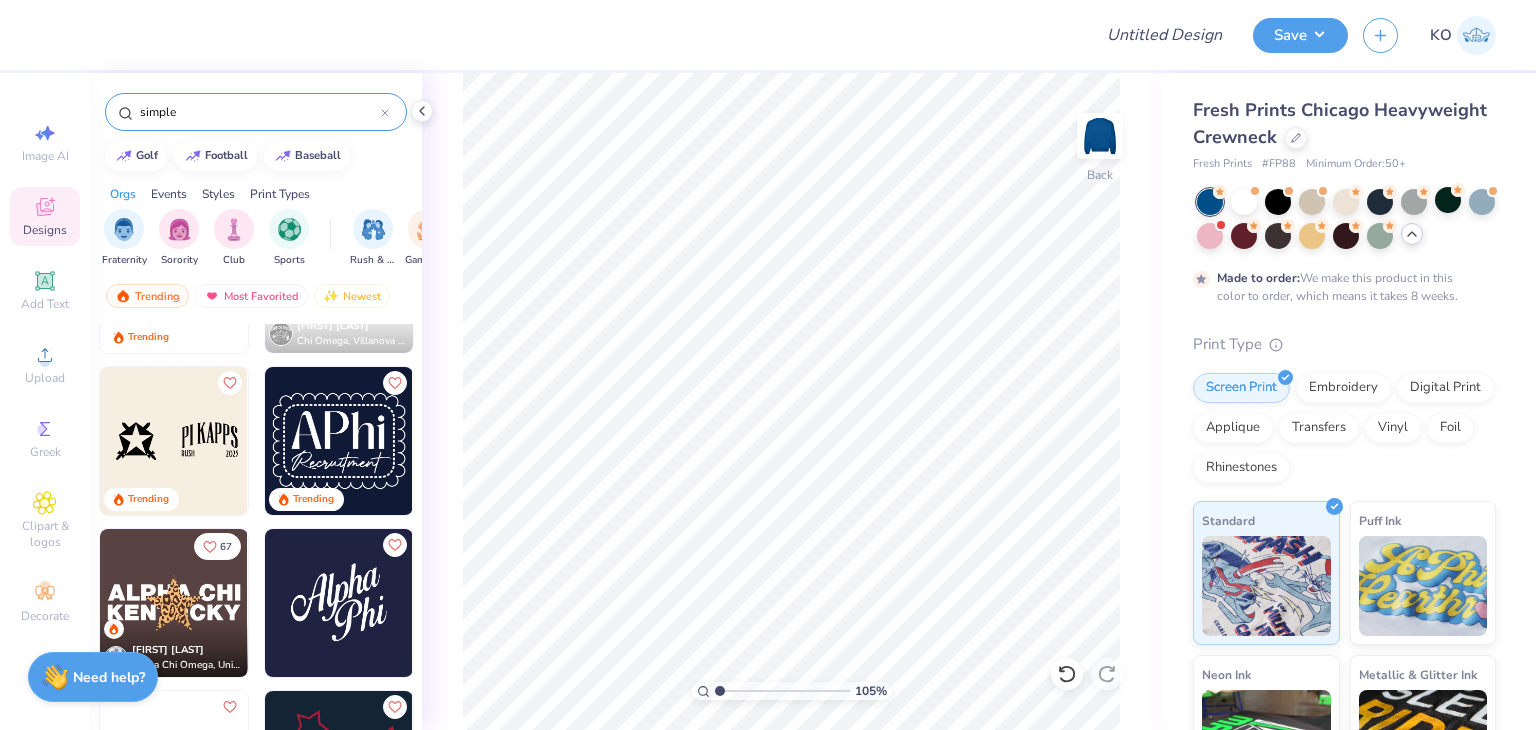 scroll, scrollTop: 439, scrollLeft: 0, axis: vertical 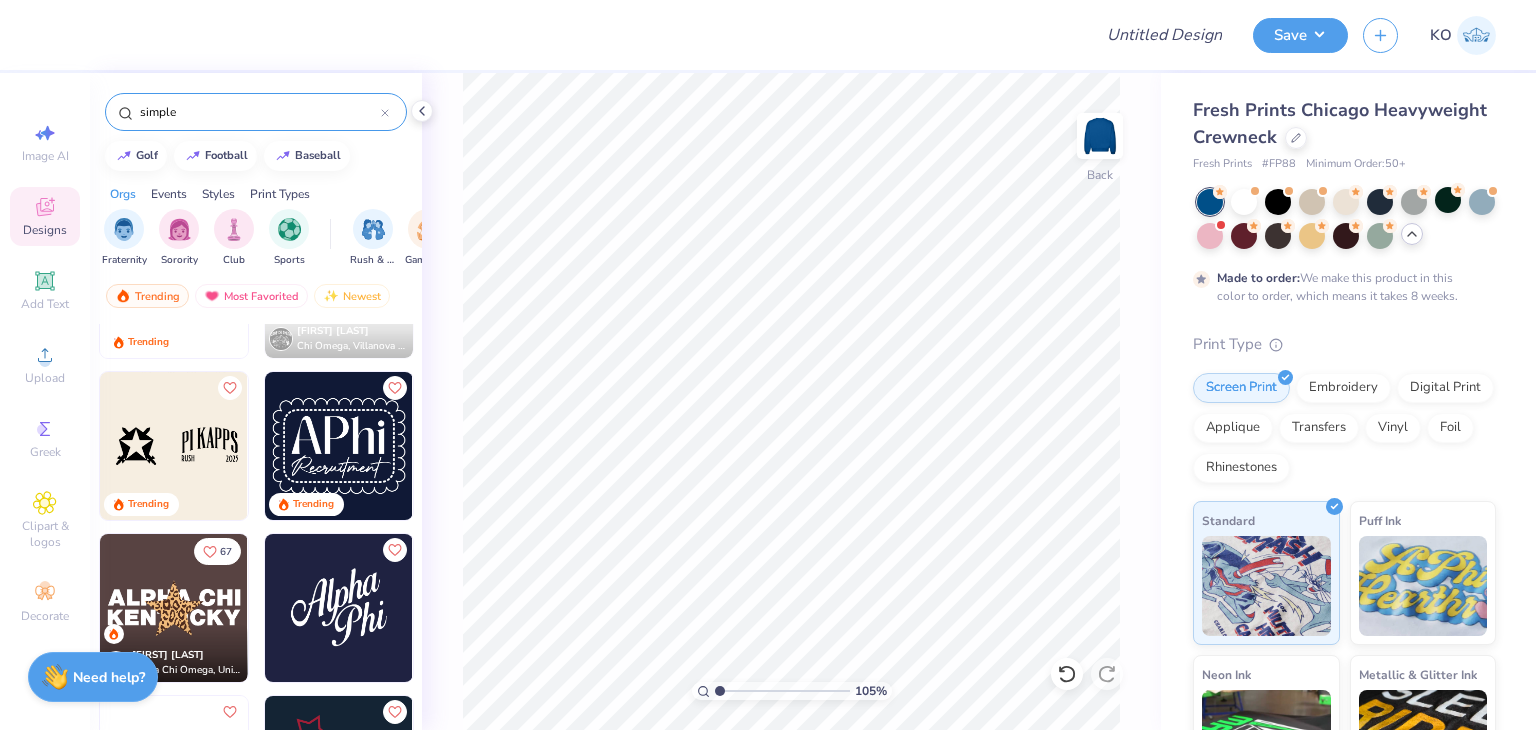 click at bounding box center [339, 608] 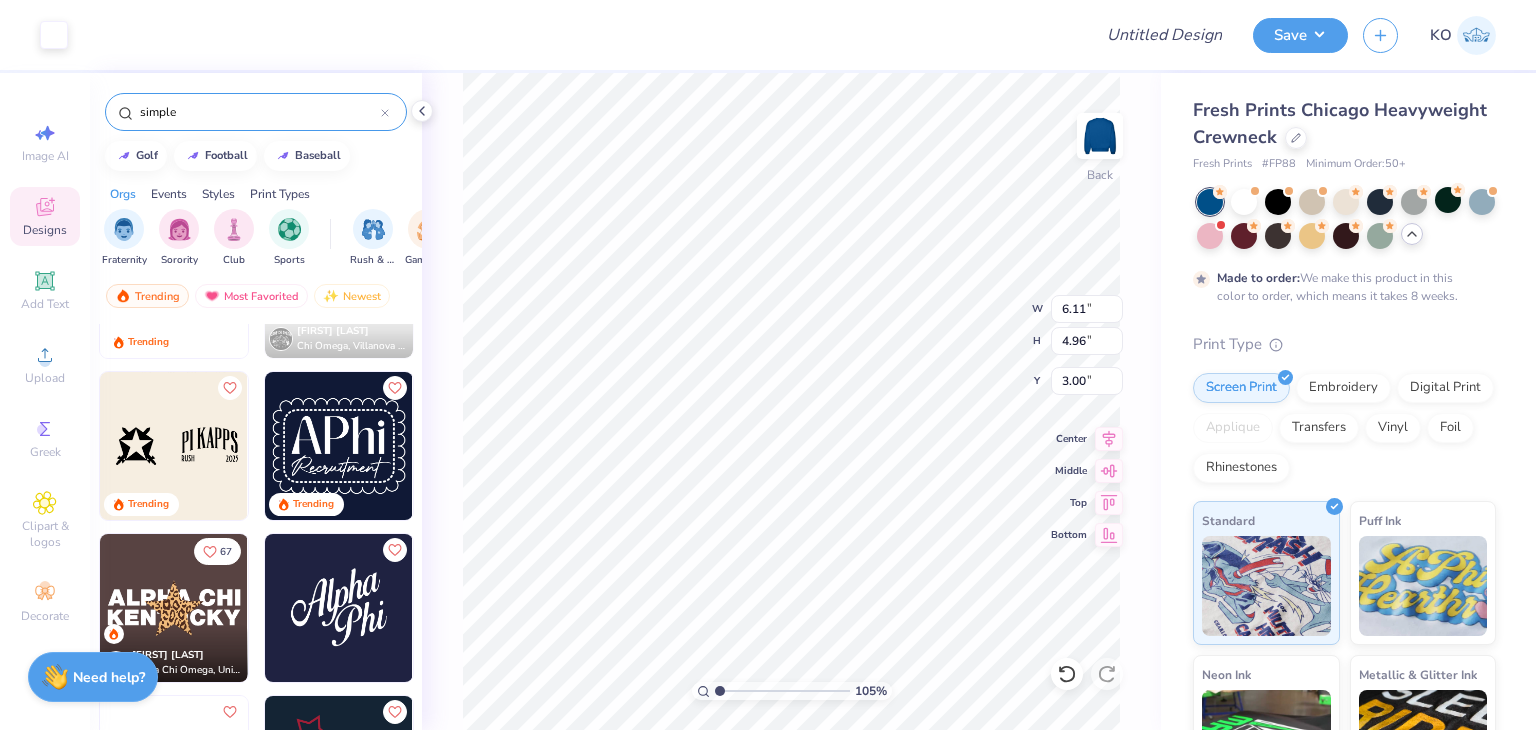 type on "1.05281723987492" 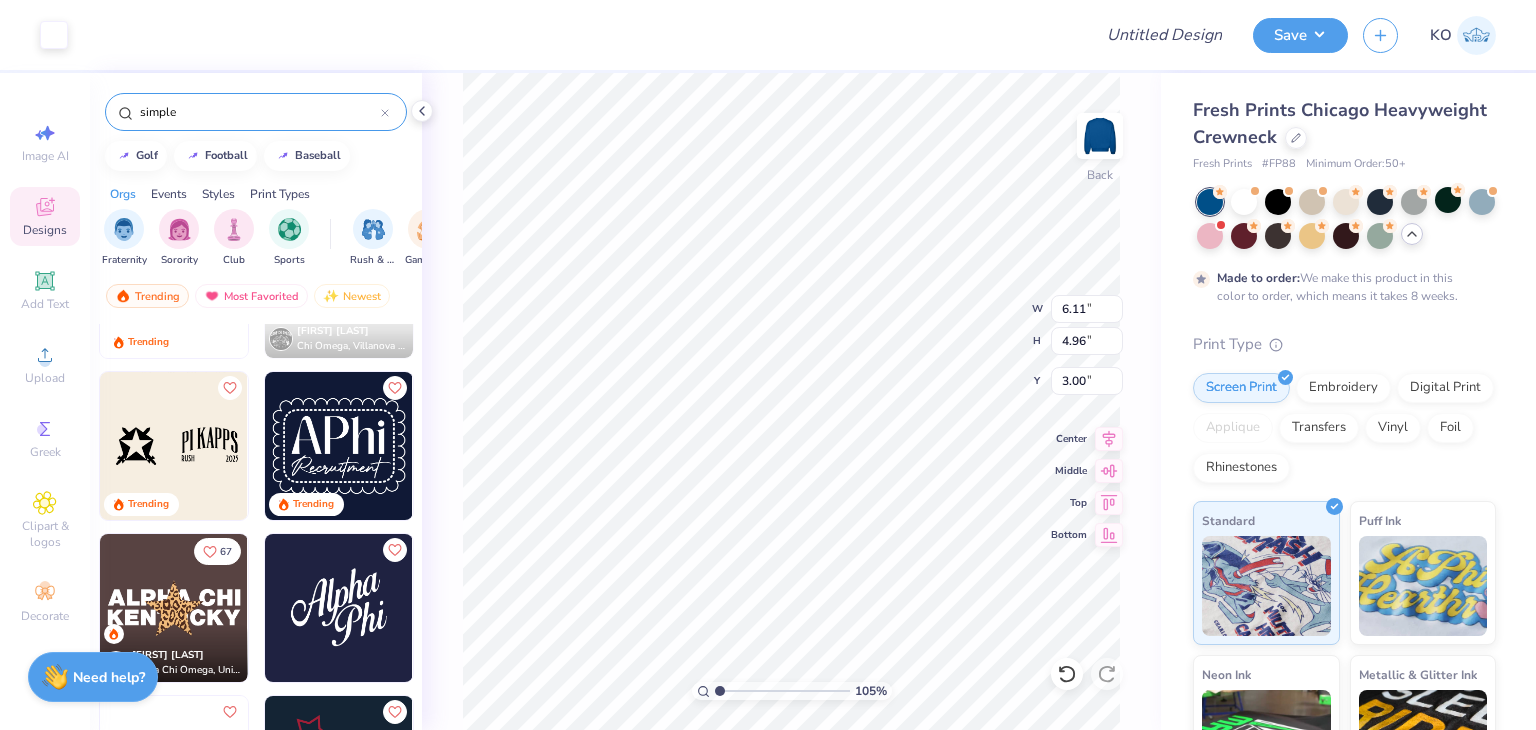 type on "8.51" 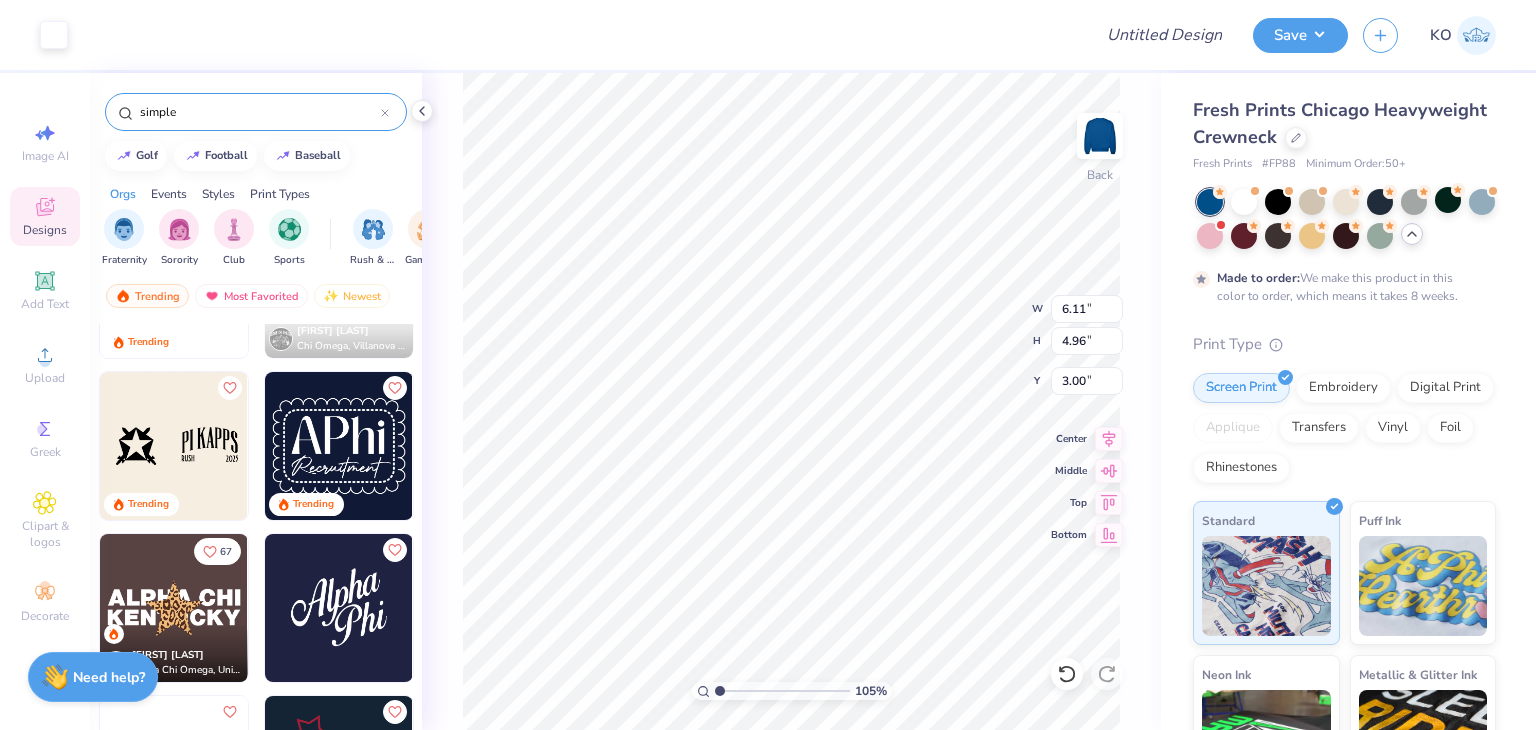 type on "6.90" 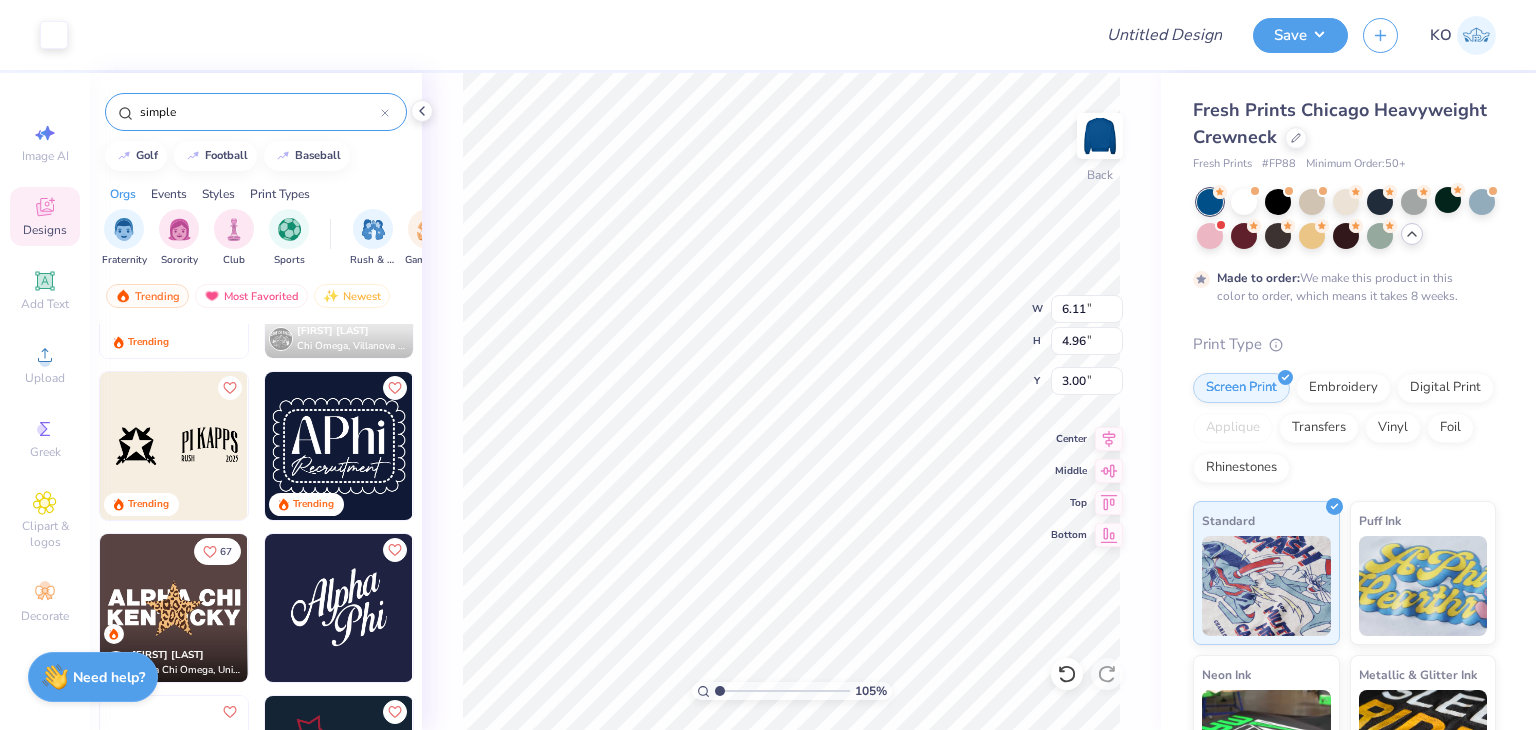 type on "3.28" 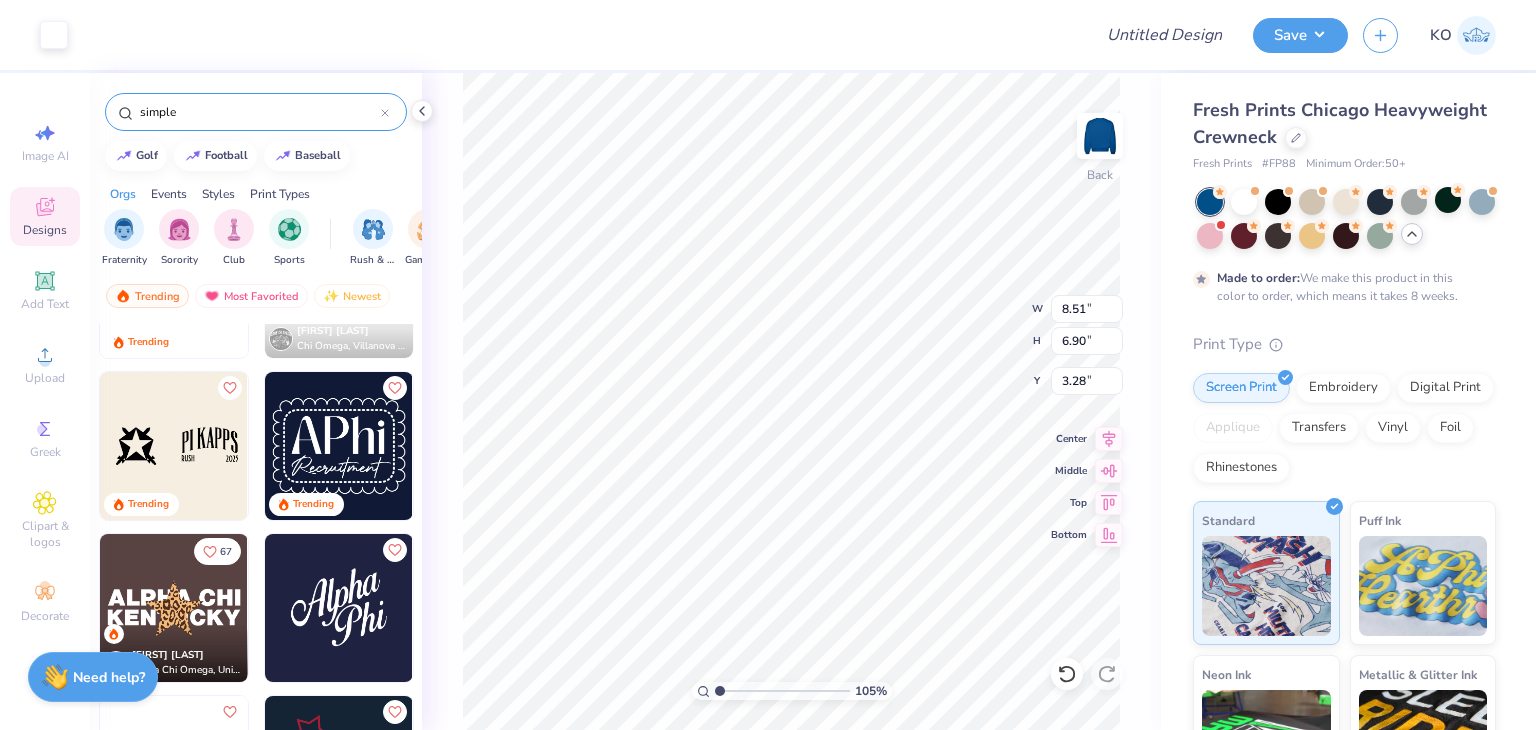 type on "1.05281723987492" 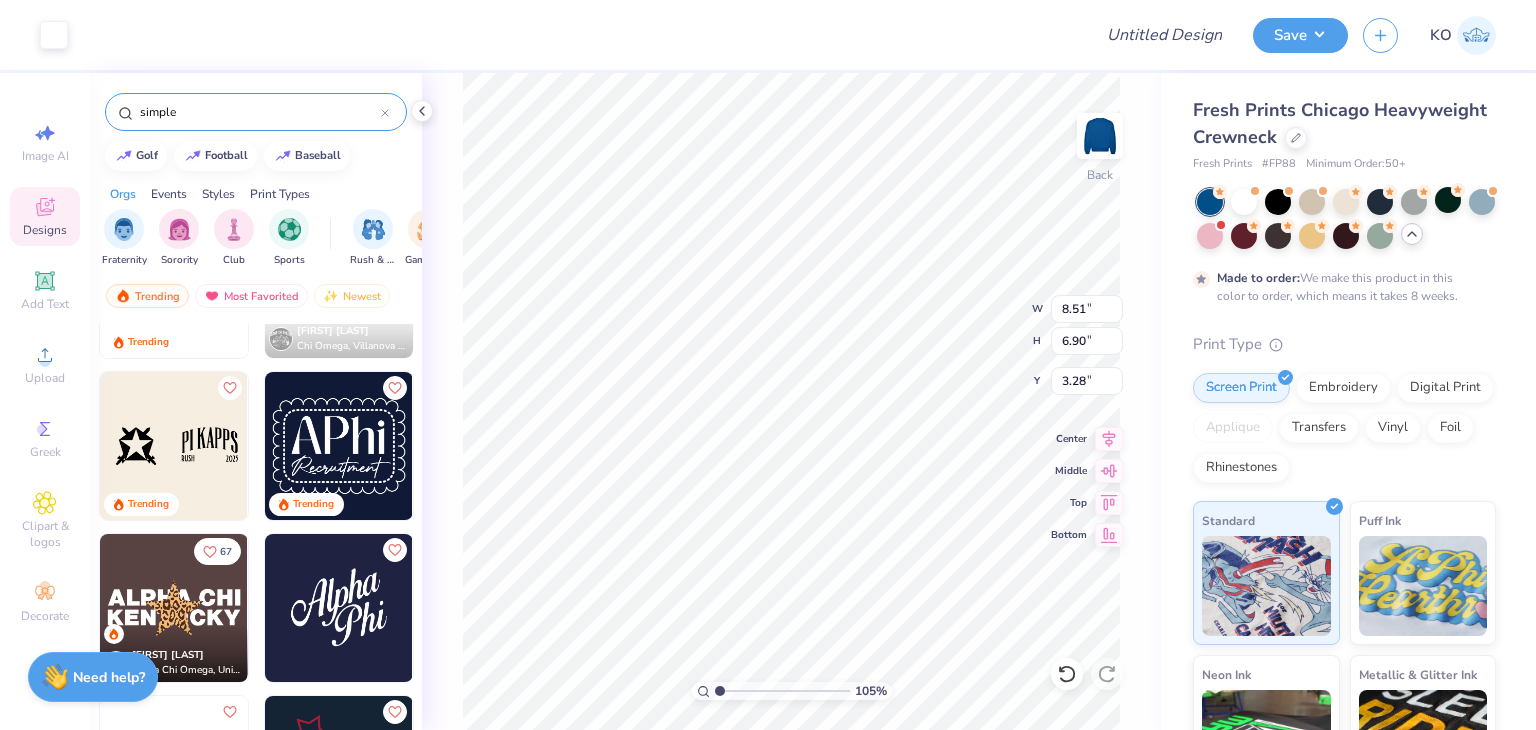type on "3.60" 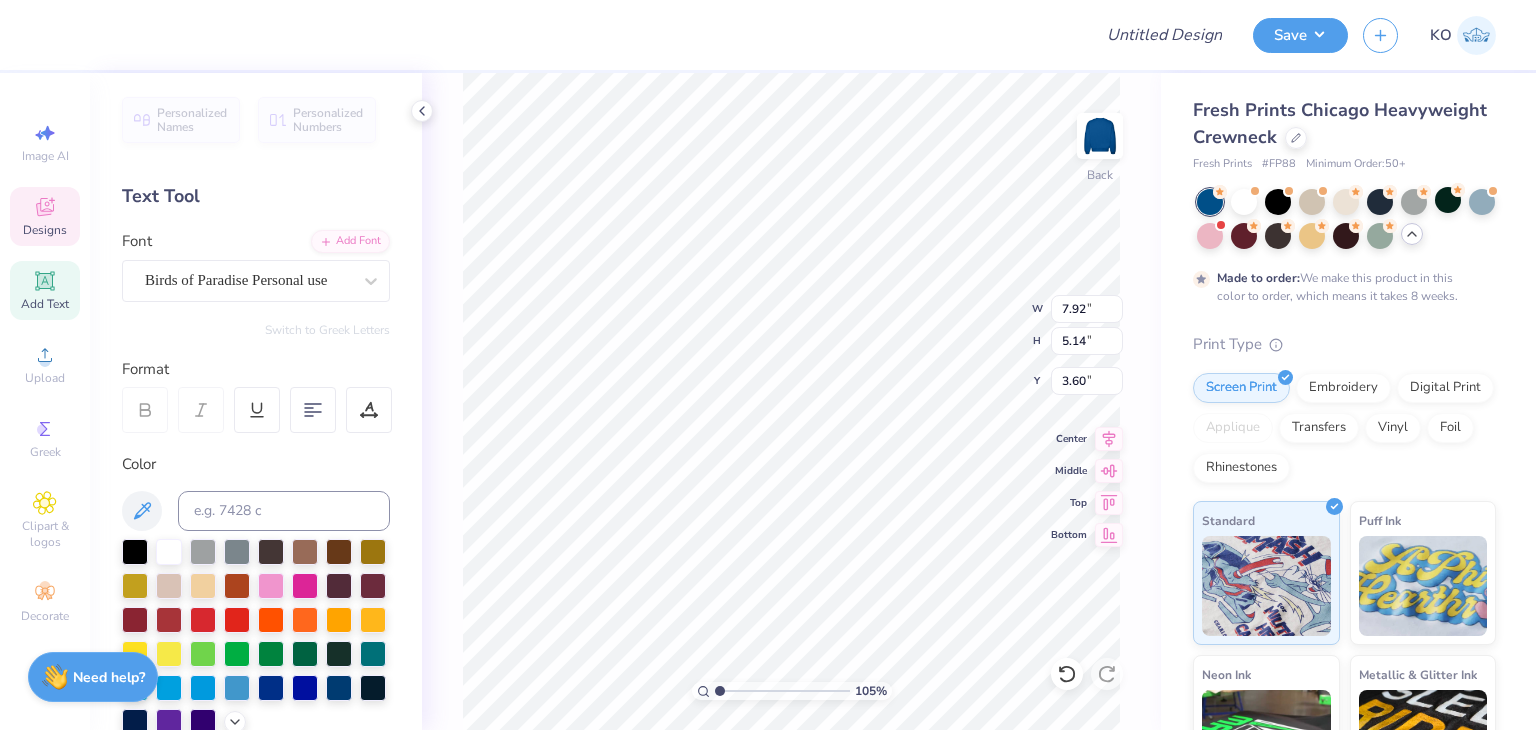 type on "1.05281723987492" 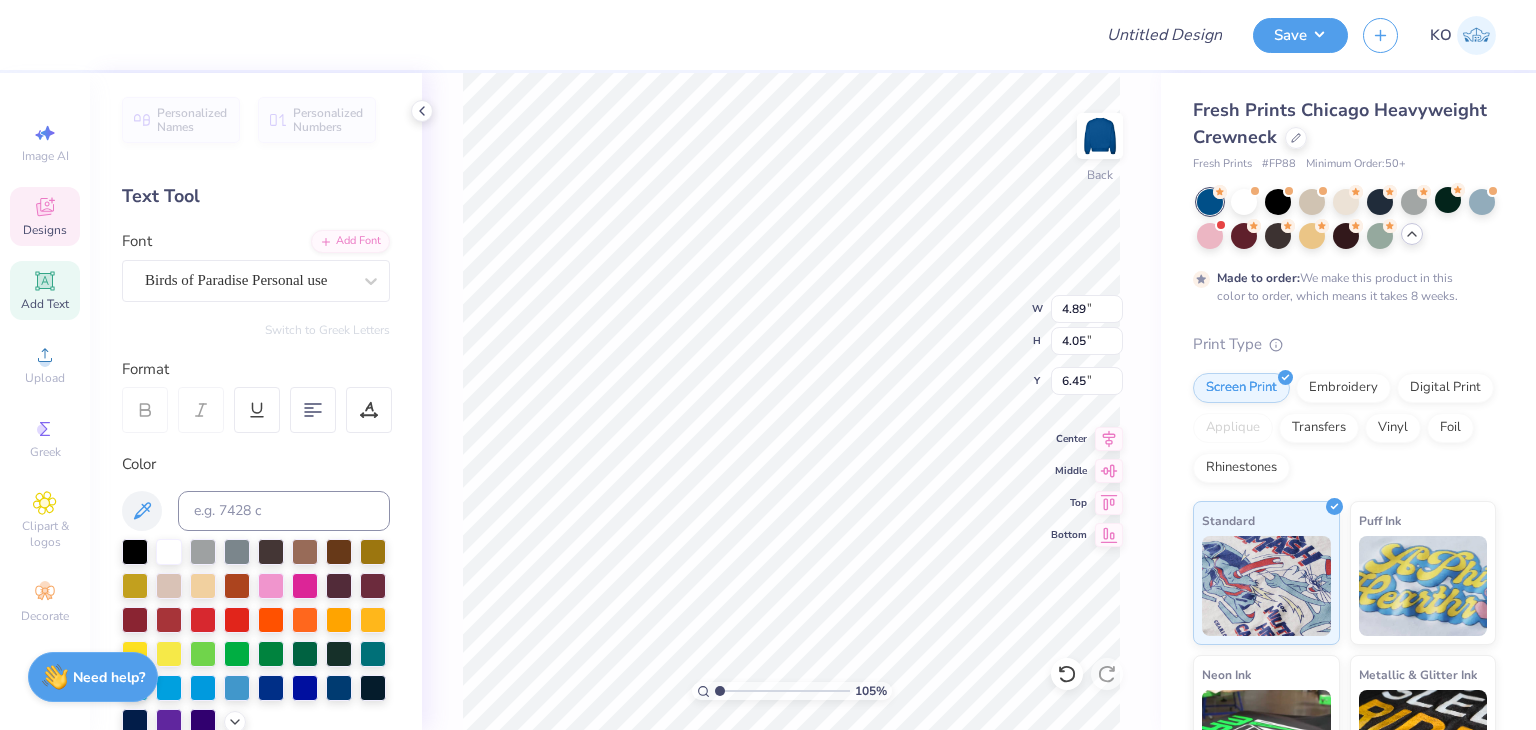 scroll, scrollTop: 16, scrollLeft: 2, axis: both 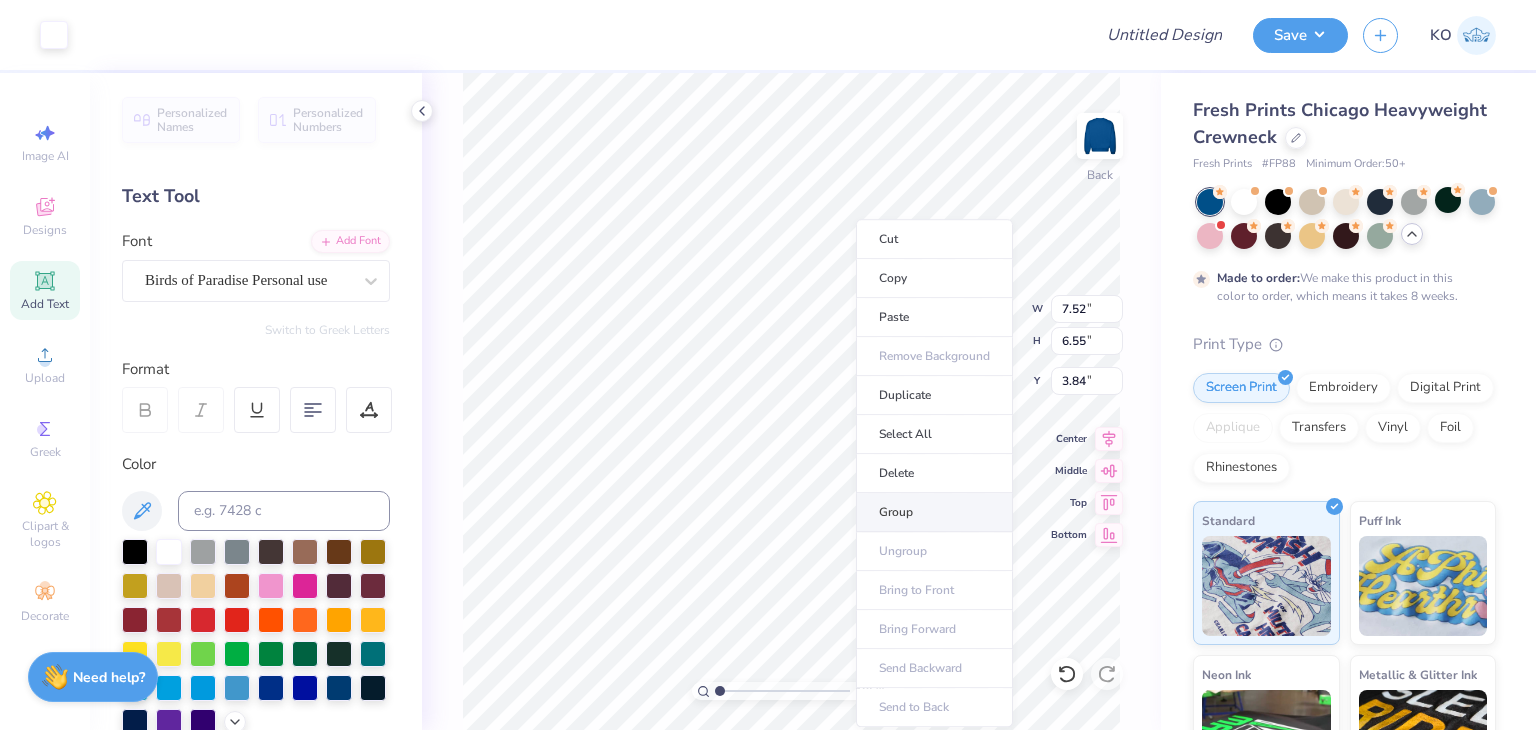 click on "Group" at bounding box center [934, 512] 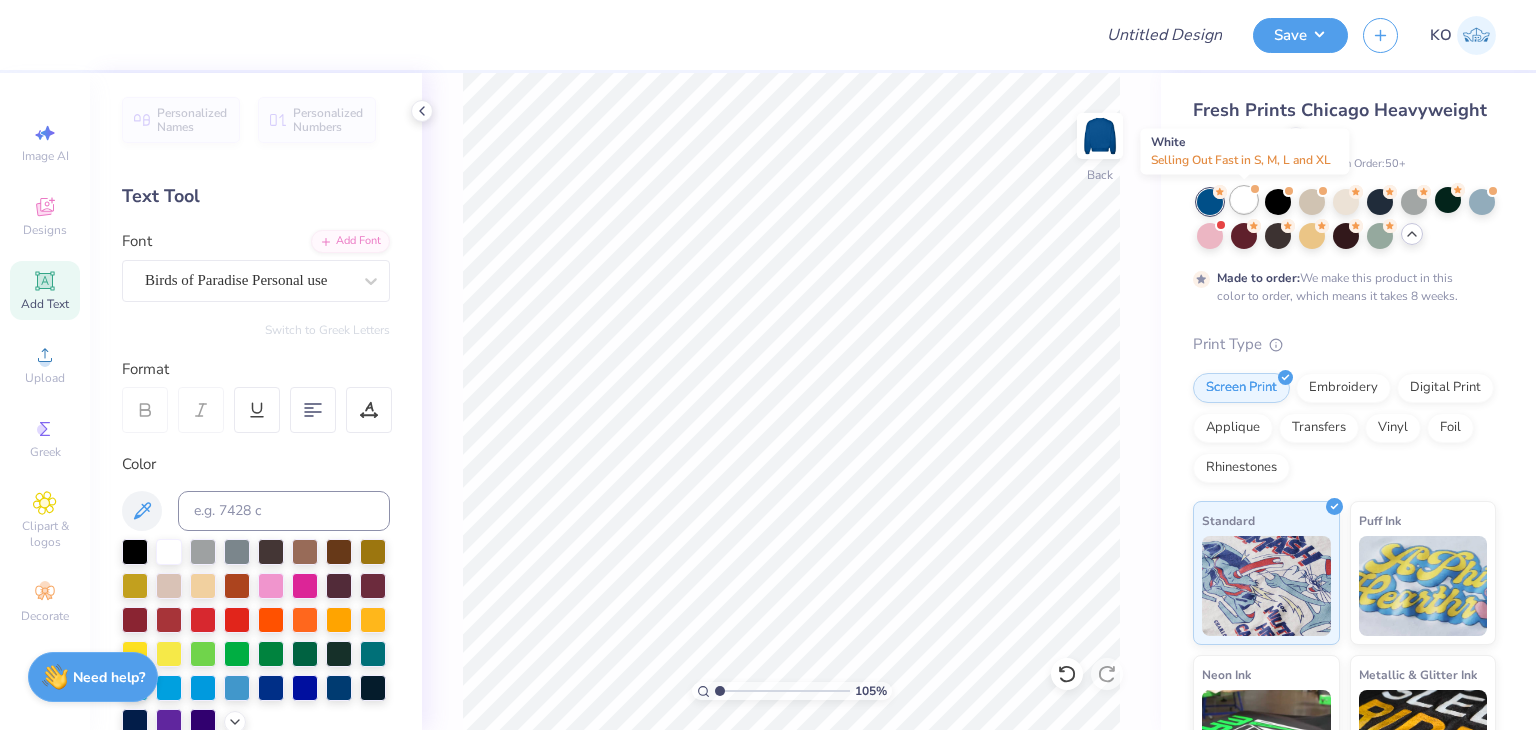 click at bounding box center [1244, 200] 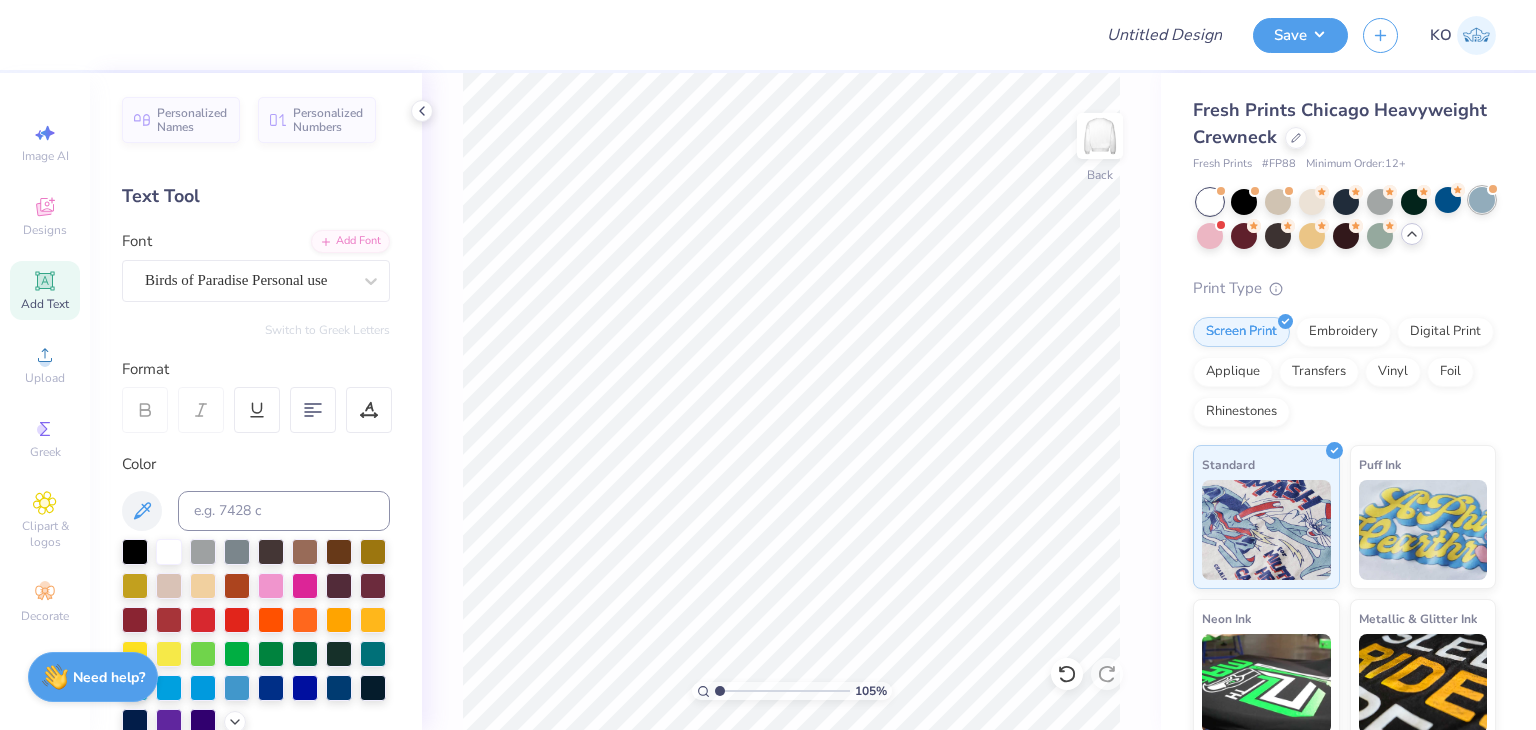 click at bounding box center (1482, 200) 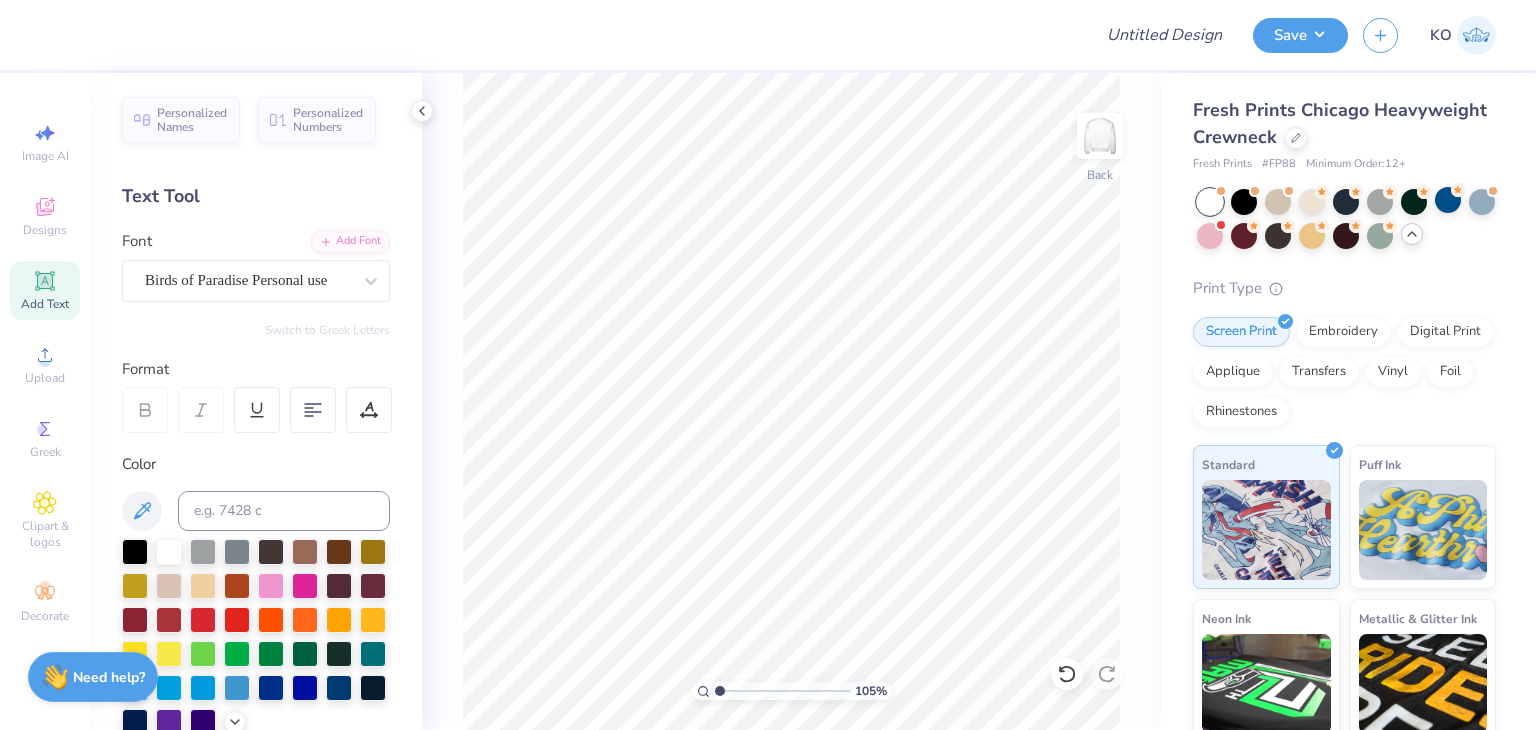 click 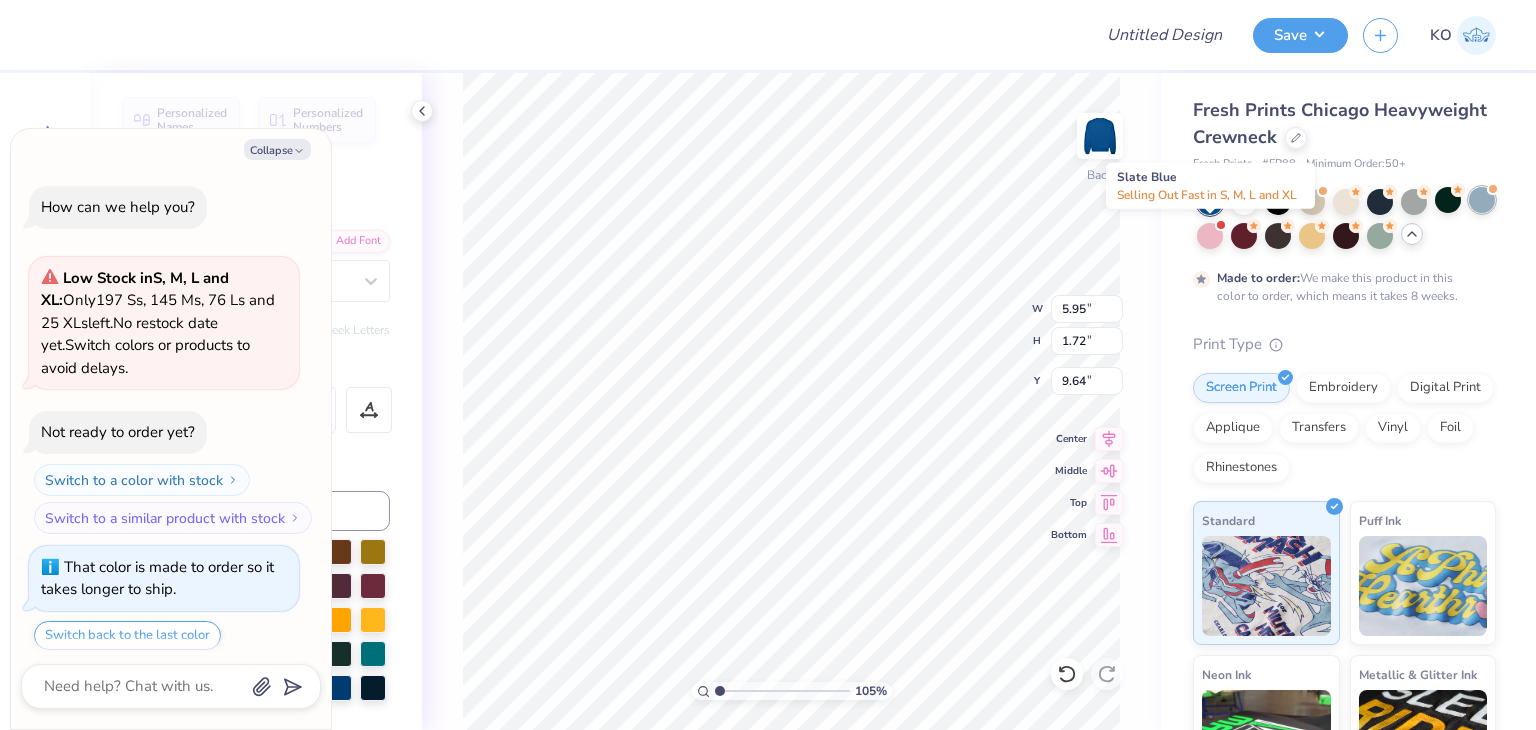 scroll, scrollTop: 858, scrollLeft: 0, axis: vertical 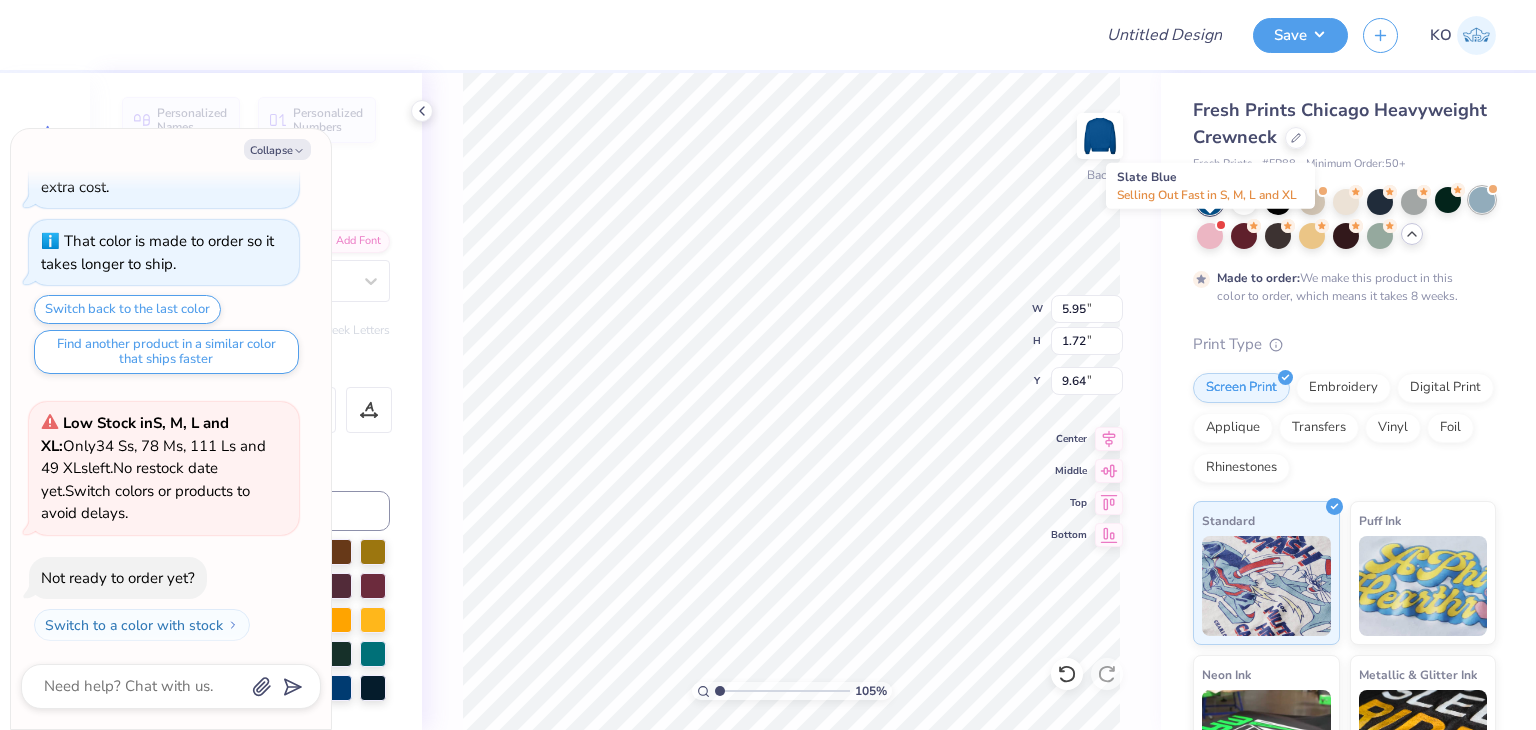 click at bounding box center [1482, 200] 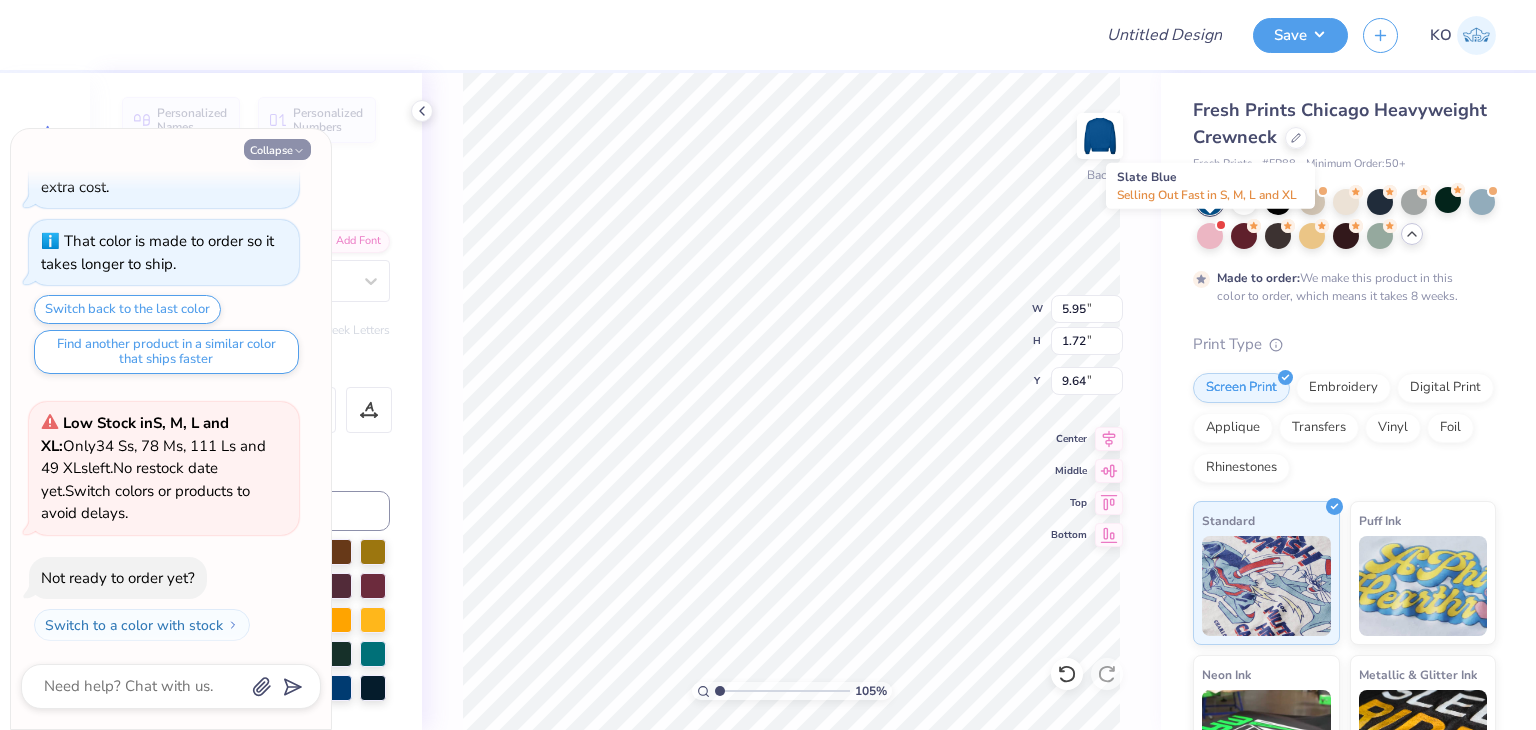 click on "Collapse" at bounding box center (277, 149) 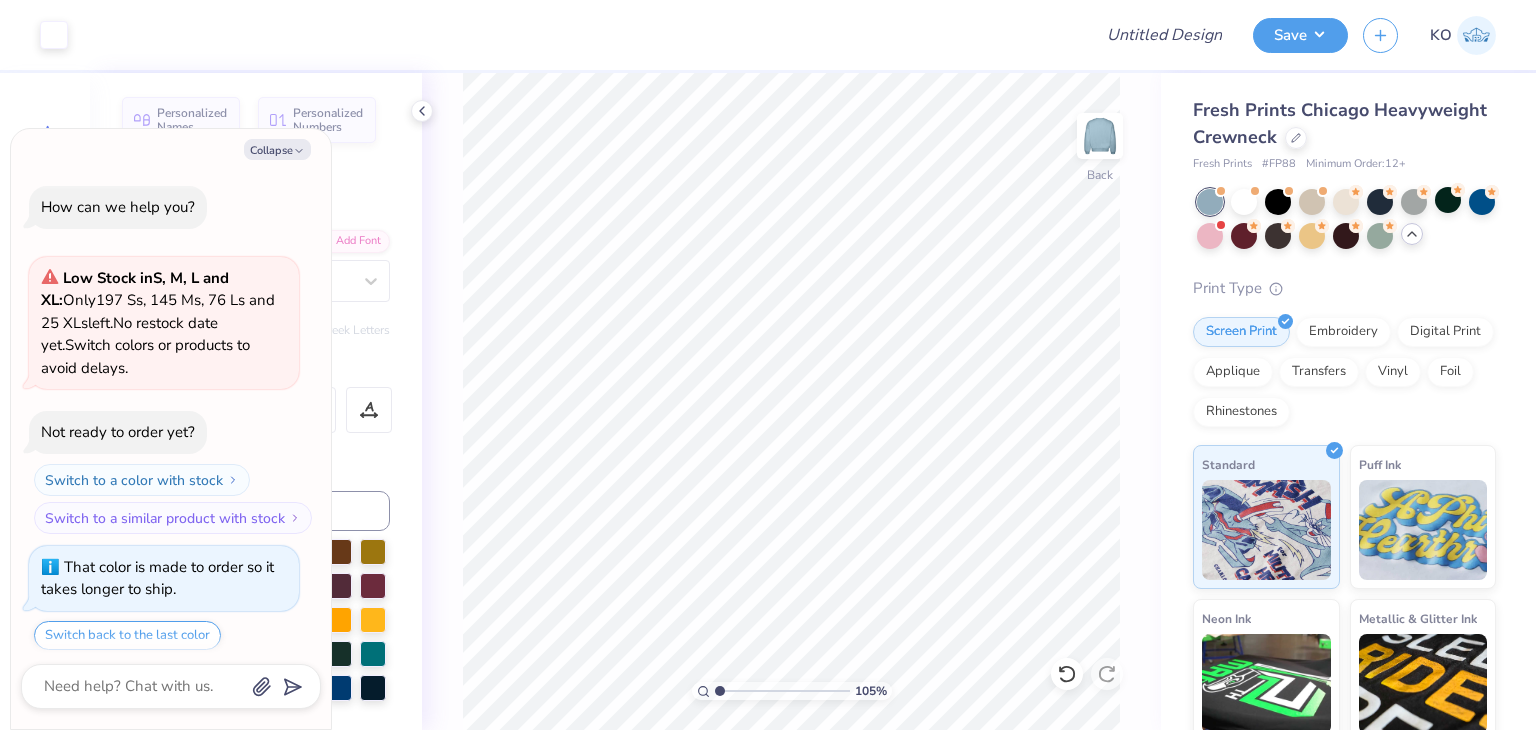 scroll, scrollTop: 1224, scrollLeft: 0, axis: vertical 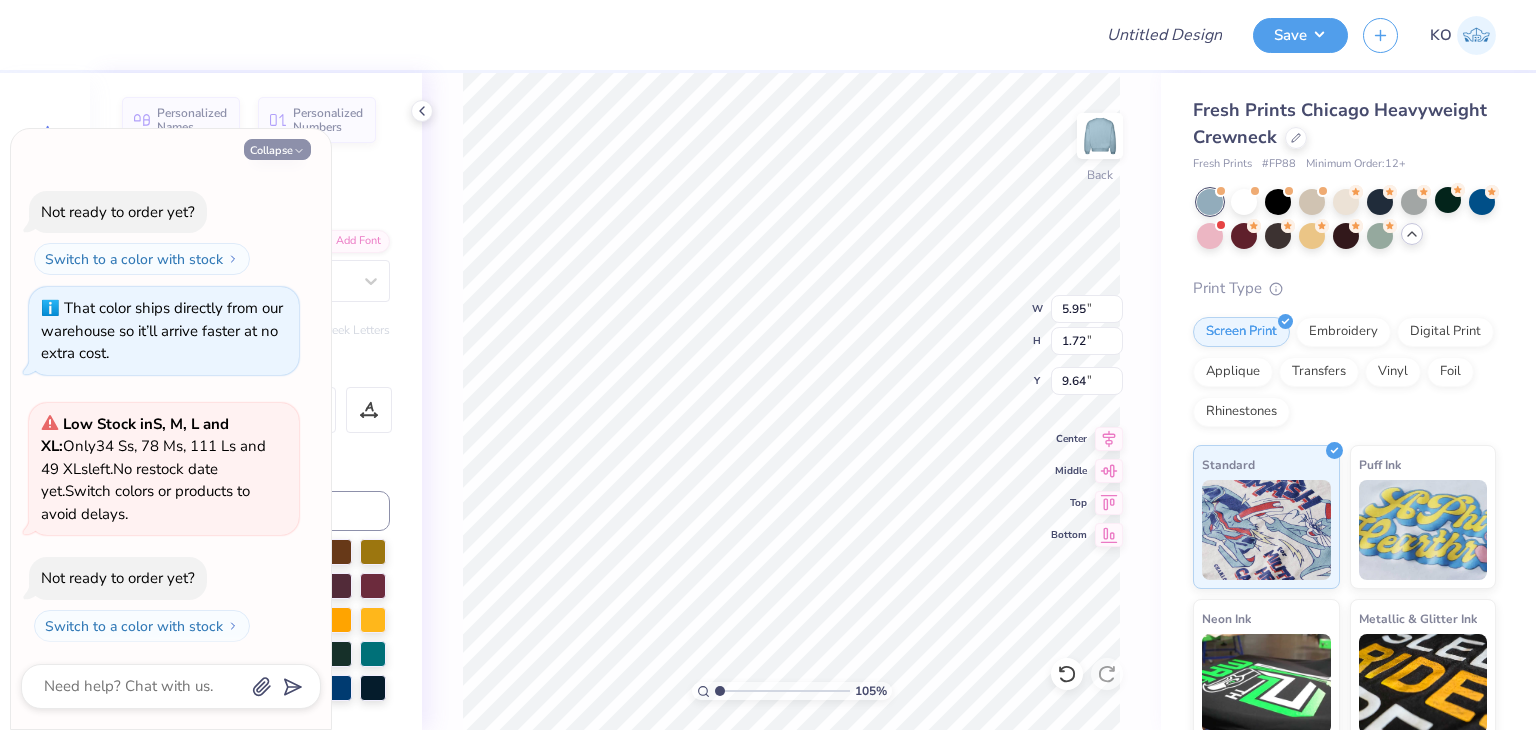 click 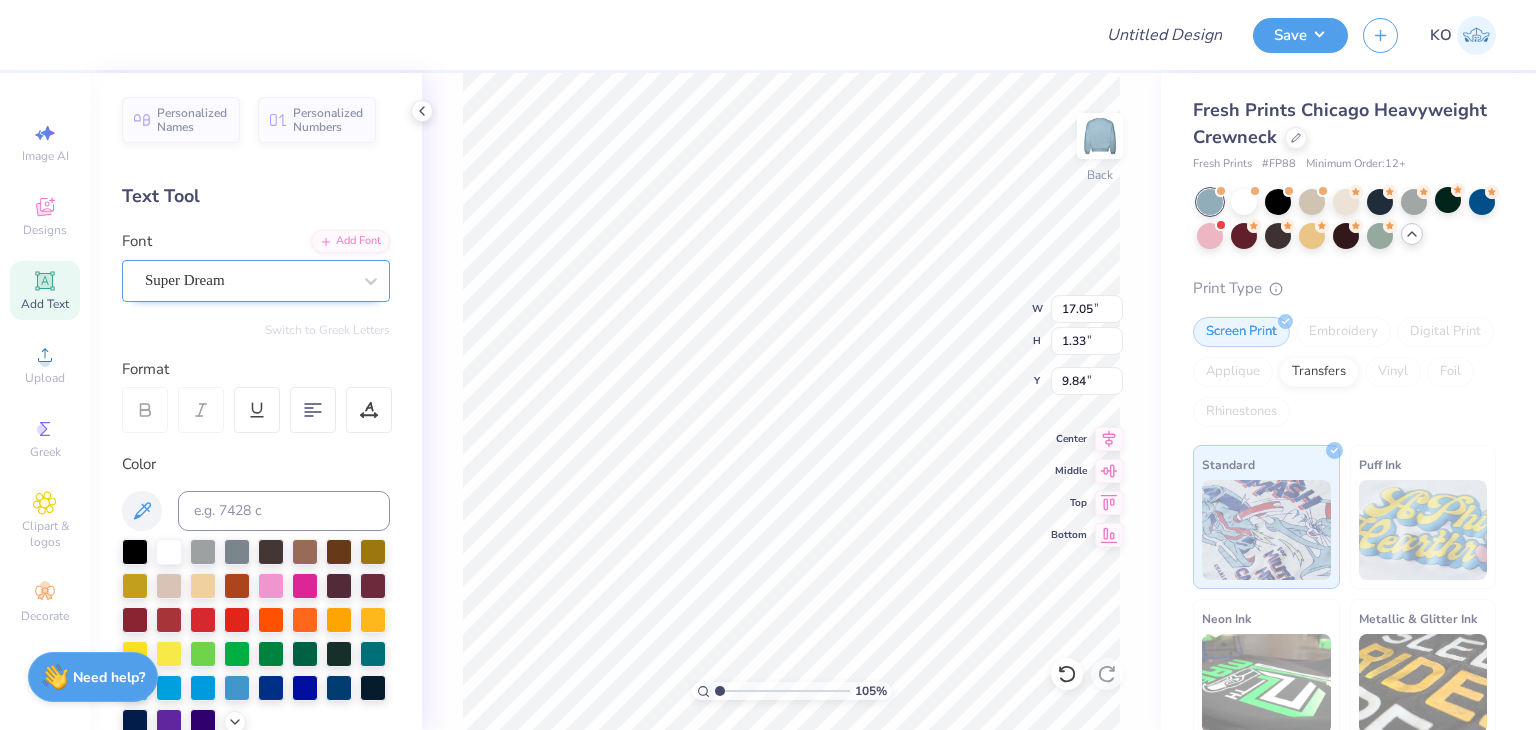 click on "Super Dream" at bounding box center [248, 280] 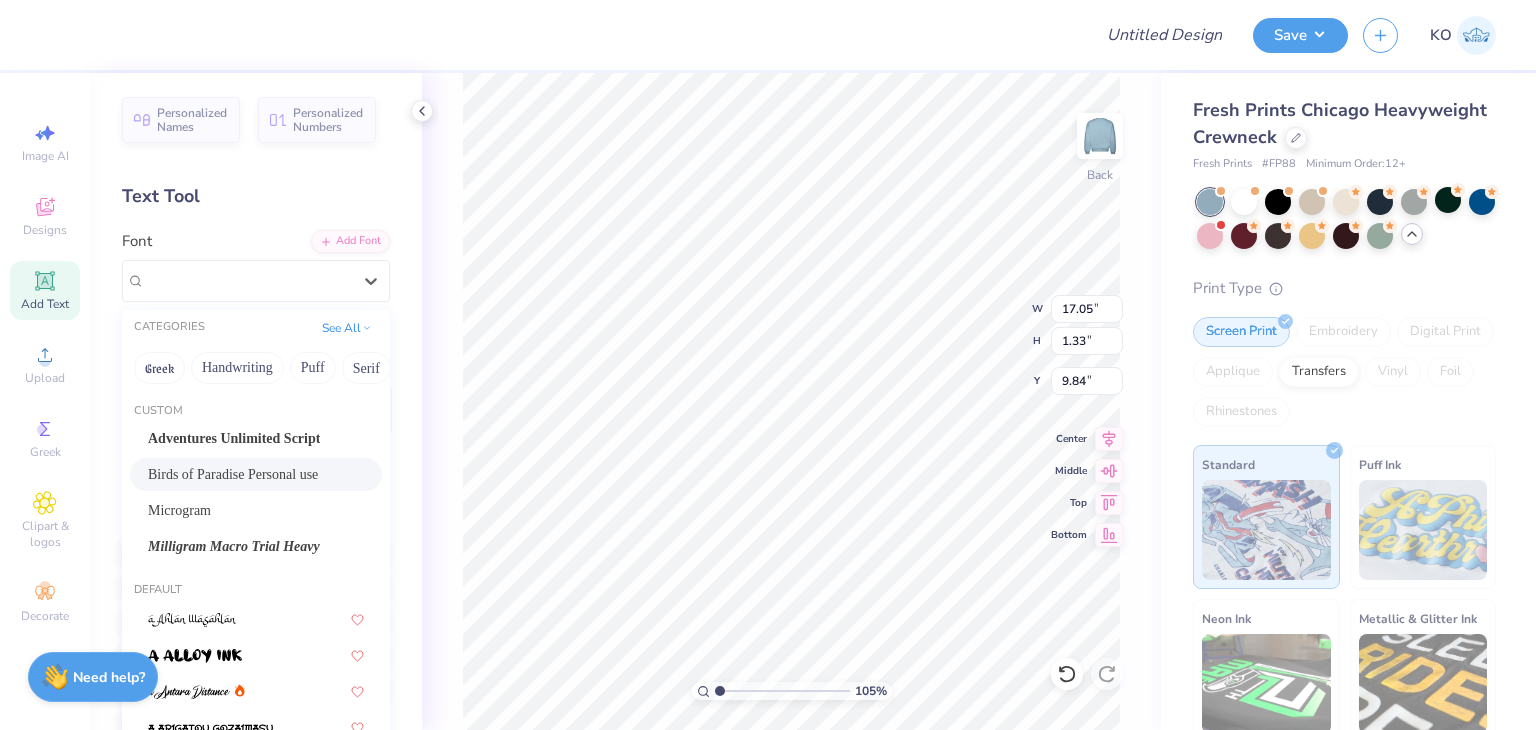 click on "Birds of Paradise Personal use" at bounding box center (233, 474) 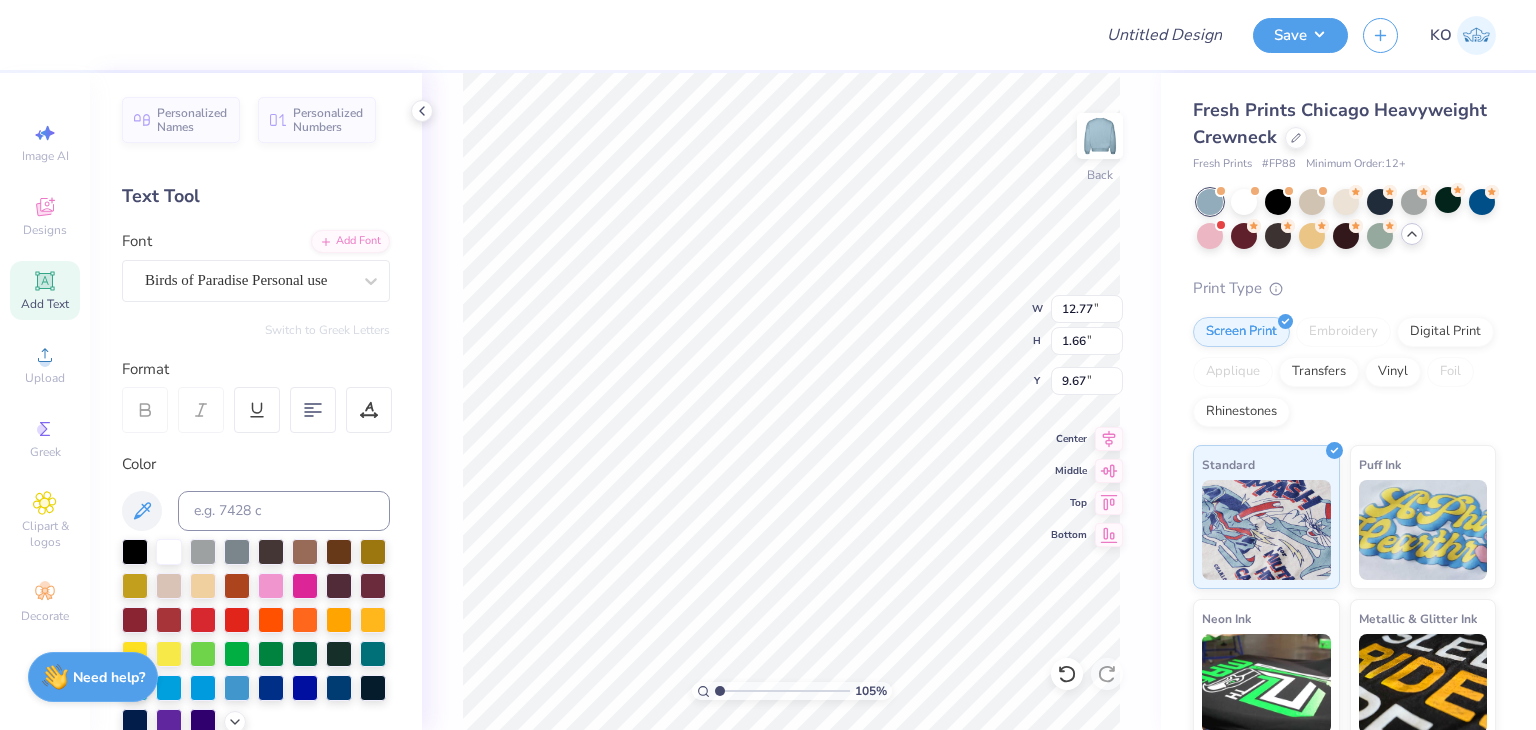 scroll, scrollTop: 63, scrollLeft: 0, axis: vertical 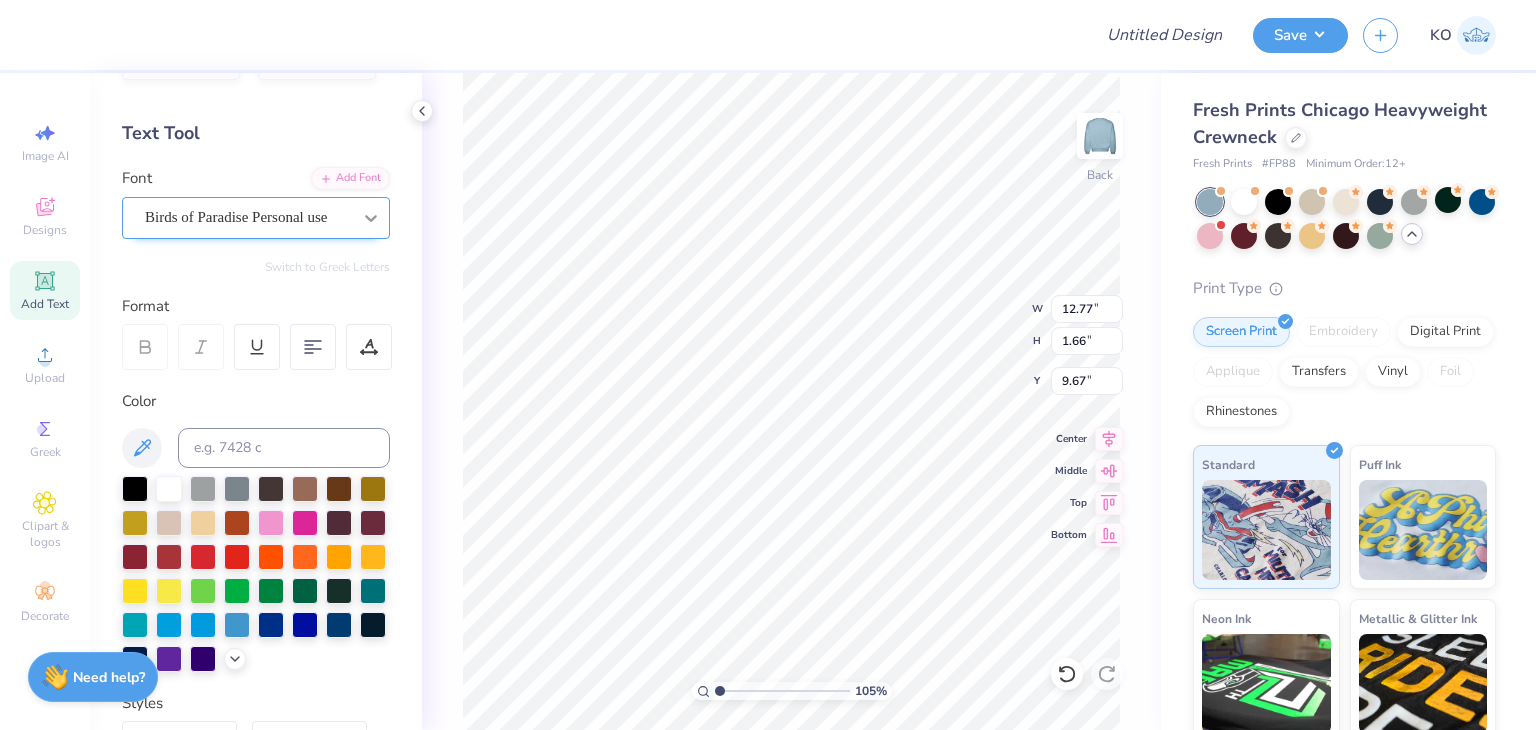 click 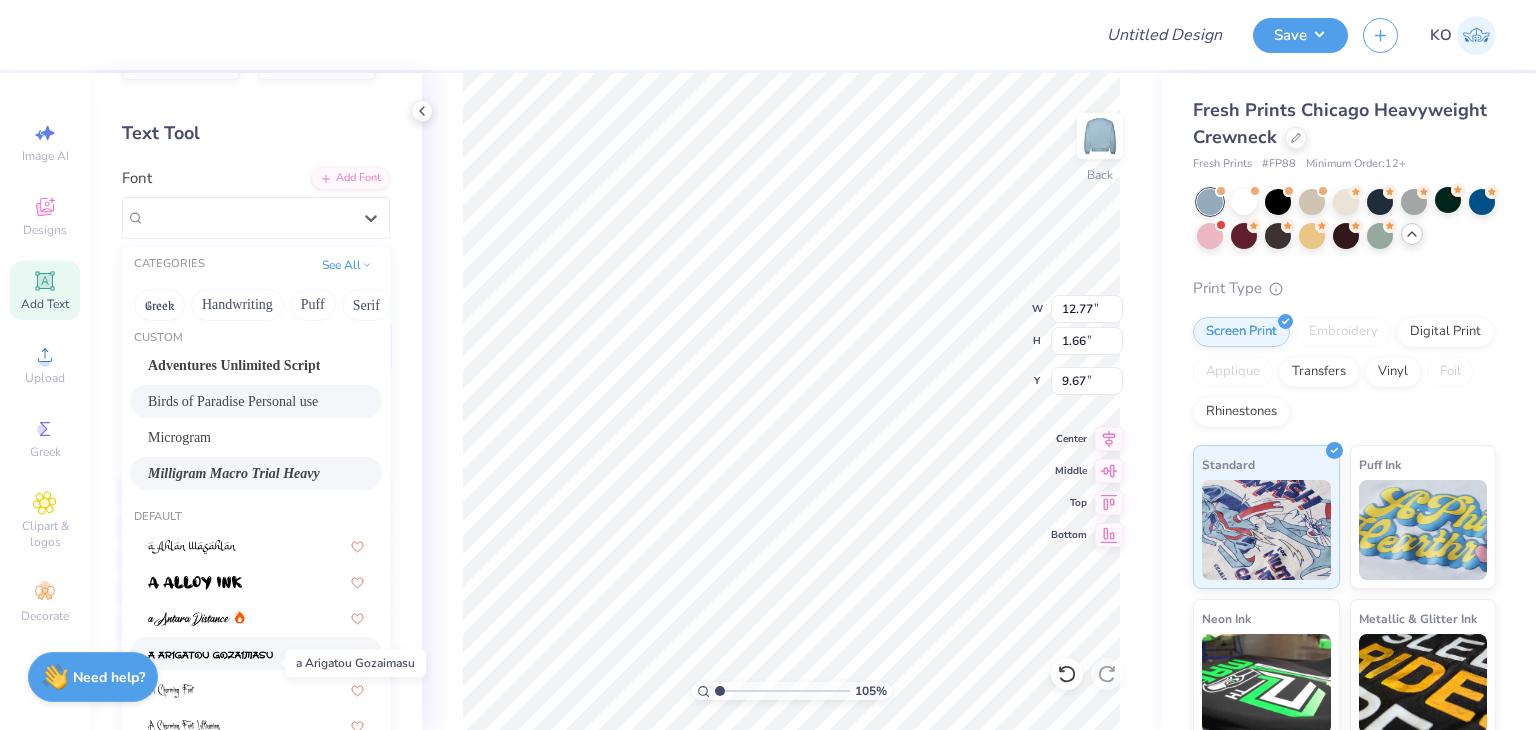 scroll, scrollTop: 0, scrollLeft: 0, axis: both 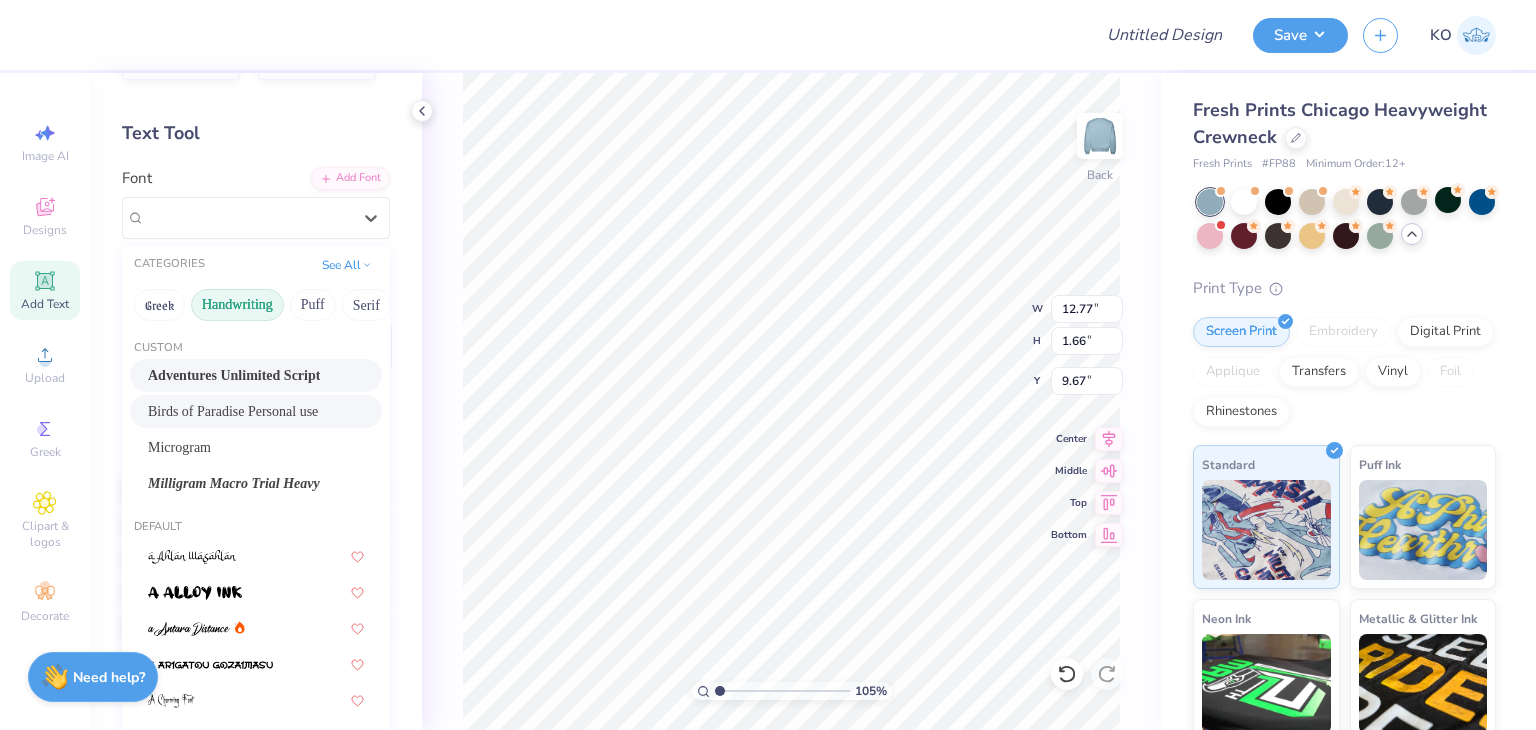 click on "Handwriting" at bounding box center [237, 305] 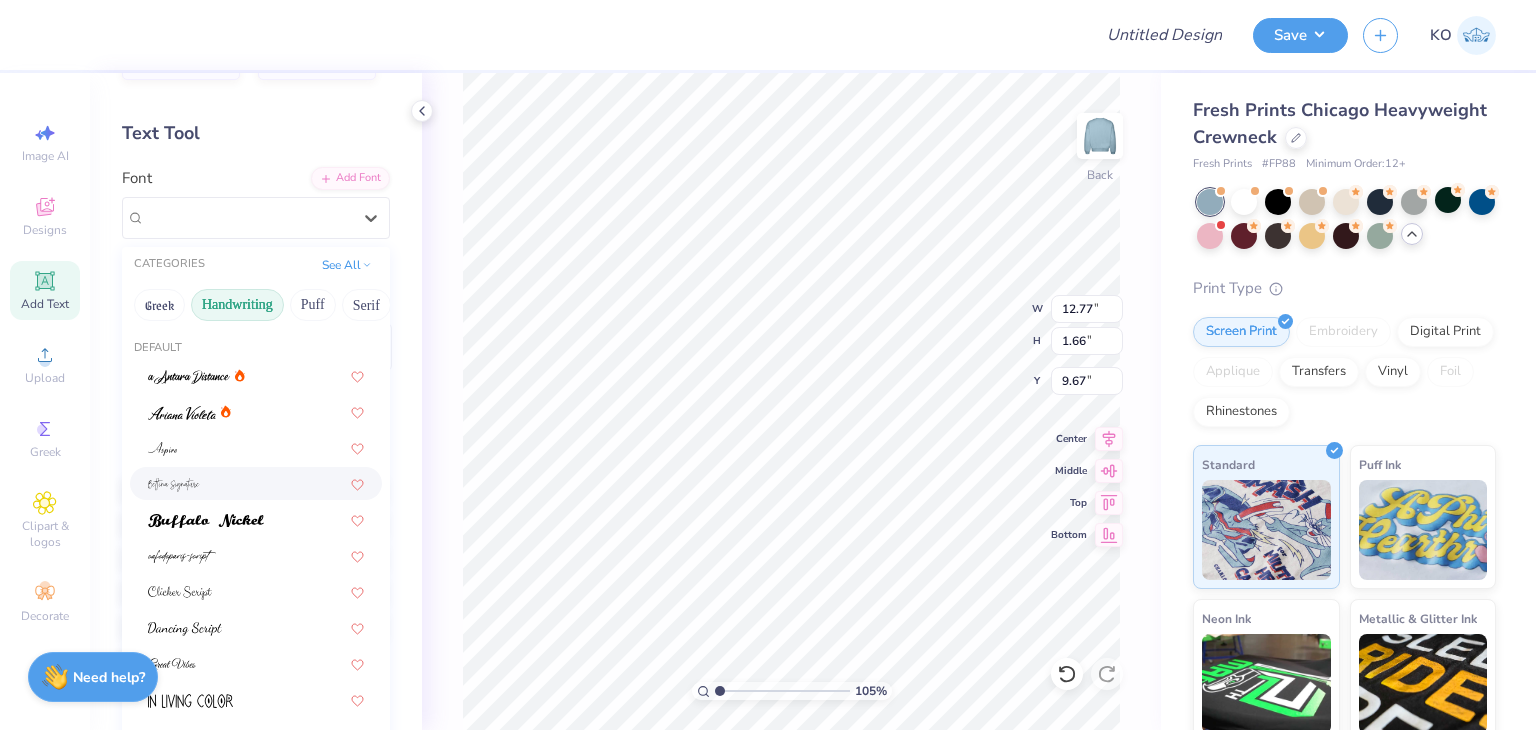 click at bounding box center (256, 483) 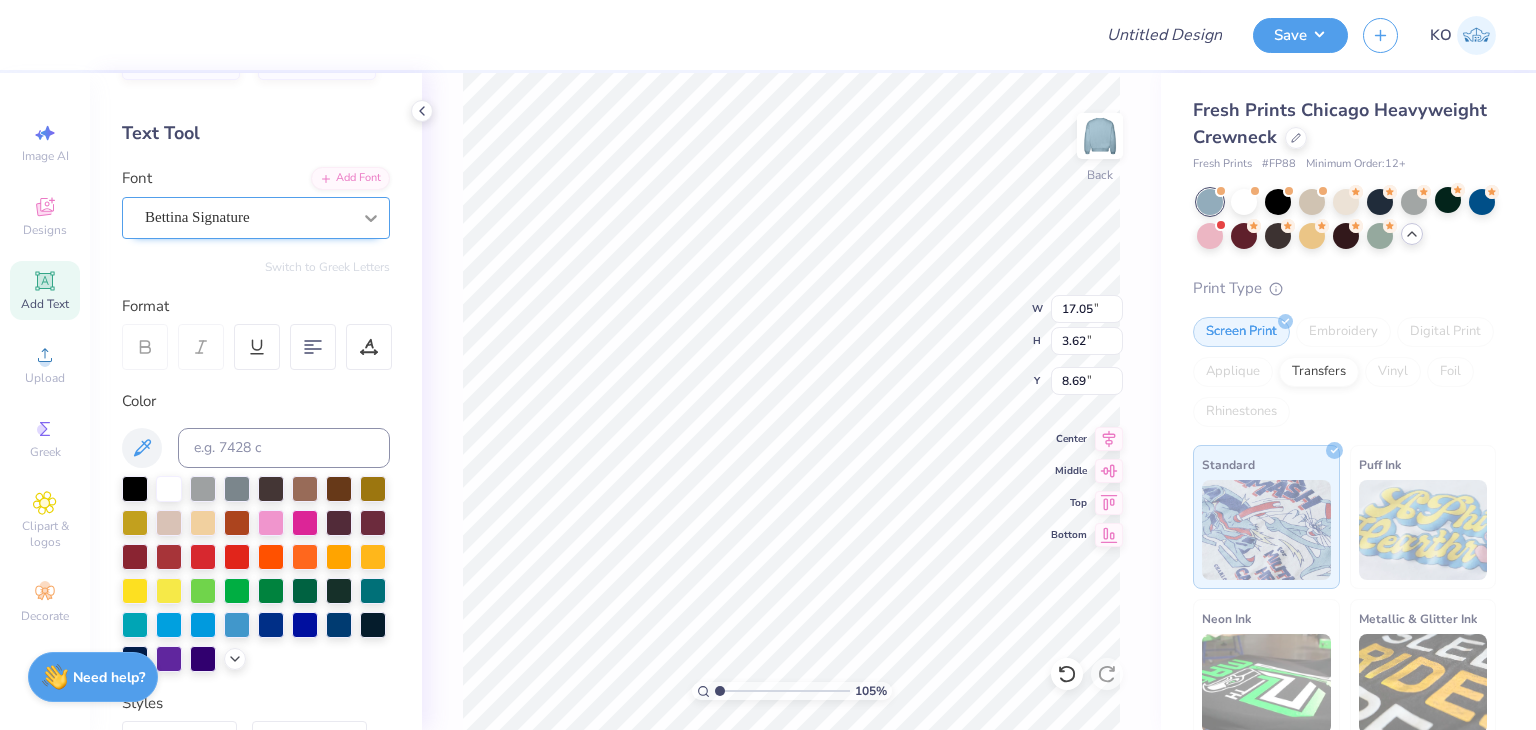 scroll, scrollTop: 68, scrollLeft: 0, axis: vertical 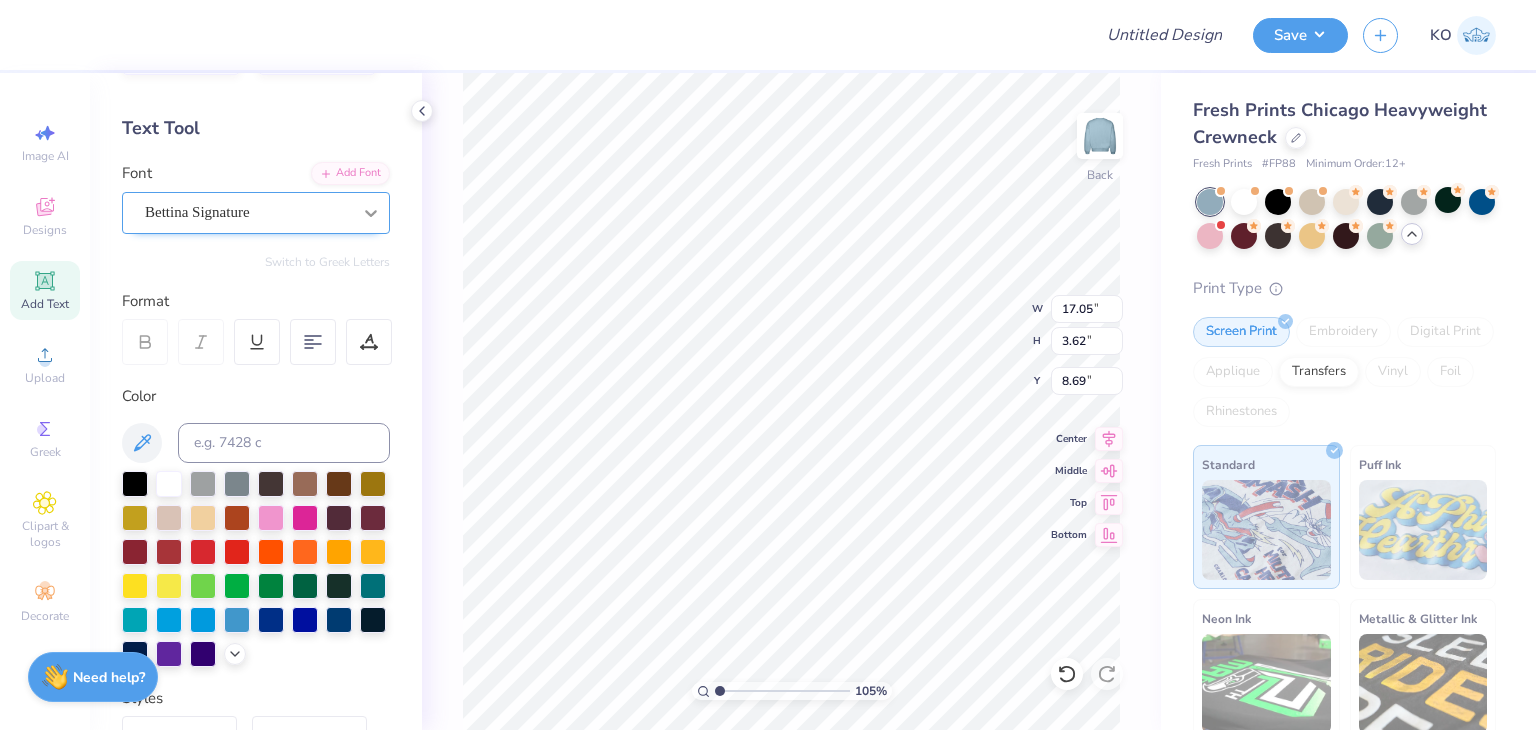 click at bounding box center (371, 213) 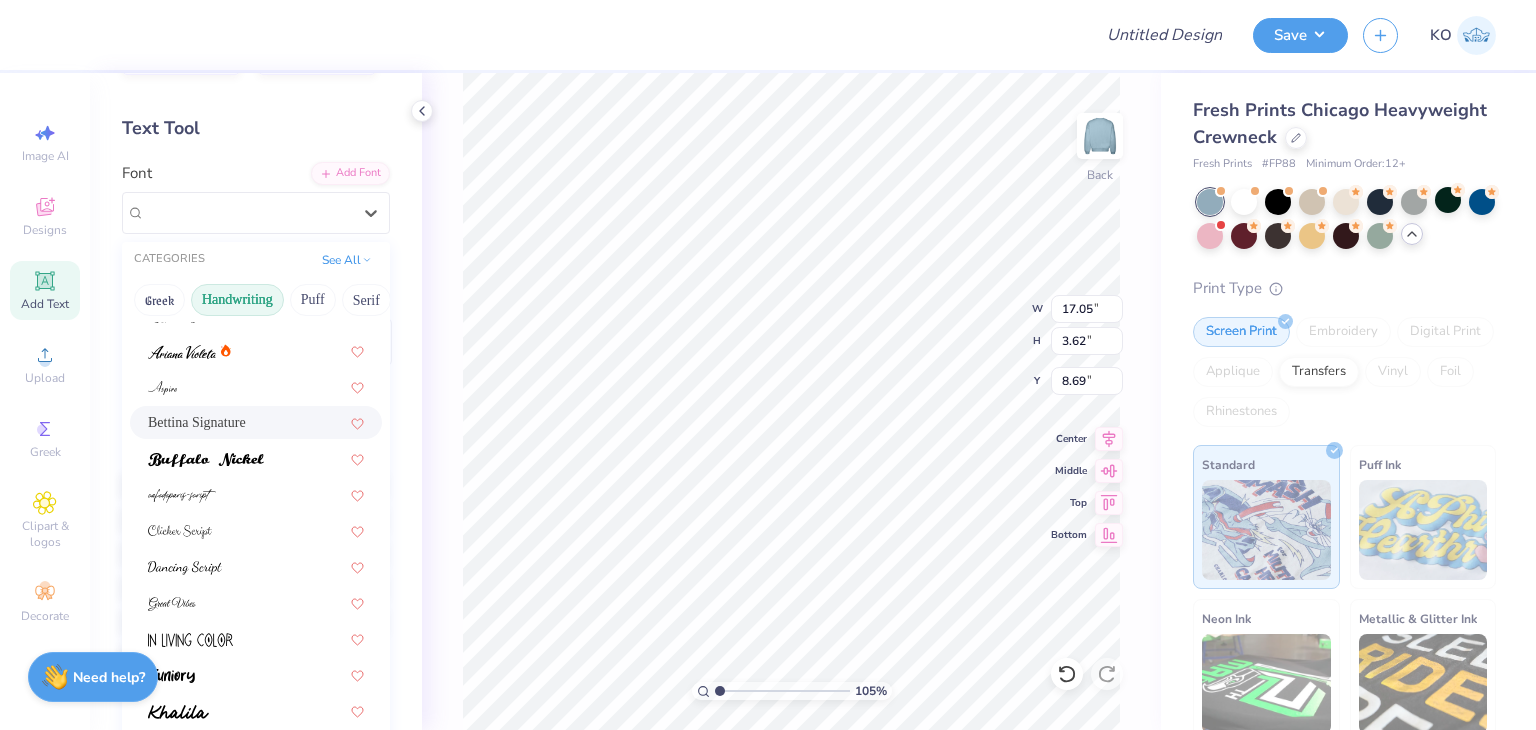 scroll, scrollTop: 72, scrollLeft: 0, axis: vertical 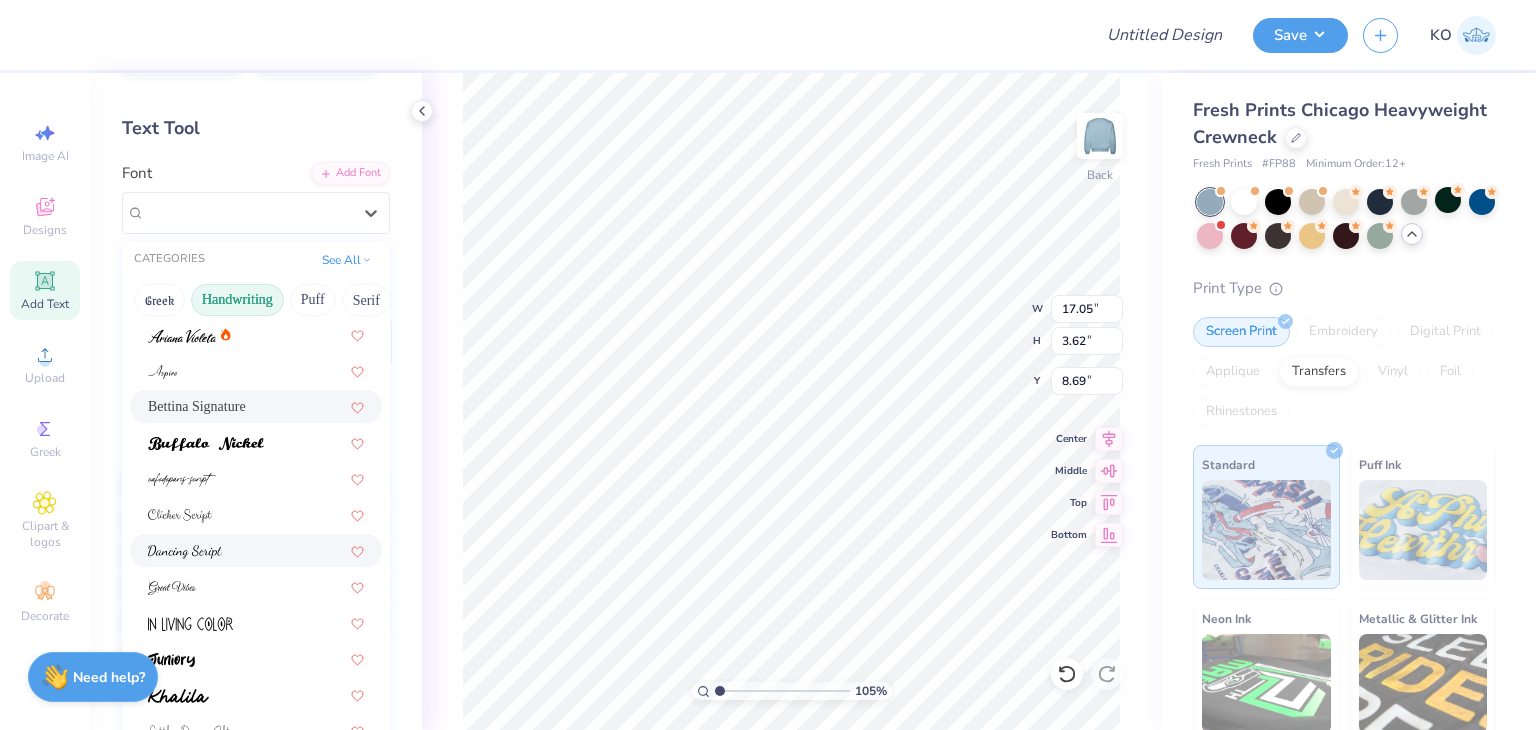 click at bounding box center [256, 550] 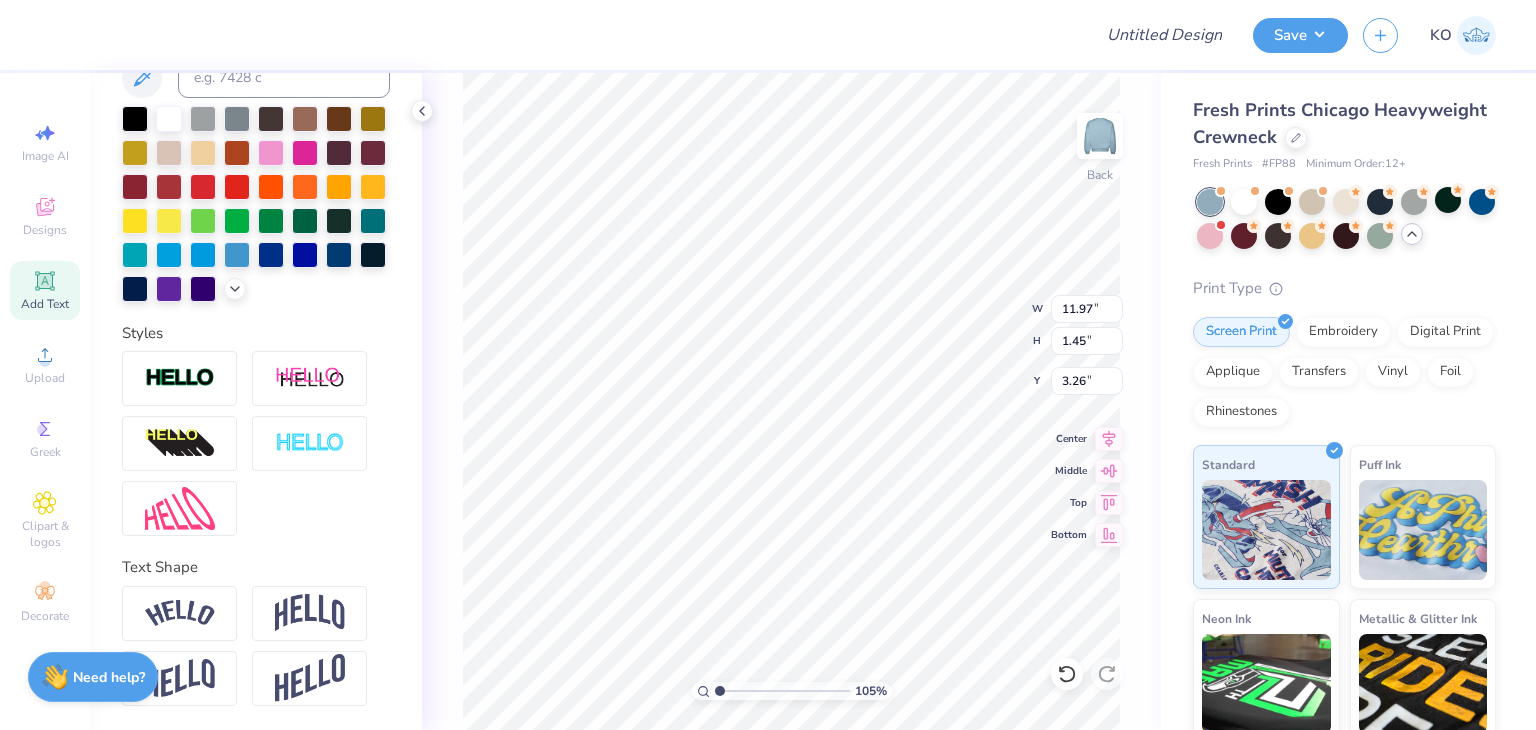 scroll, scrollTop: 448, scrollLeft: 0, axis: vertical 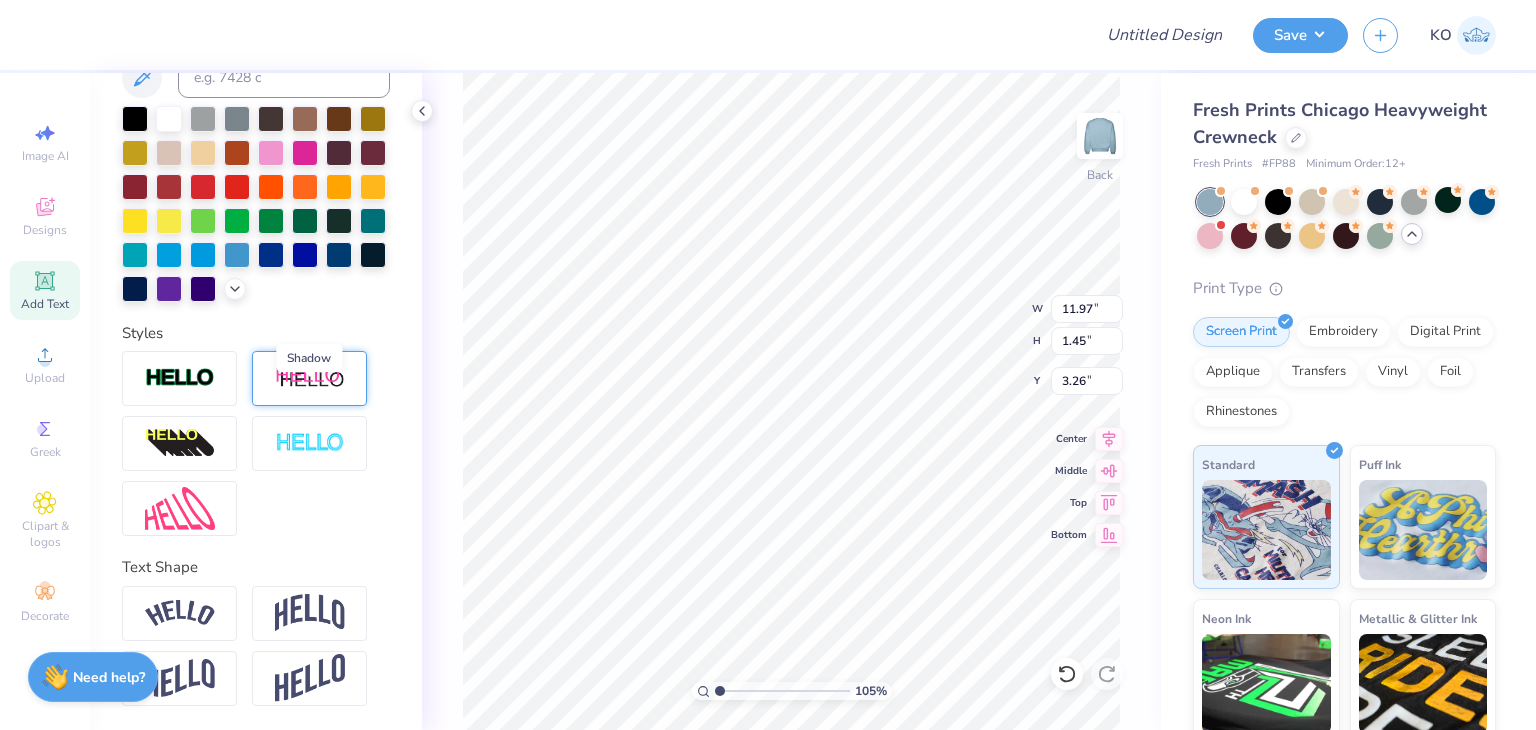 click at bounding box center [310, 378] 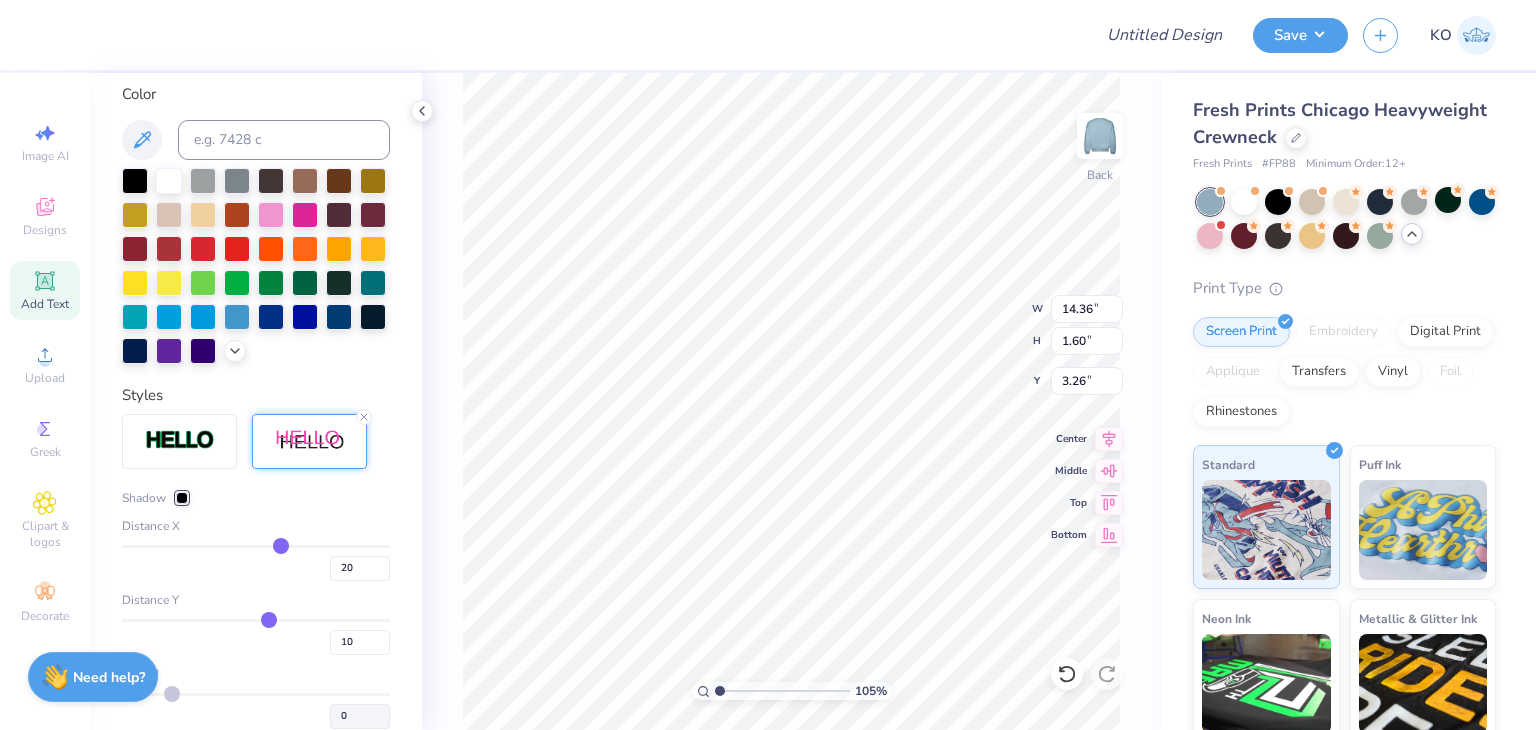 scroll, scrollTop: 525, scrollLeft: 0, axis: vertical 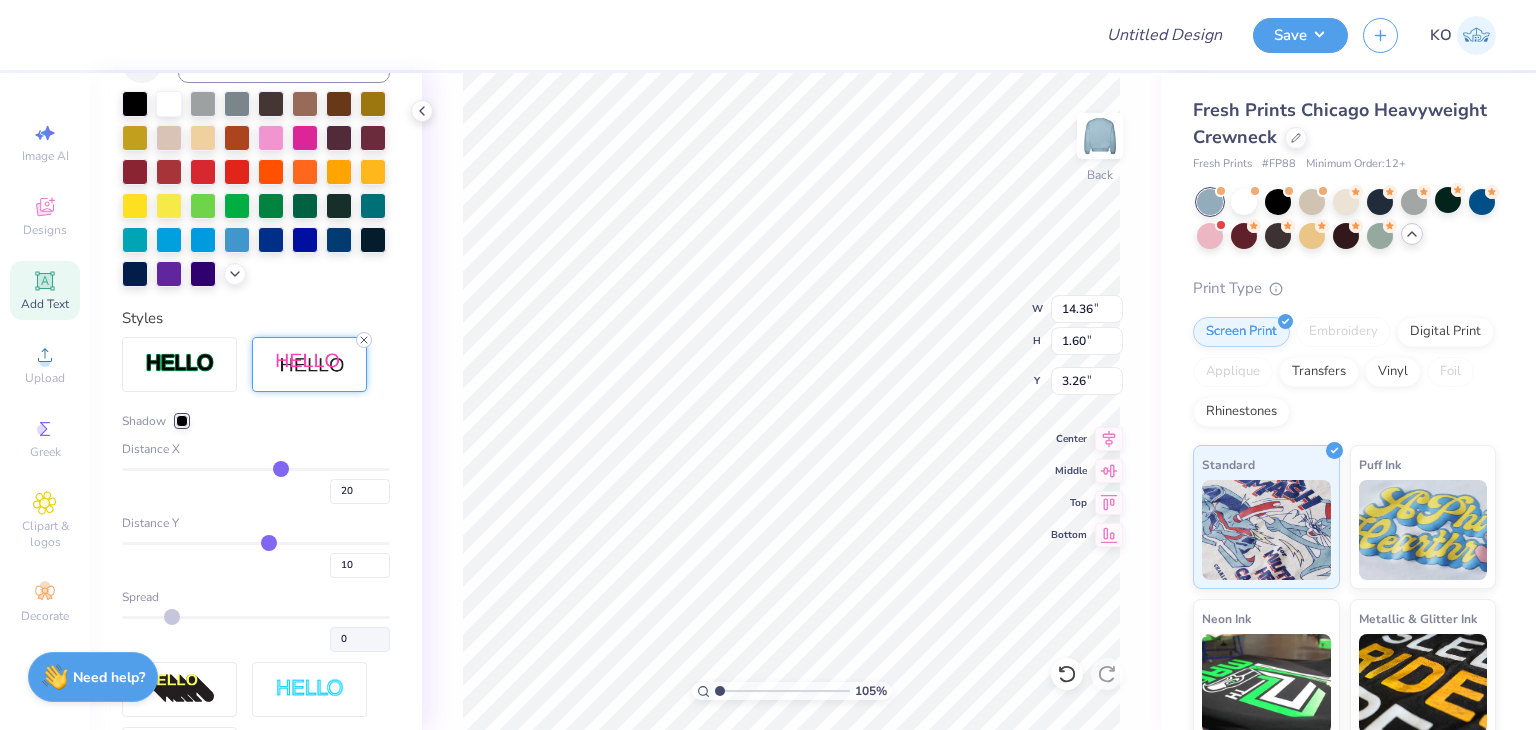 click 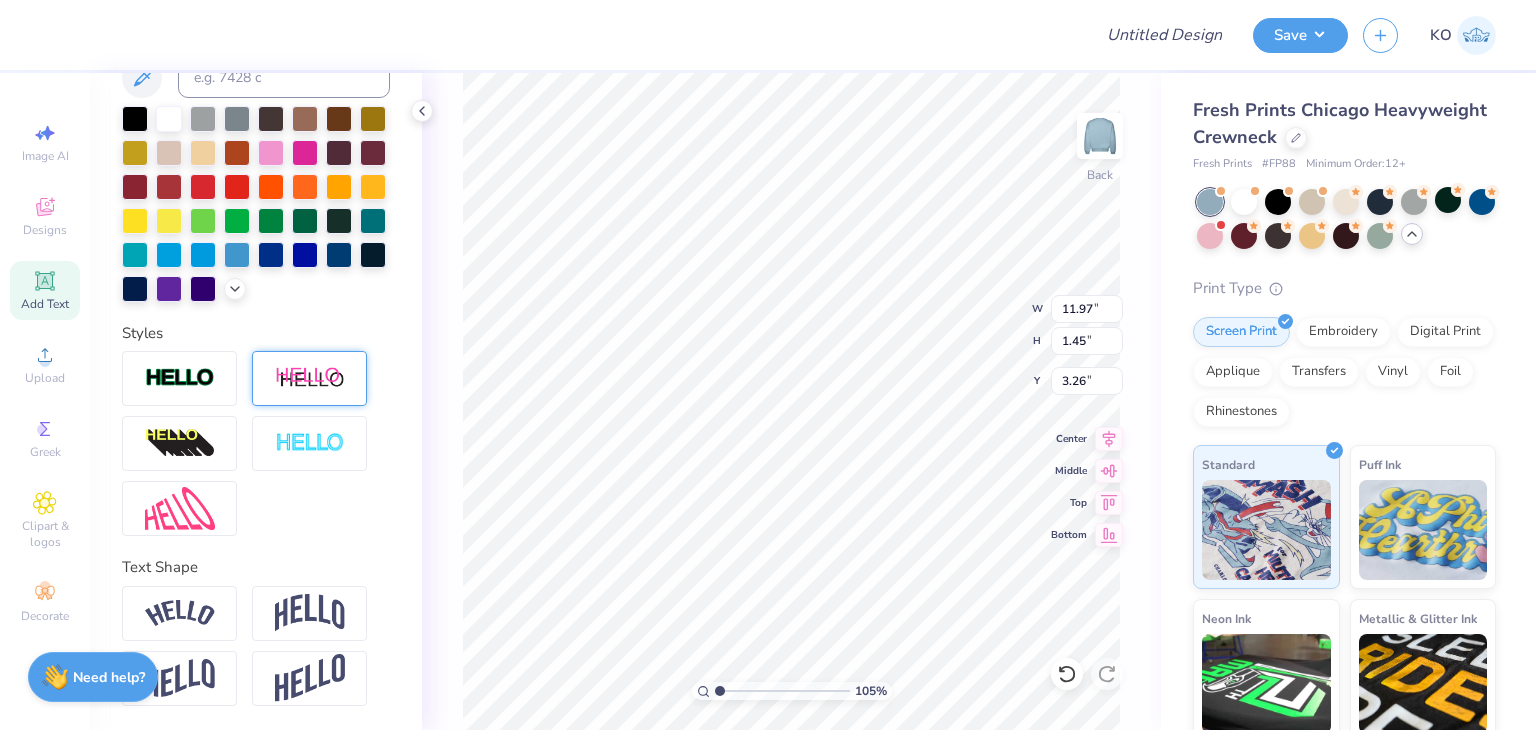 scroll, scrollTop: 465, scrollLeft: 0, axis: vertical 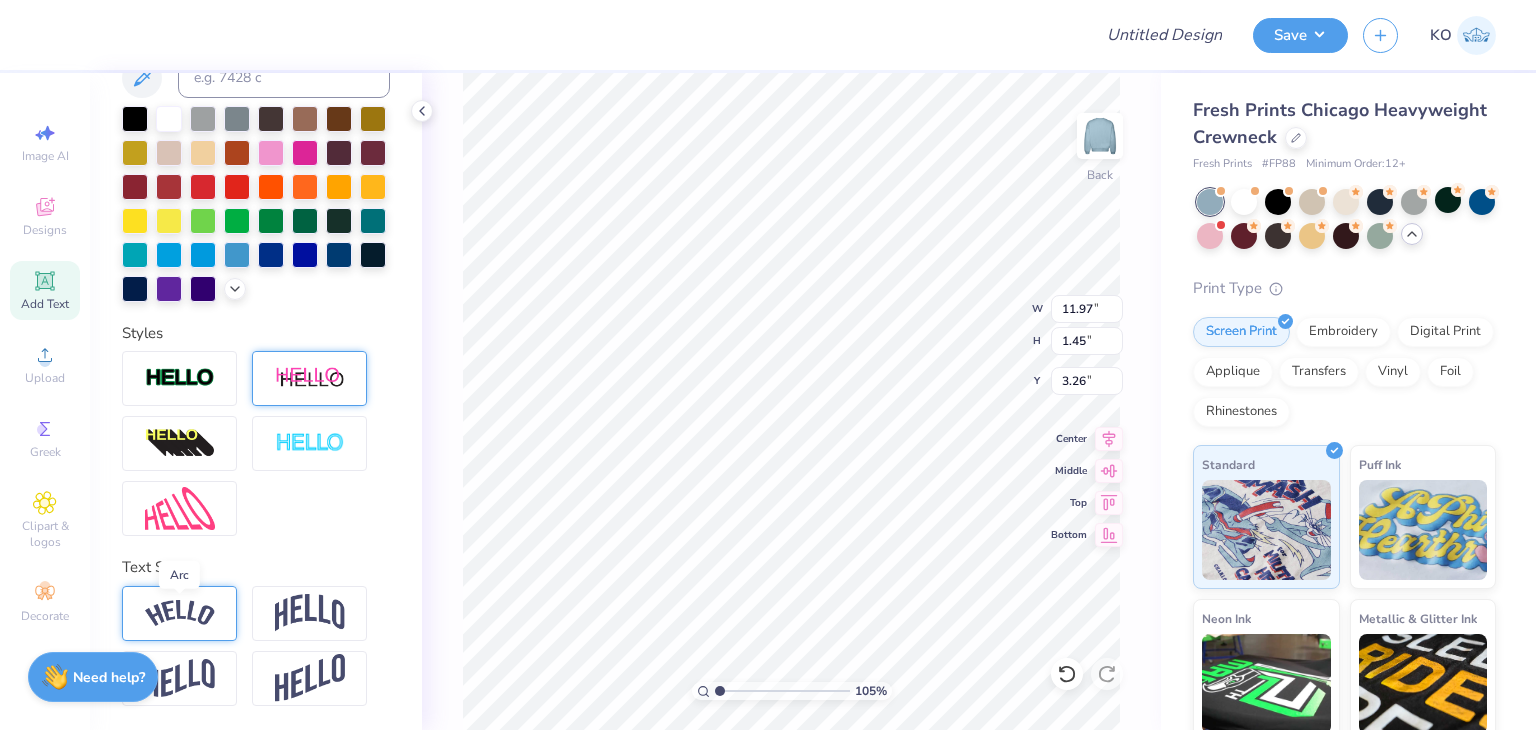 click at bounding box center (180, 613) 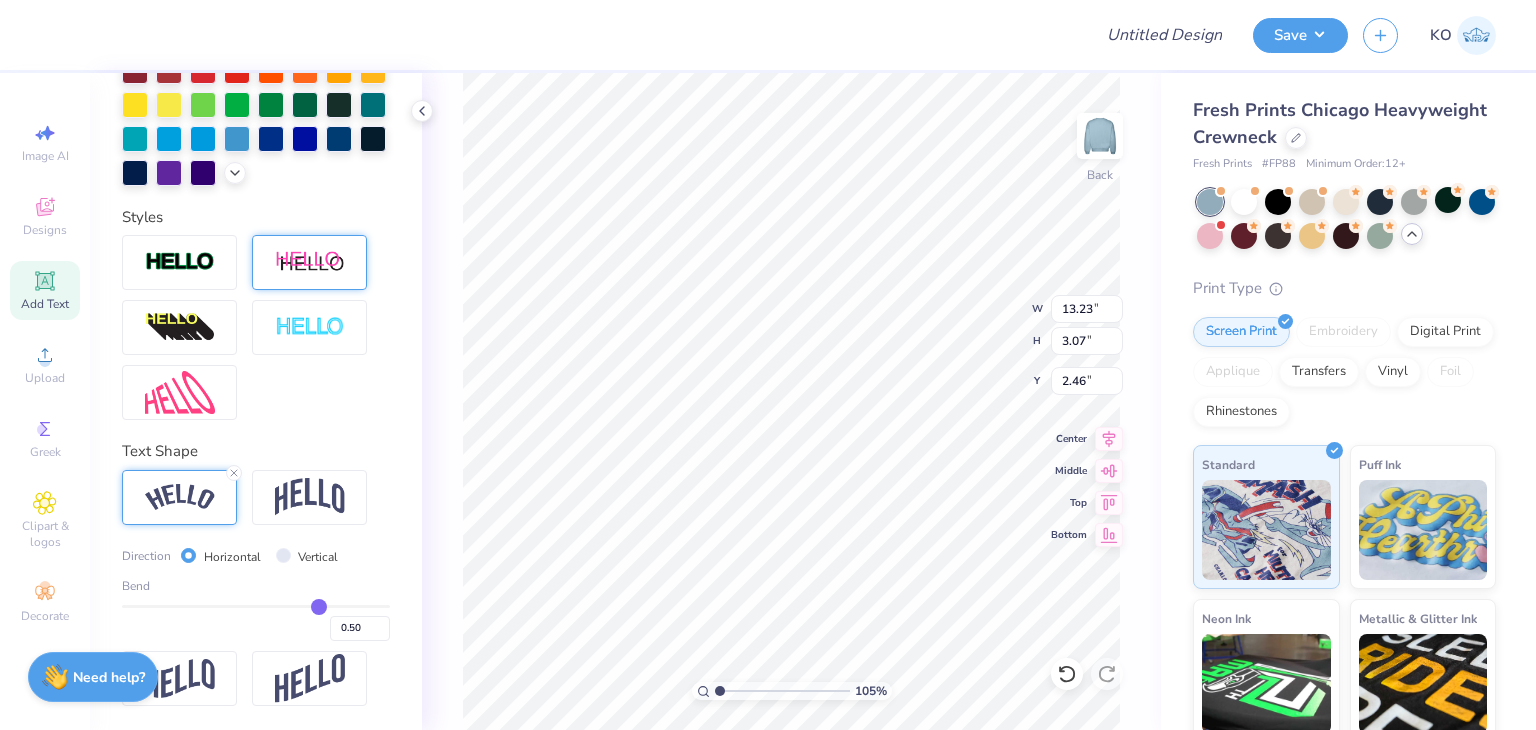 scroll, scrollTop: 581, scrollLeft: 0, axis: vertical 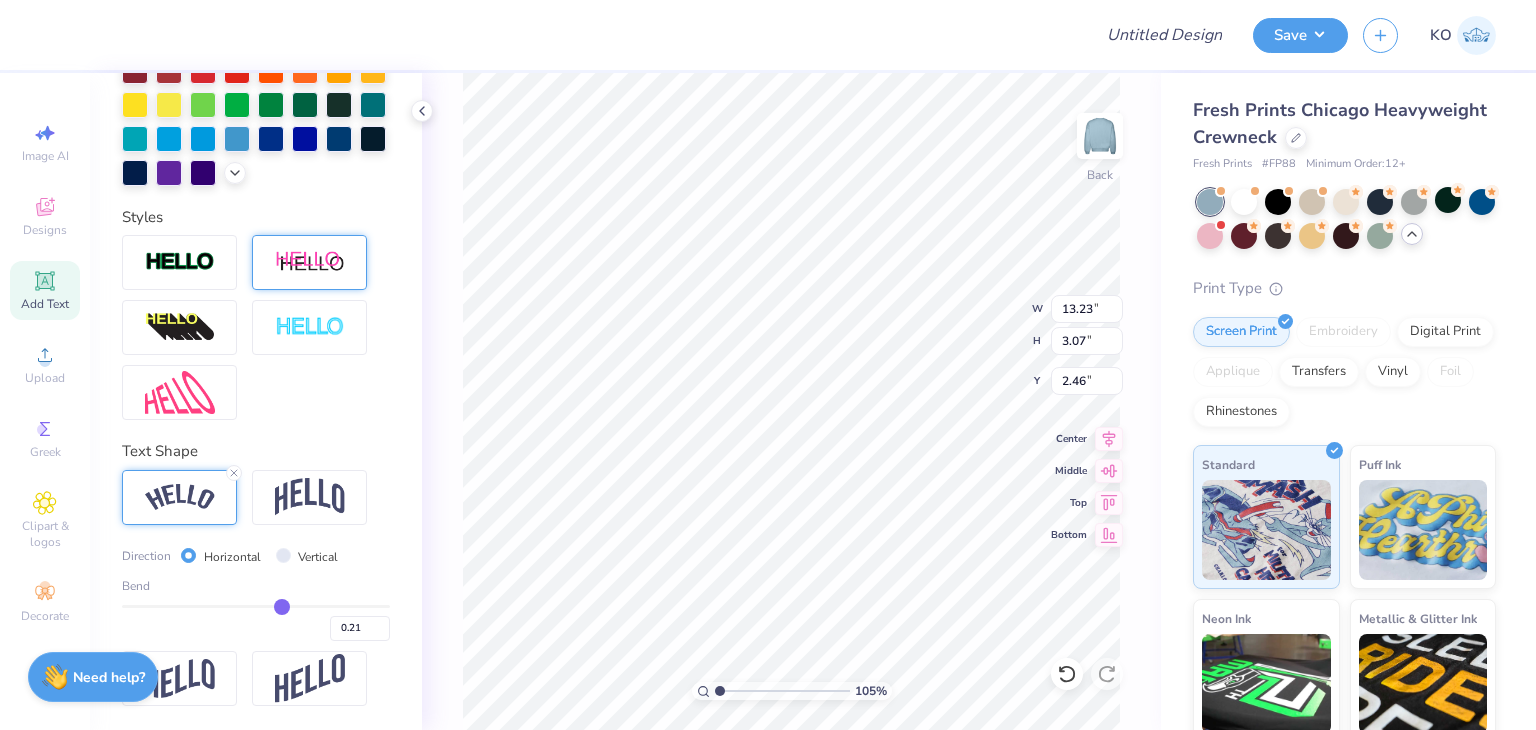 drag, startPoint x: 312, startPoint y: 605, endPoint x: 273, endPoint y: 606, distance: 39.012817 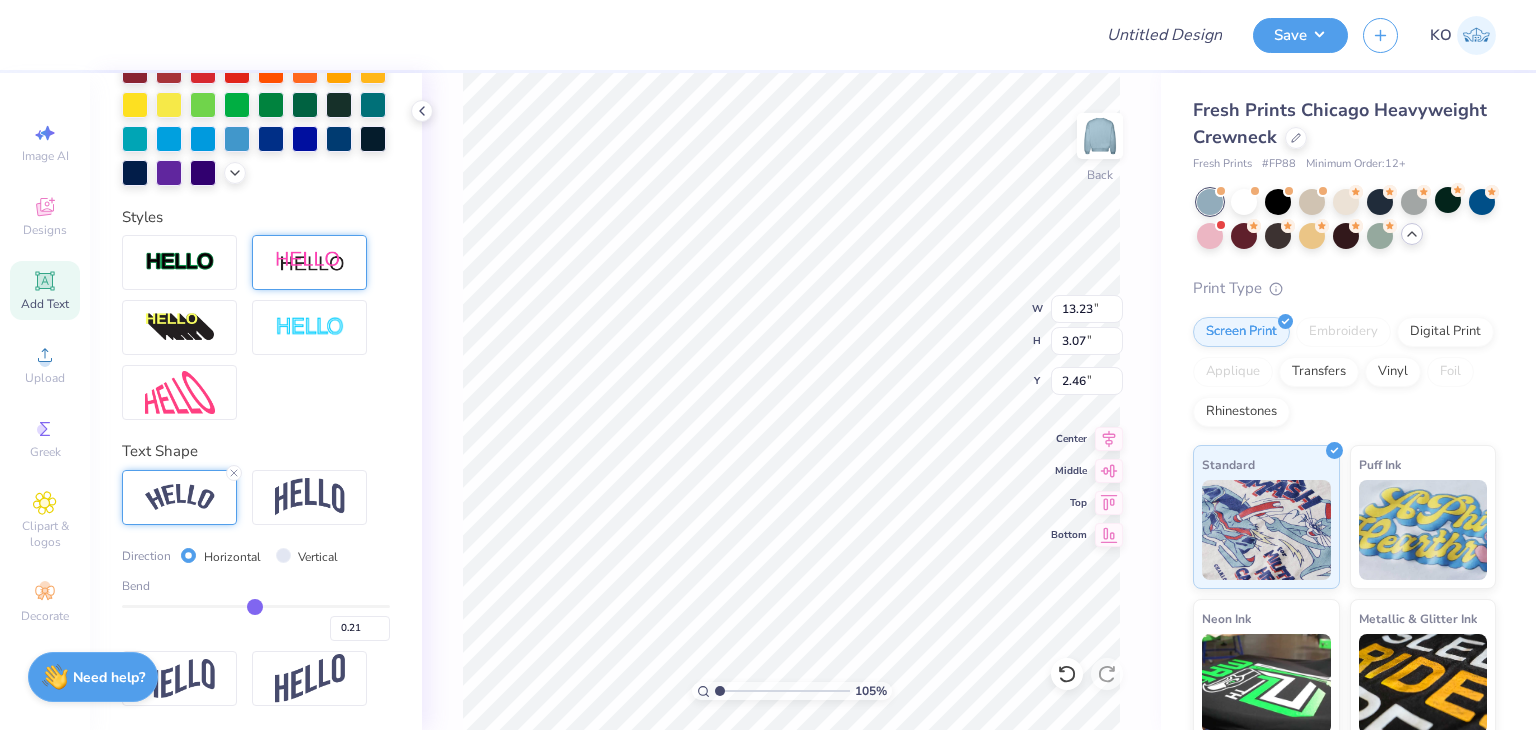 click at bounding box center (256, 606) 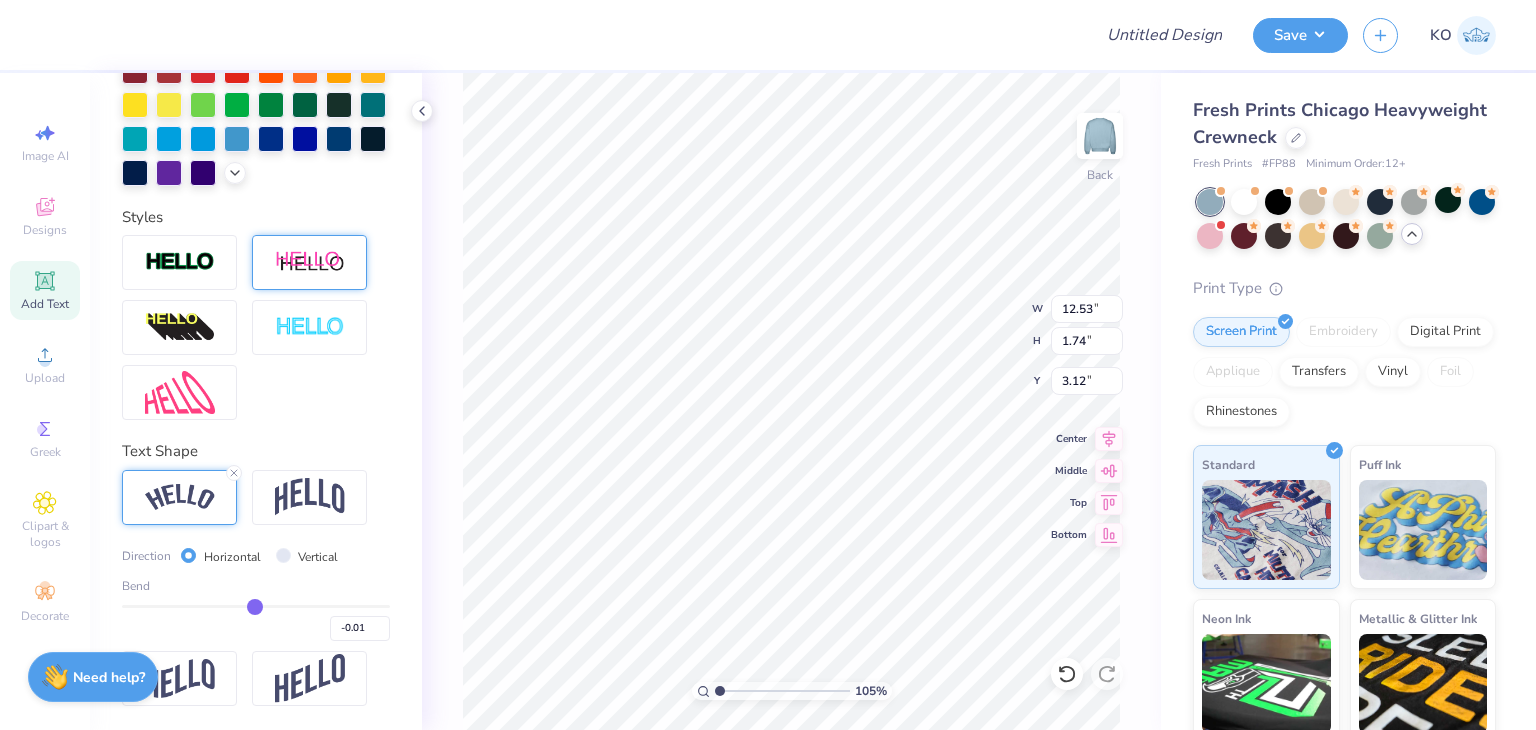 click on "[NUMBER]  % Back W [PRICE] [PRICE] " H [PRICE] [PRICE] " Y [PRICE] [PRICE] " Center Middle Top Bottom" at bounding box center [791, 401] 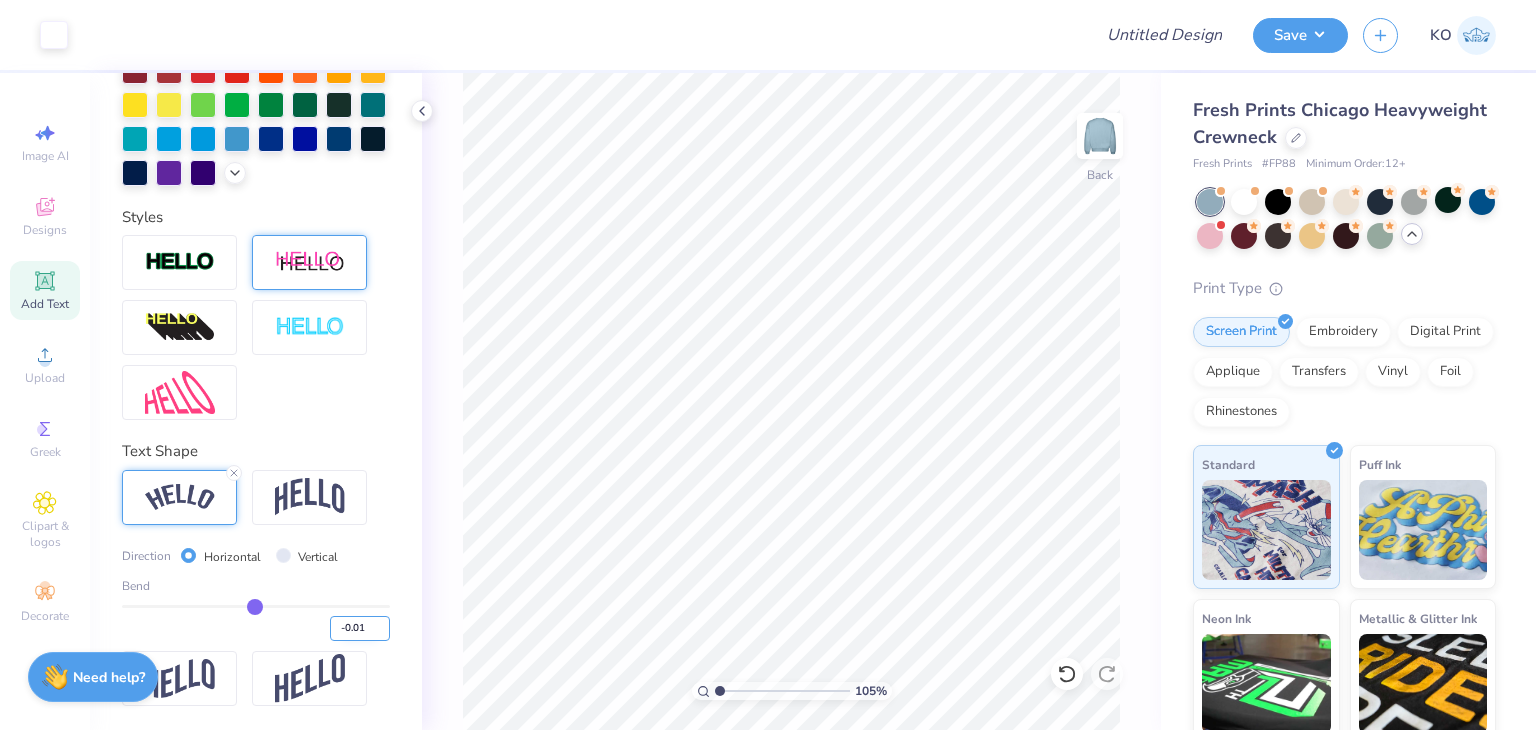 click on "-0.01" at bounding box center [360, 628] 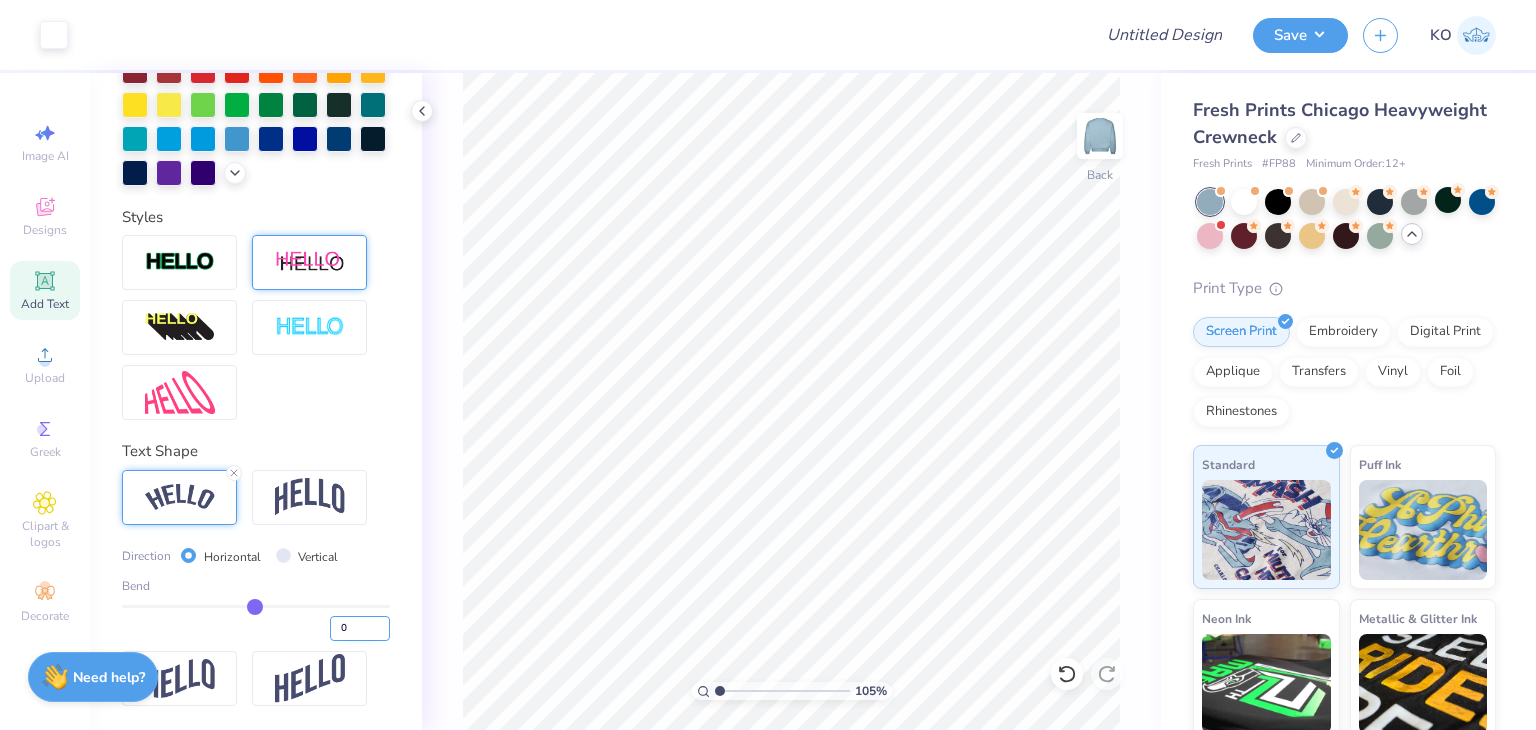 click on "0" at bounding box center (360, 628) 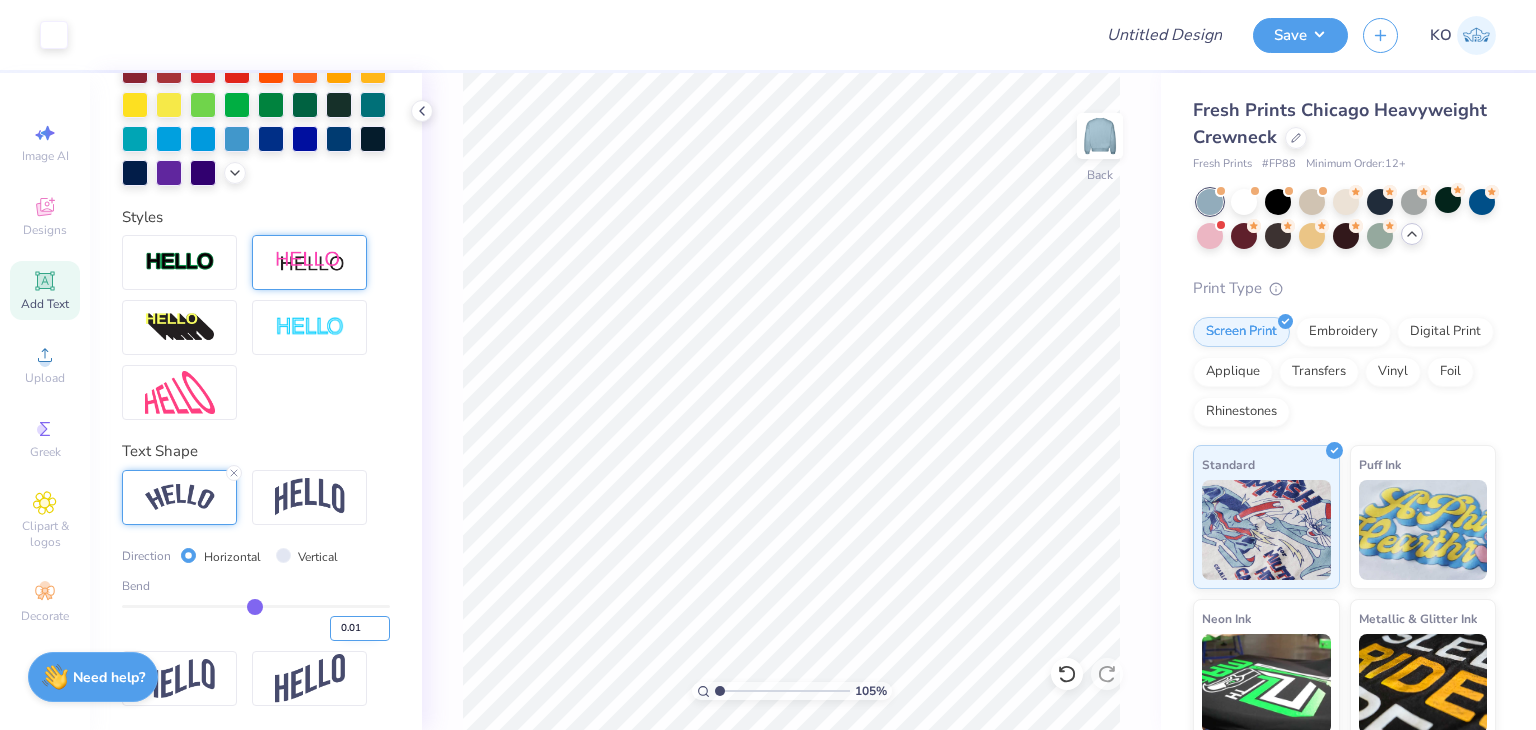 click on "0.01" at bounding box center [360, 628] 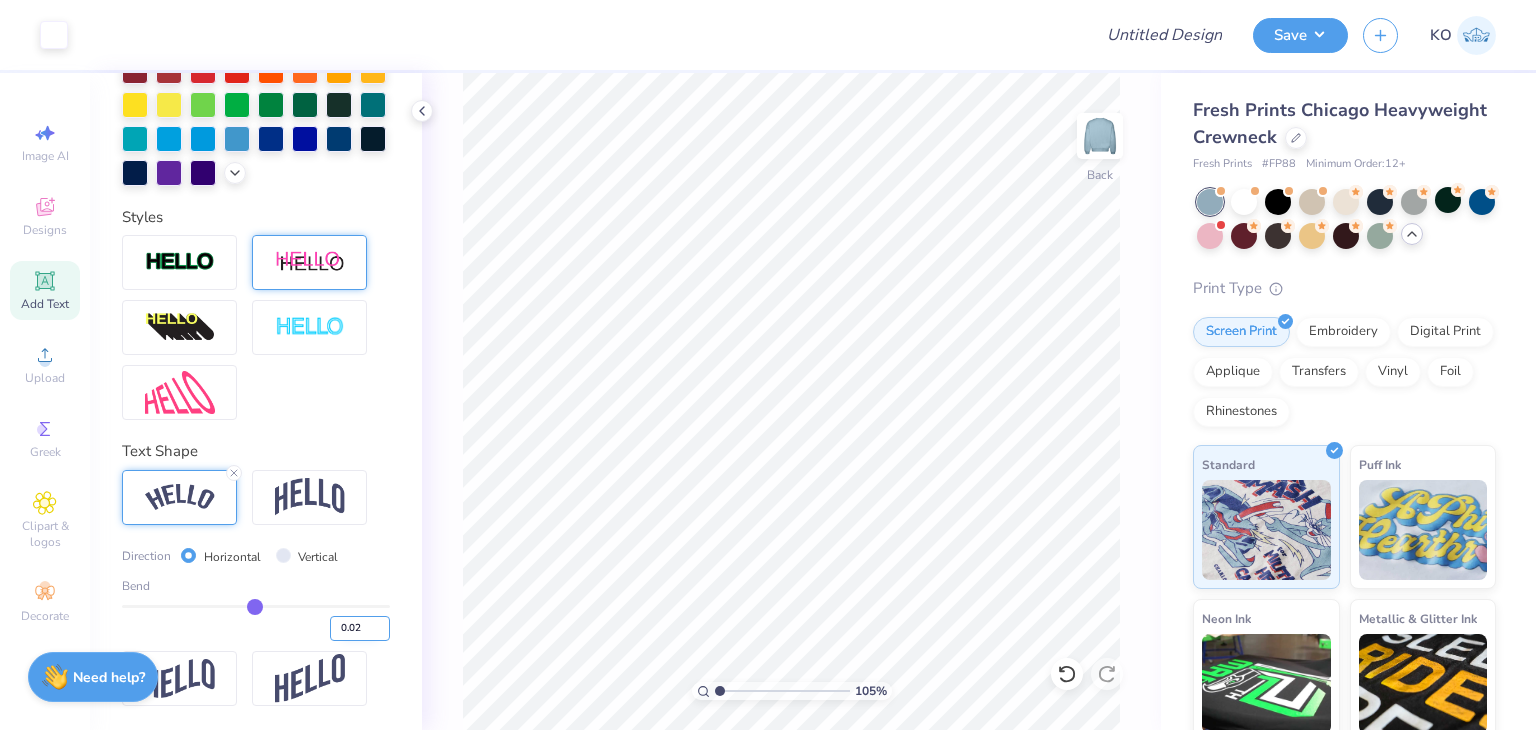 click on "0.02" at bounding box center (360, 628) 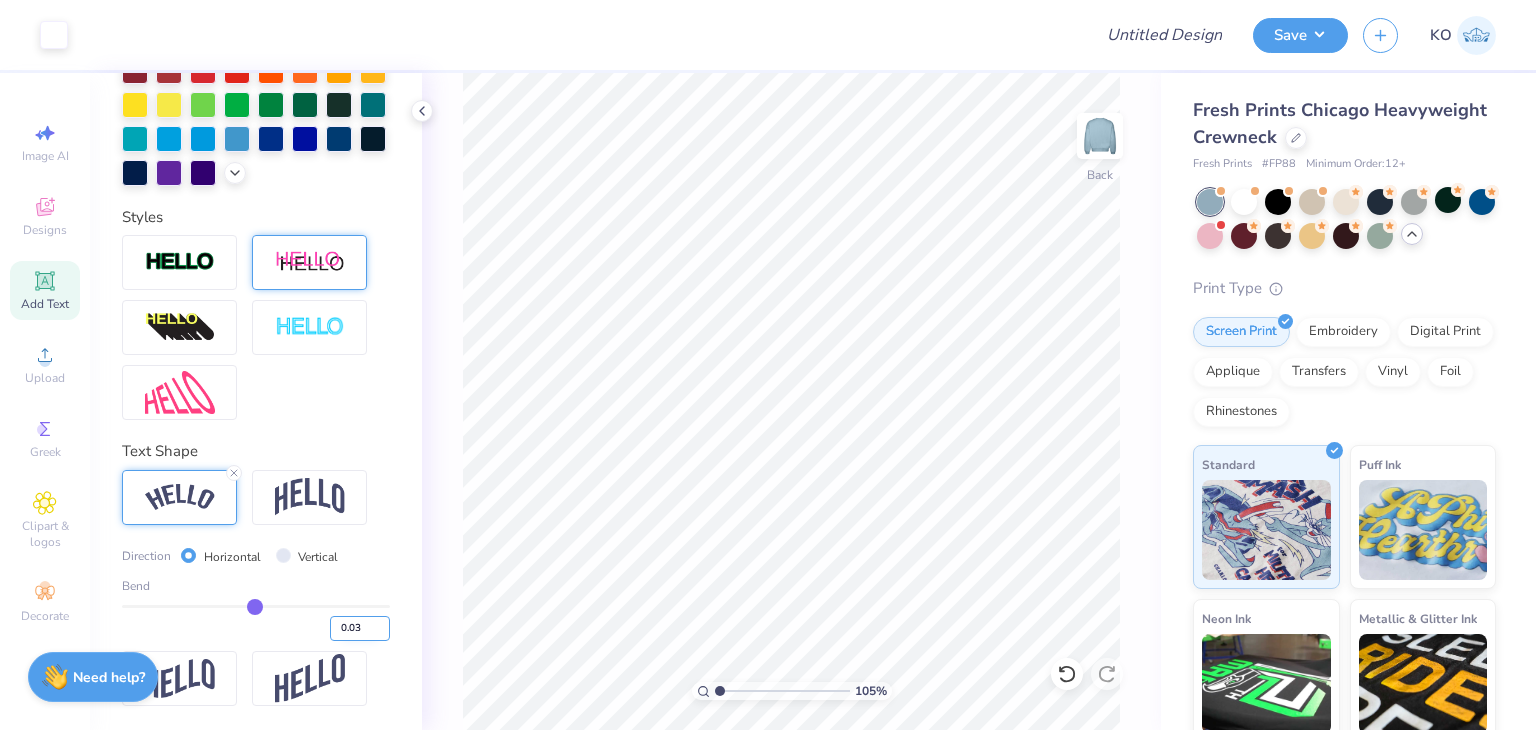click on "0.03" at bounding box center [360, 628] 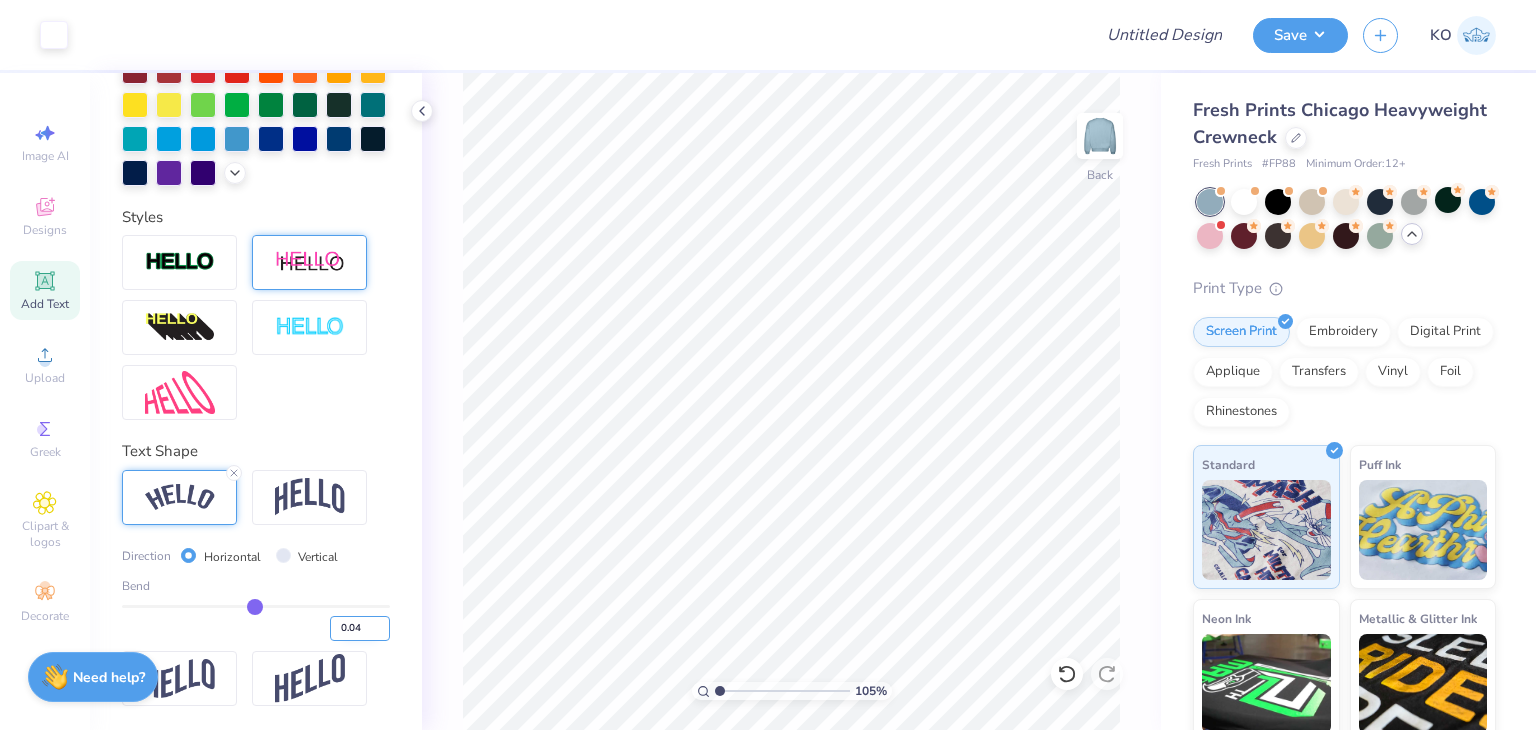click on "0.04" at bounding box center (360, 628) 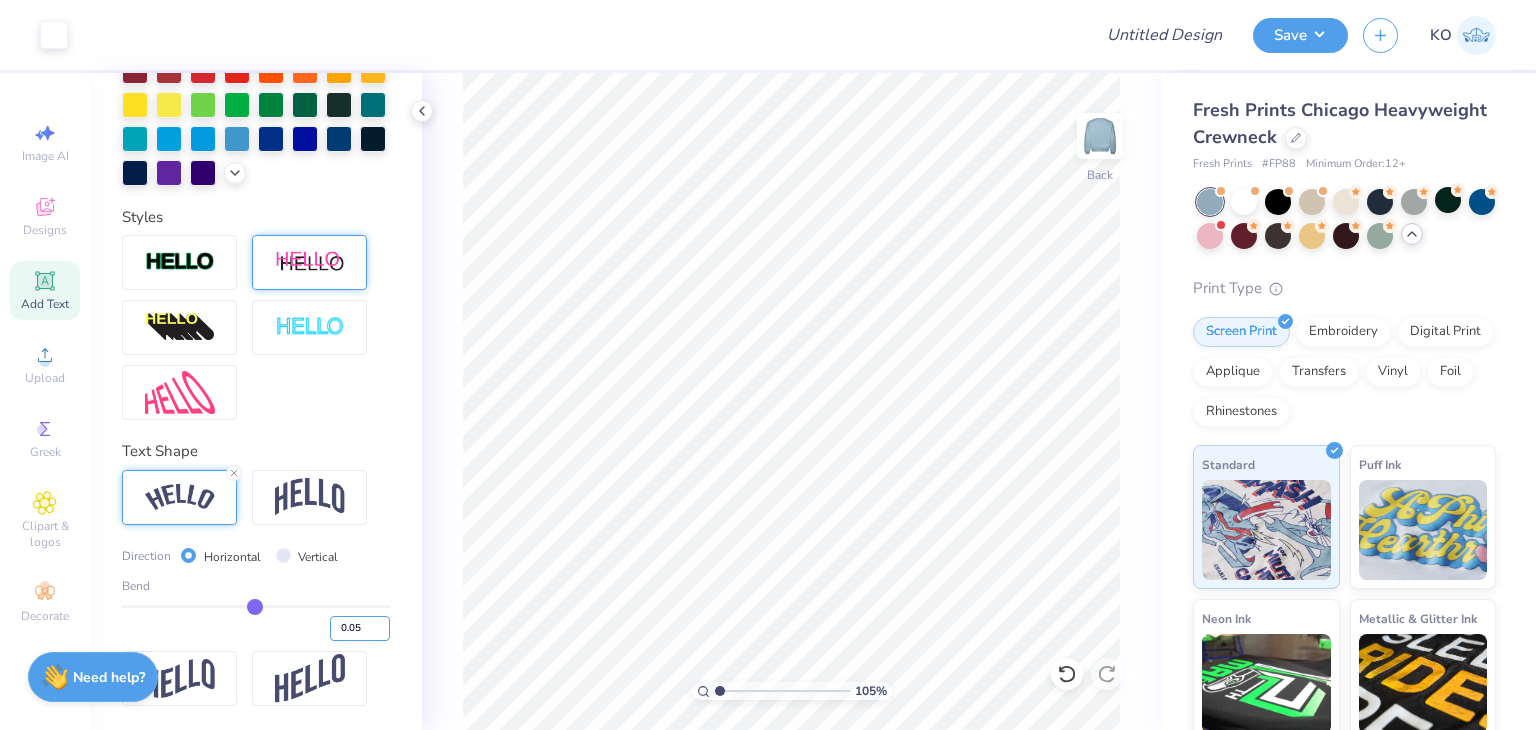 click on "0.05" at bounding box center [360, 628] 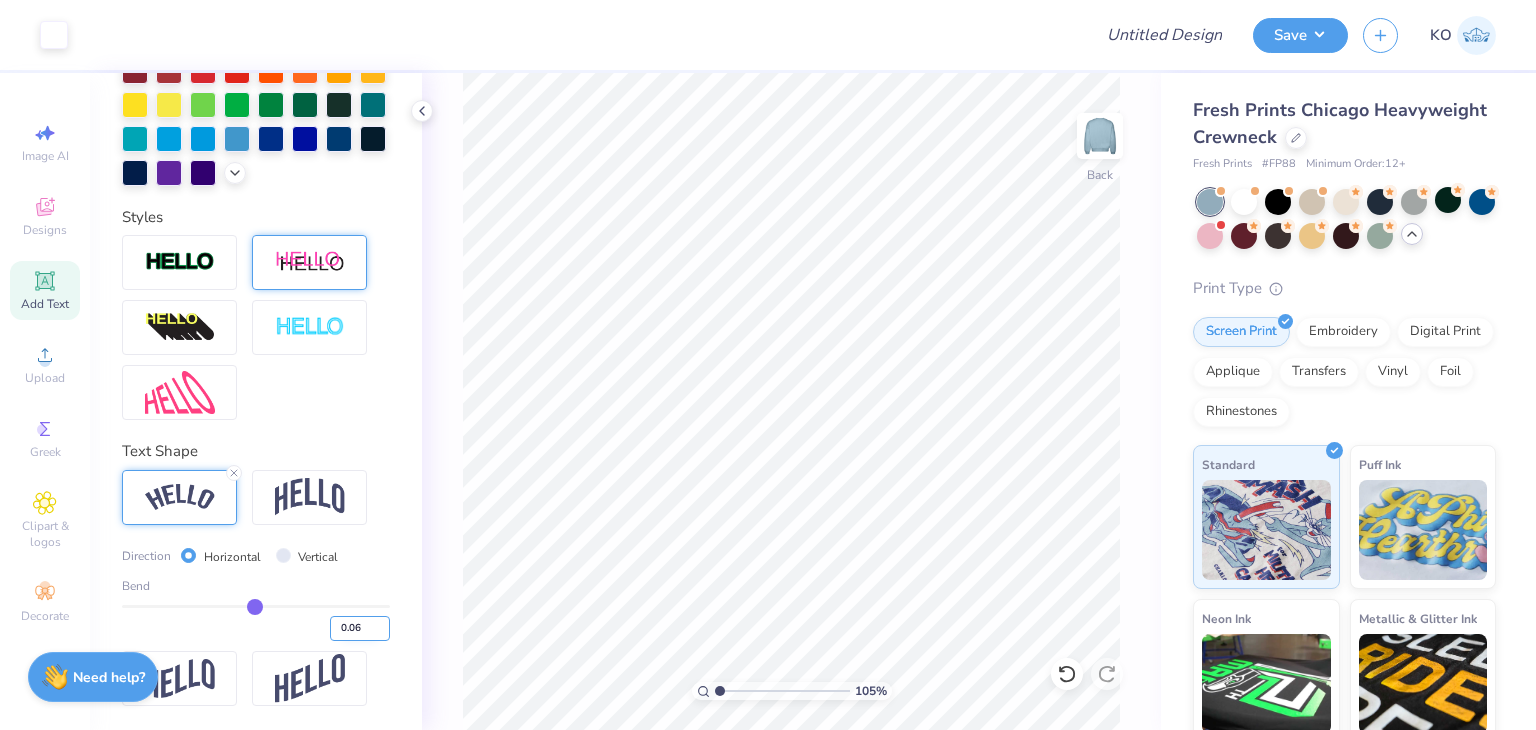 click on "0.06" at bounding box center [360, 628] 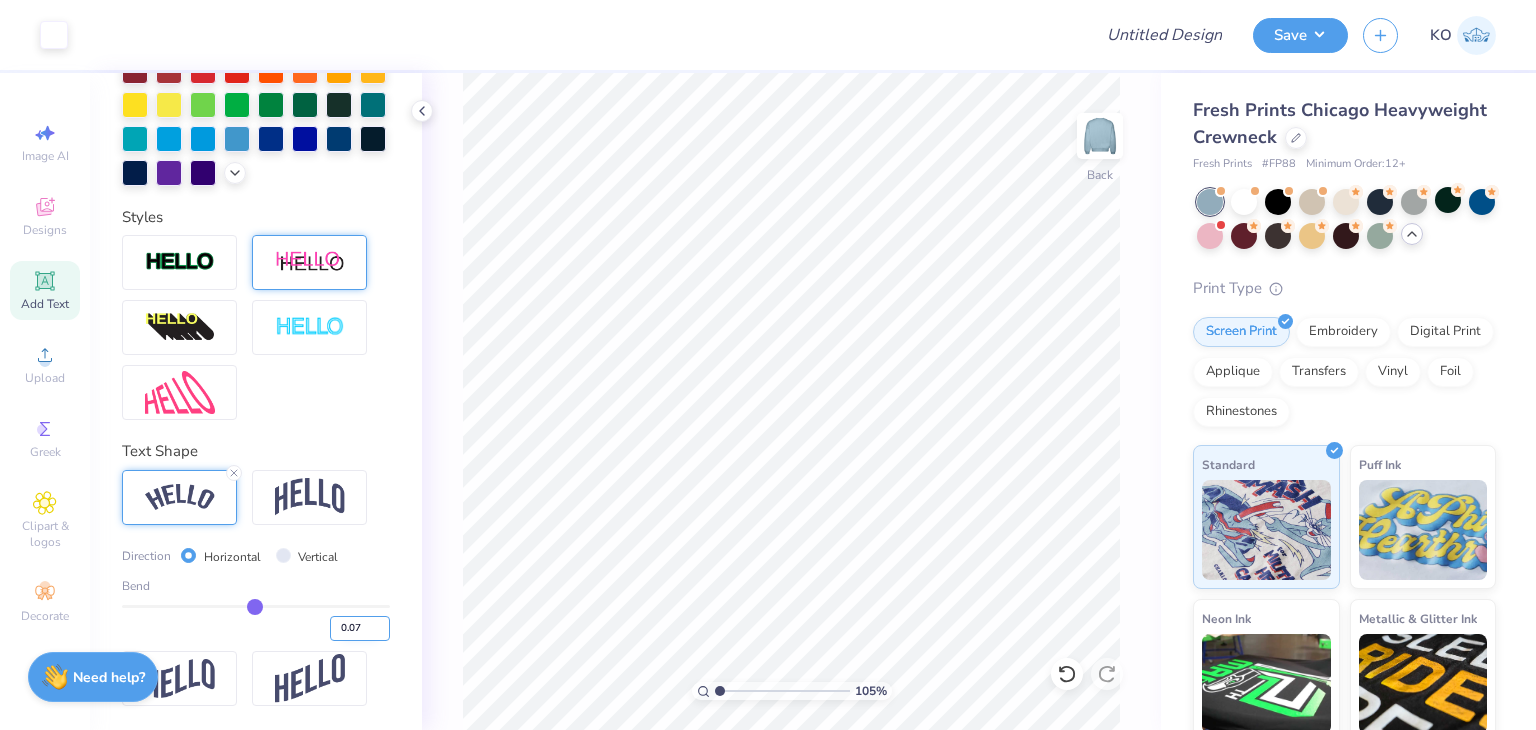 click on "0.07" at bounding box center [360, 628] 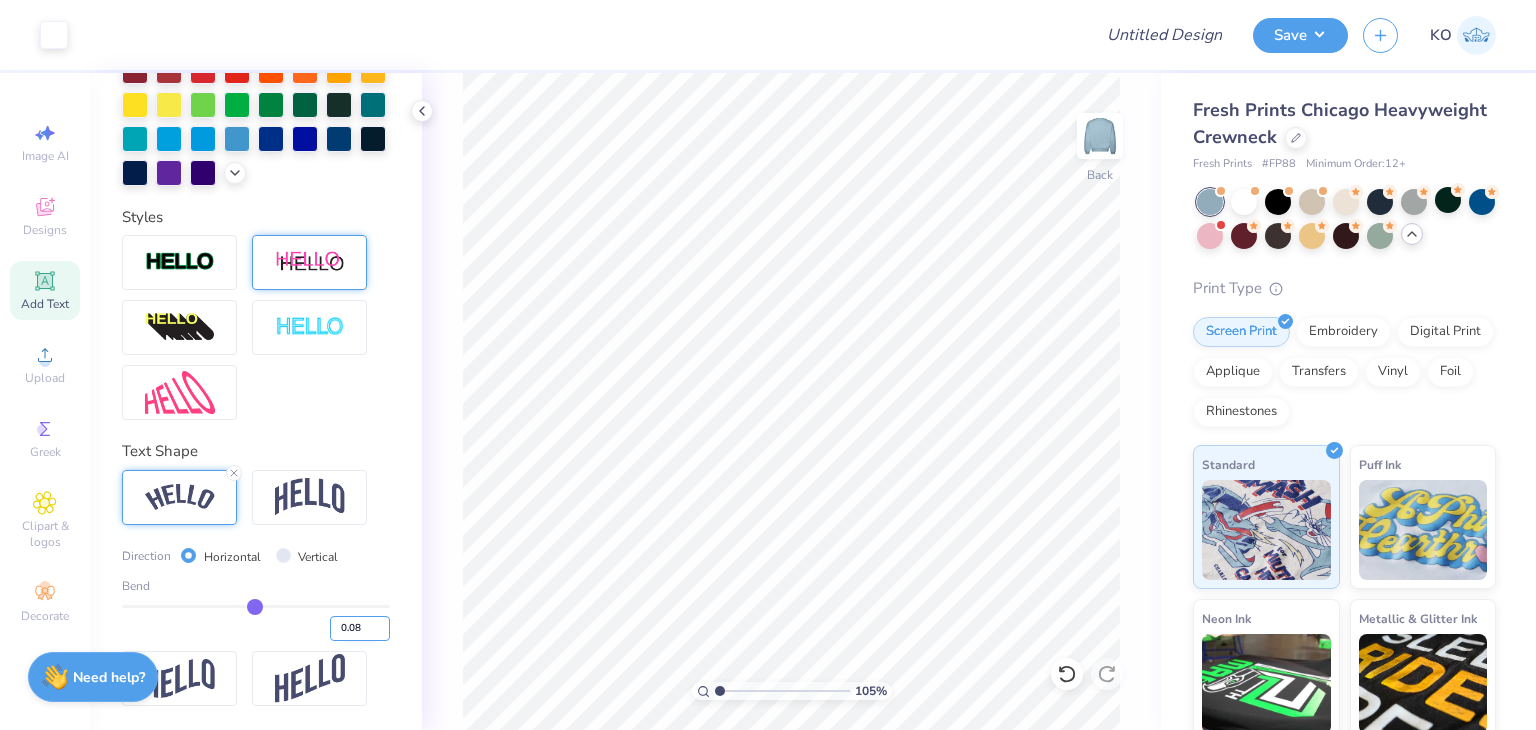 click on "0.08" at bounding box center (360, 628) 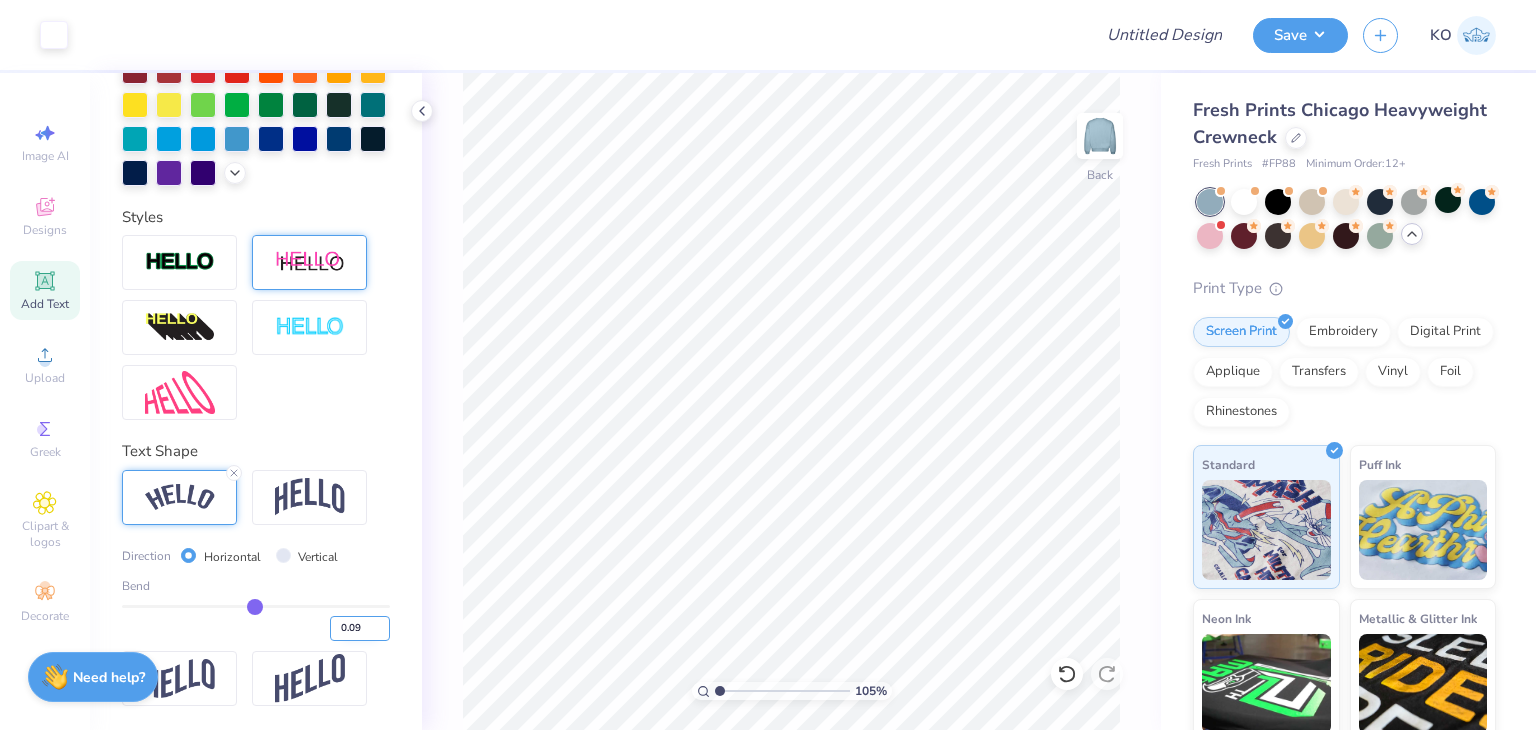 click on "0.09" at bounding box center [360, 628] 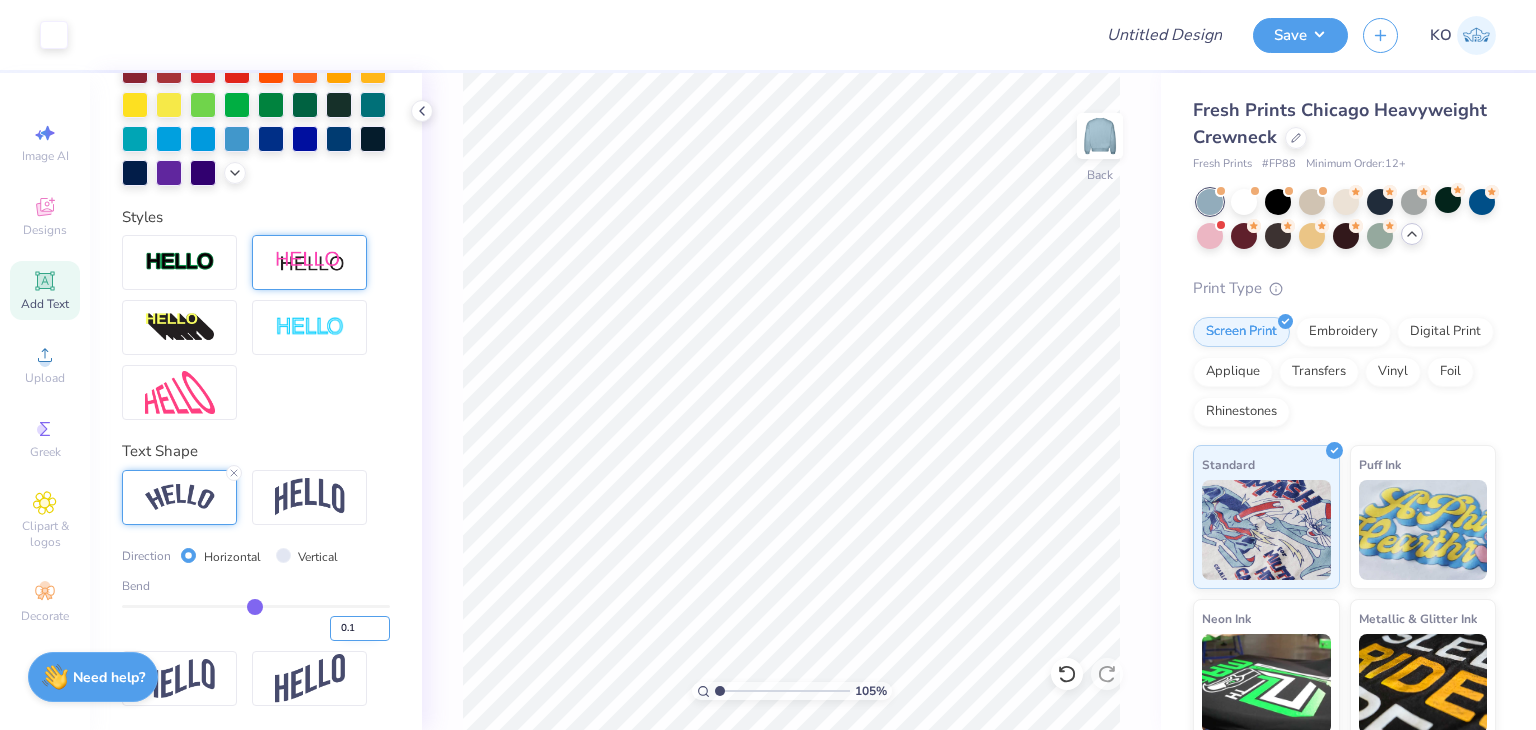 click on "0.1" at bounding box center [360, 628] 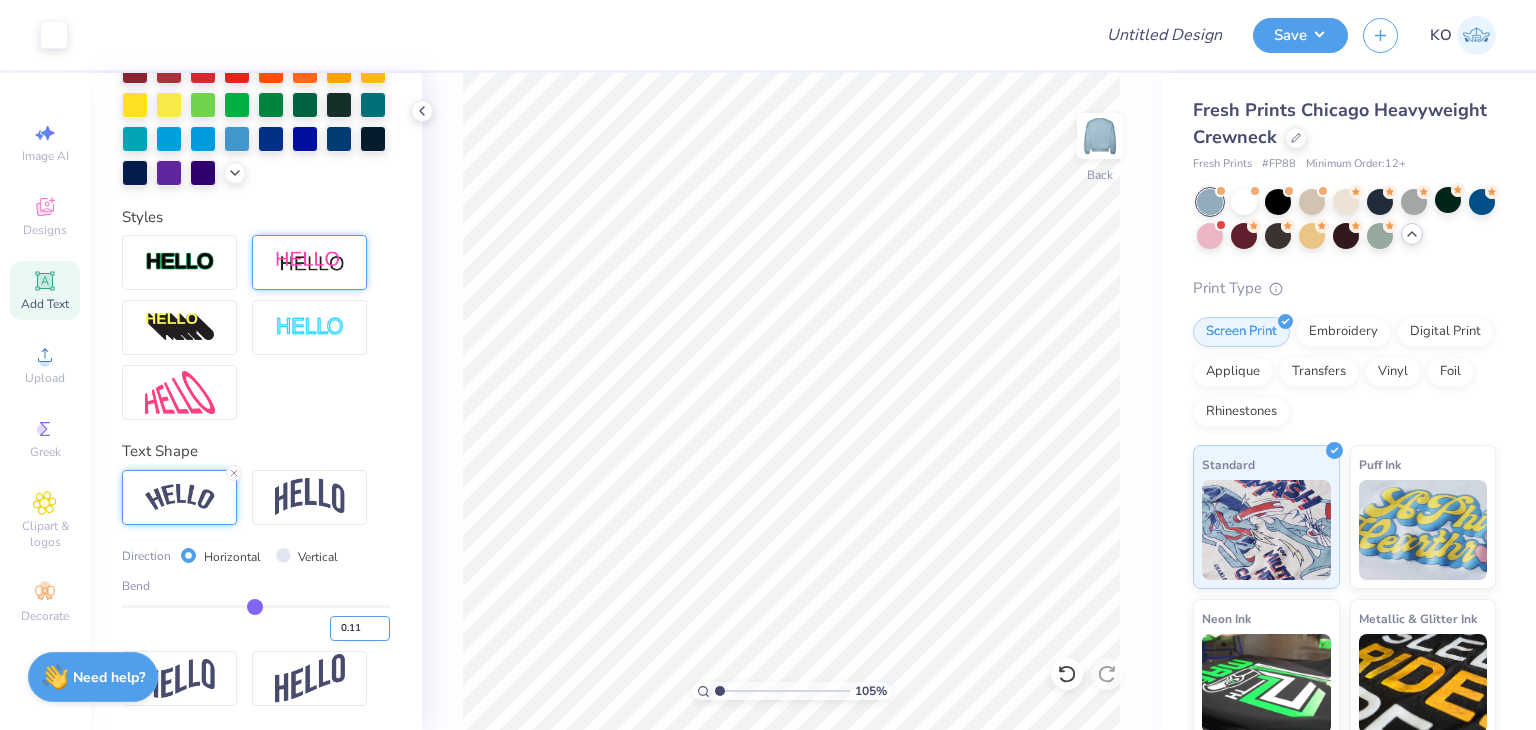 click on "0.11" at bounding box center [360, 628] 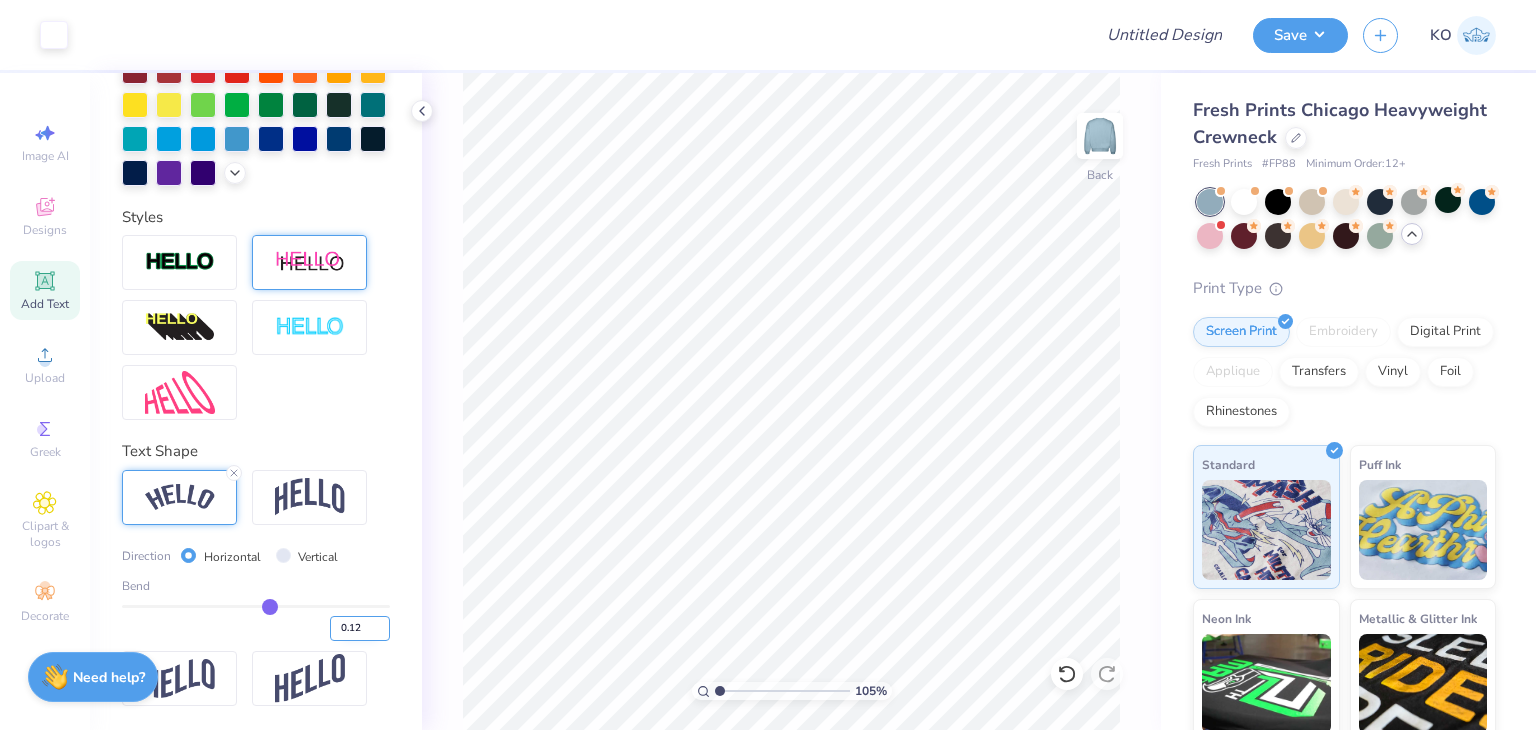 click on "0.12" at bounding box center (360, 628) 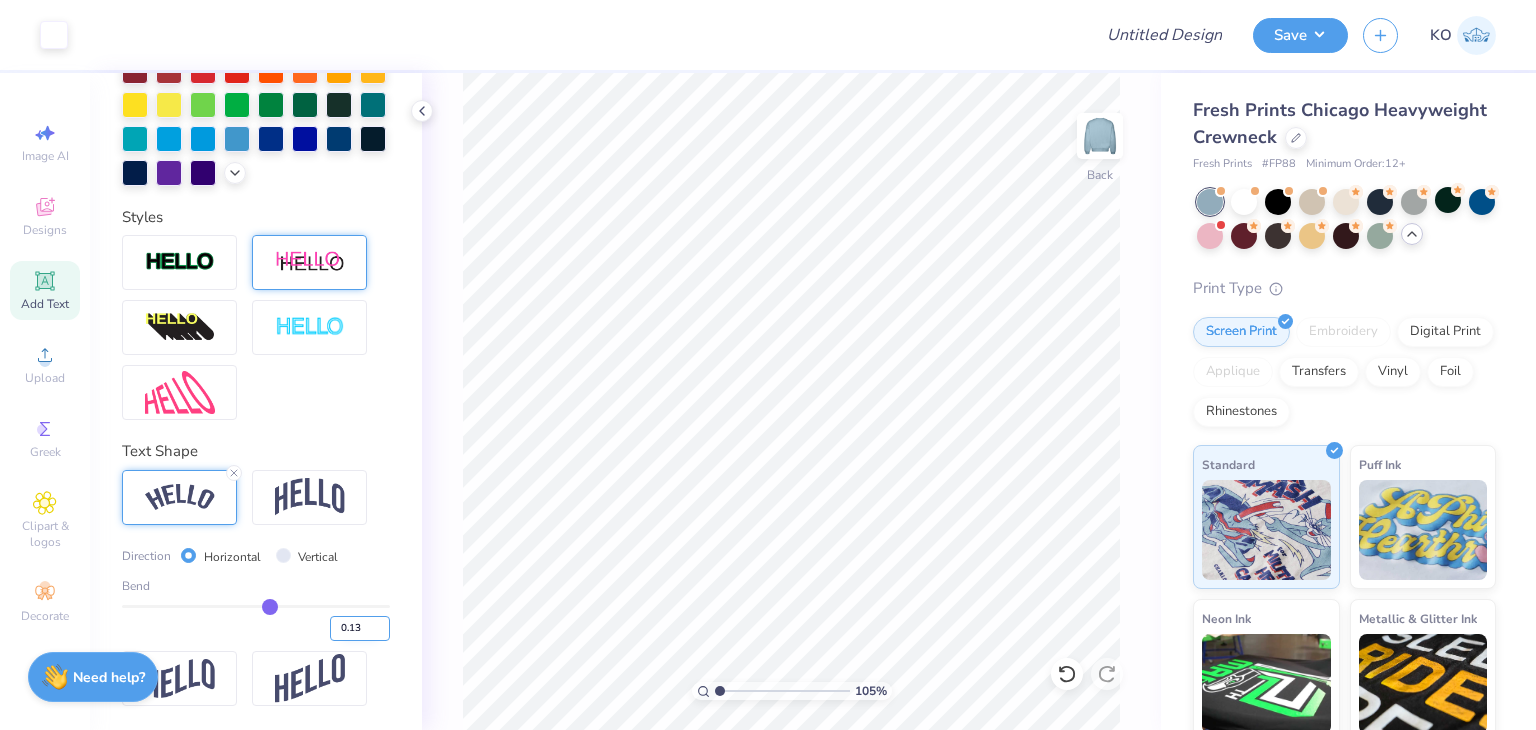 click on "0.13" at bounding box center (360, 628) 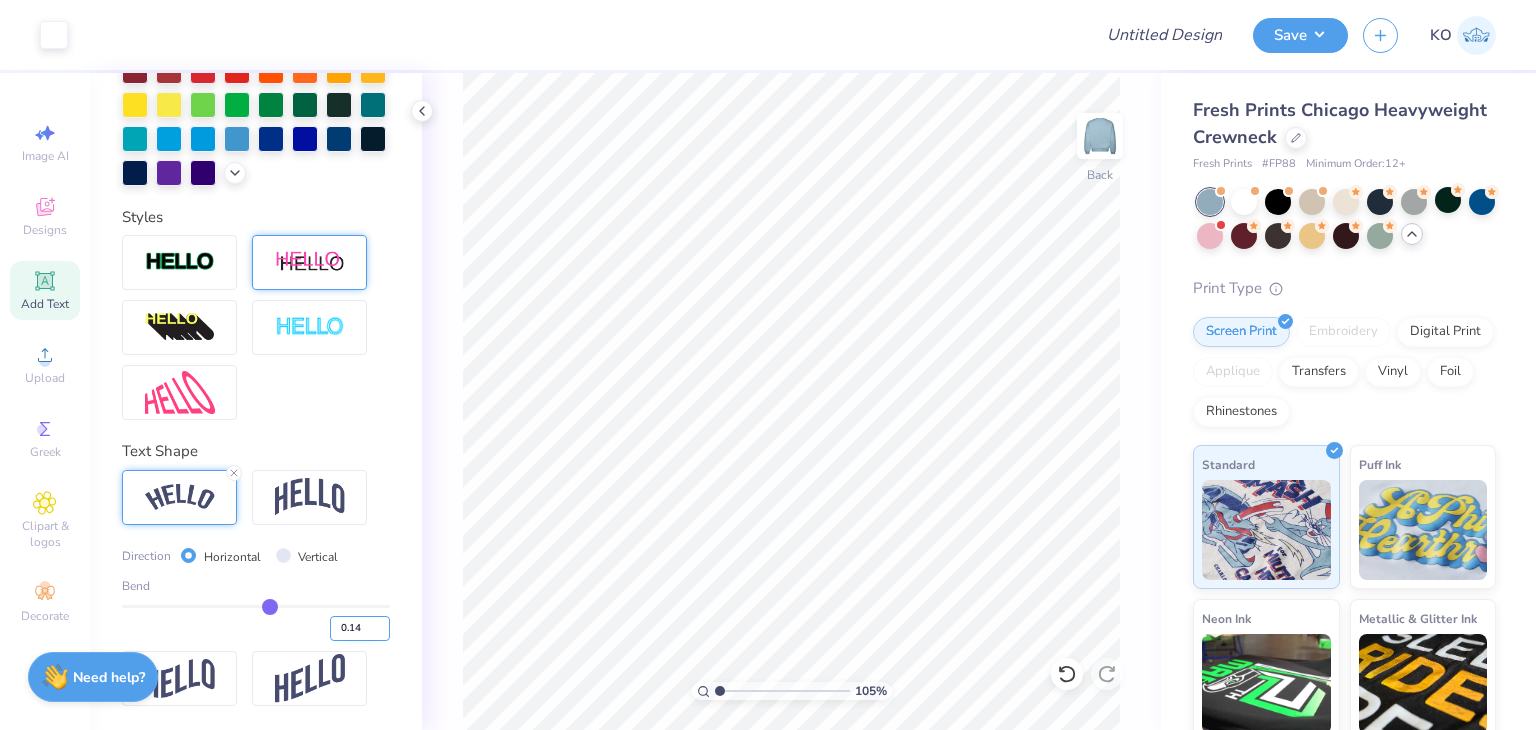 click on "0.14" at bounding box center (360, 628) 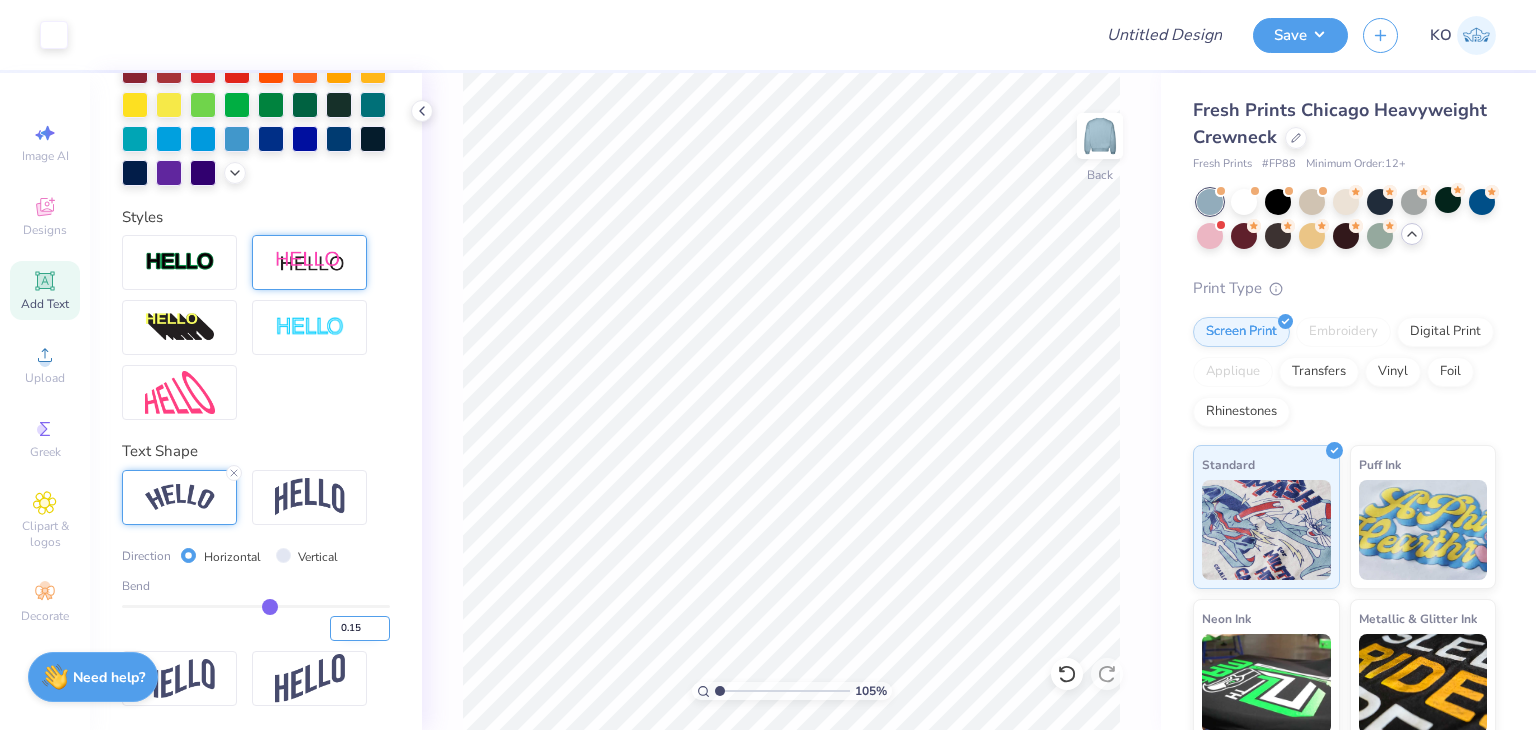click on "0.15" at bounding box center [360, 628] 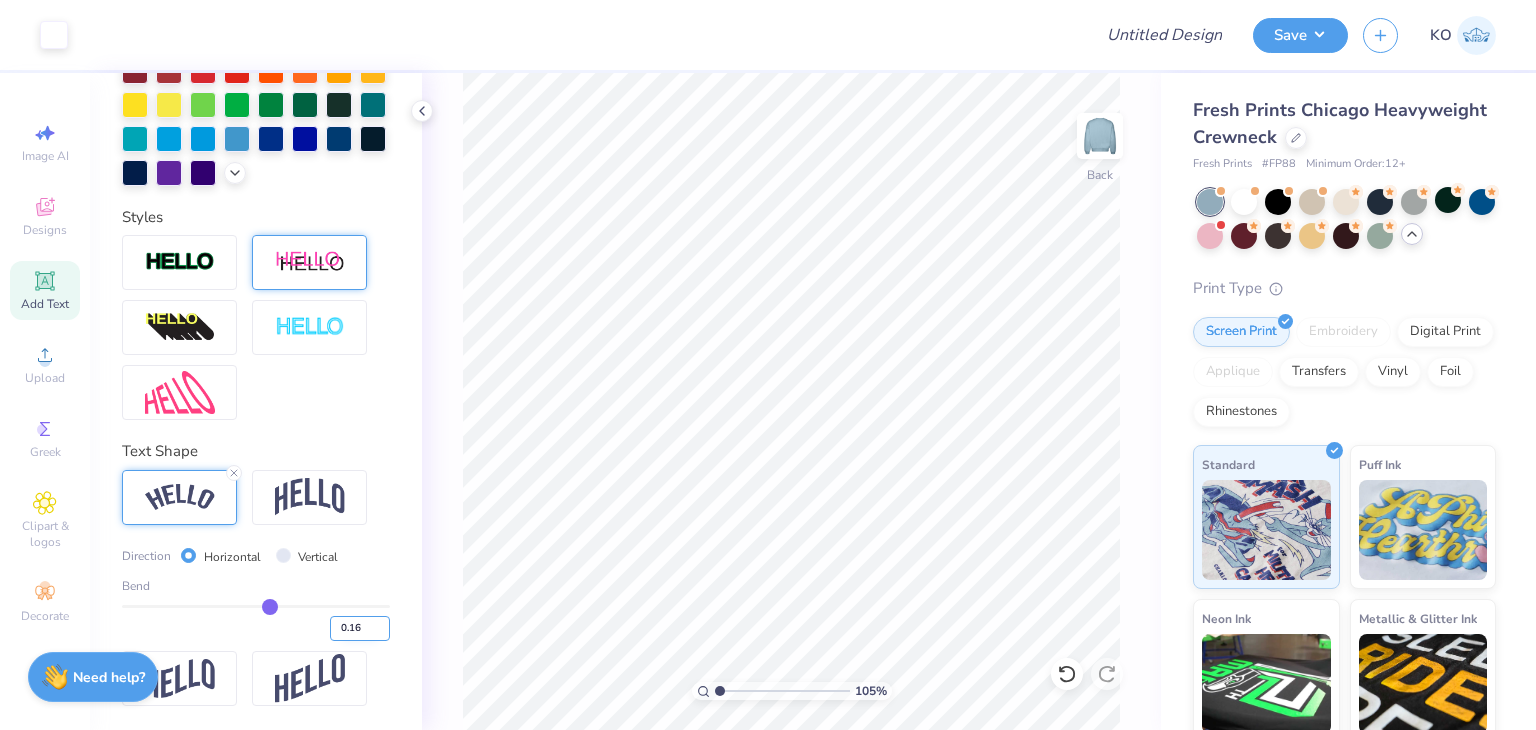 click on "0.16" at bounding box center [360, 628] 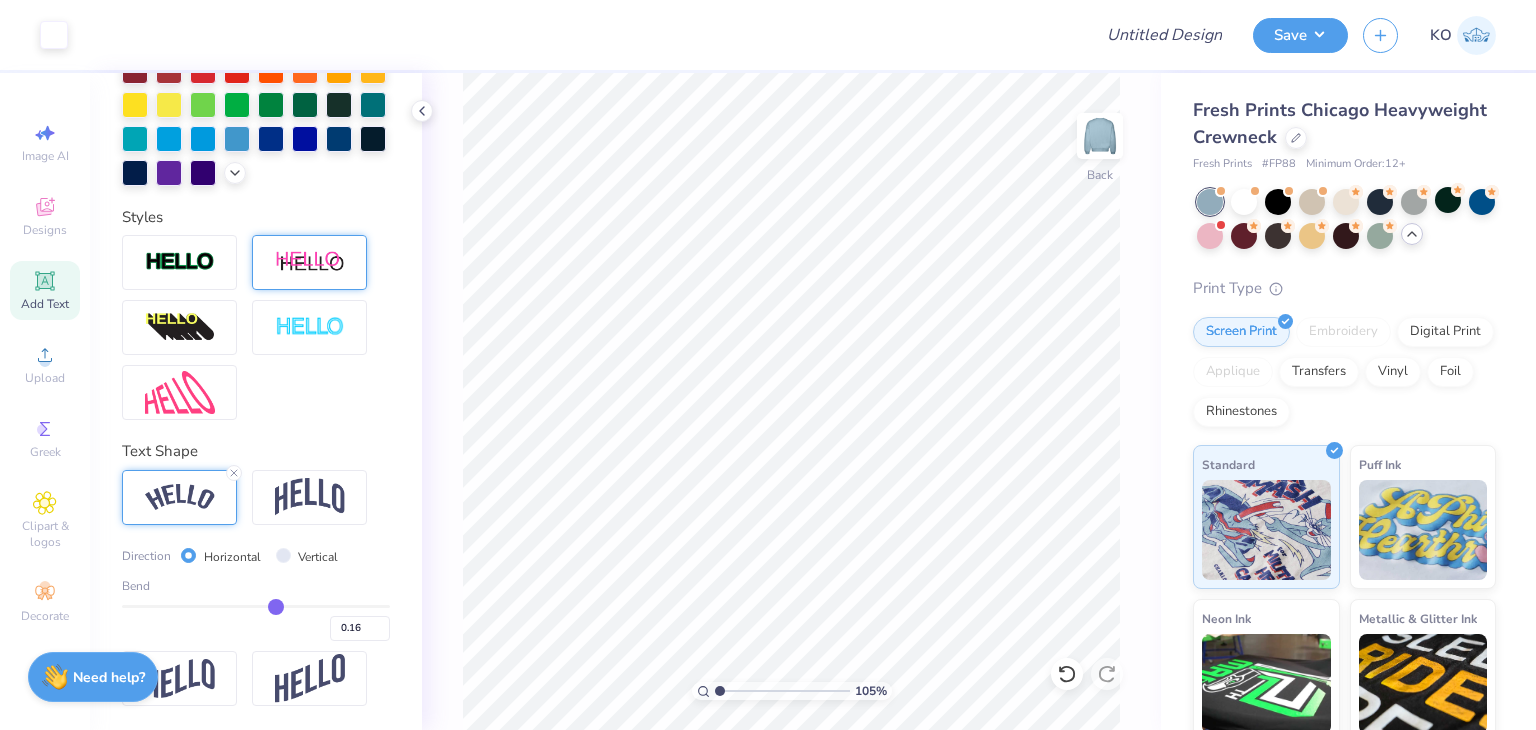 click on "105  % Back" at bounding box center [791, 401] 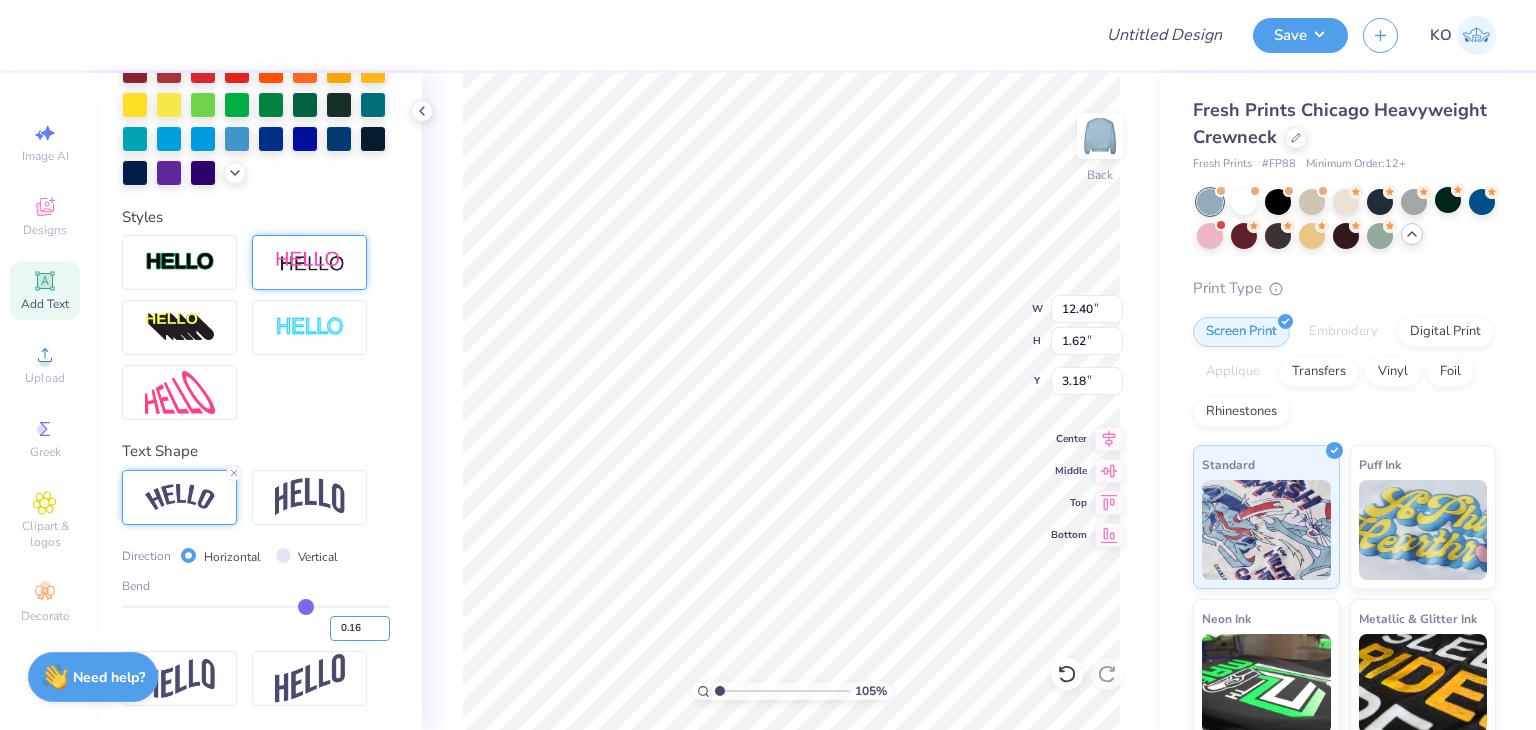 click at bounding box center [256, 606] 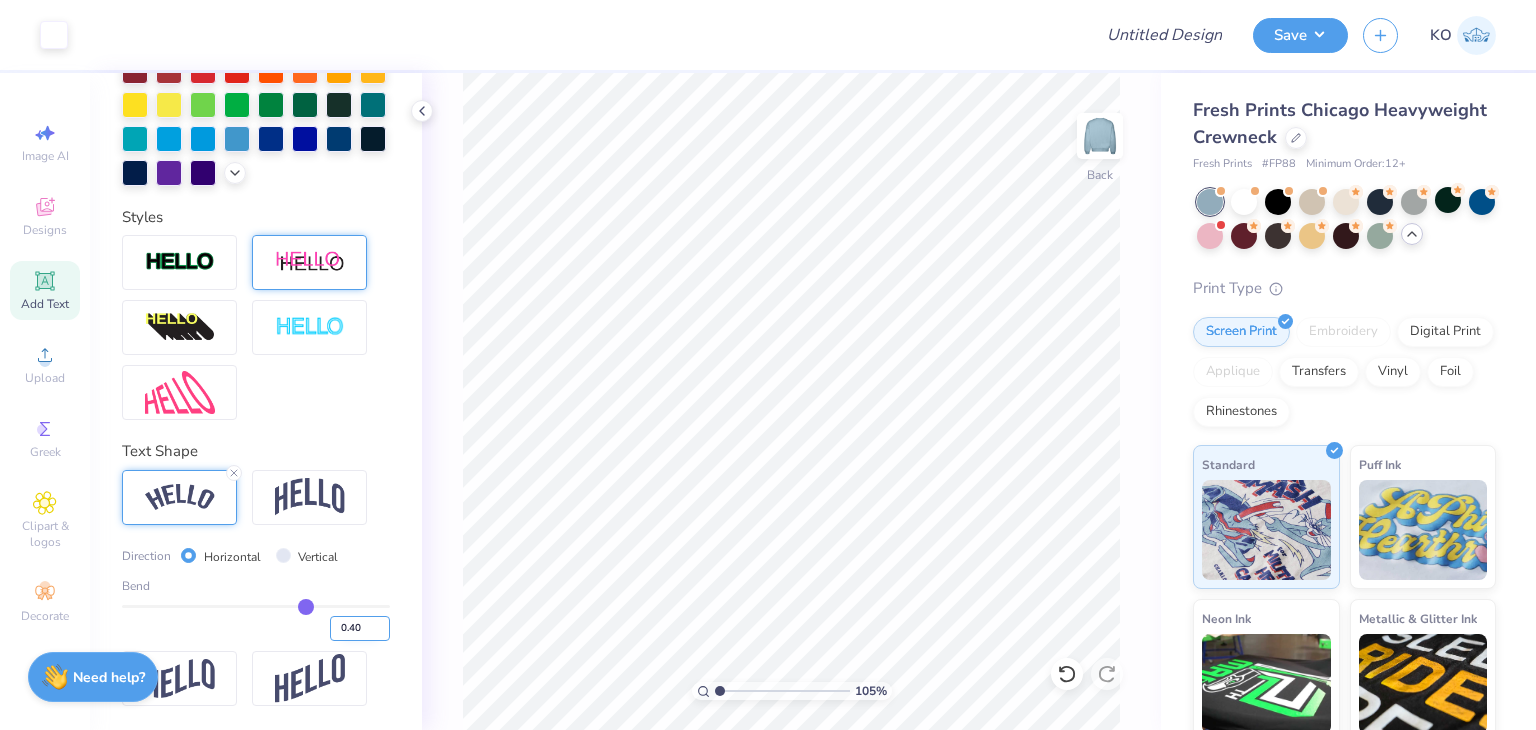 click on "0.40" at bounding box center (360, 628) 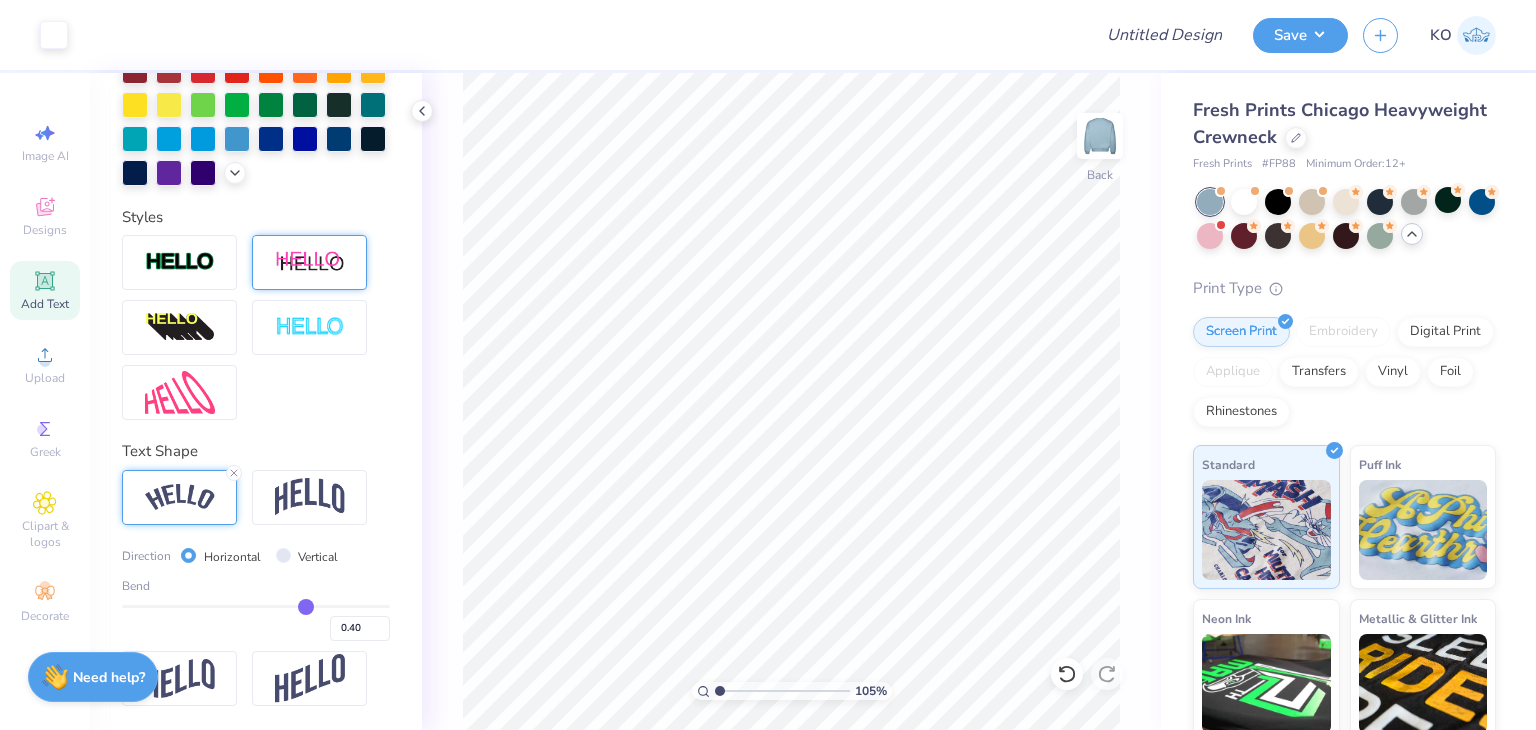 click on "105  % Back" at bounding box center [791, 401] 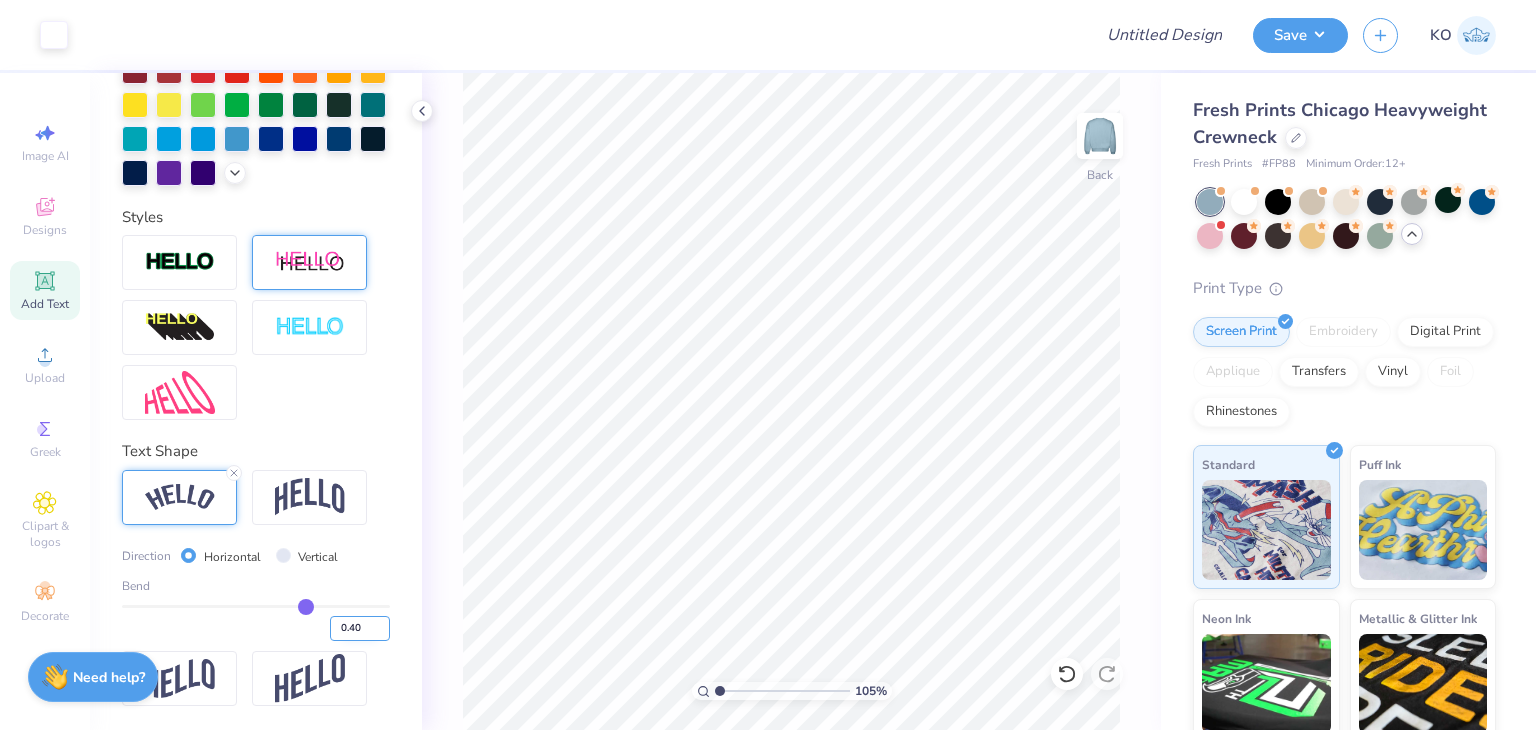 click on "0.40" at bounding box center [360, 628] 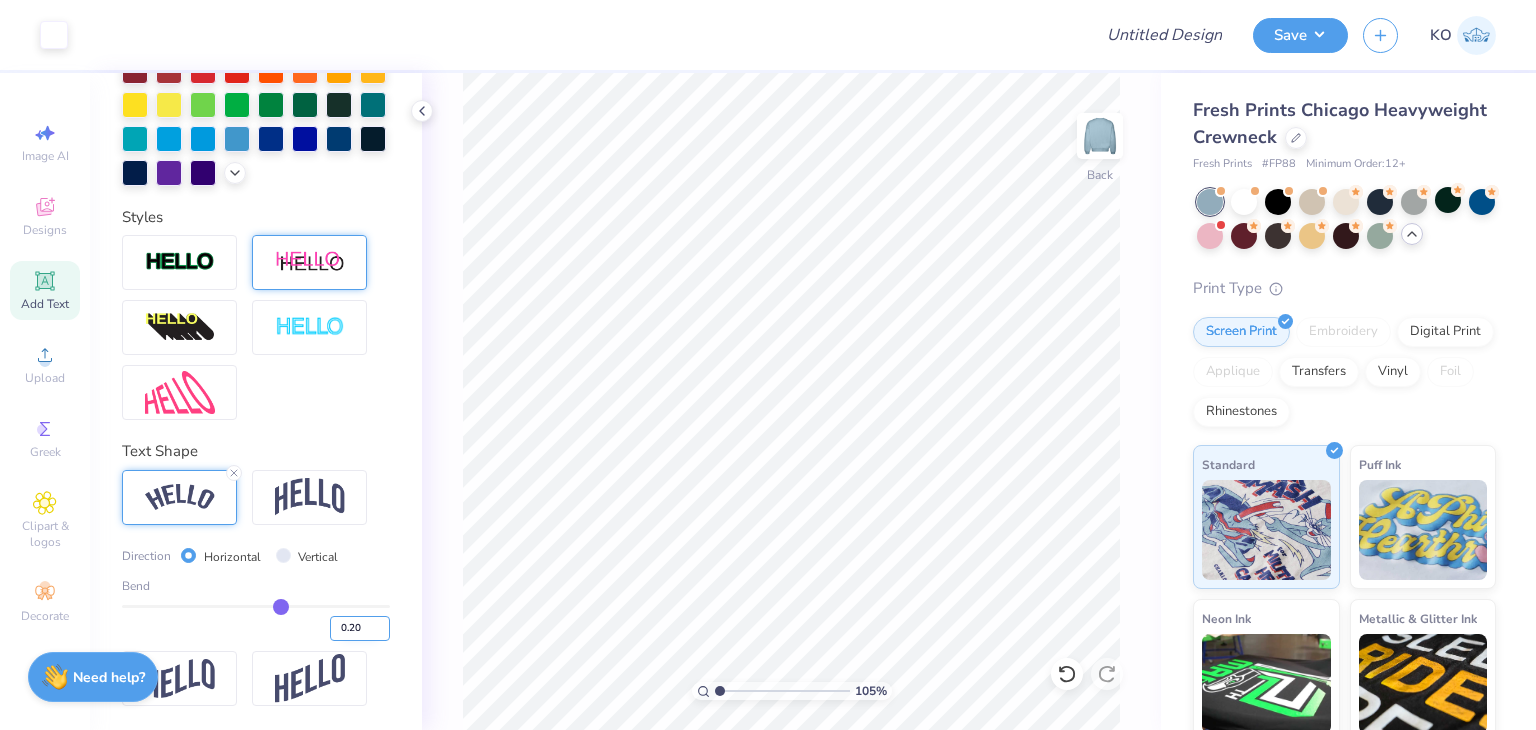 click on "0.20" at bounding box center (360, 628) 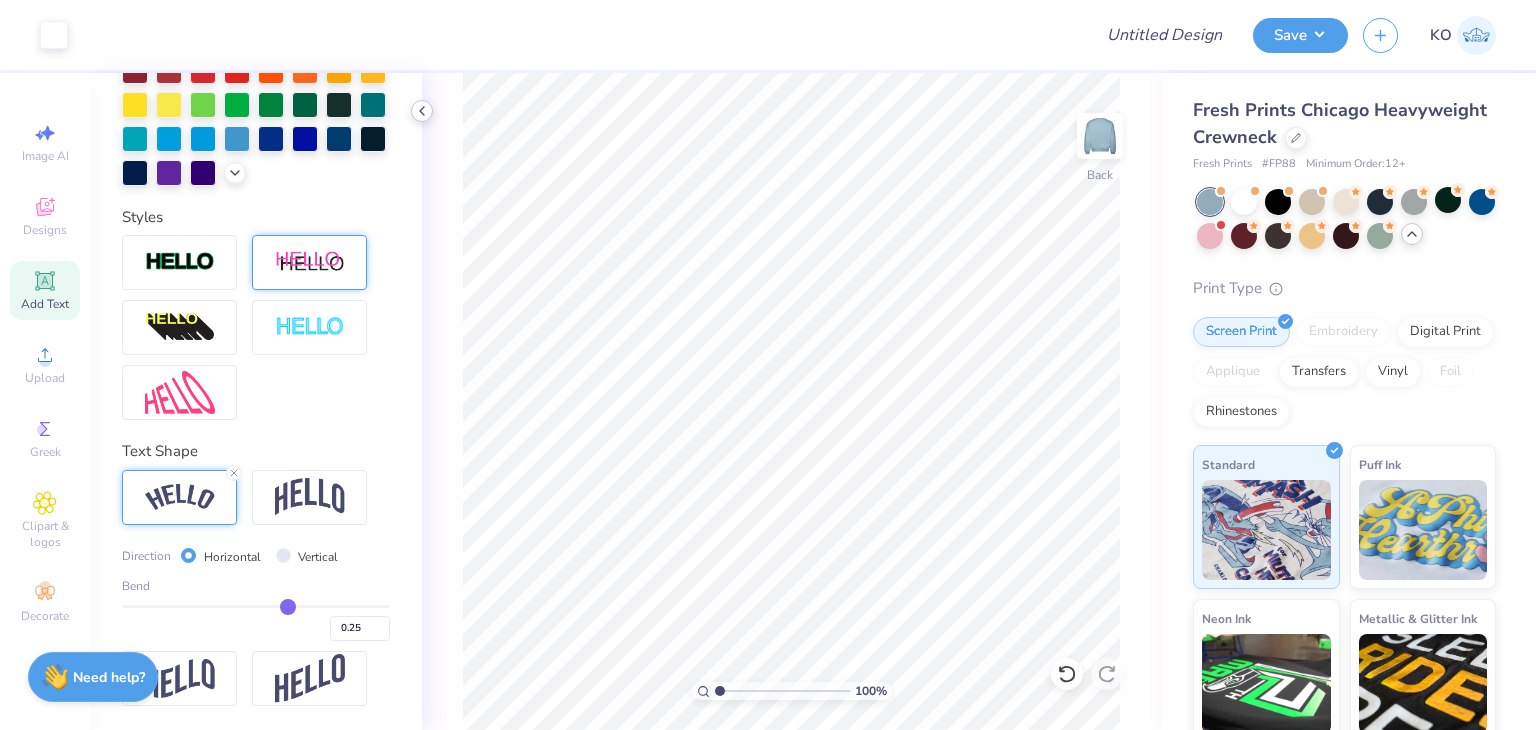 click 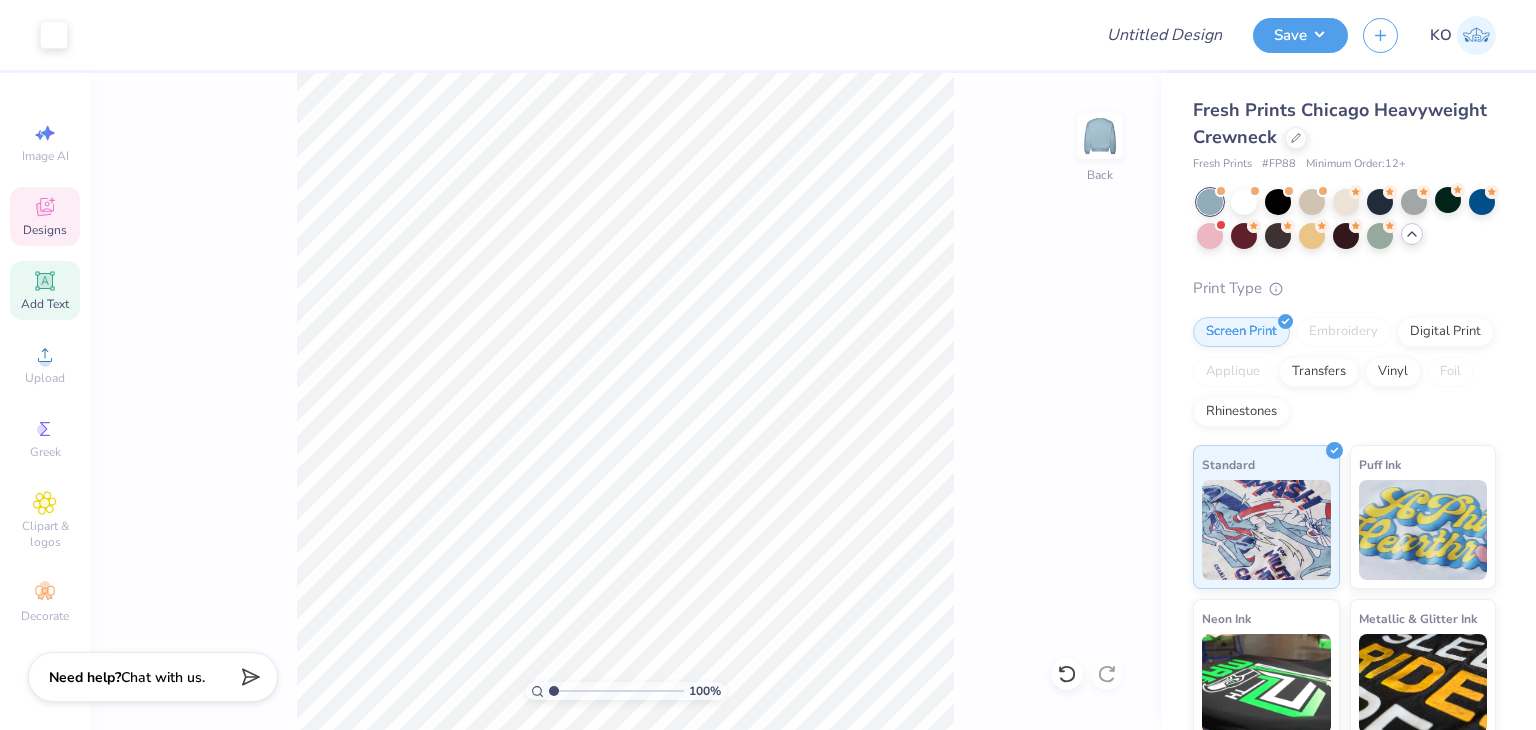 click on "Designs" at bounding box center (45, 216) 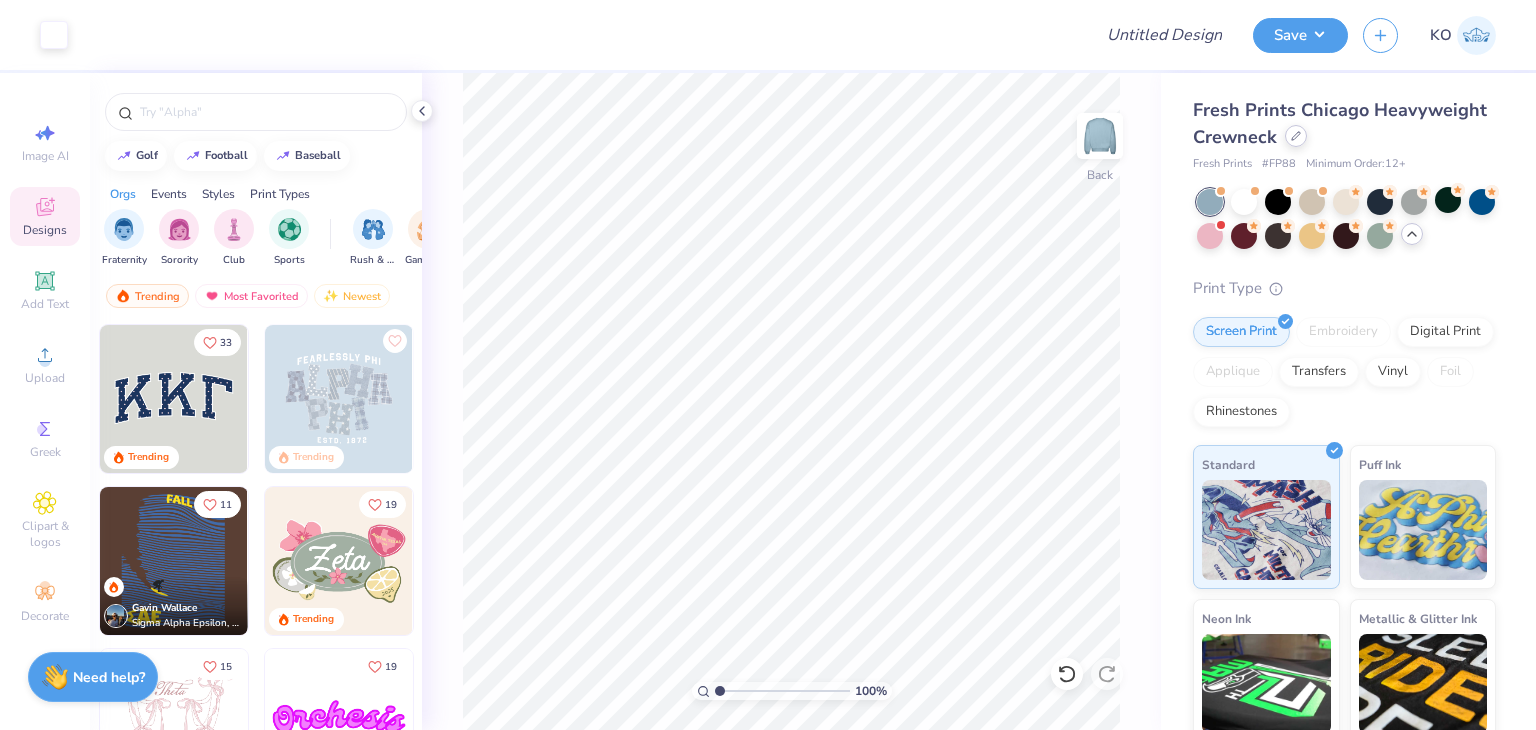 click at bounding box center (1296, 136) 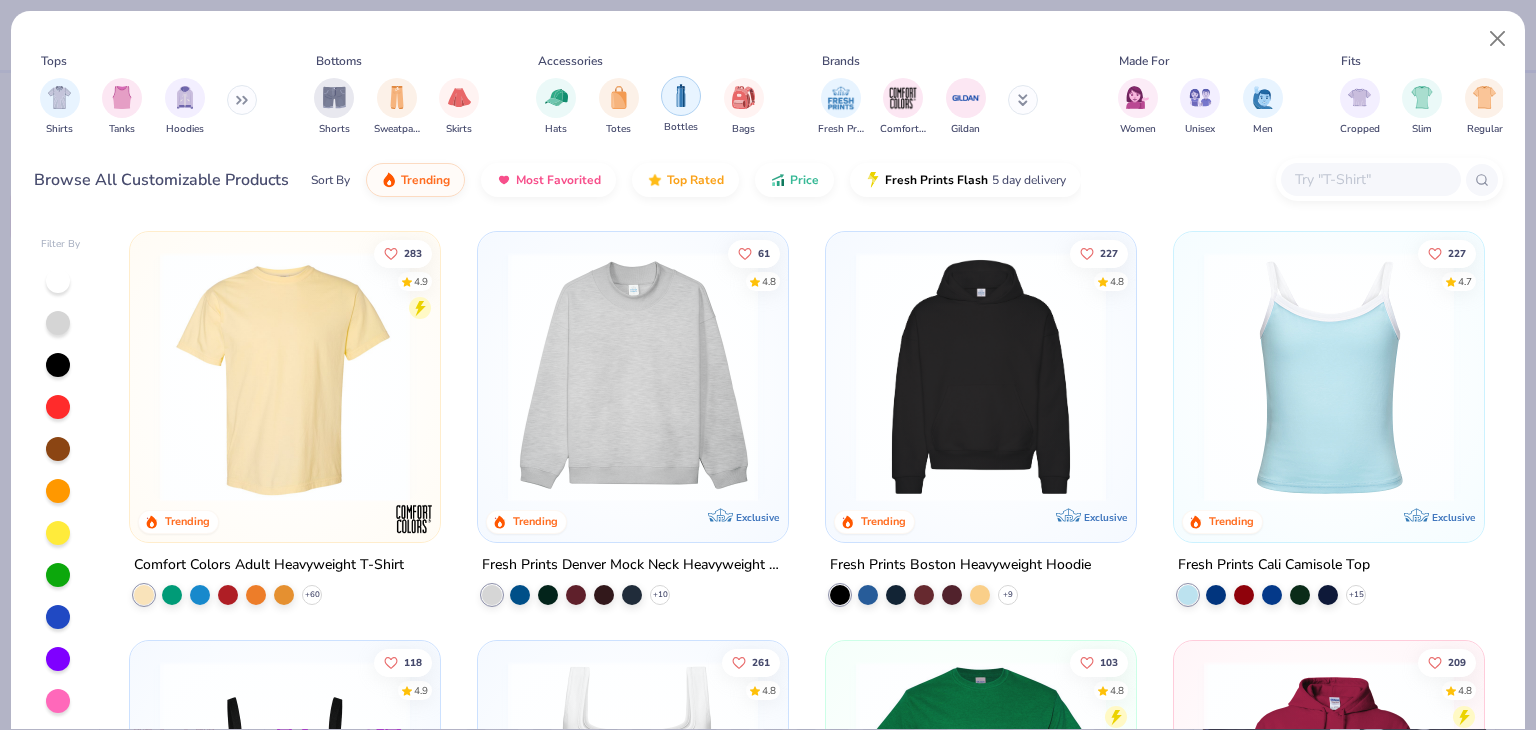 click at bounding box center (681, 95) 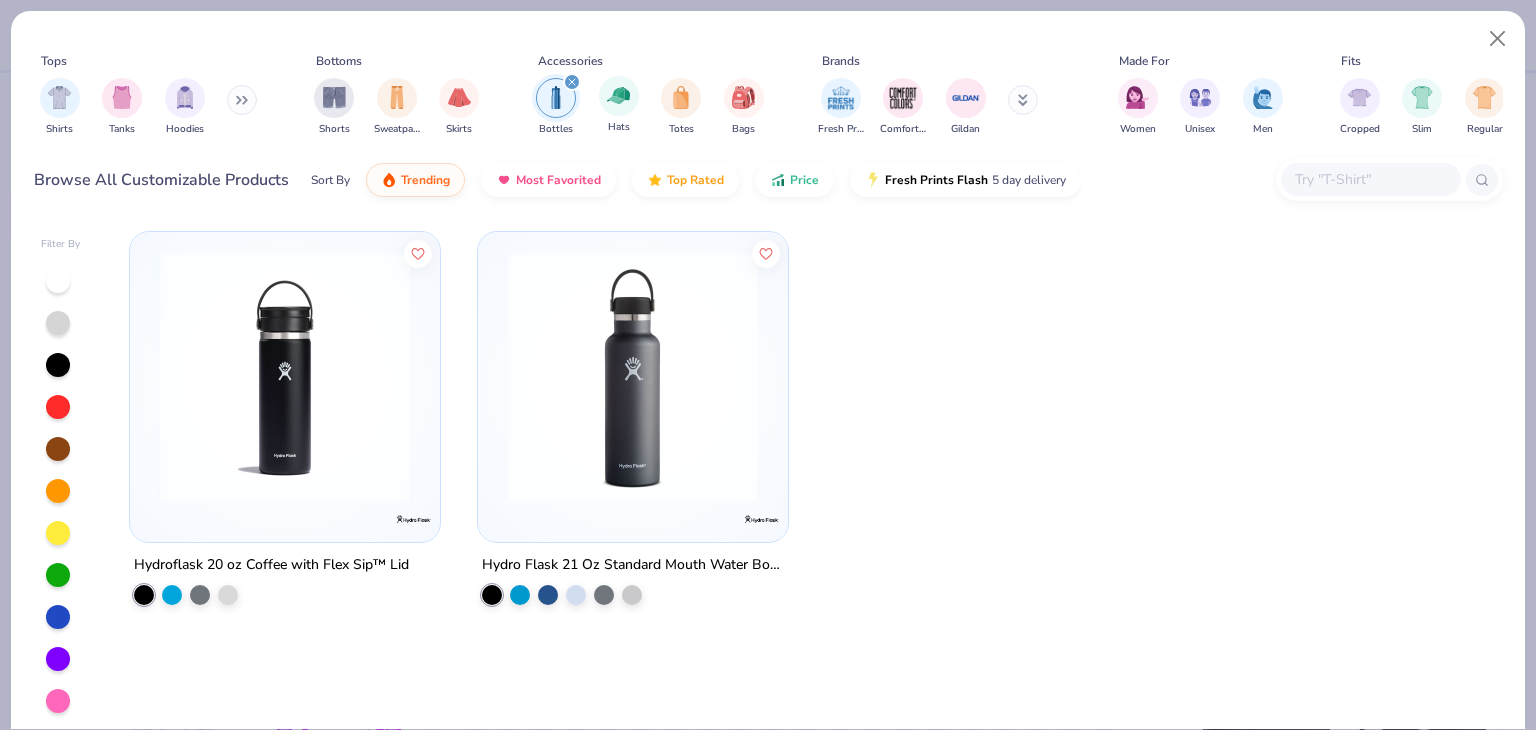 click on "Hats" at bounding box center [619, 105] 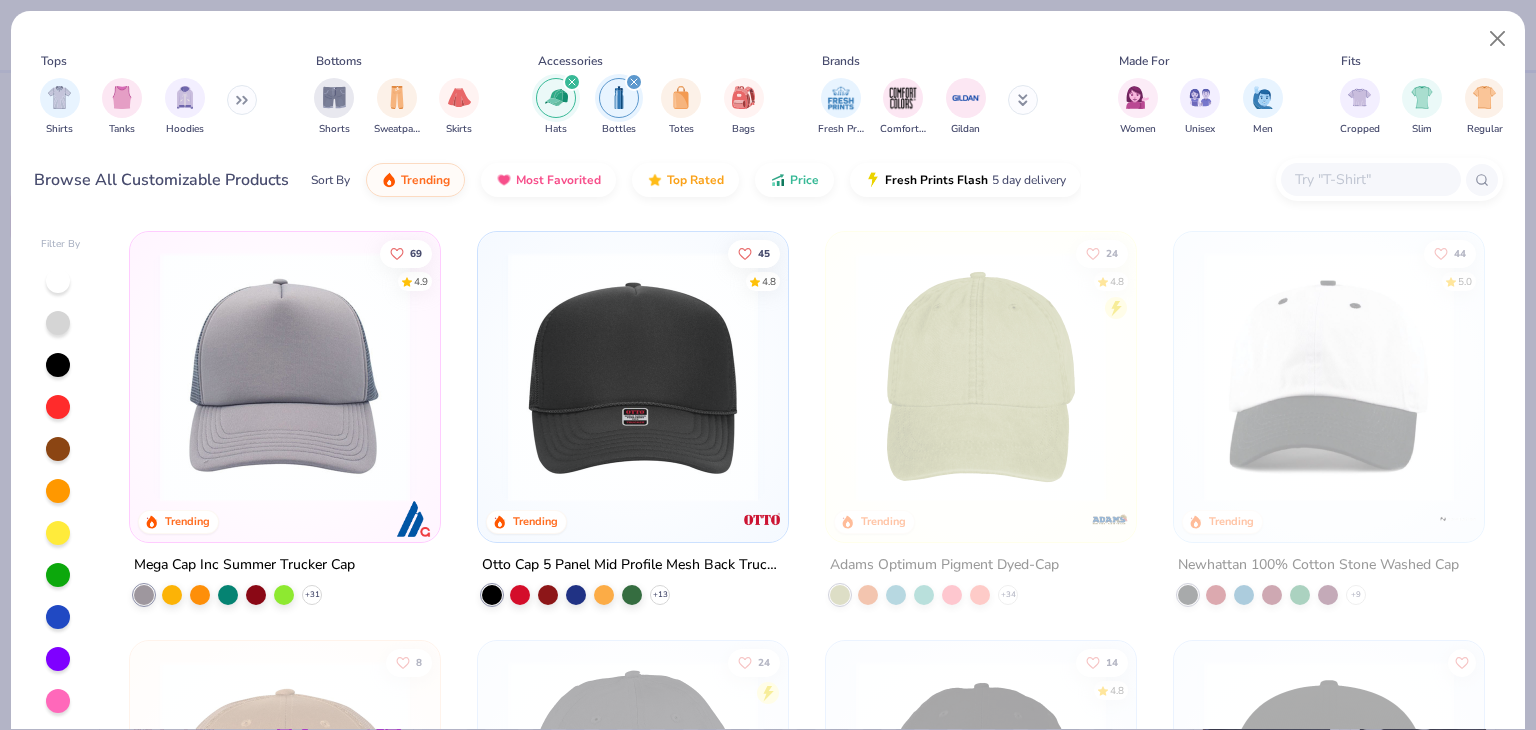scroll, scrollTop: 20, scrollLeft: 0, axis: vertical 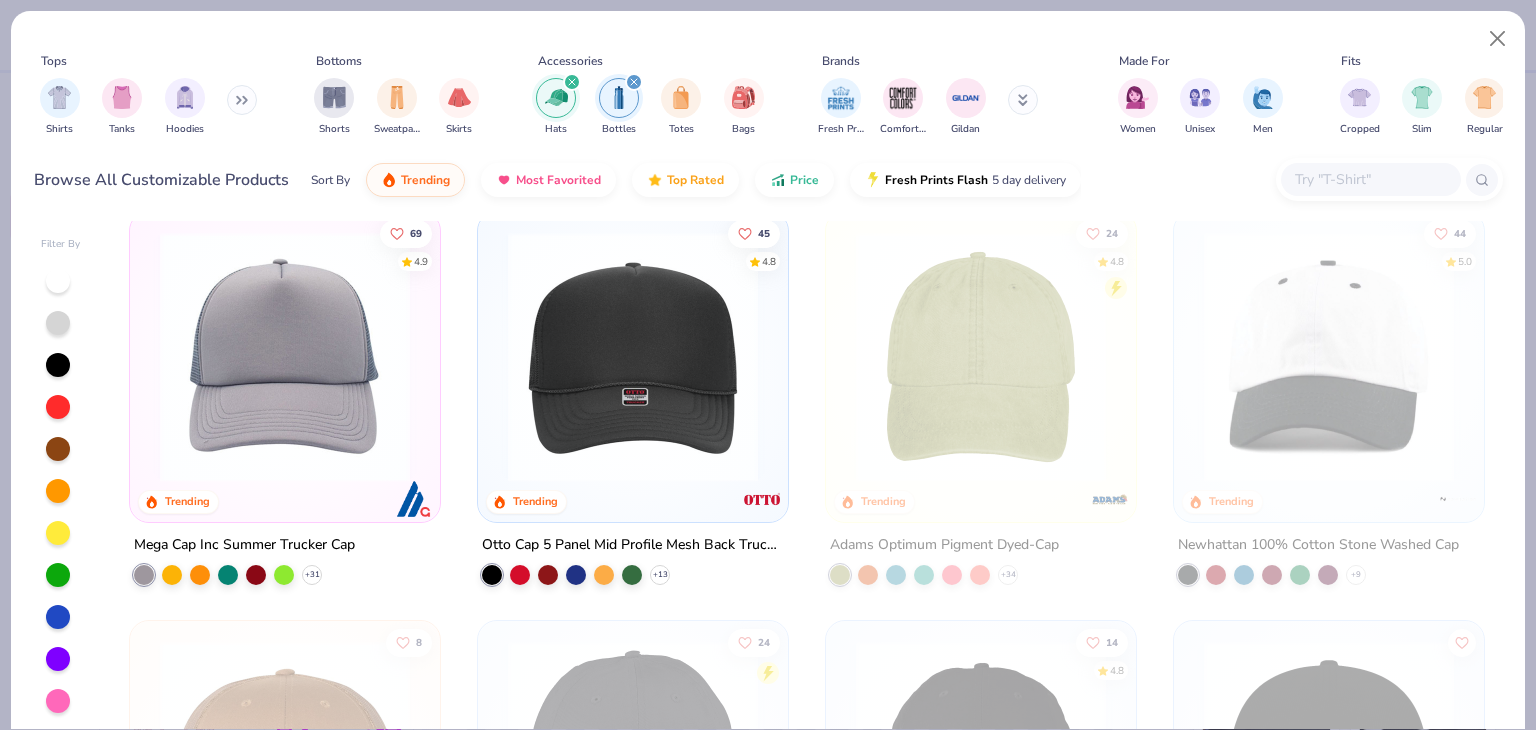 click at bounding box center (634, 82) 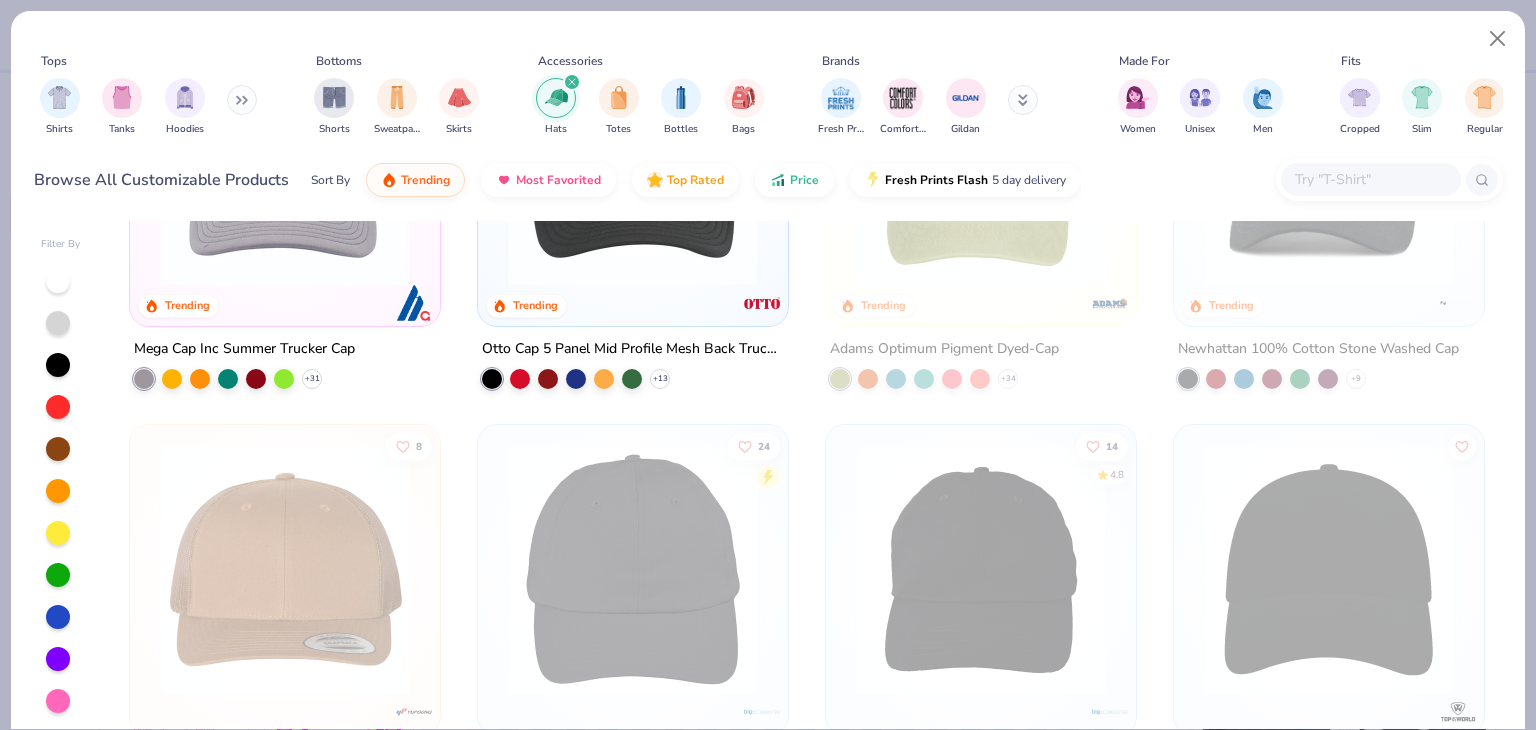 scroll, scrollTop: 0, scrollLeft: 0, axis: both 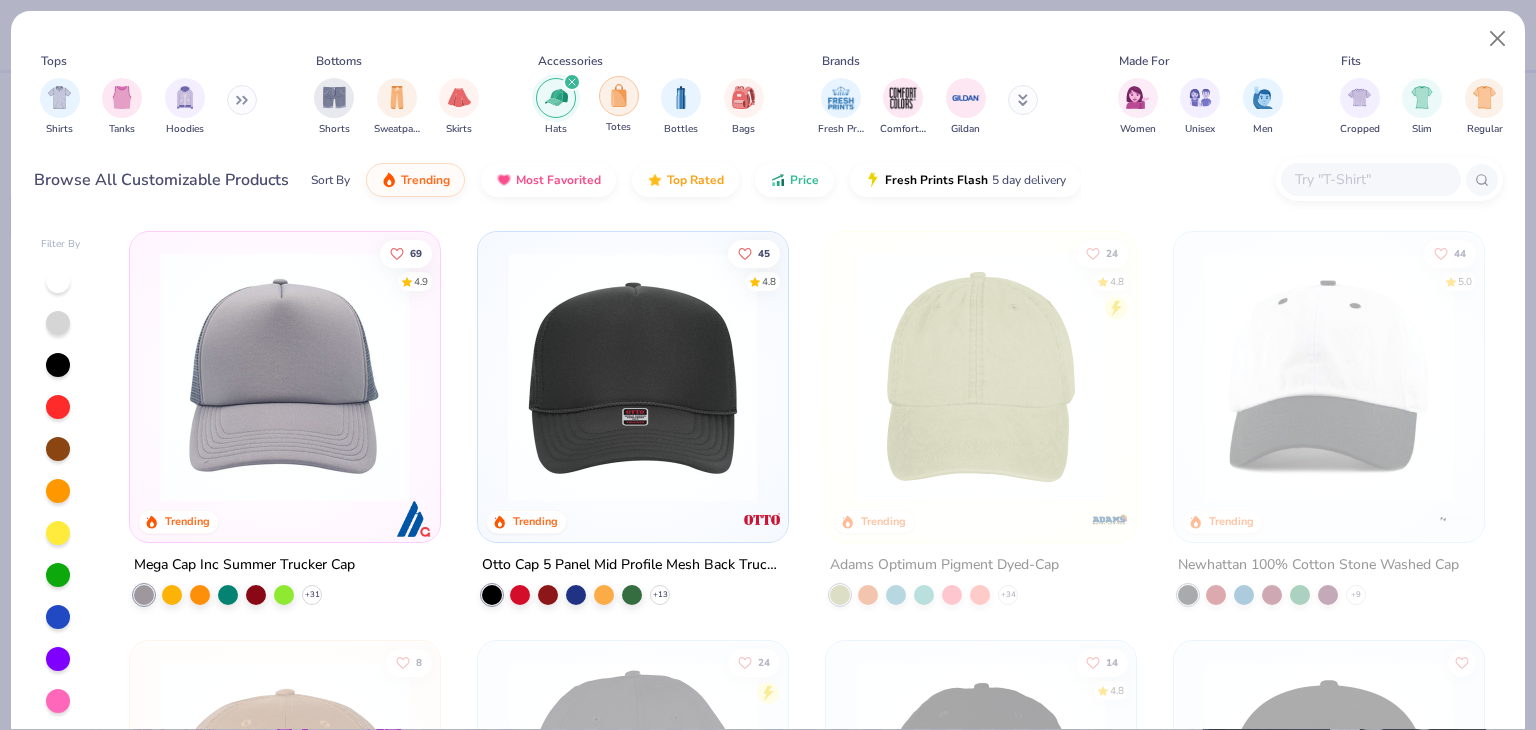 click at bounding box center [619, 95] 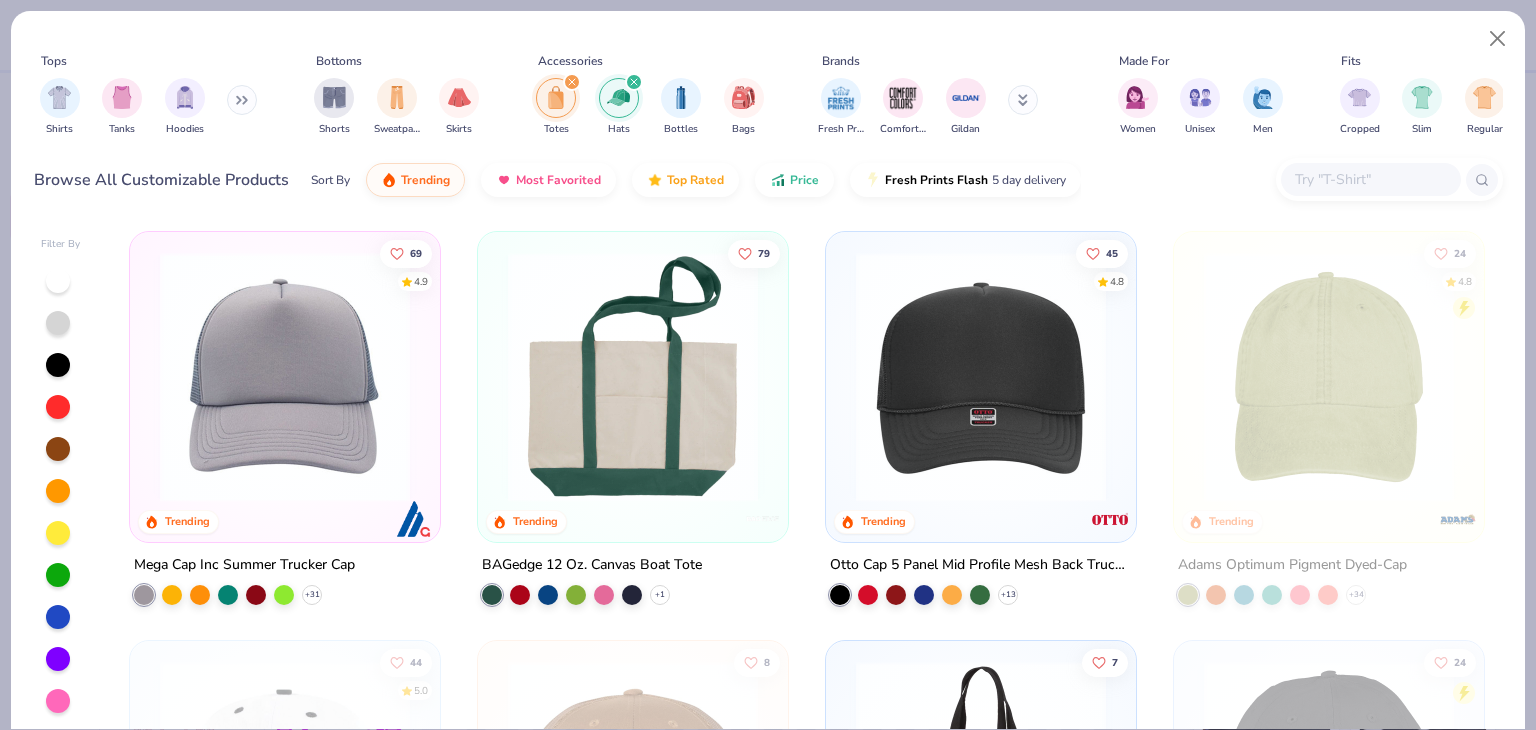 click 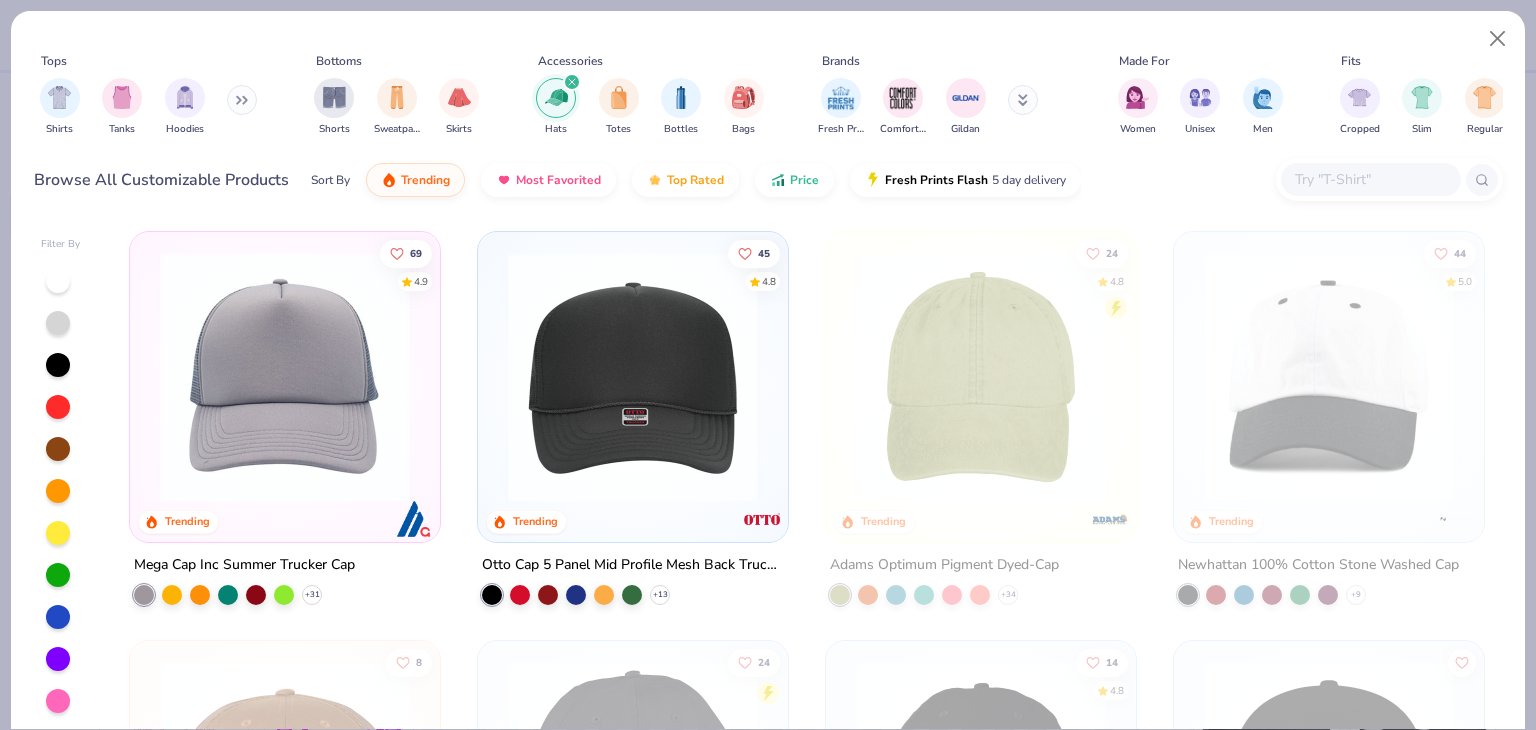 click 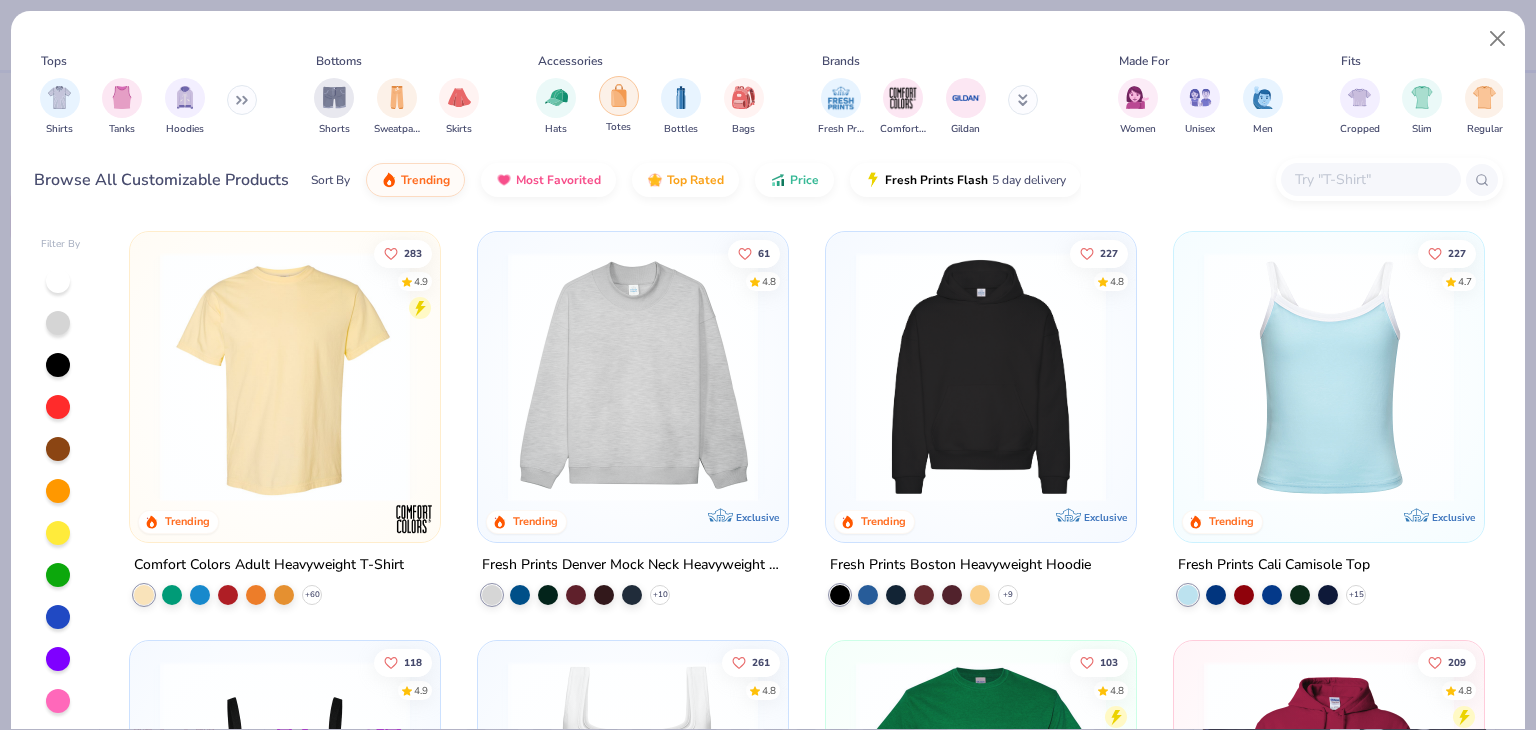 click at bounding box center [619, 95] 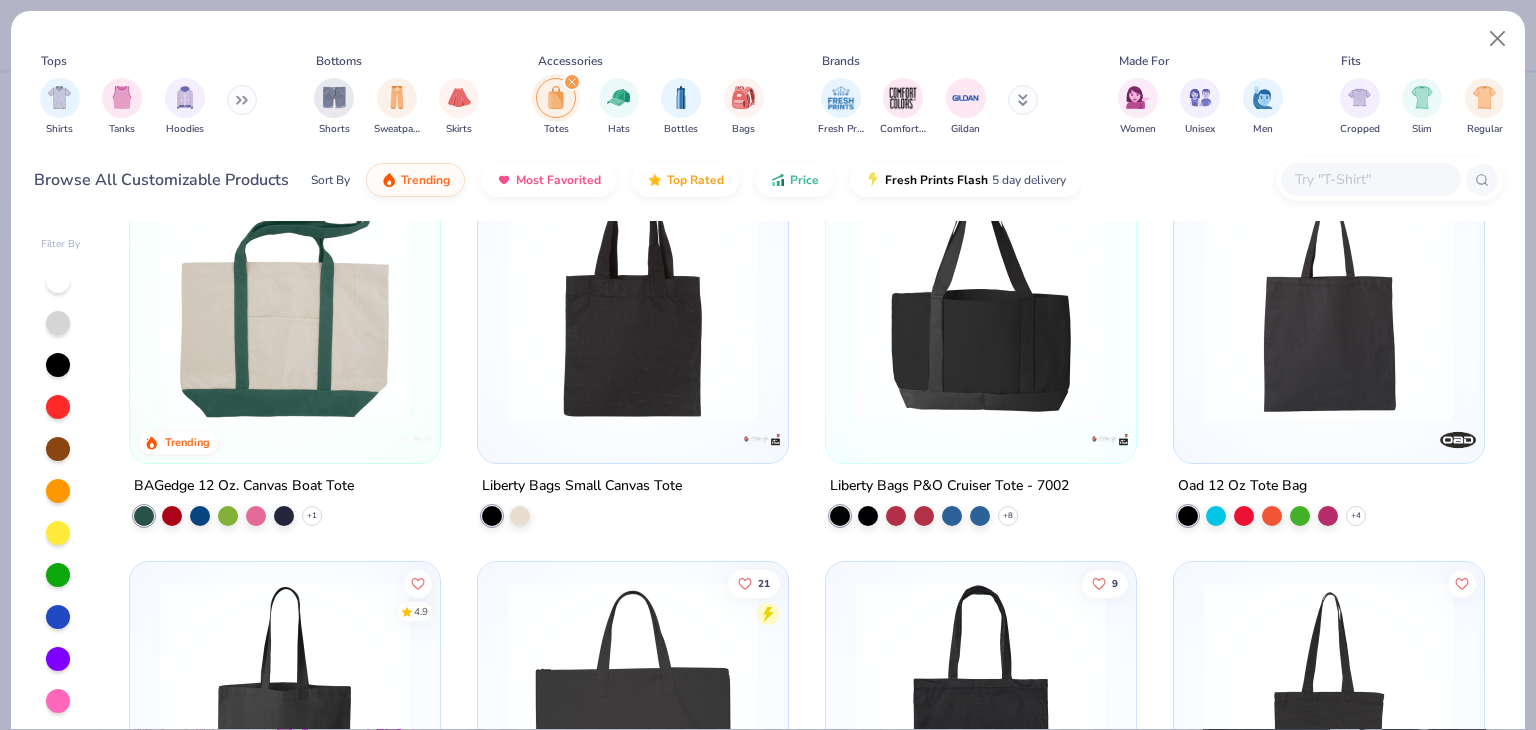 scroll, scrollTop: 0, scrollLeft: 0, axis: both 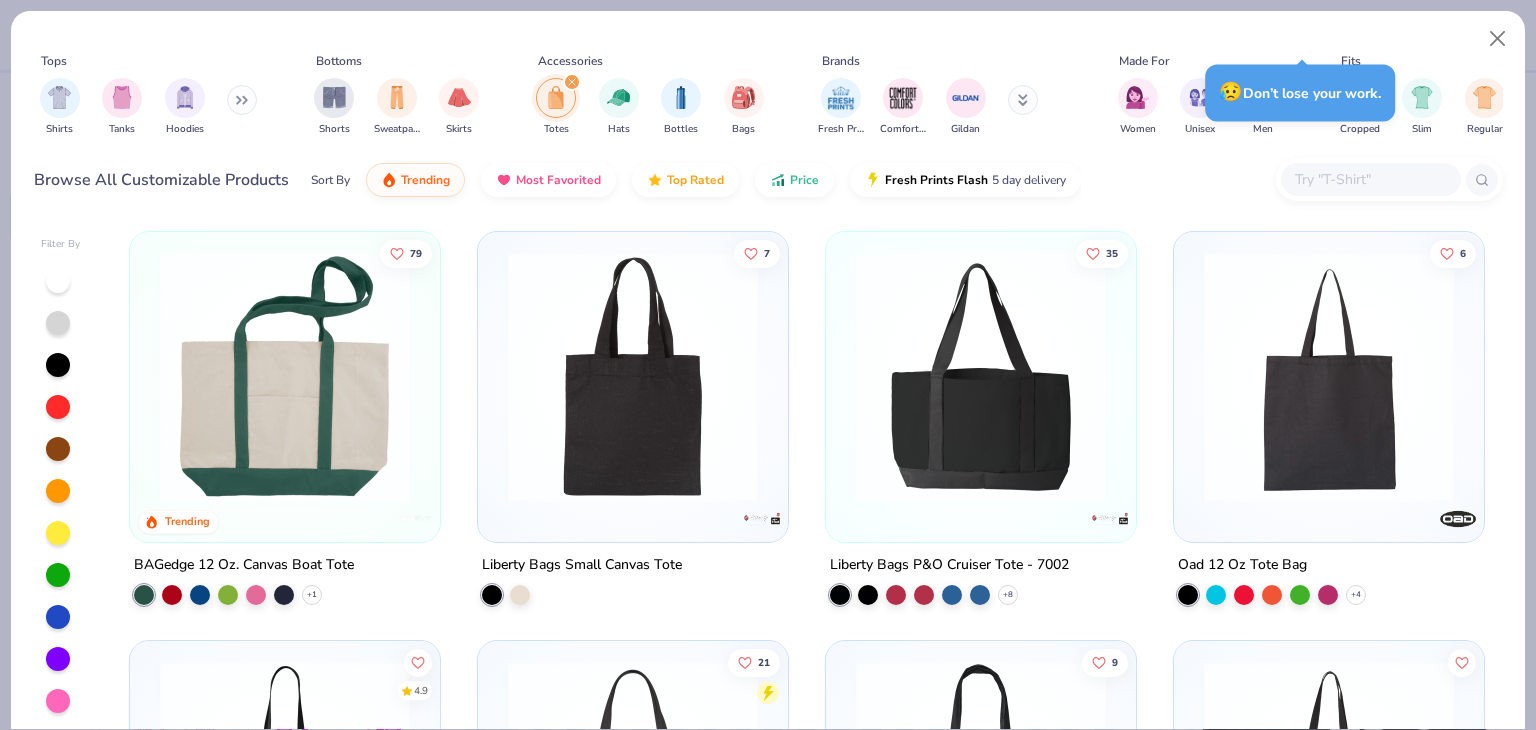 click at bounding box center (285, 377) 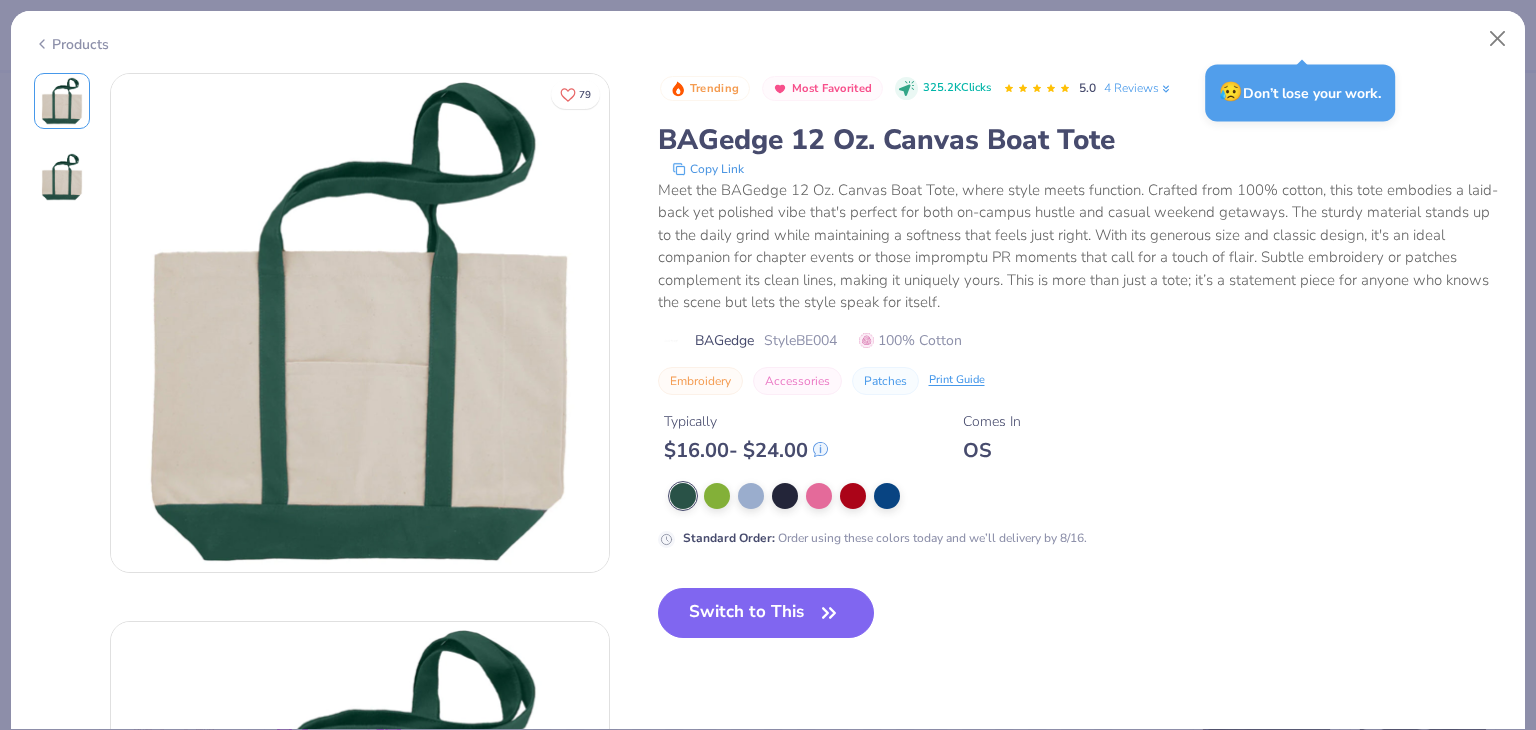 scroll, scrollTop: 40, scrollLeft: 0, axis: vertical 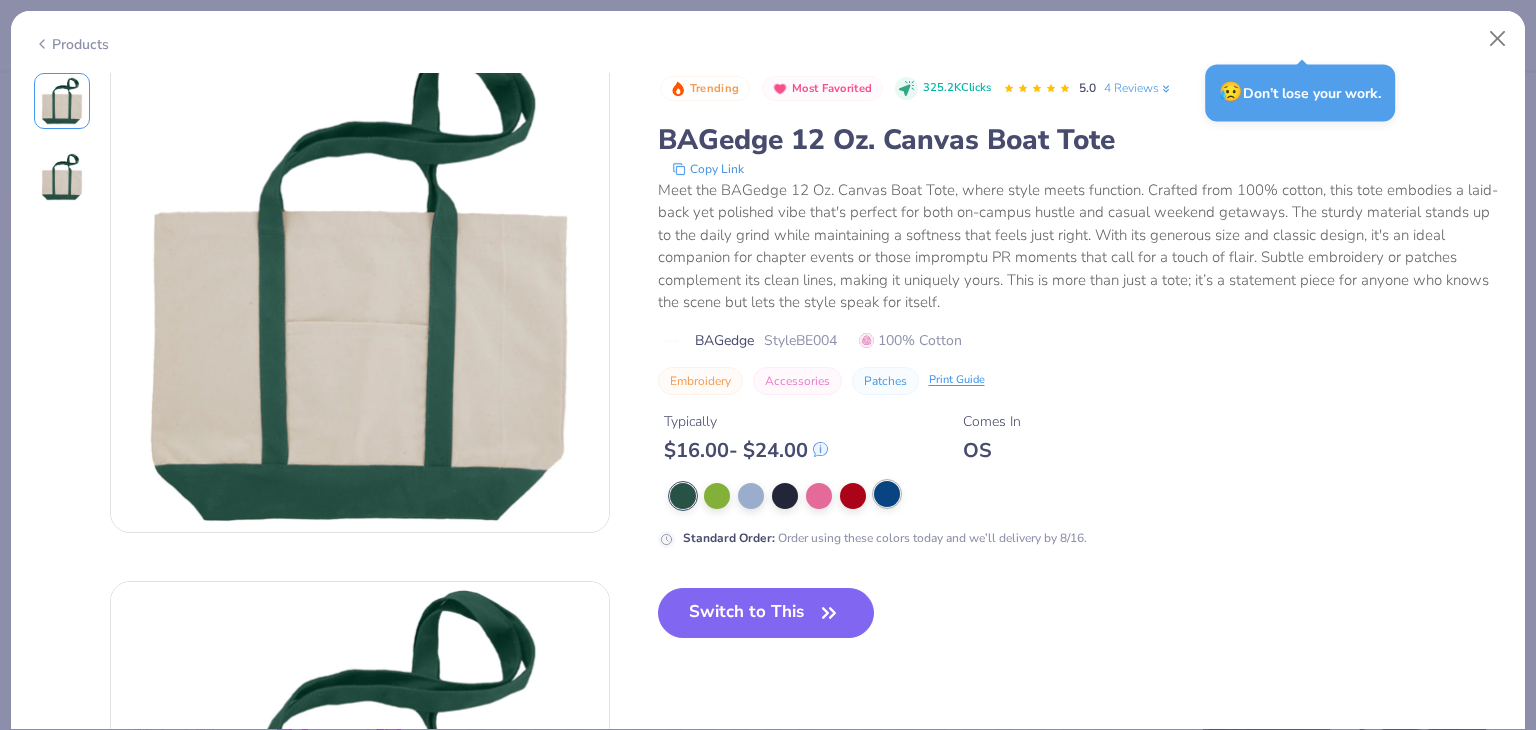 click at bounding box center [887, 494] 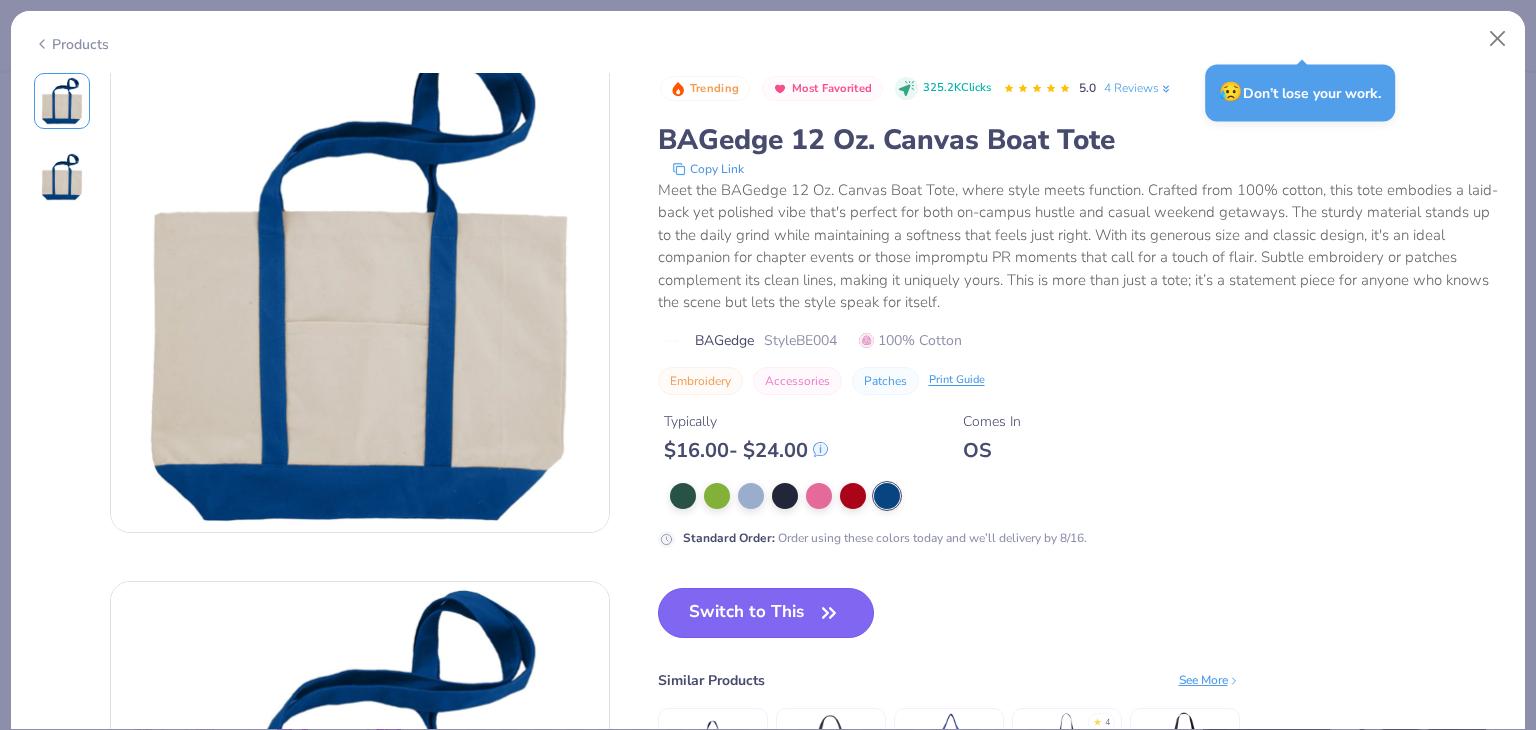 click on "Switch to This" at bounding box center (766, 613) 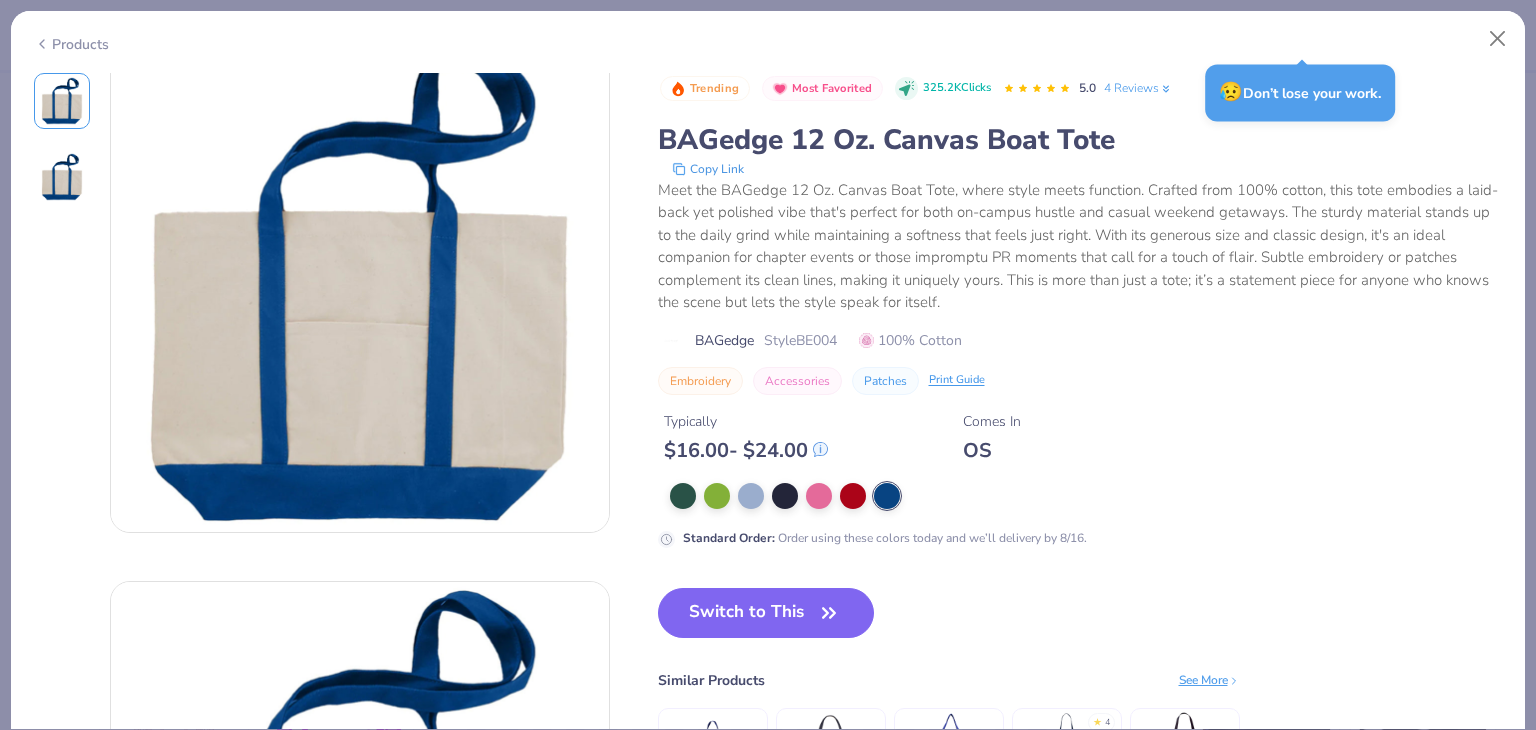 click 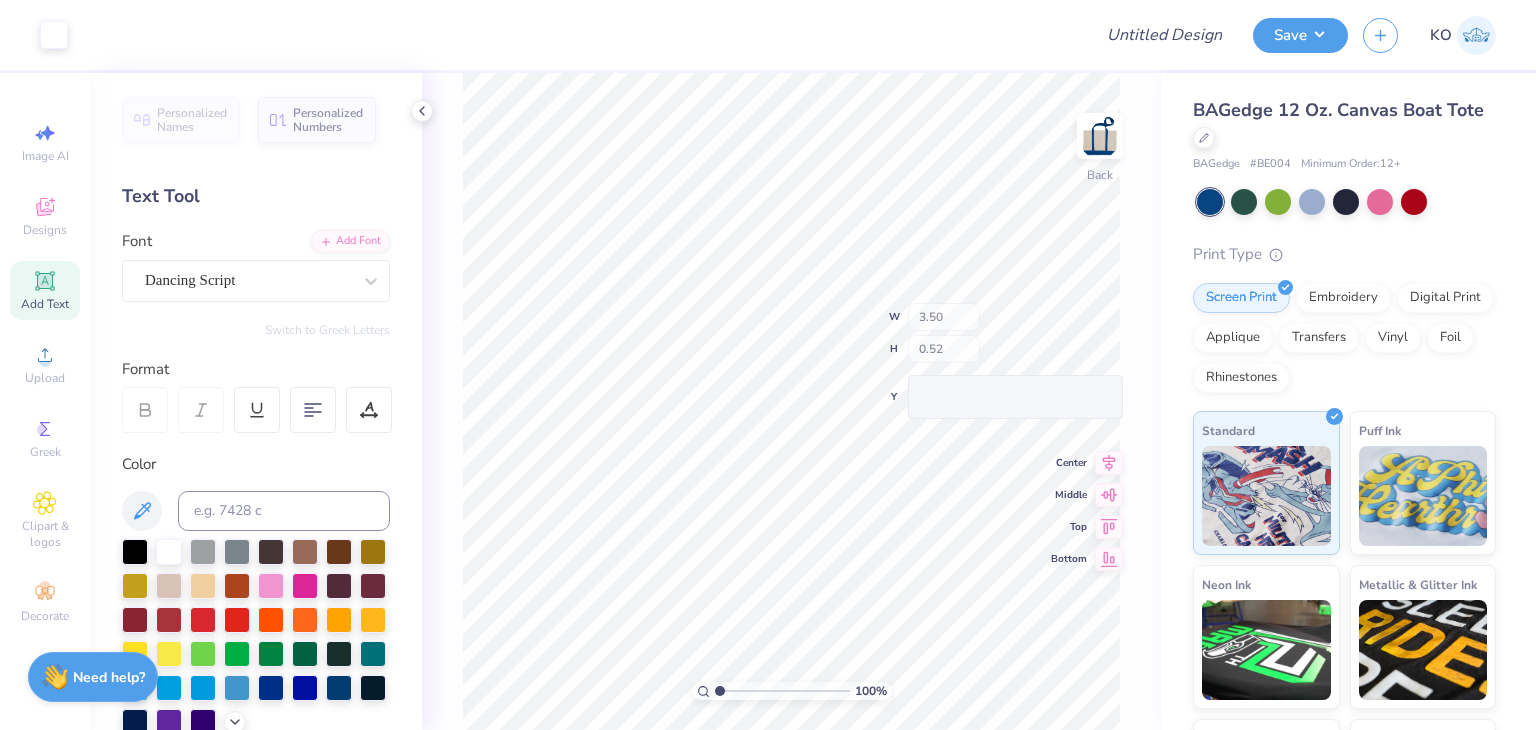 scroll, scrollTop: 465, scrollLeft: 0, axis: vertical 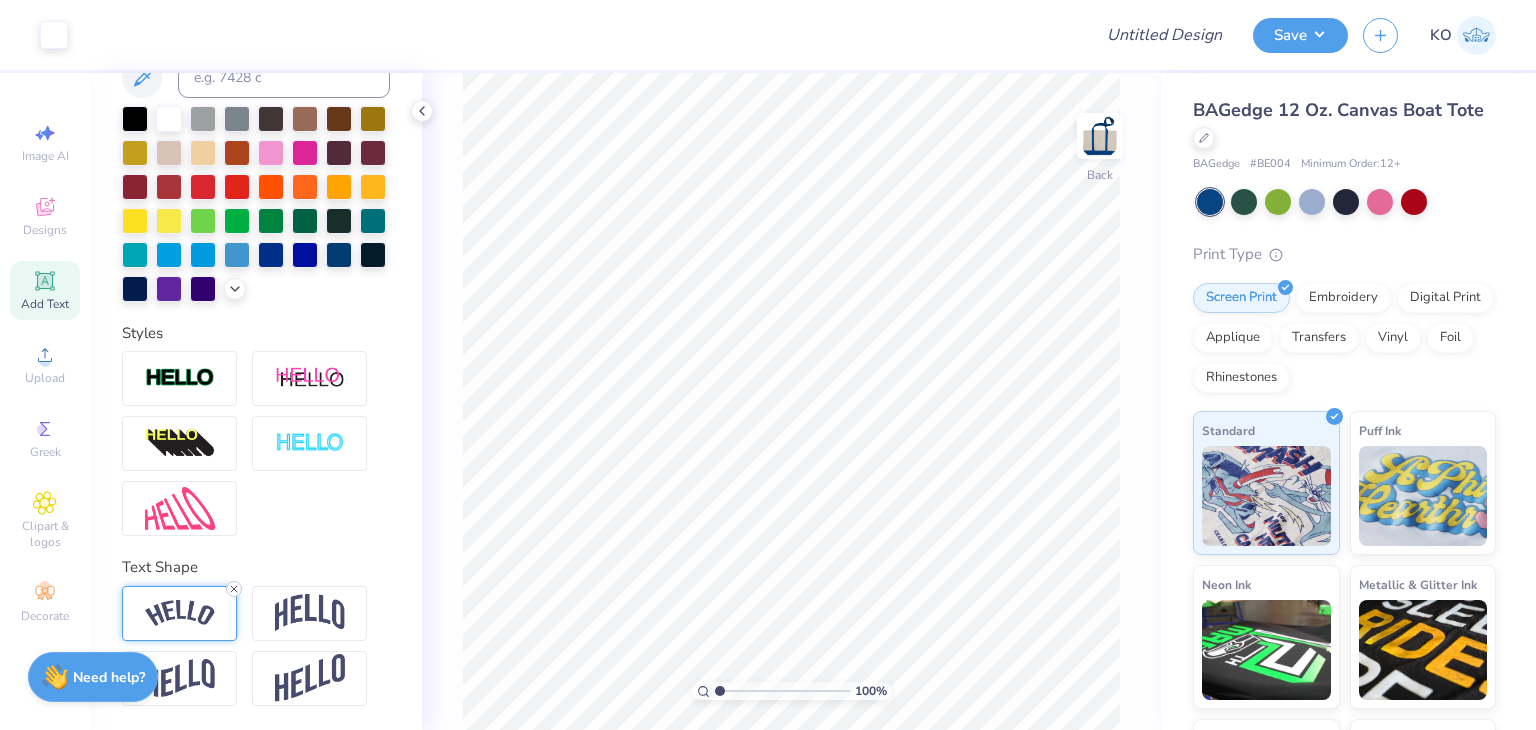 click at bounding box center (234, 589) 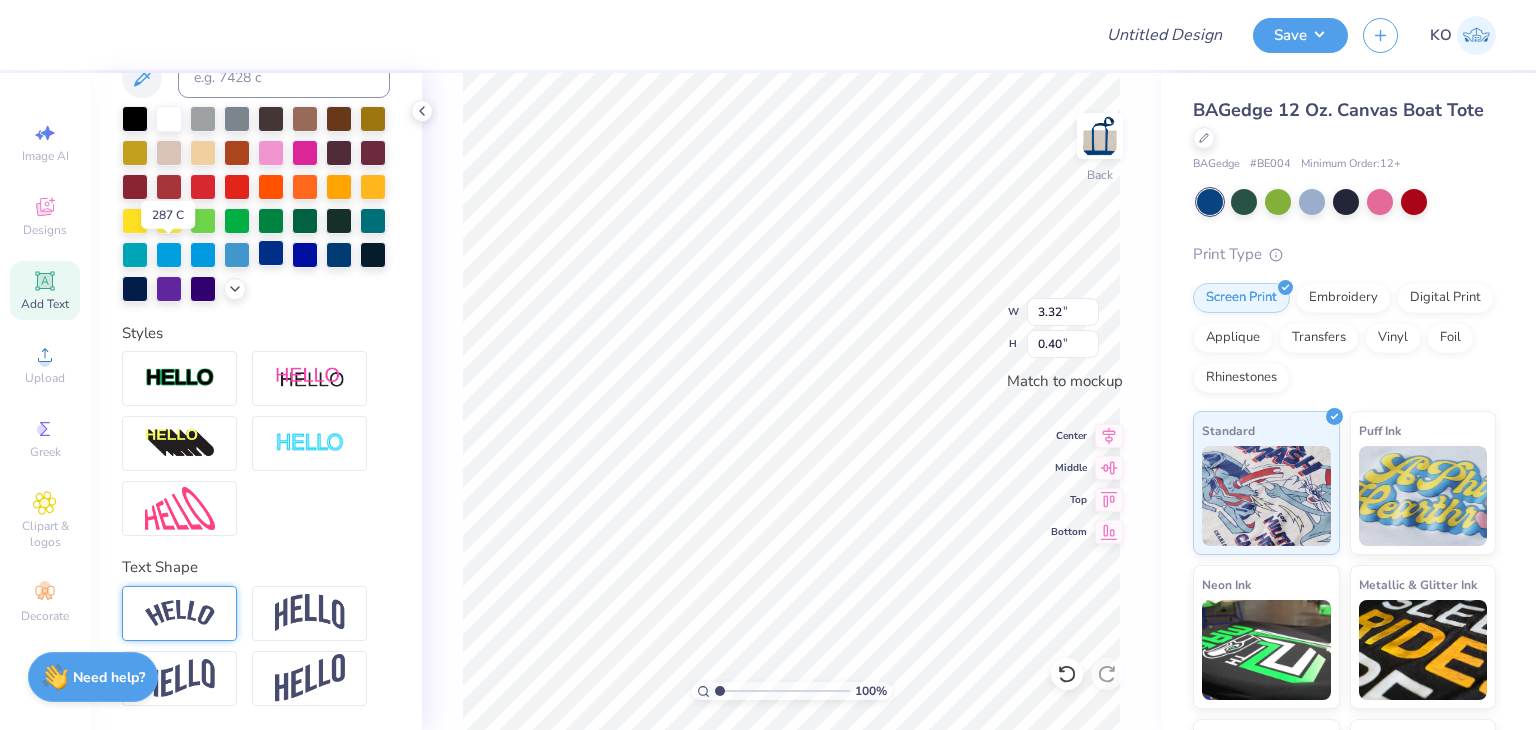 click at bounding box center [271, 253] 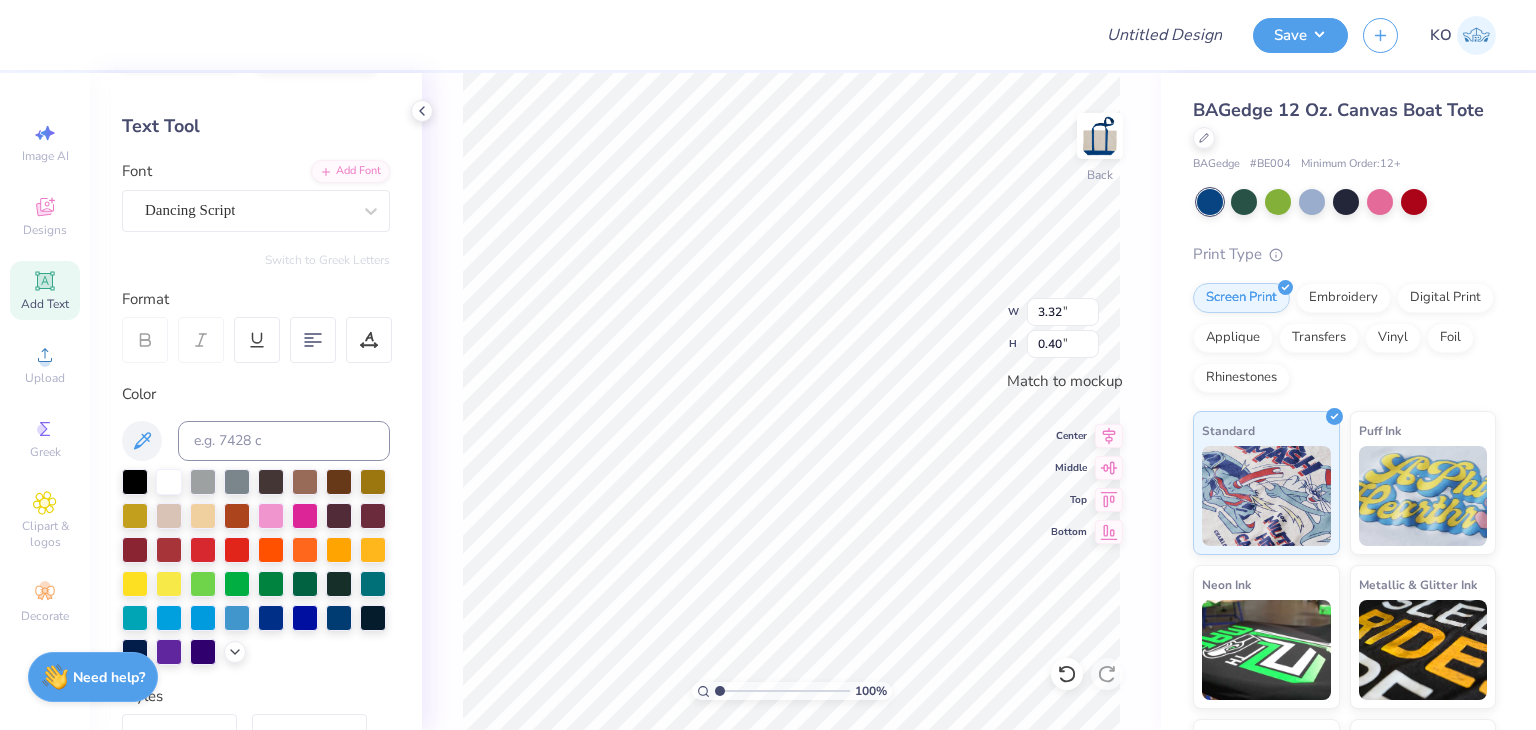 scroll, scrollTop: 0, scrollLeft: 0, axis: both 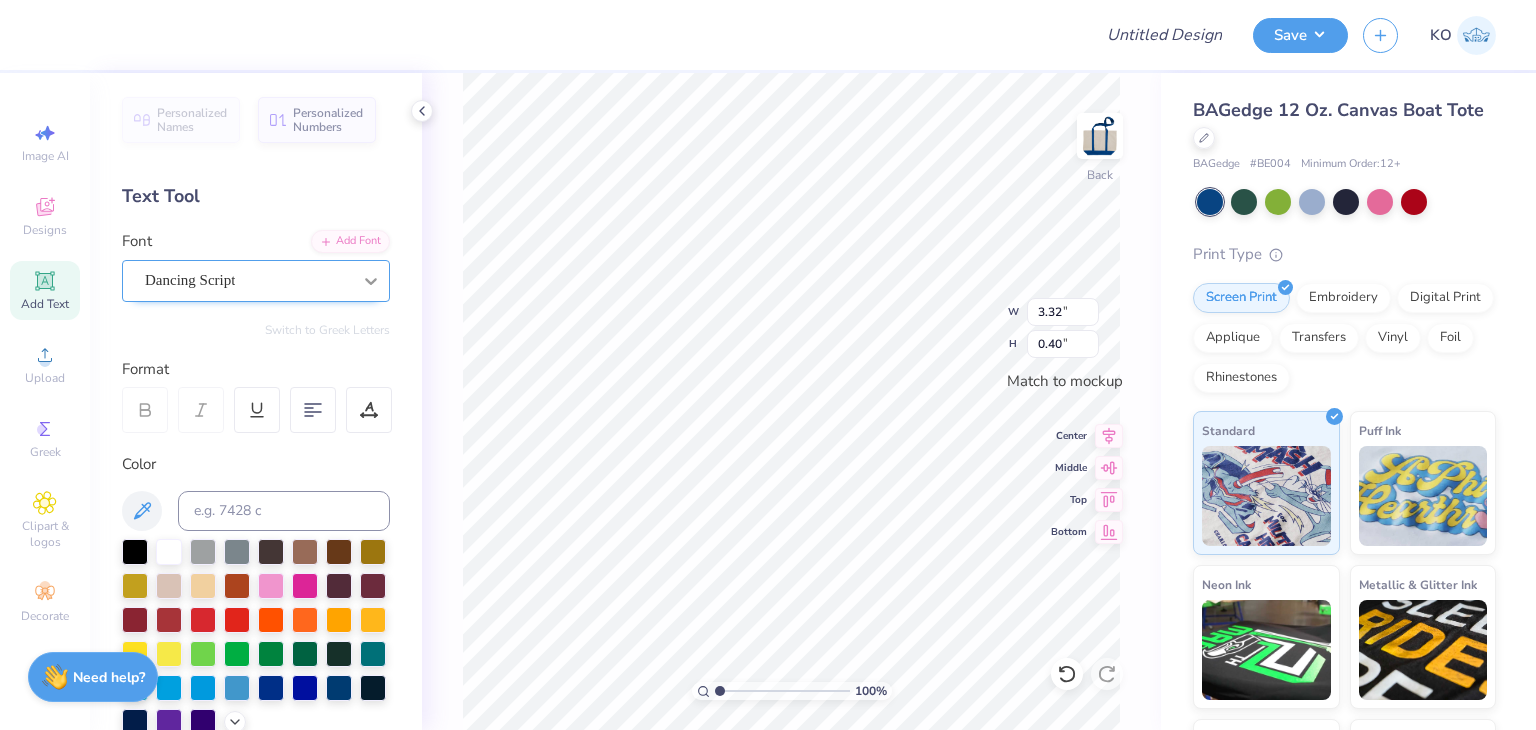 click 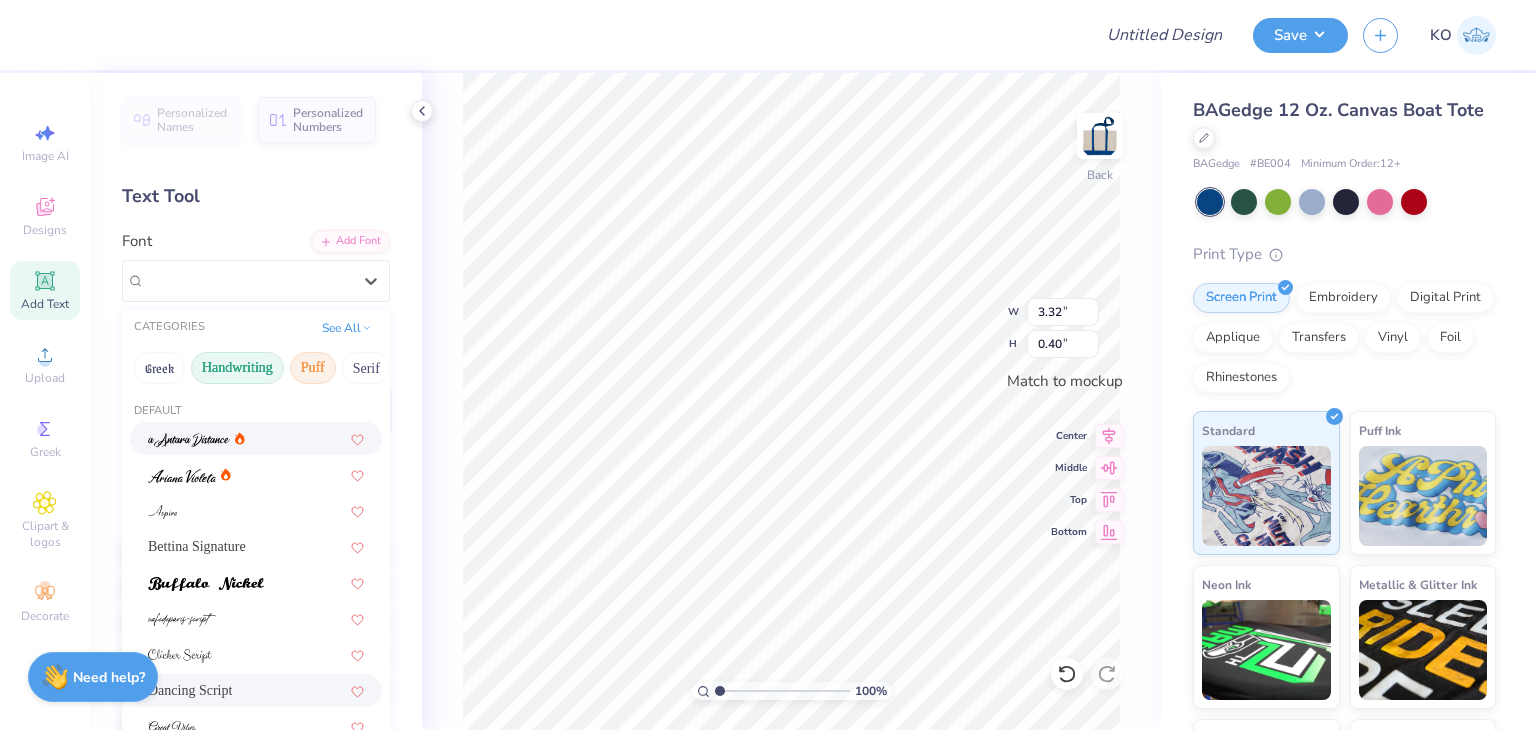 click on "Puff" at bounding box center (313, 368) 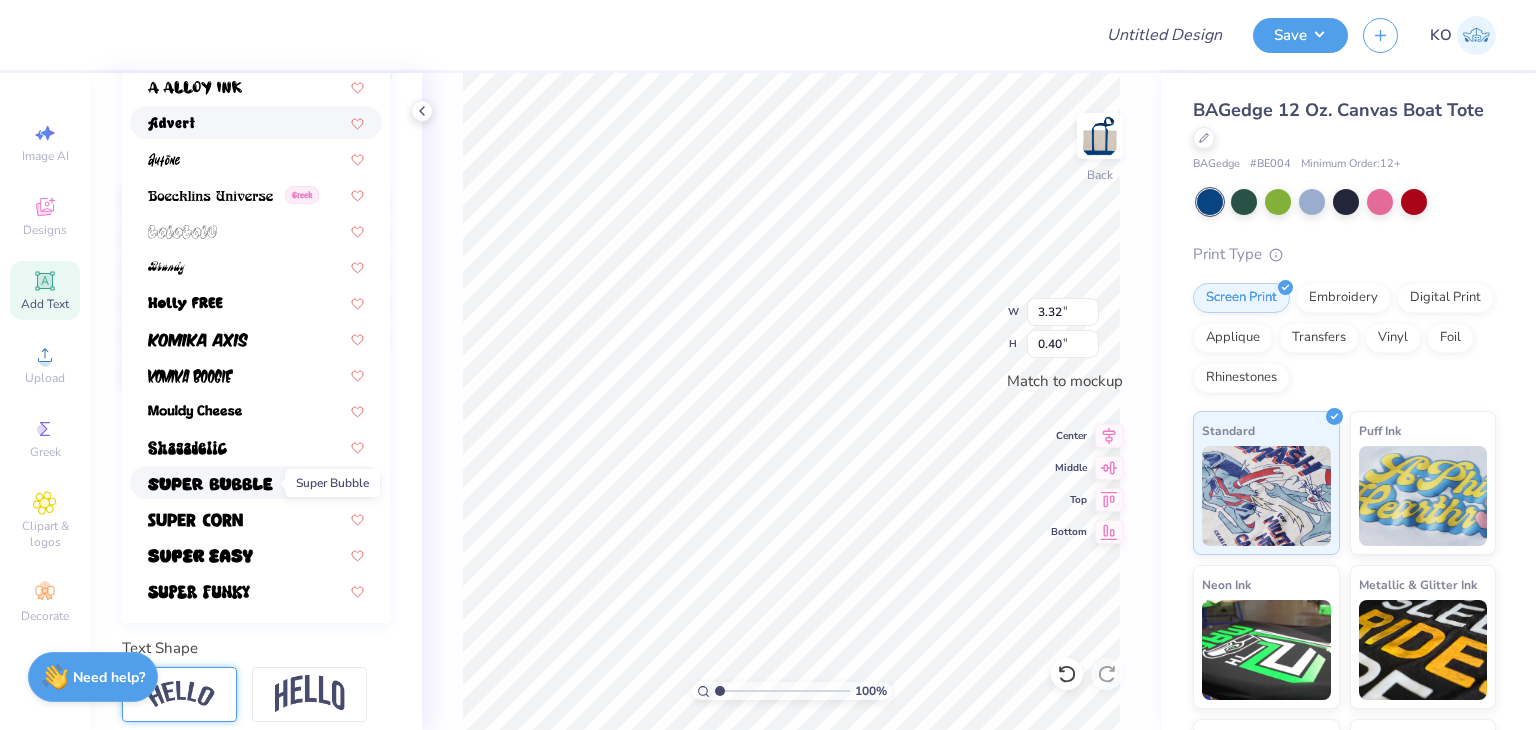 scroll, scrollTop: 351, scrollLeft: 0, axis: vertical 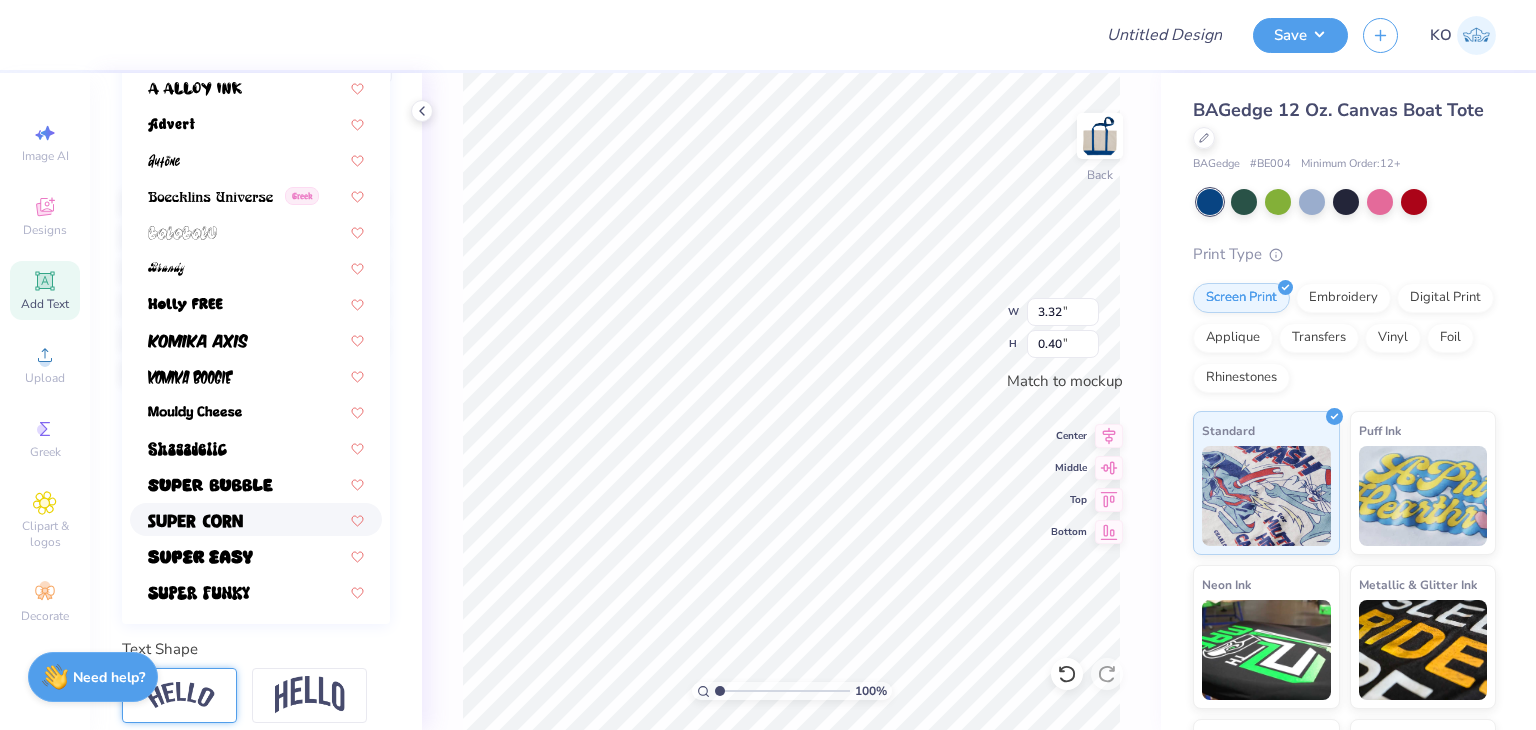 click at bounding box center [256, 519] 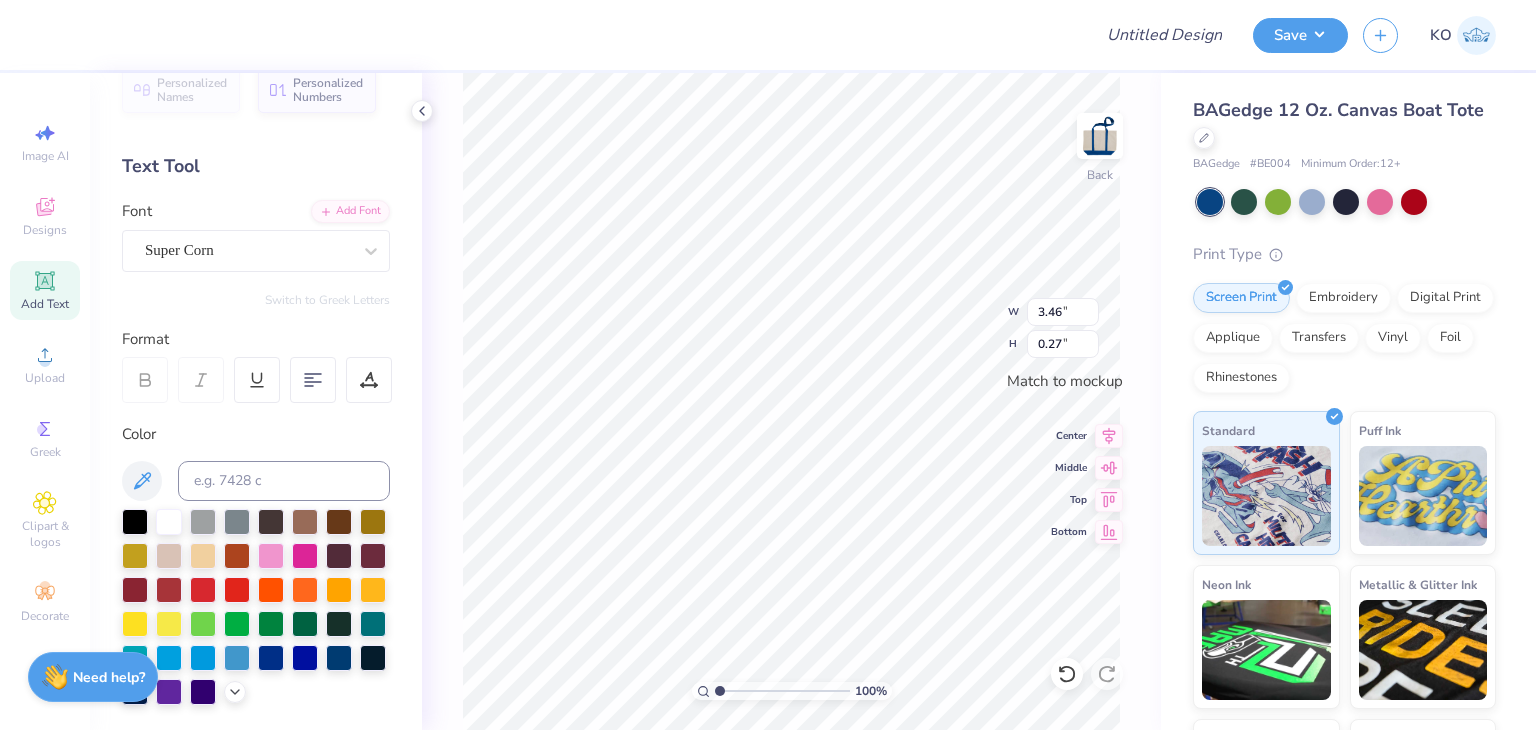 scroll, scrollTop: 0, scrollLeft: 0, axis: both 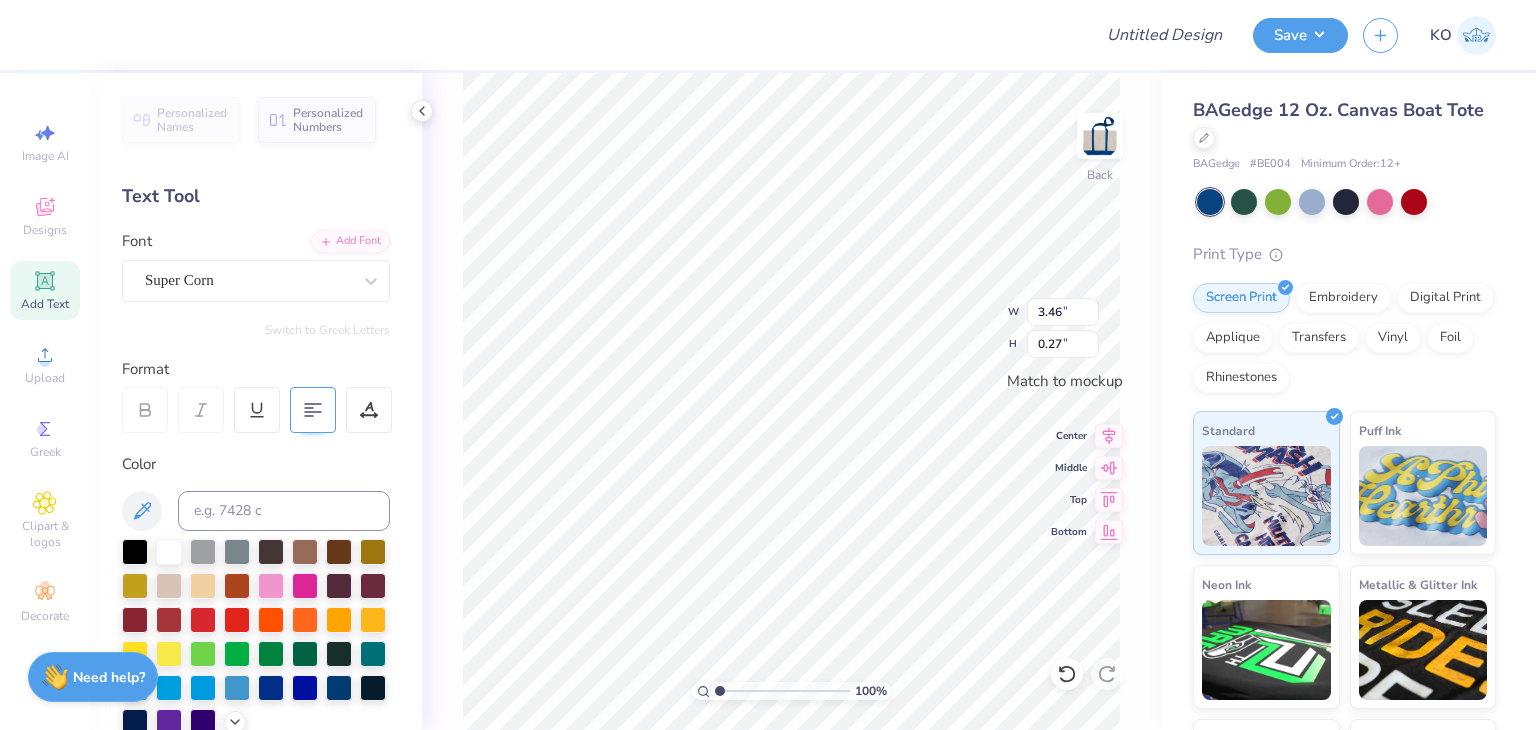 click at bounding box center (313, 410) 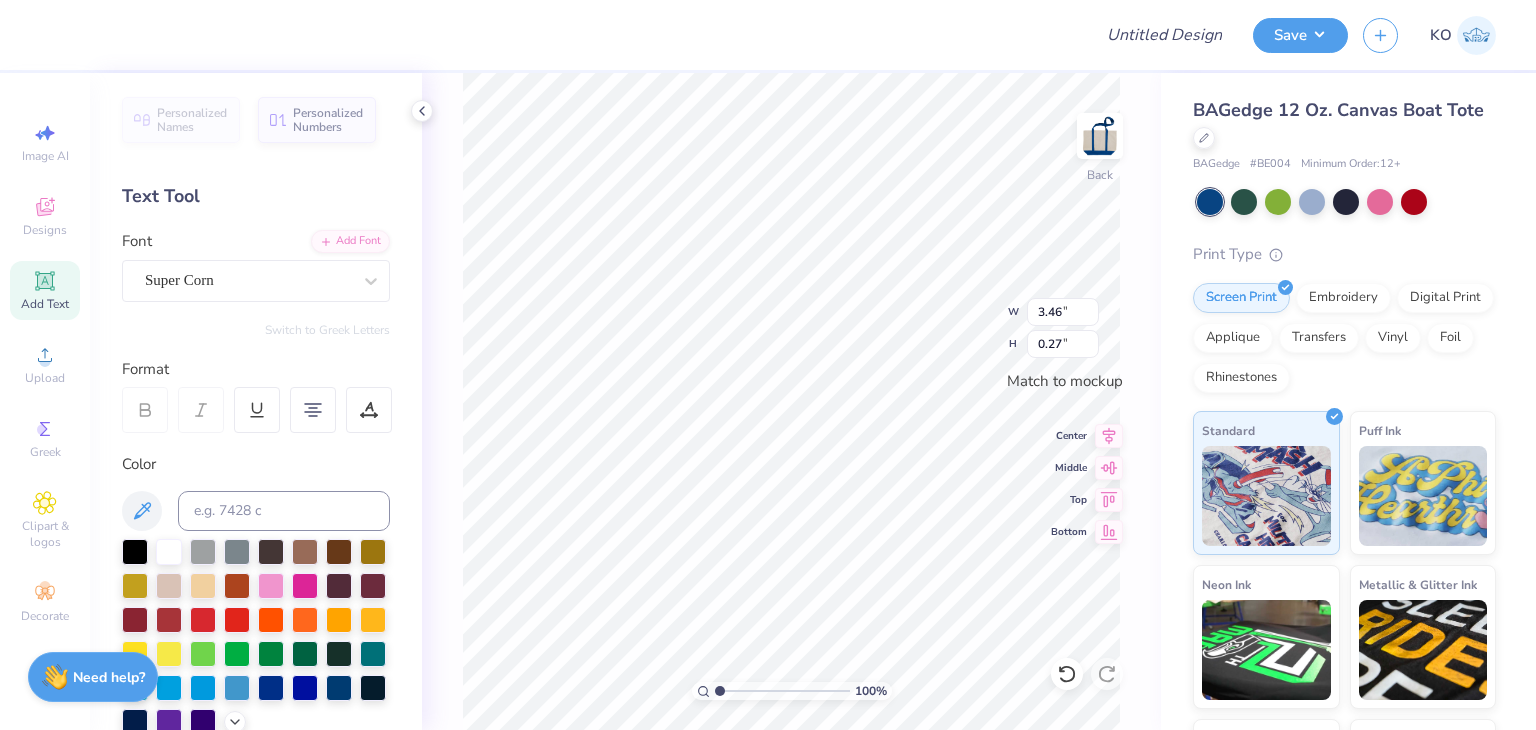 scroll, scrollTop: 16, scrollLeft: 4, axis: both 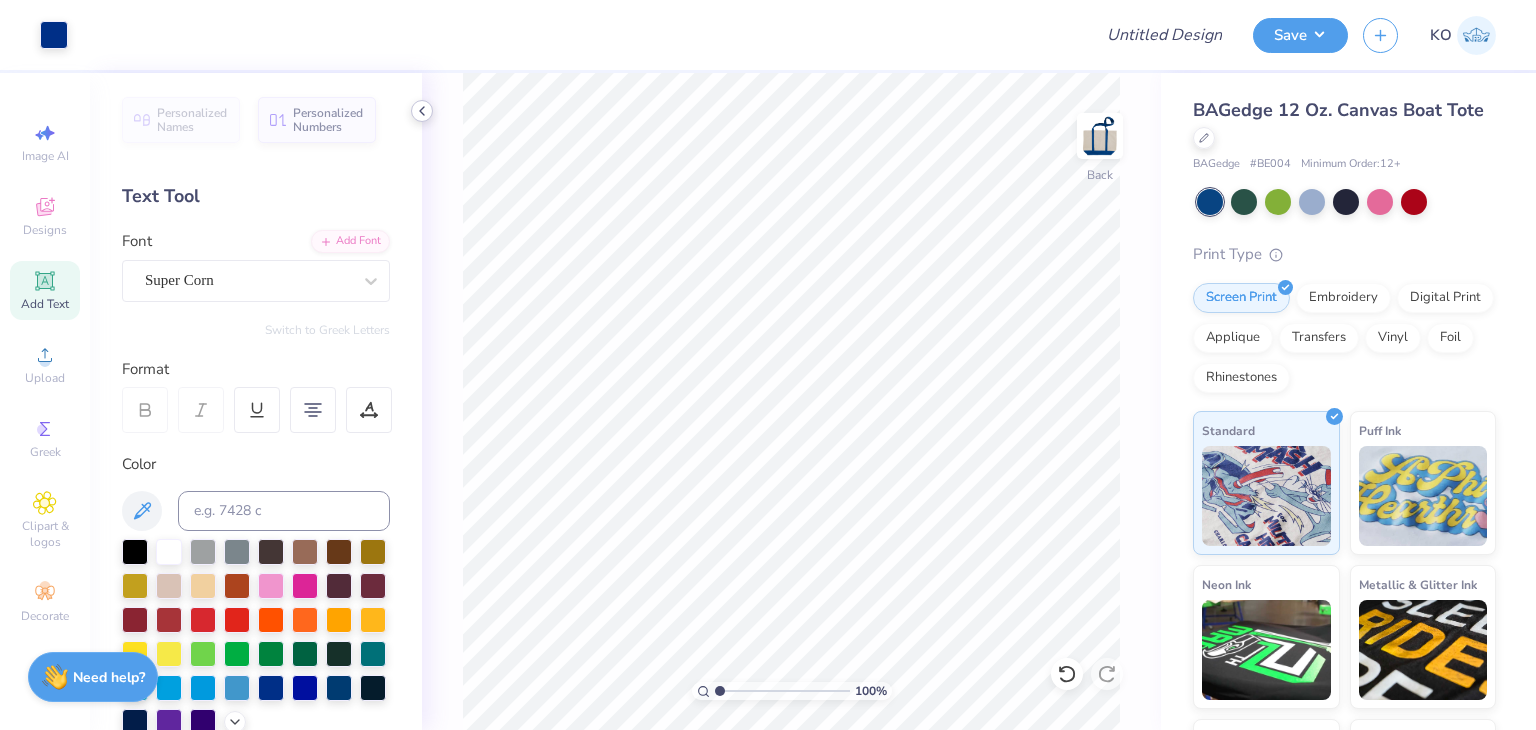 click 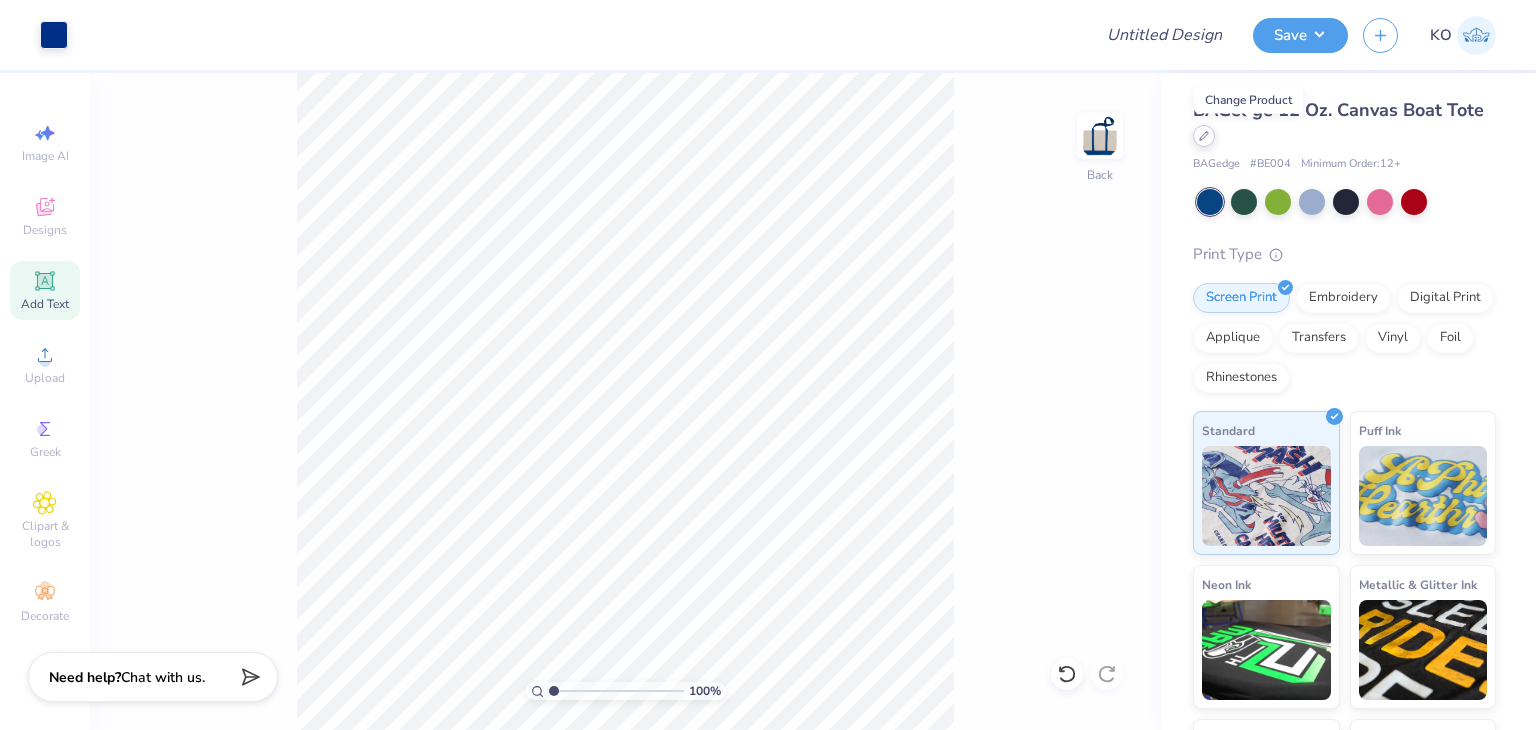 click 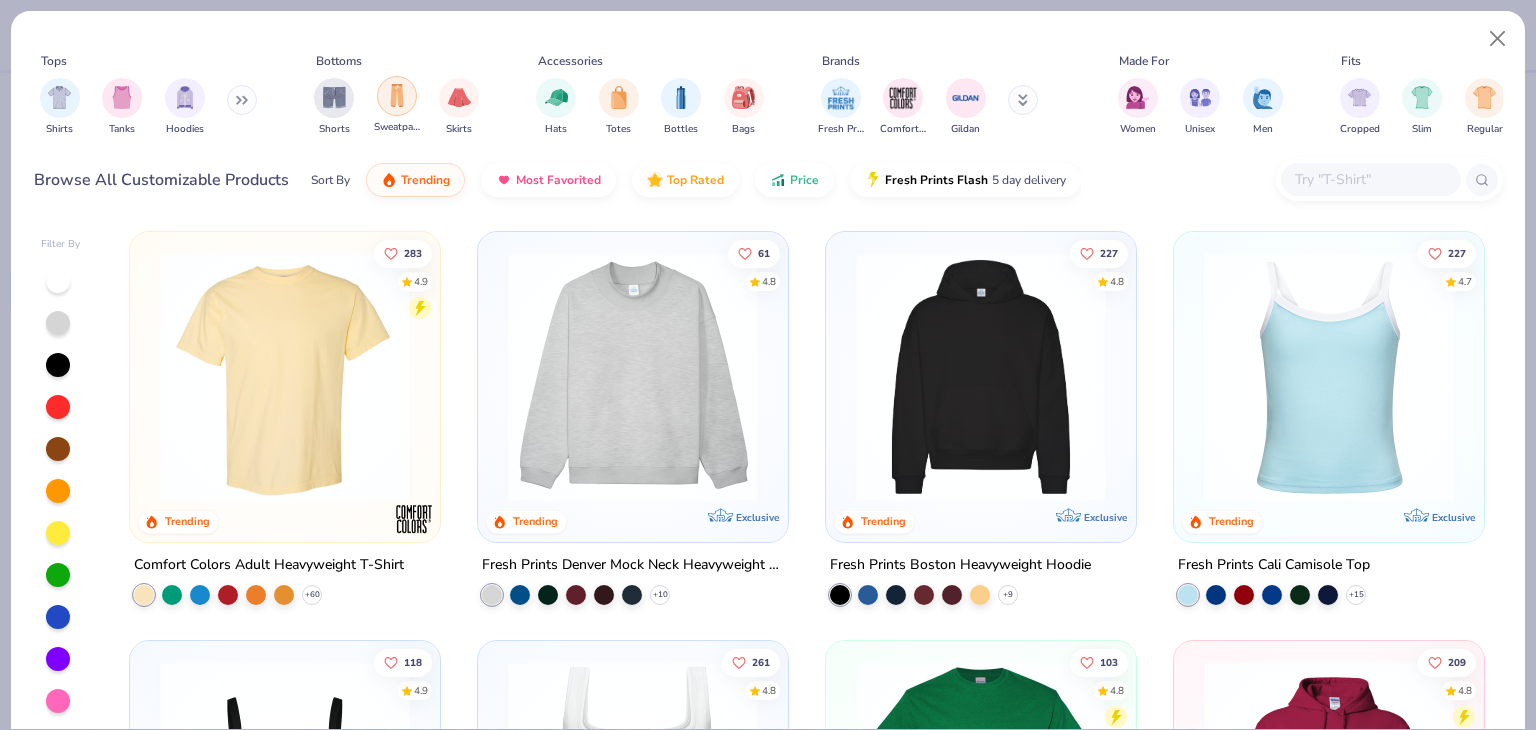 click at bounding box center (397, 95) 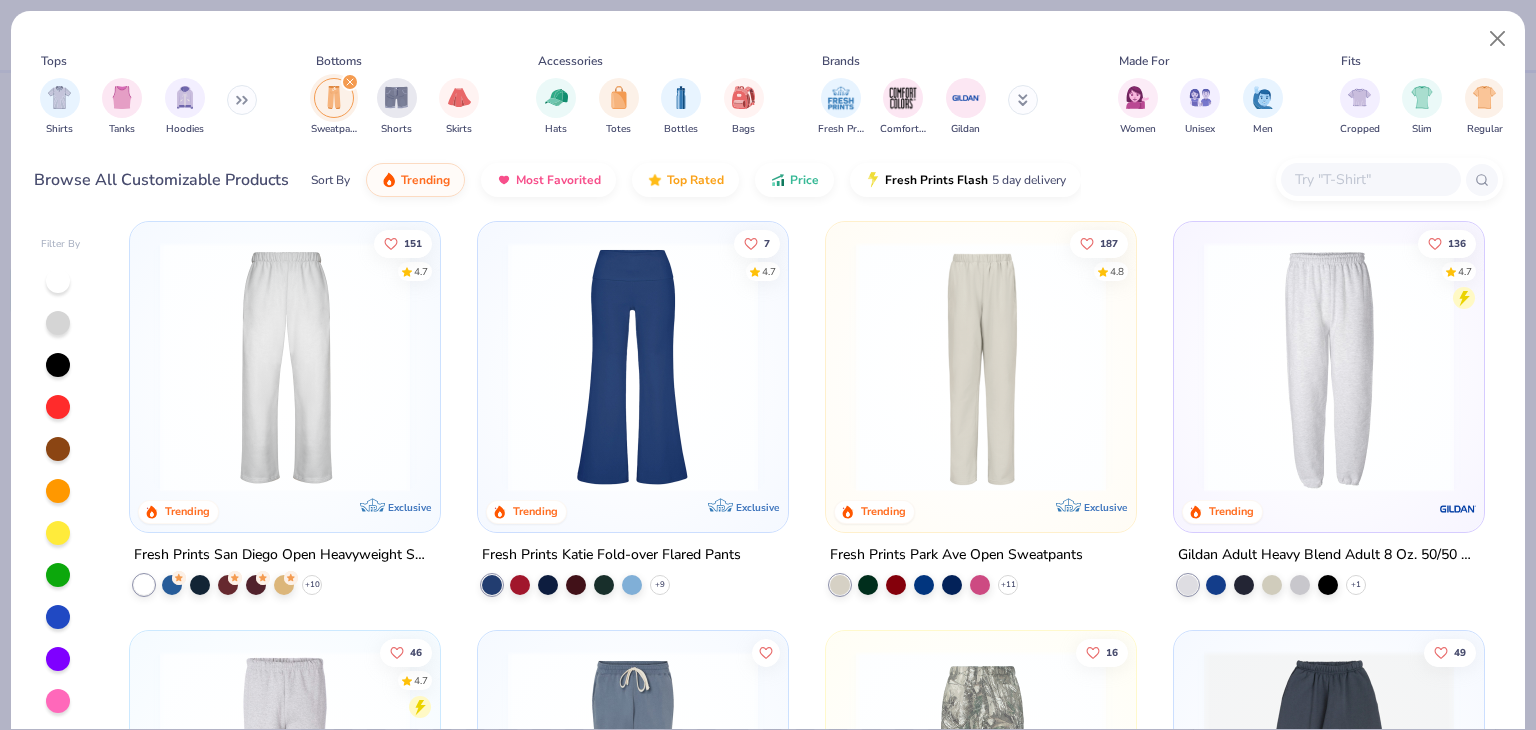 scroll, scrollTop: 15, scrollLeft: 0, axis: vertical 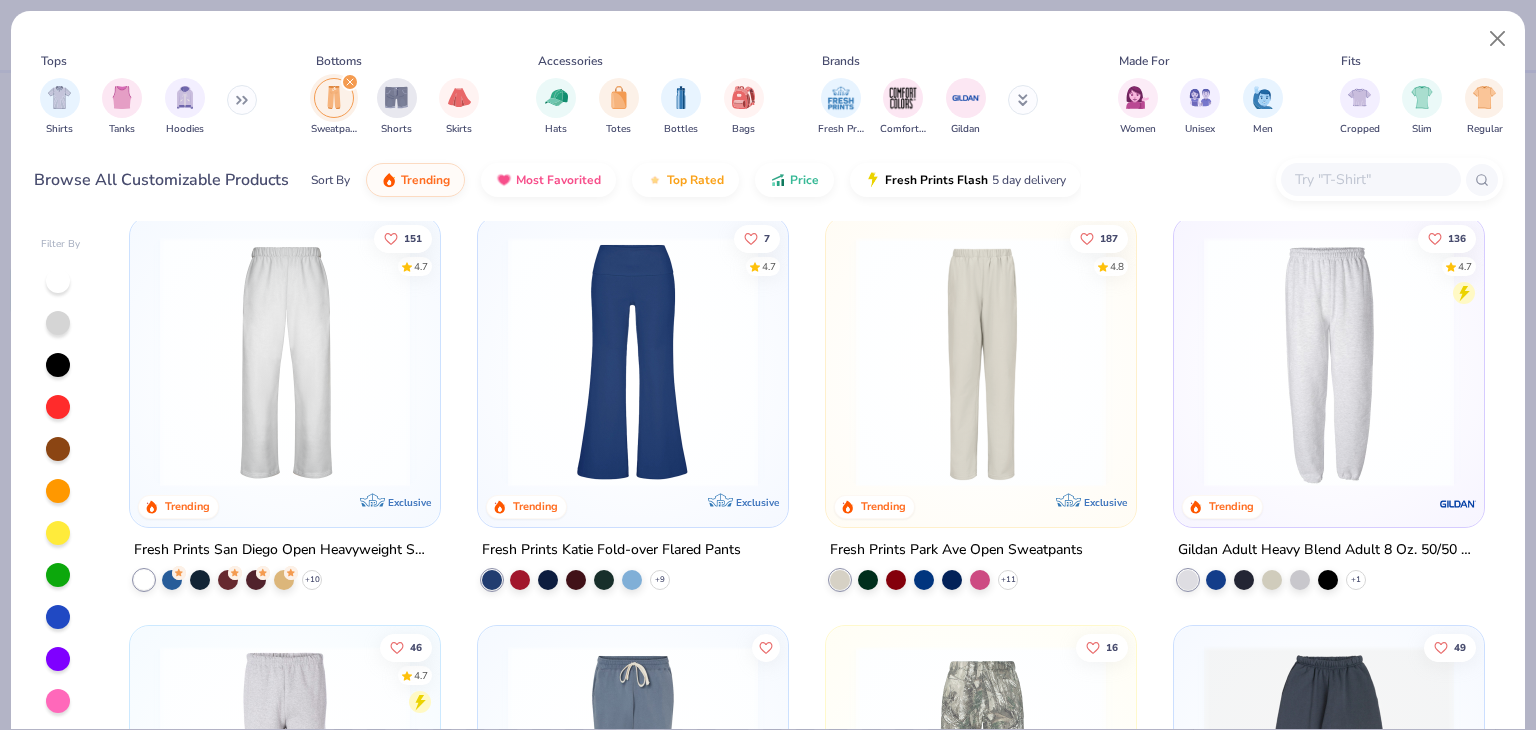 click at bounding box center (285, 362) 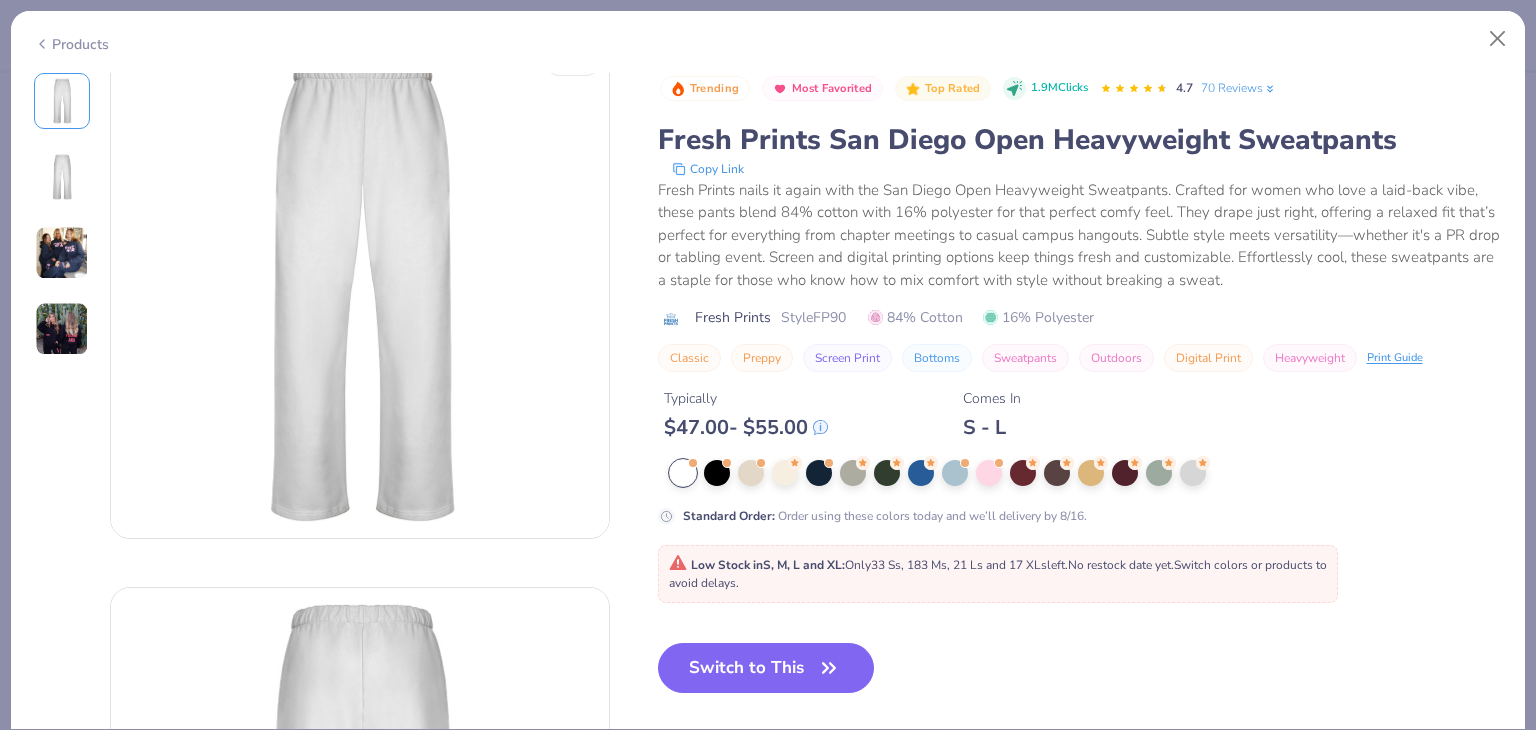 scroll, scrollTop: 0, scrollLeft: 0, axis: both 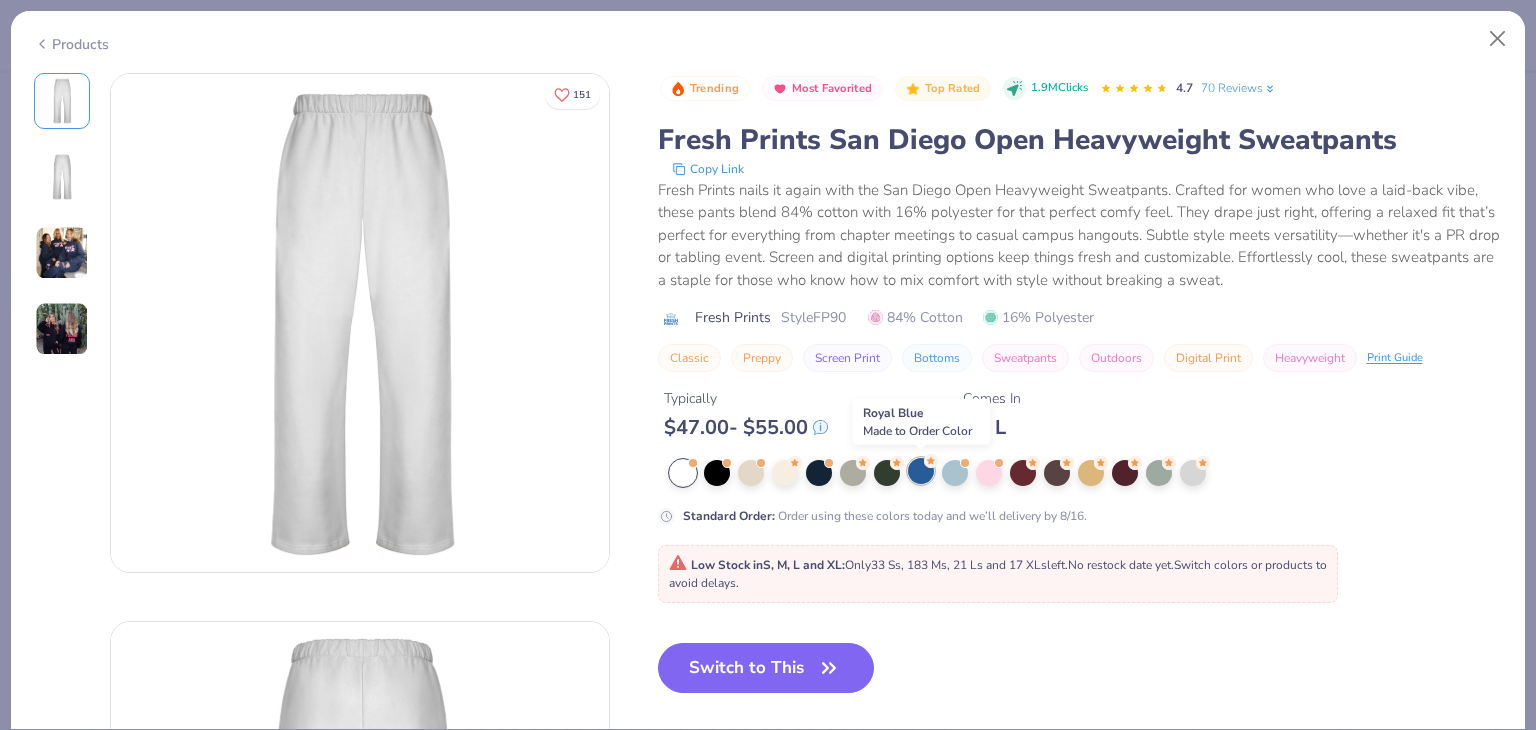 click at bounding box center (921, 471) 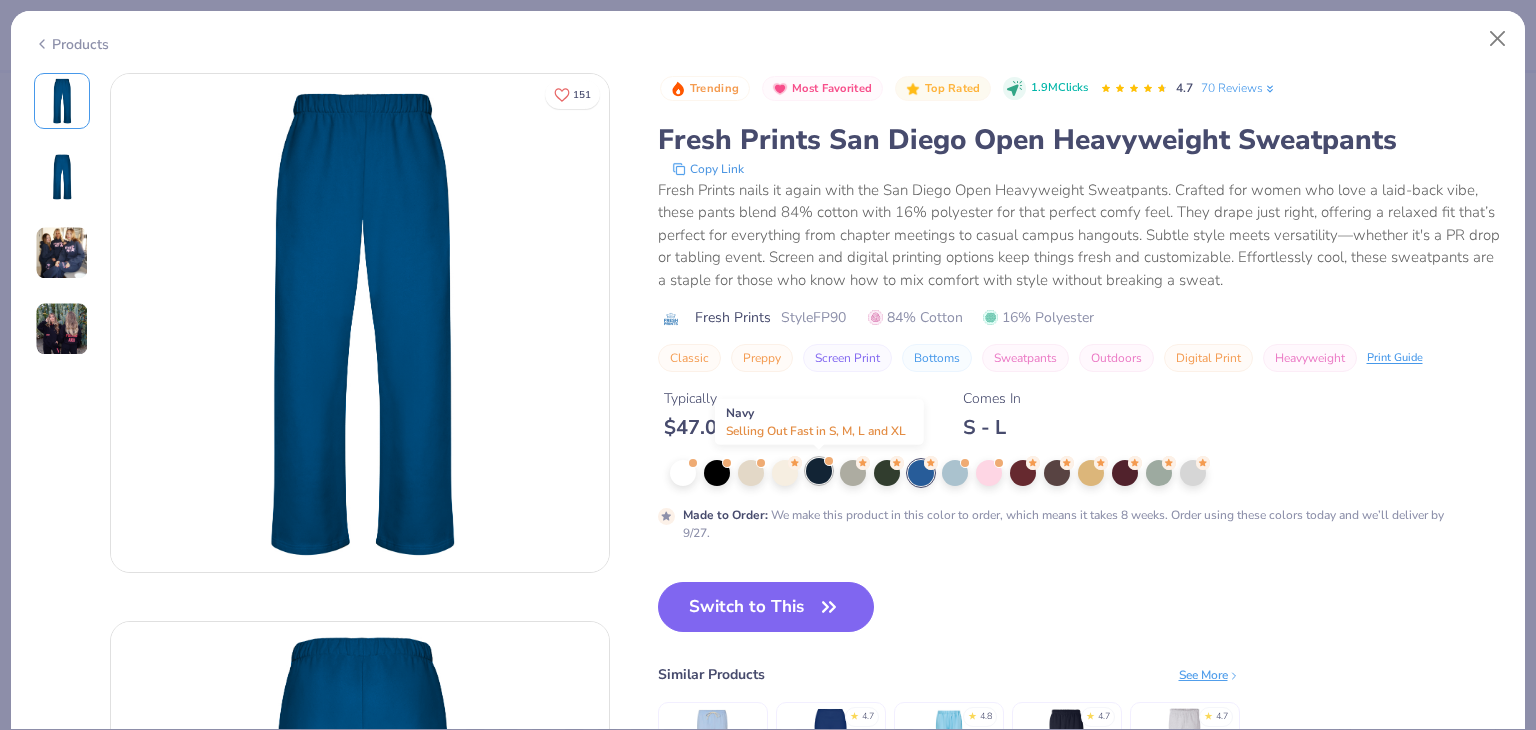 click at bounding box center (819, 471) 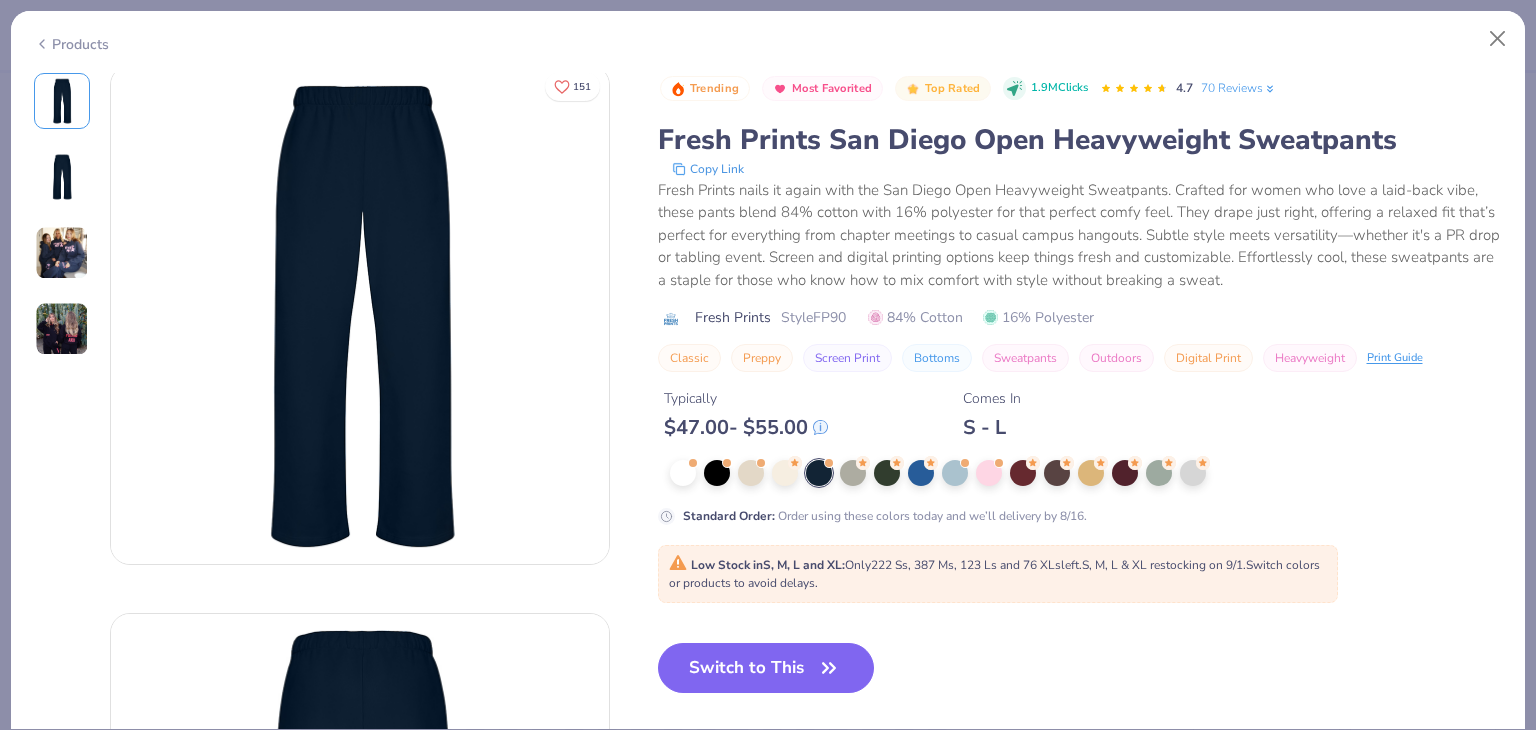 scroll, scrollTop: 8, scrollLeft: 0, axis: vertical 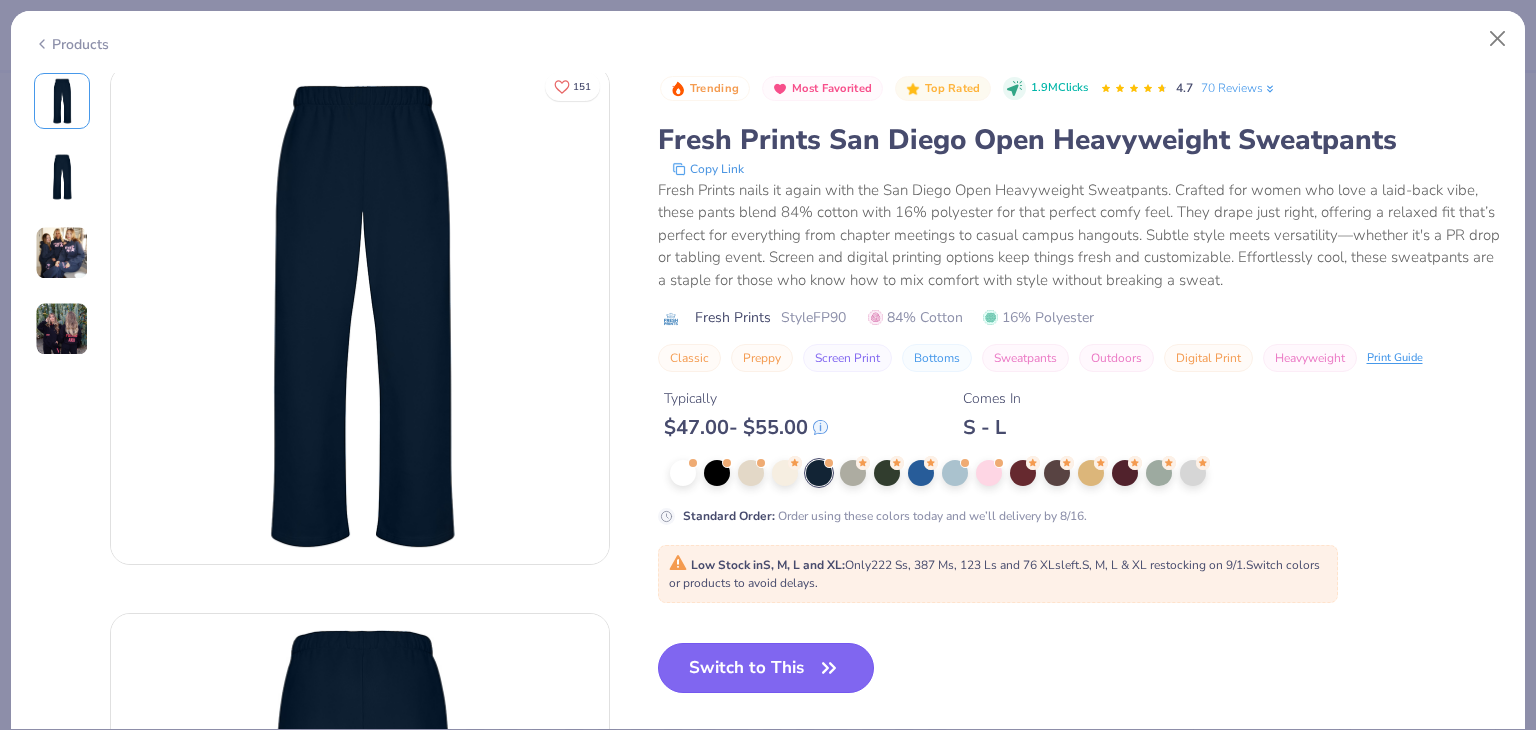 click on "Switch to This" at bounding box center [766, 668] 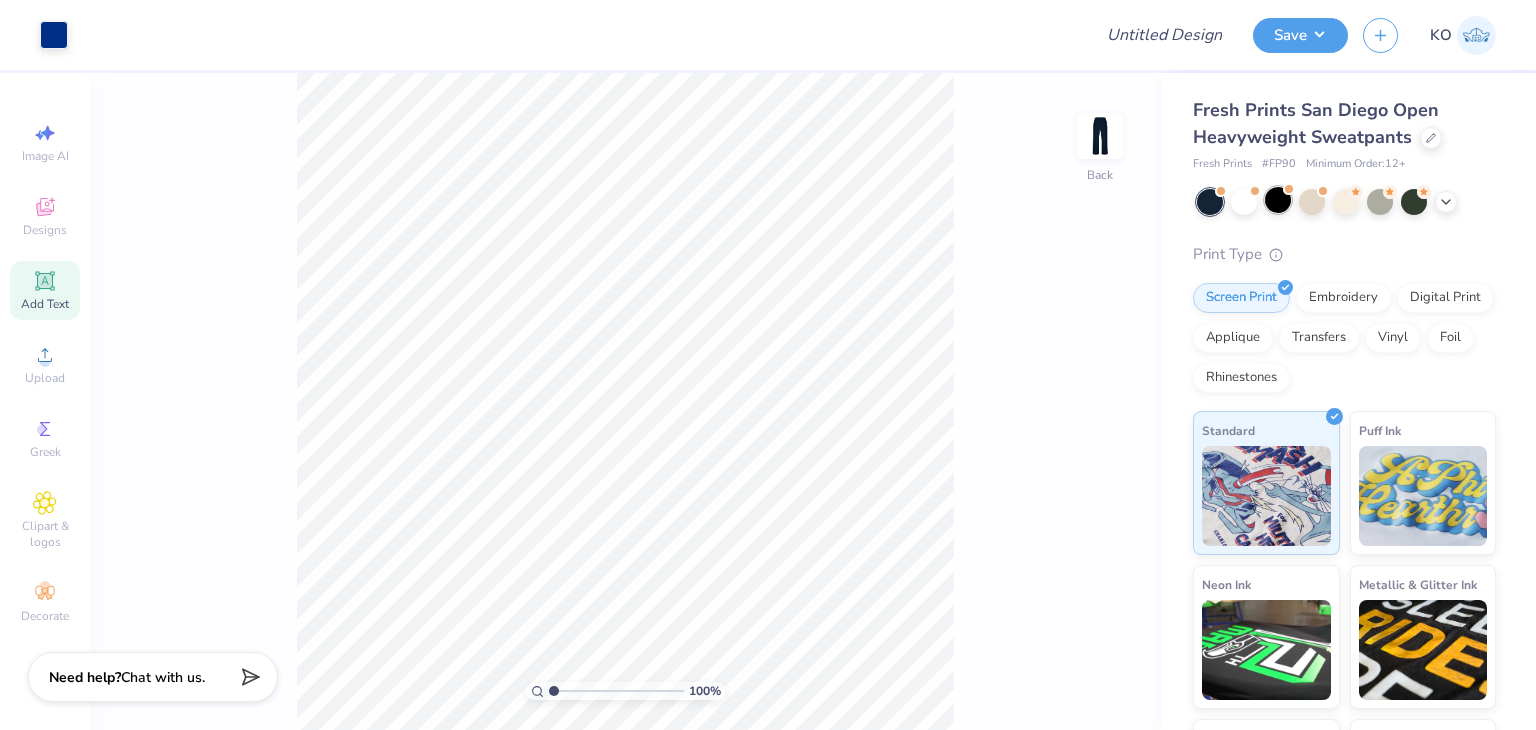 click at bounding box center [1278, 200] 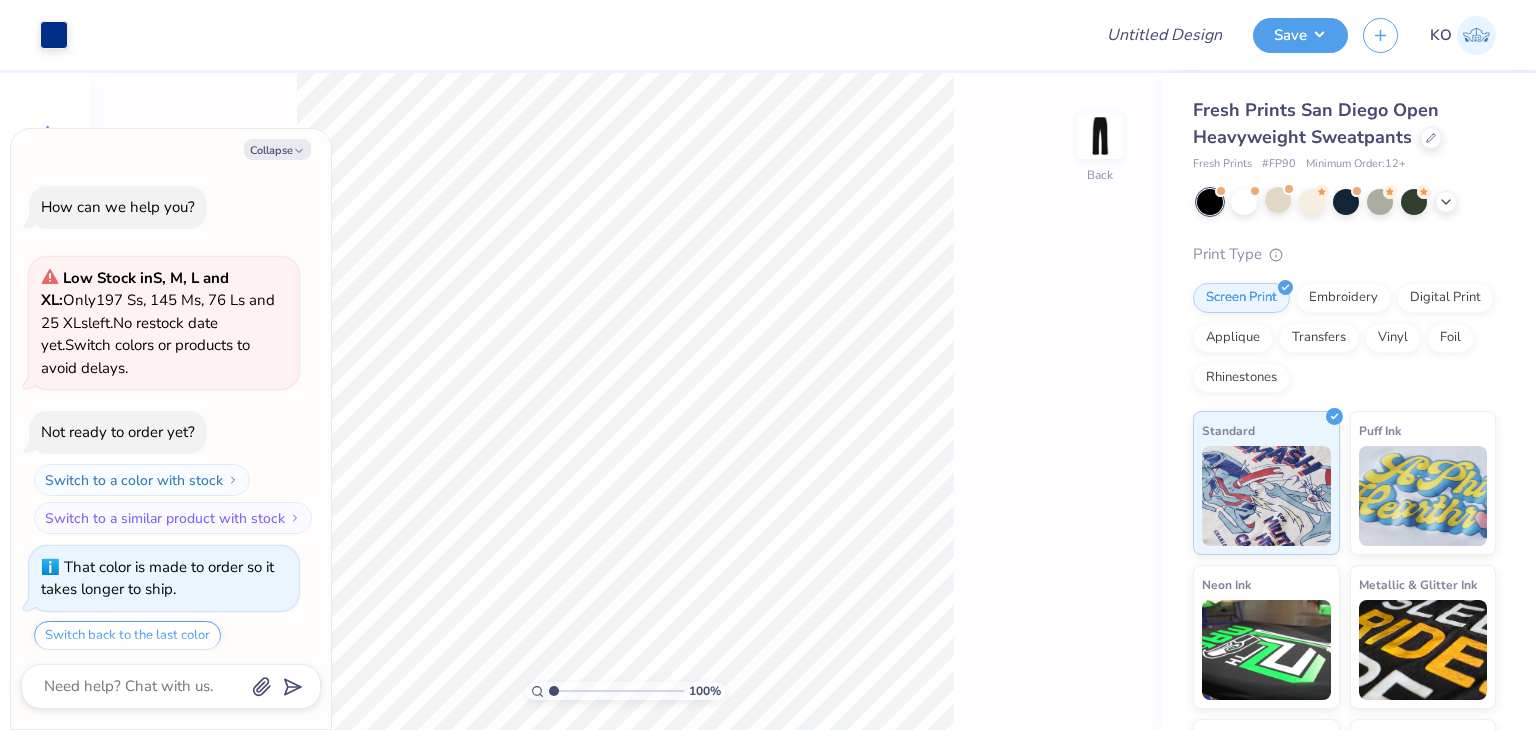 scroll, scrollTop: 1530, scrollLeft: 0, axis: vertical 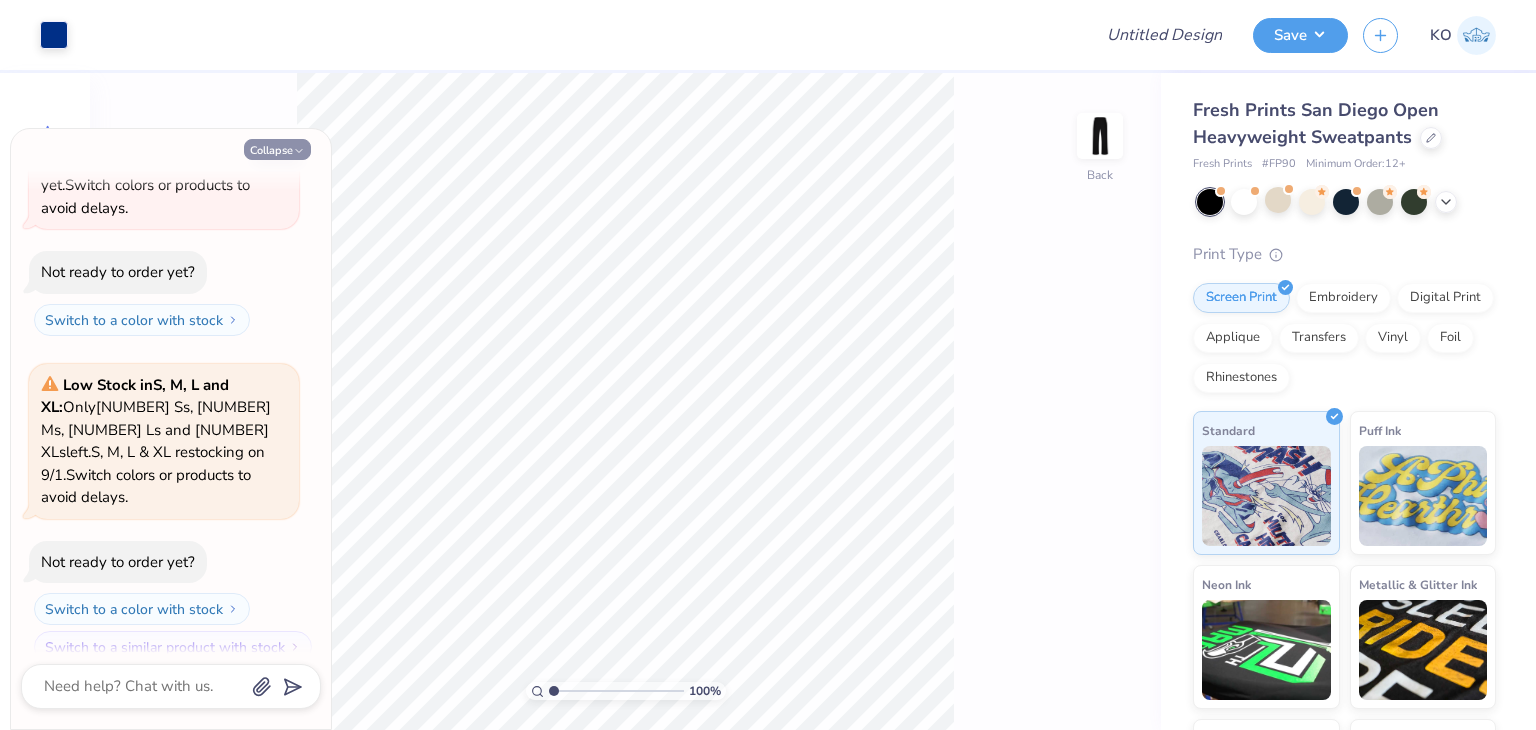 click on "Collapse" at bounding box center (277, 149) 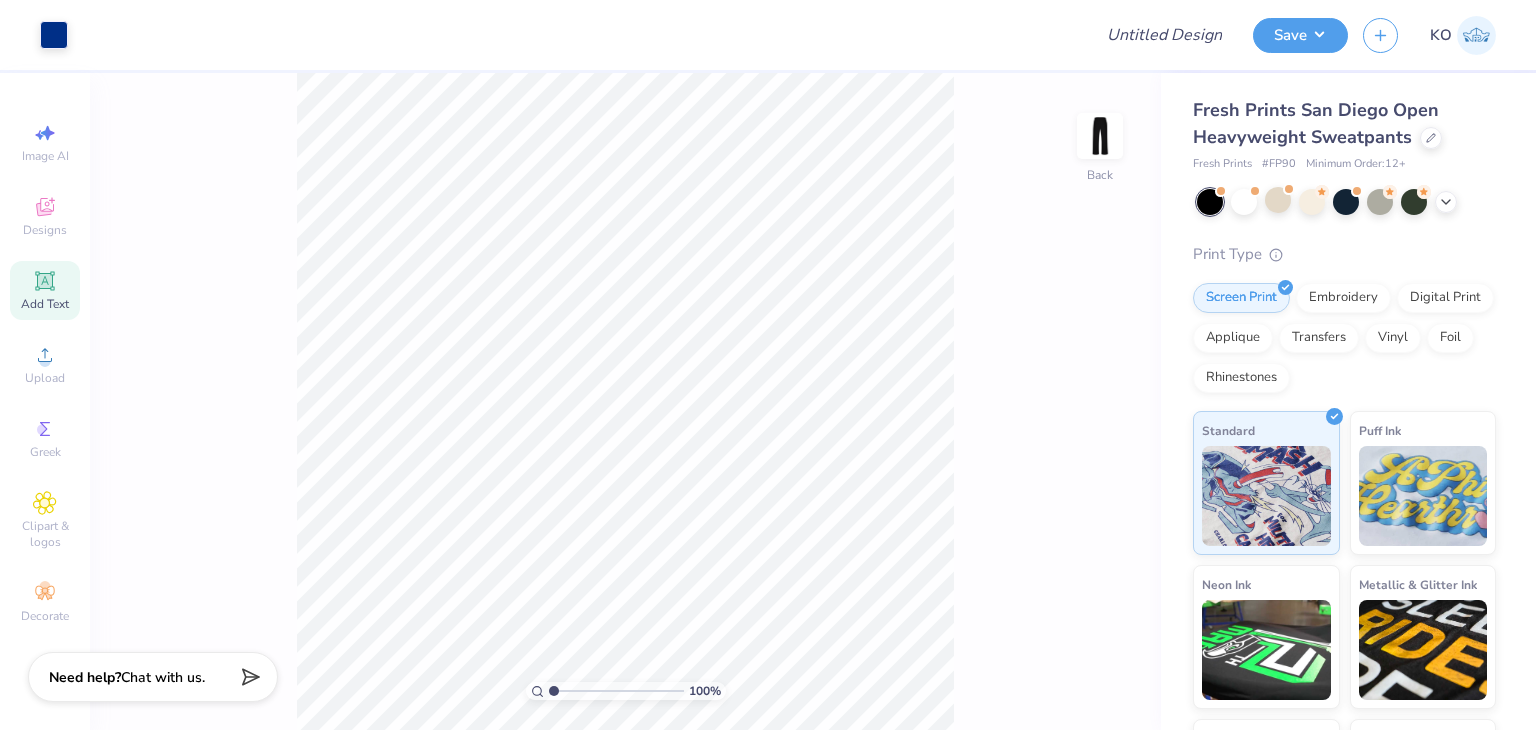 click on "Add Text" at bounding box center (45, 304) 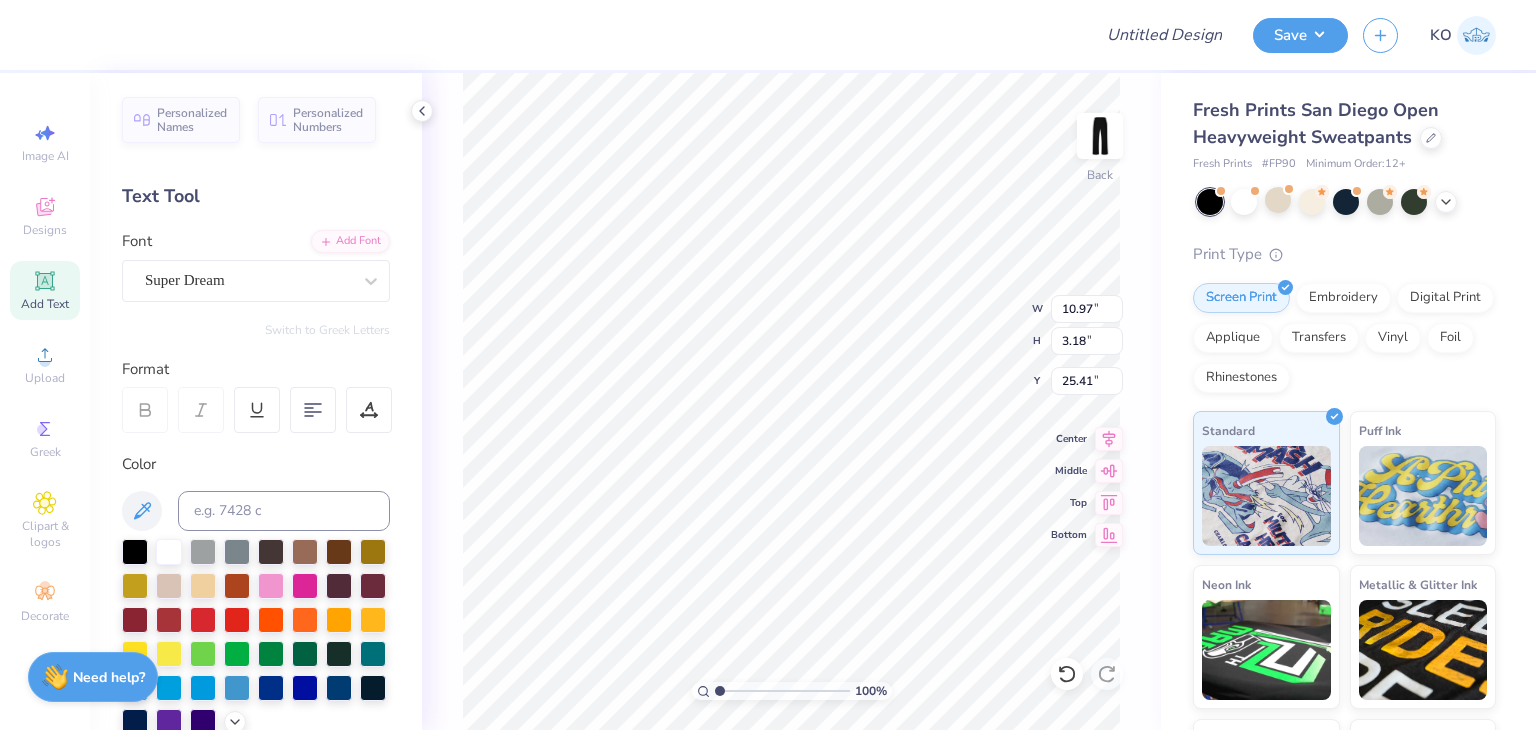 scroll, scrollTop: 16, scrollLeft: 8, axis: both 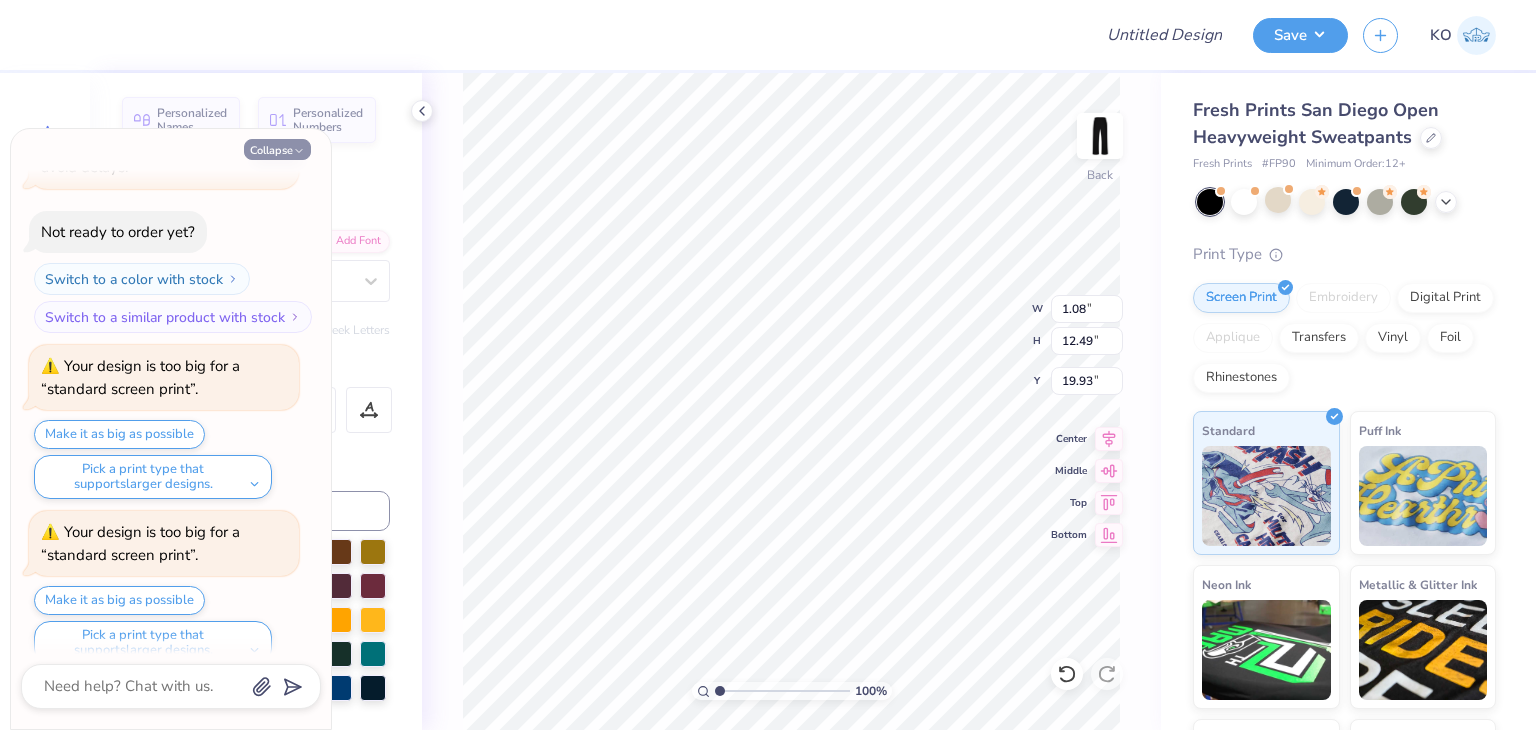 click on "Collapse" at bounding box center [277, 149] 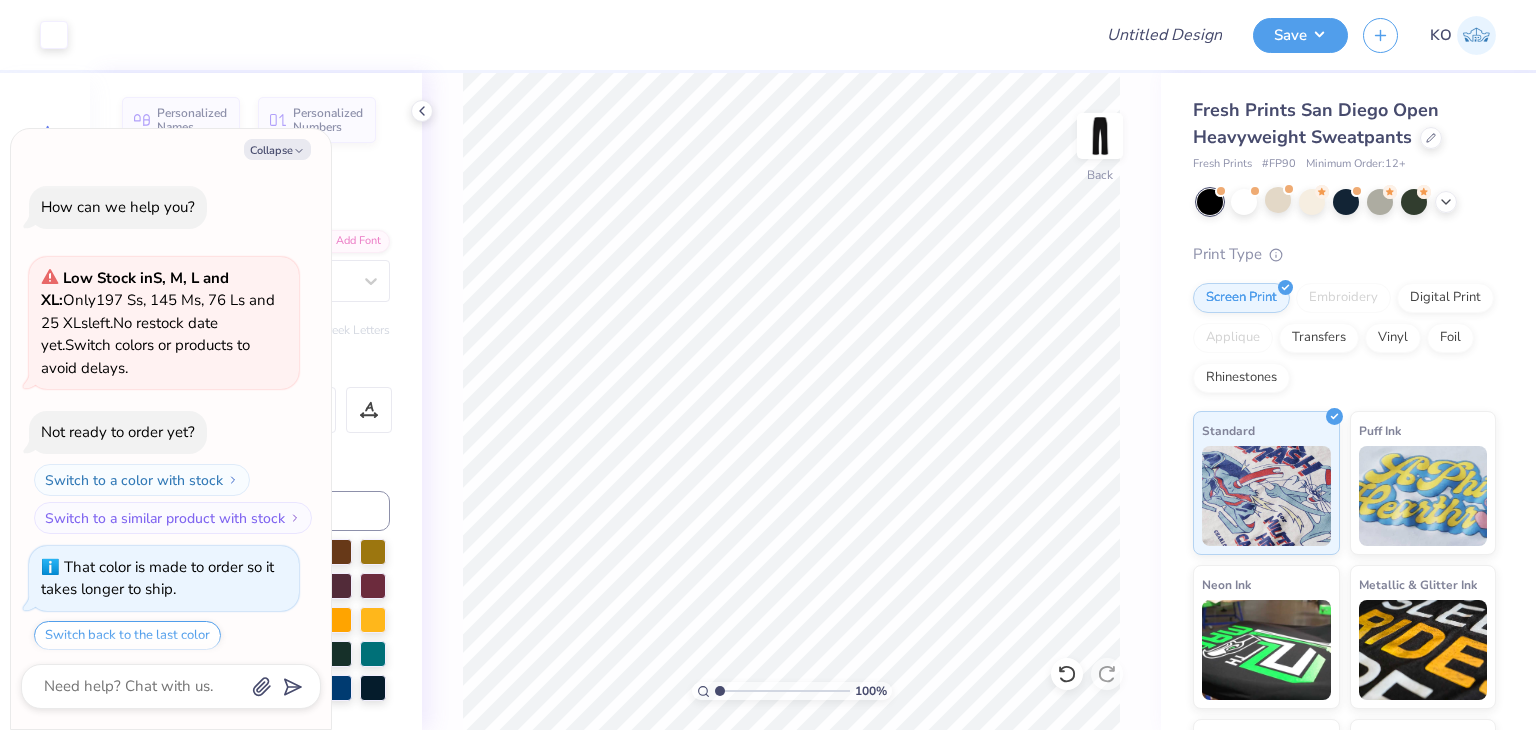 scroll, scrollTop: 2025, scrollLeft: 0, axis: vertical 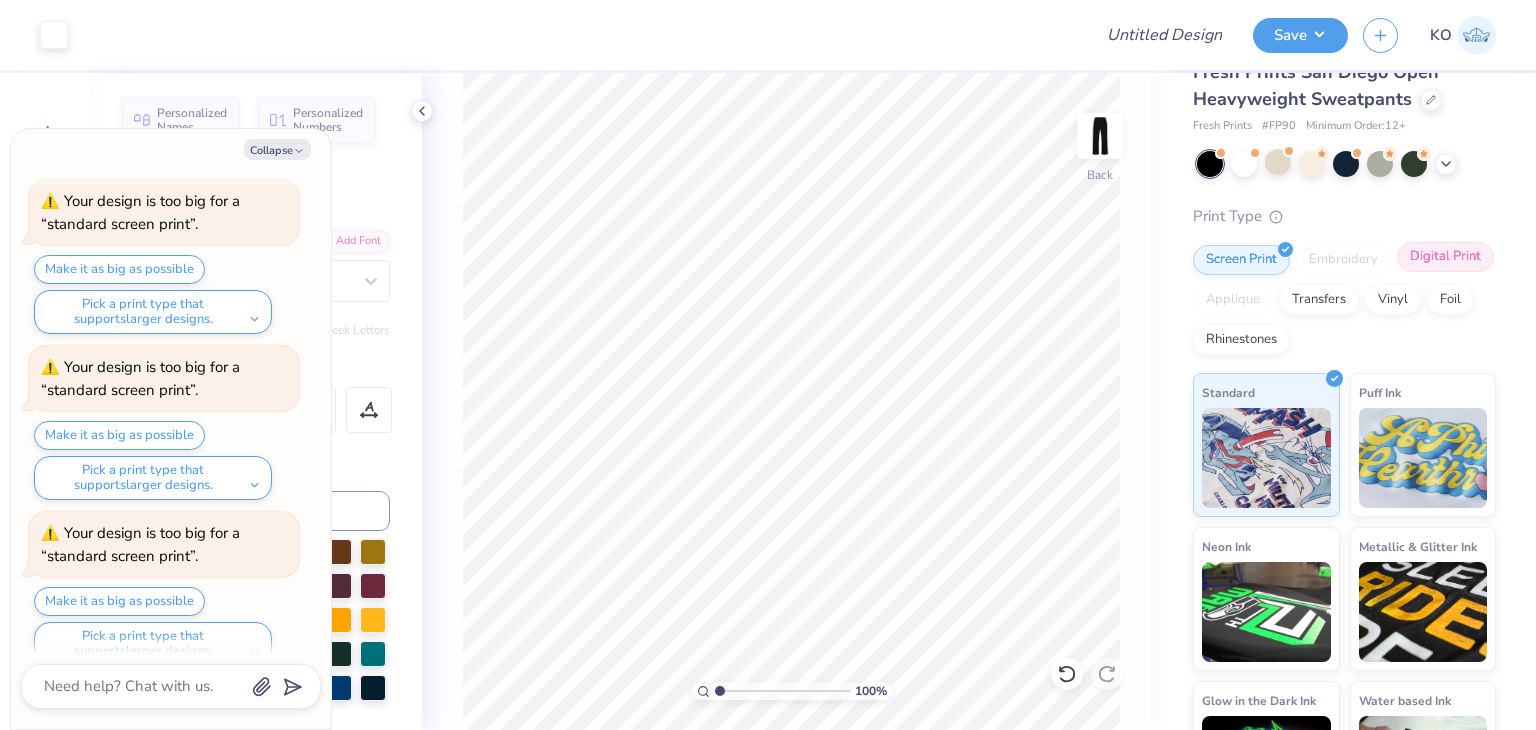 click on "Digital Print" at bounding box center (1445, 257) 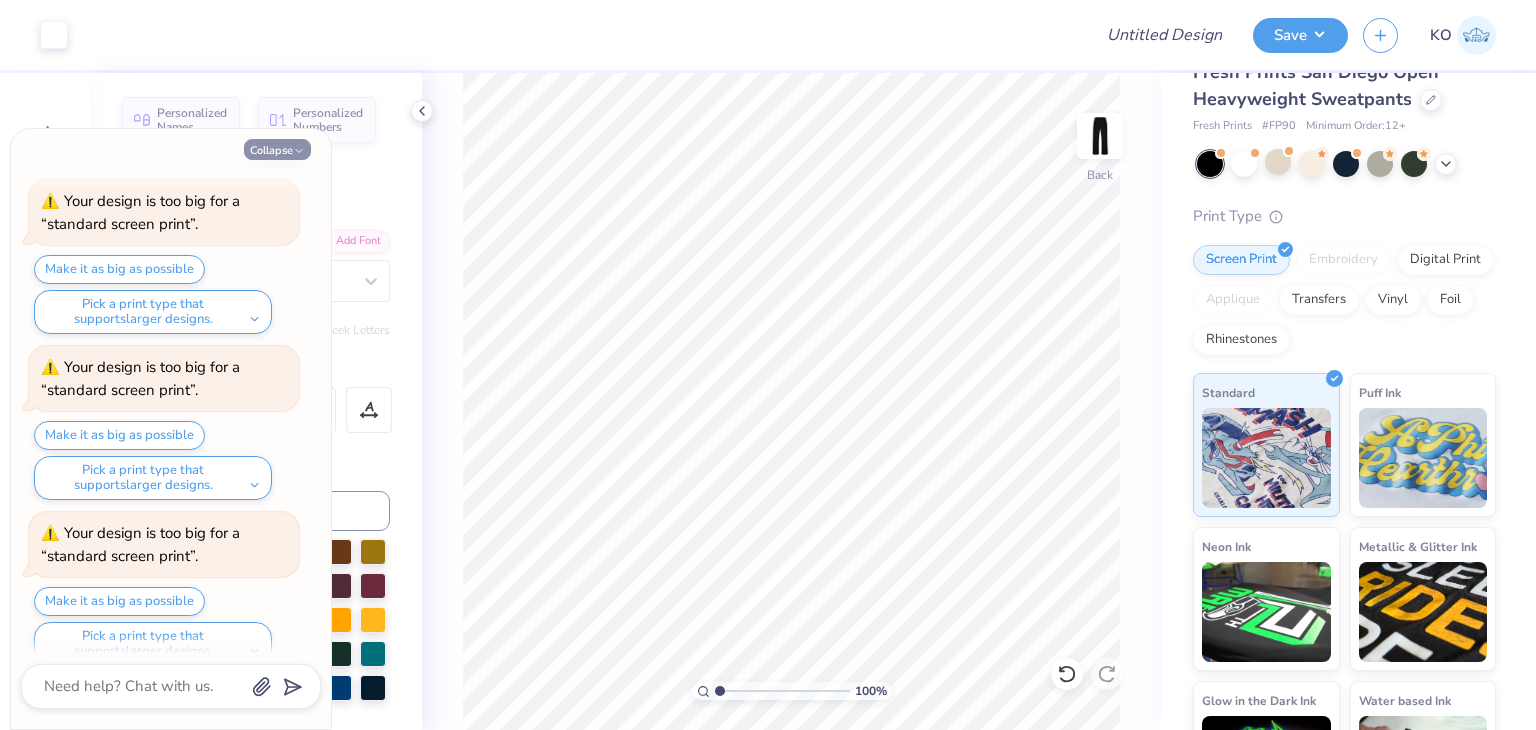 click 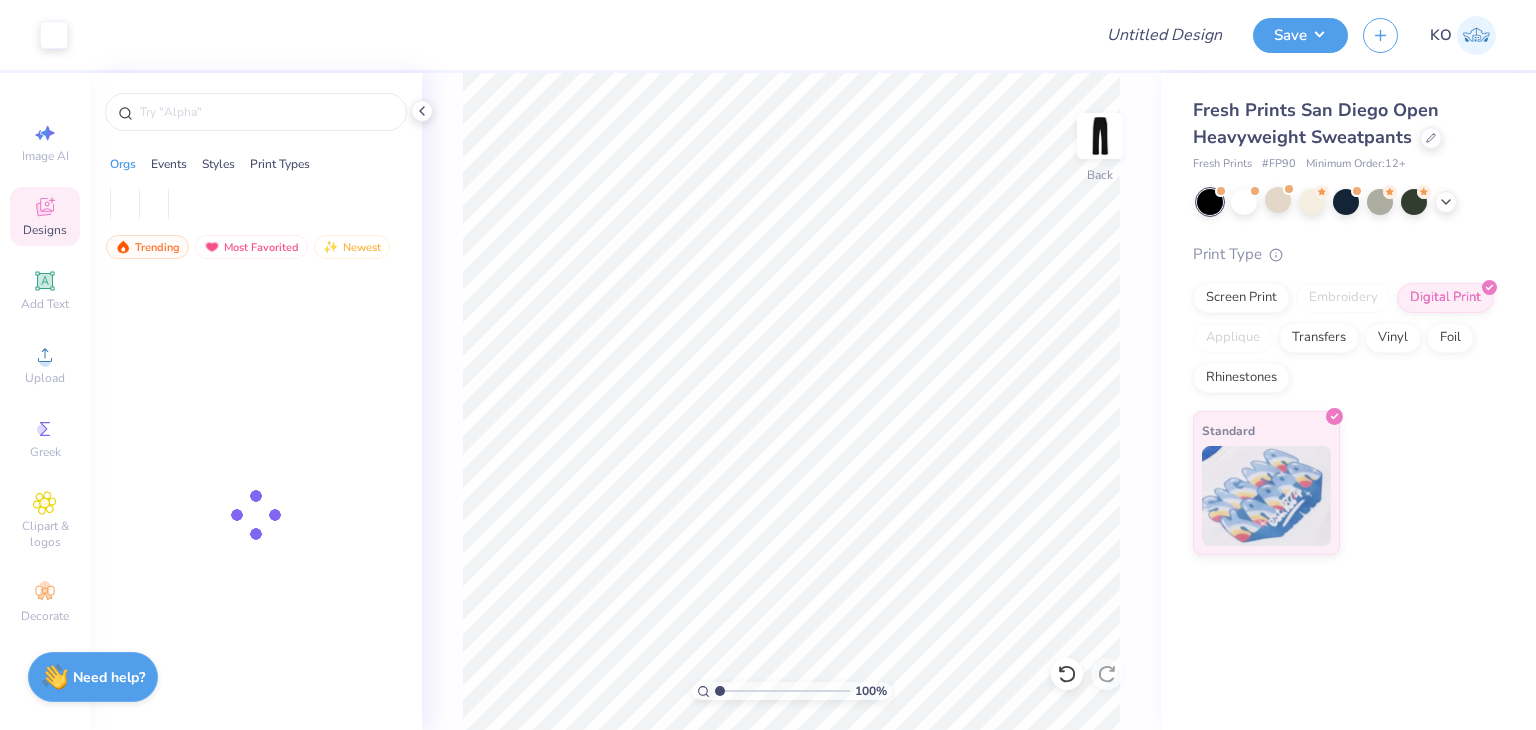 scroll, scrollTop: 0, scrollLeft: 0, axis: both 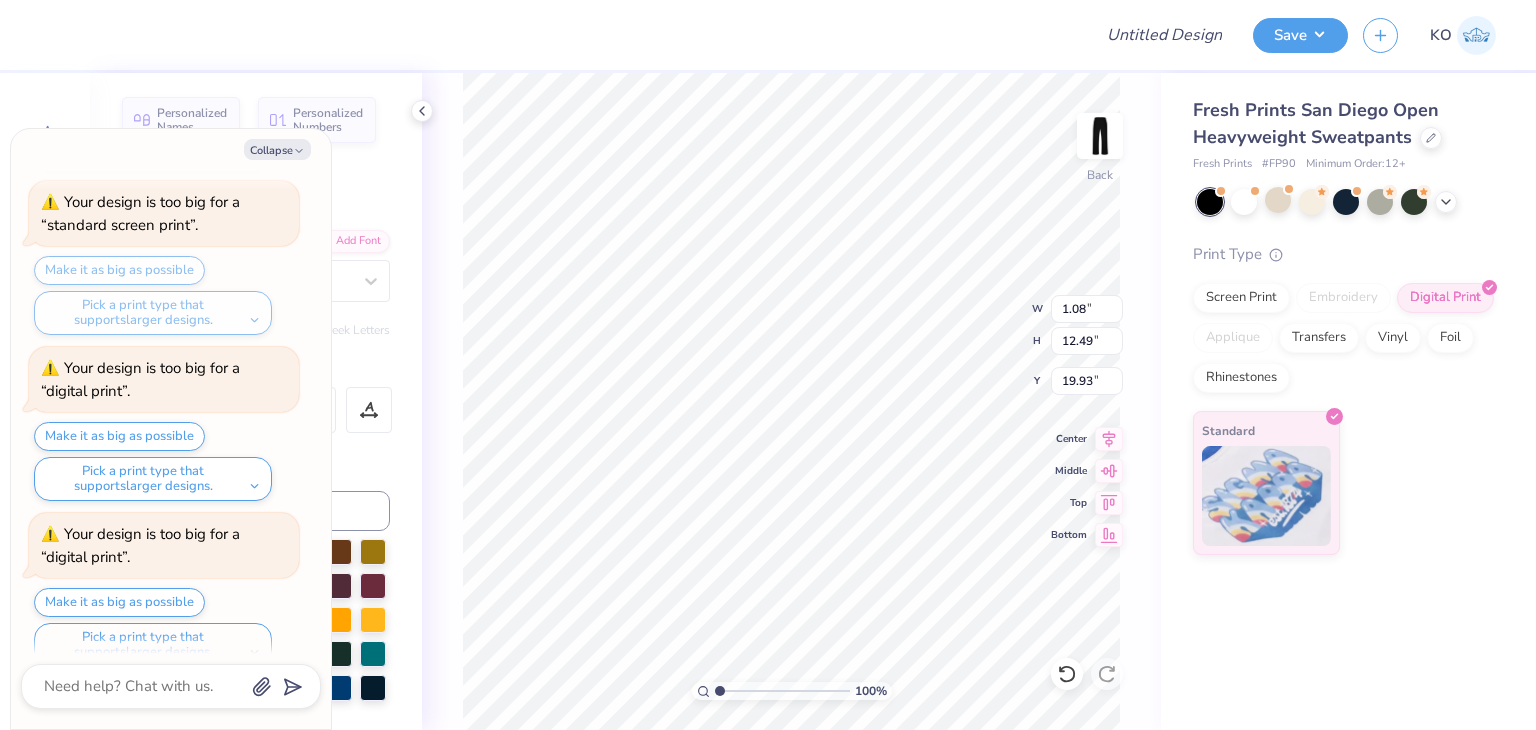 click on "Pick a print type that supports  larger   designs." at bounding box center (153, 645) 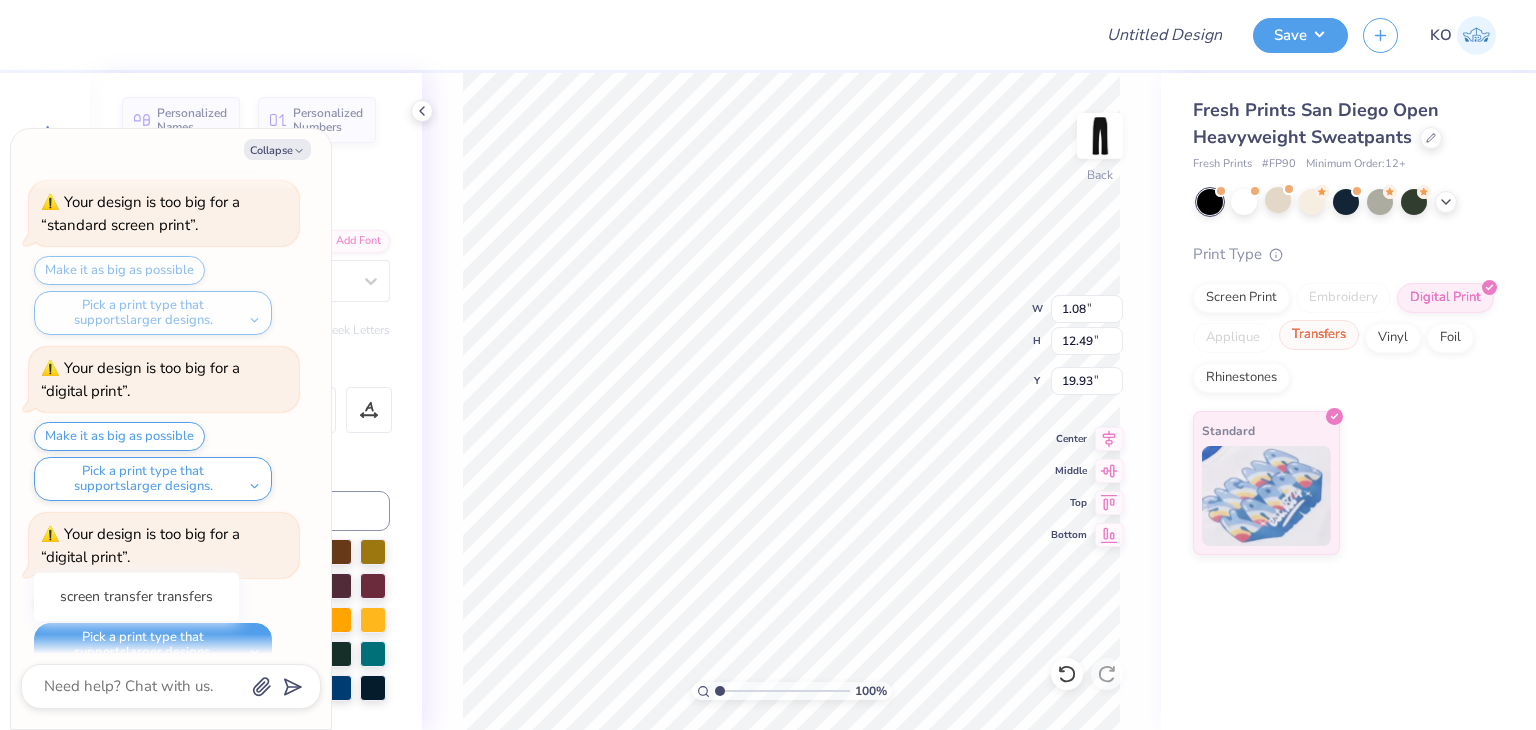 click on "Transfers" at bounding box center (1319, 335) 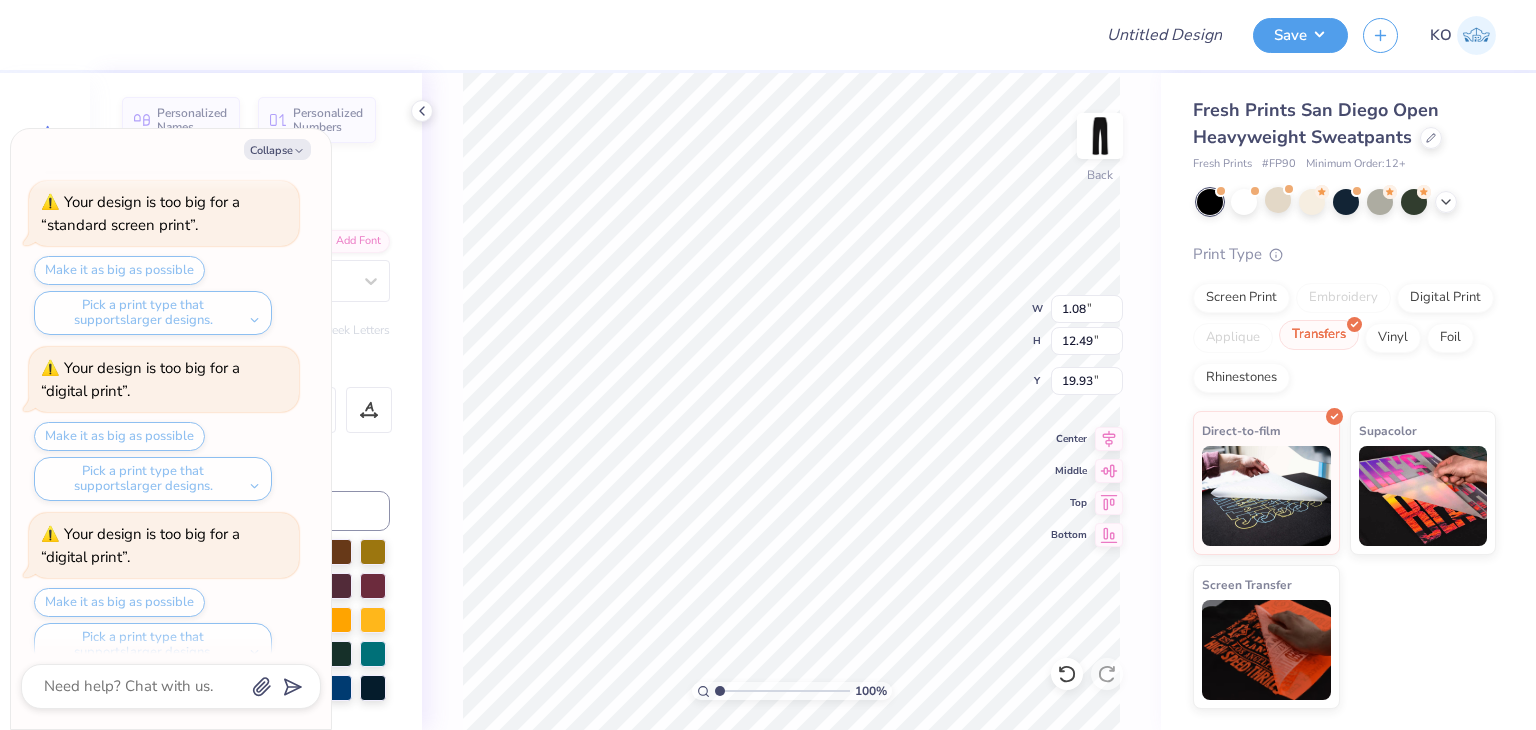 scroll, scrollTop: 2521, scrollLeft: 0, axis: vertical 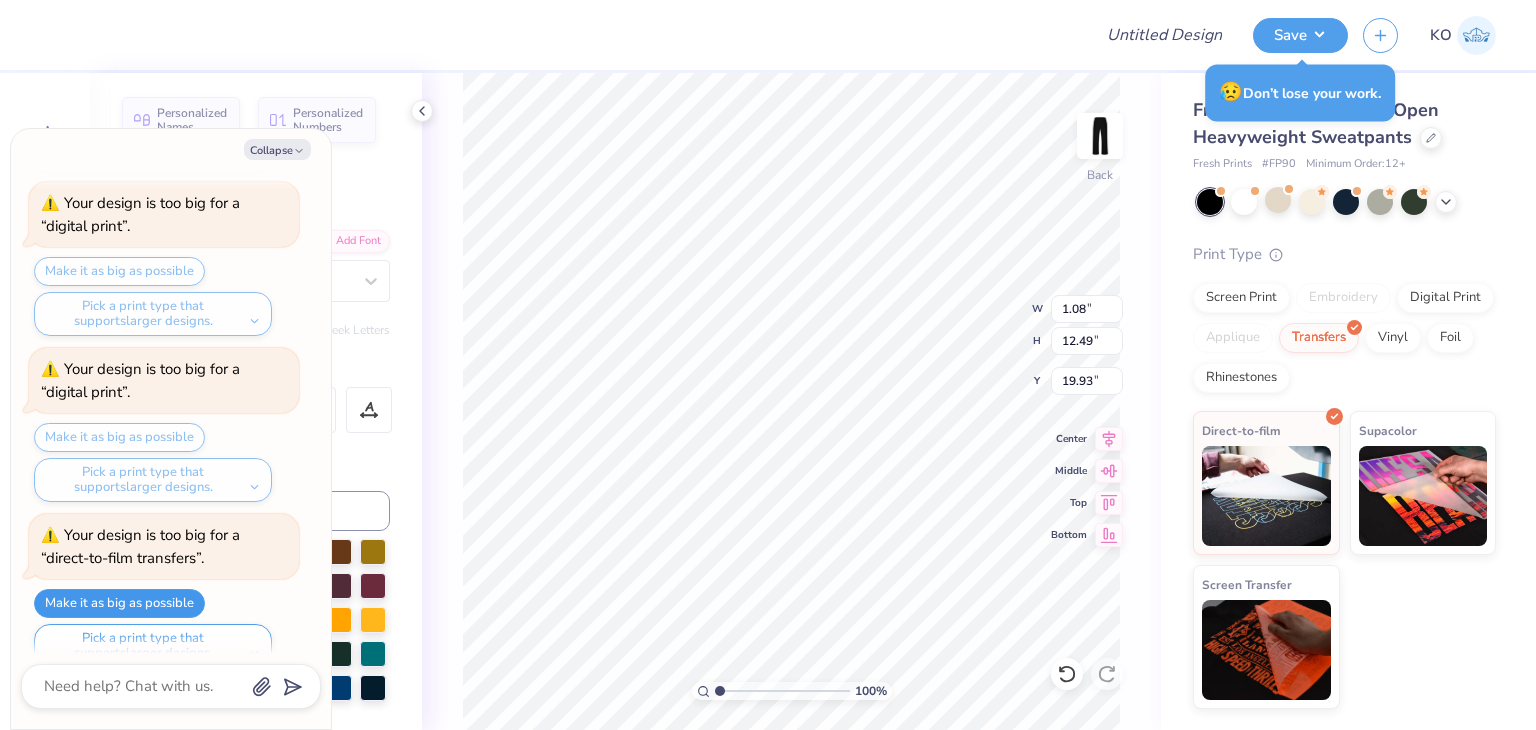 click on "Make it as big as possible" at bounding box center (119, 603) 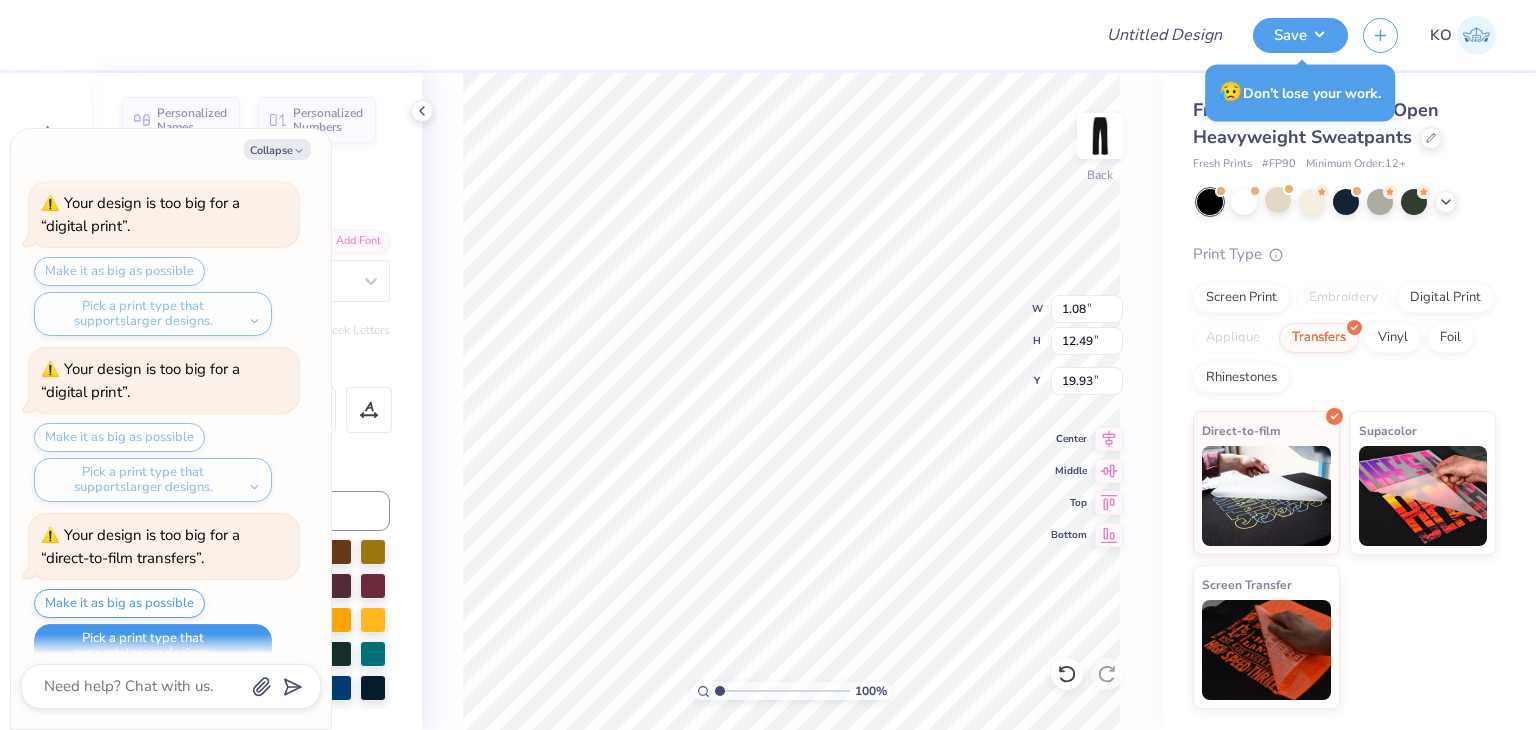 click on "Pick a print type that supports  larger   designs." at bounding box center (153, 646) 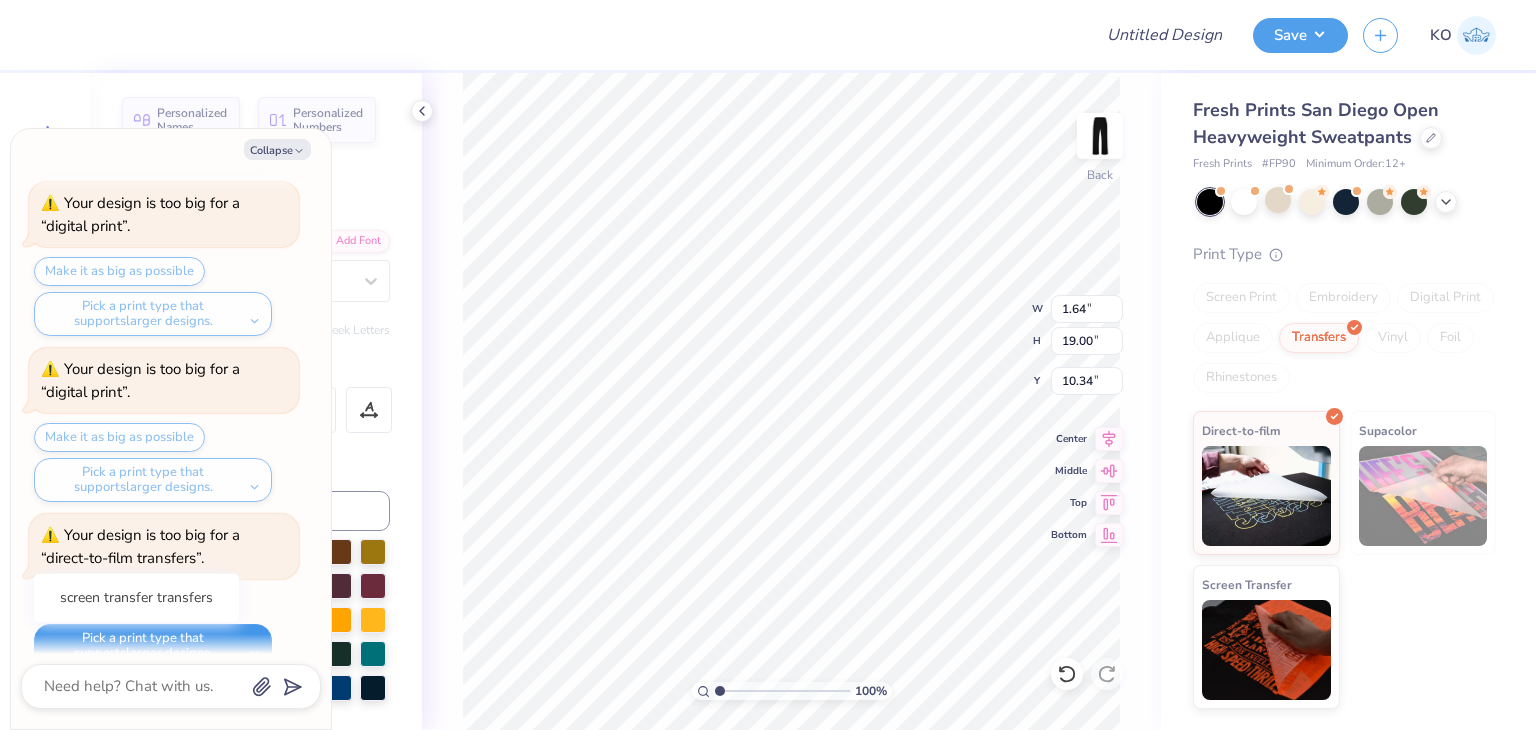 click on "Pick a print type that supports  larger   designs." at bounding box center (153, 646) 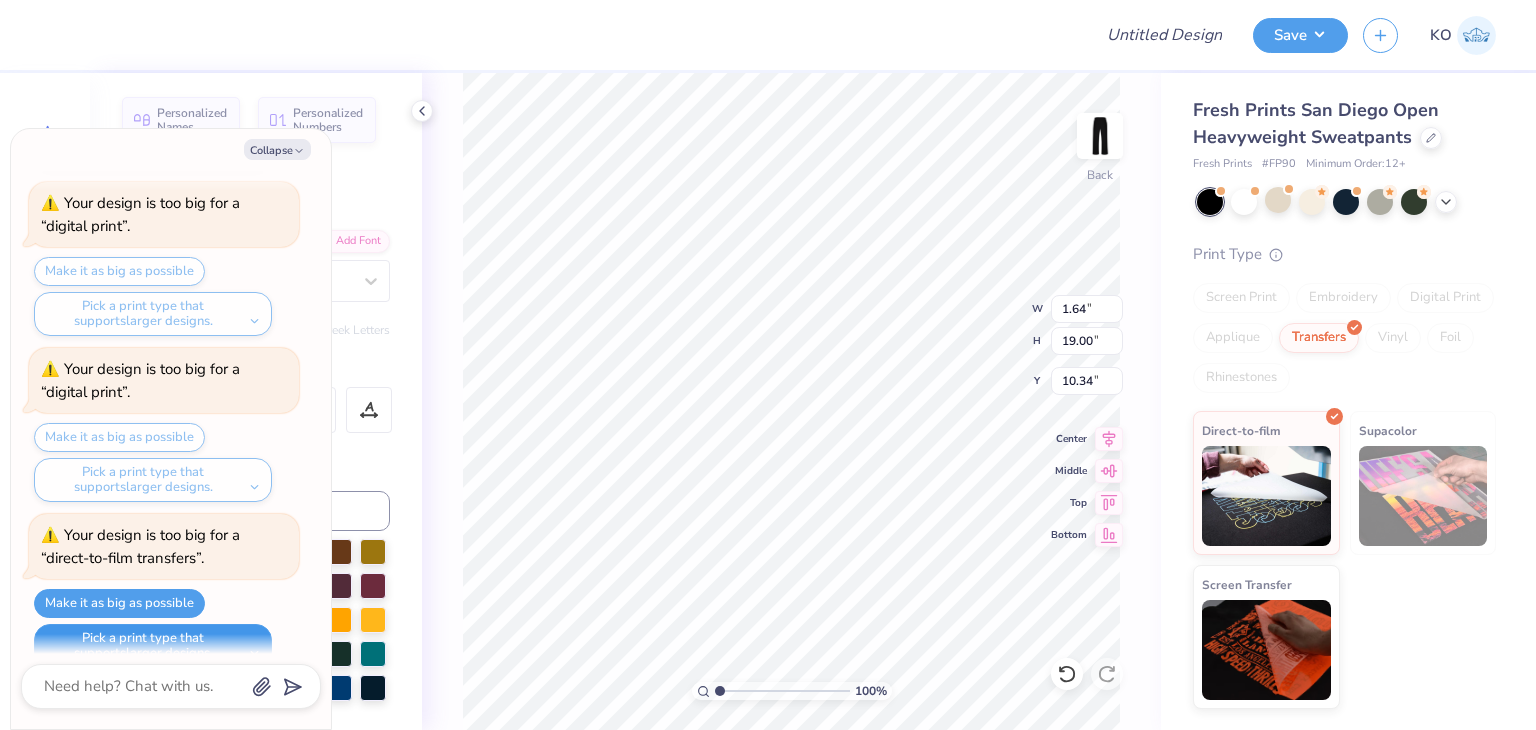click on "Pick a print type that supports  larger   designs." at bounding box center [153, 646] 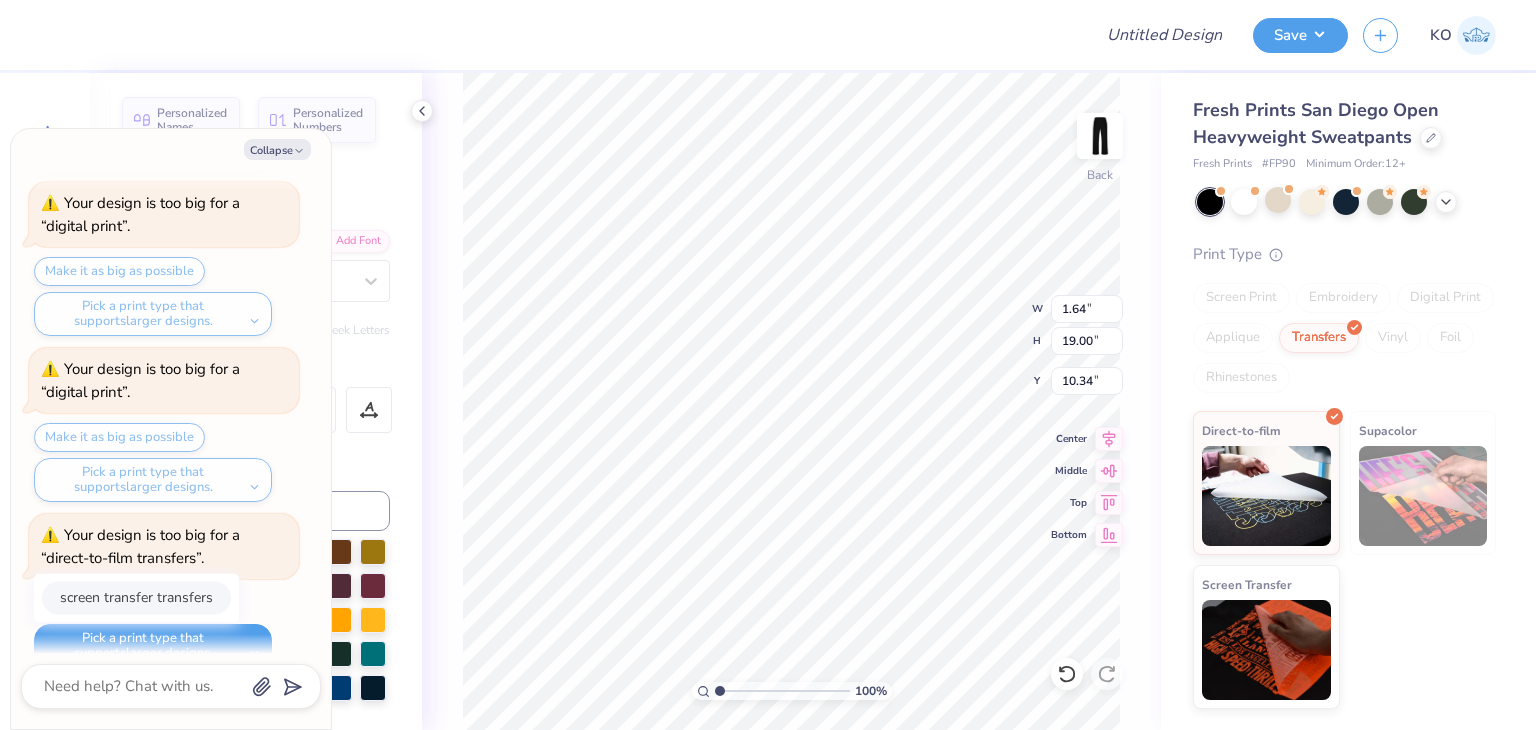 click on "screen transfer transfers" at bounding box center [136, 597] 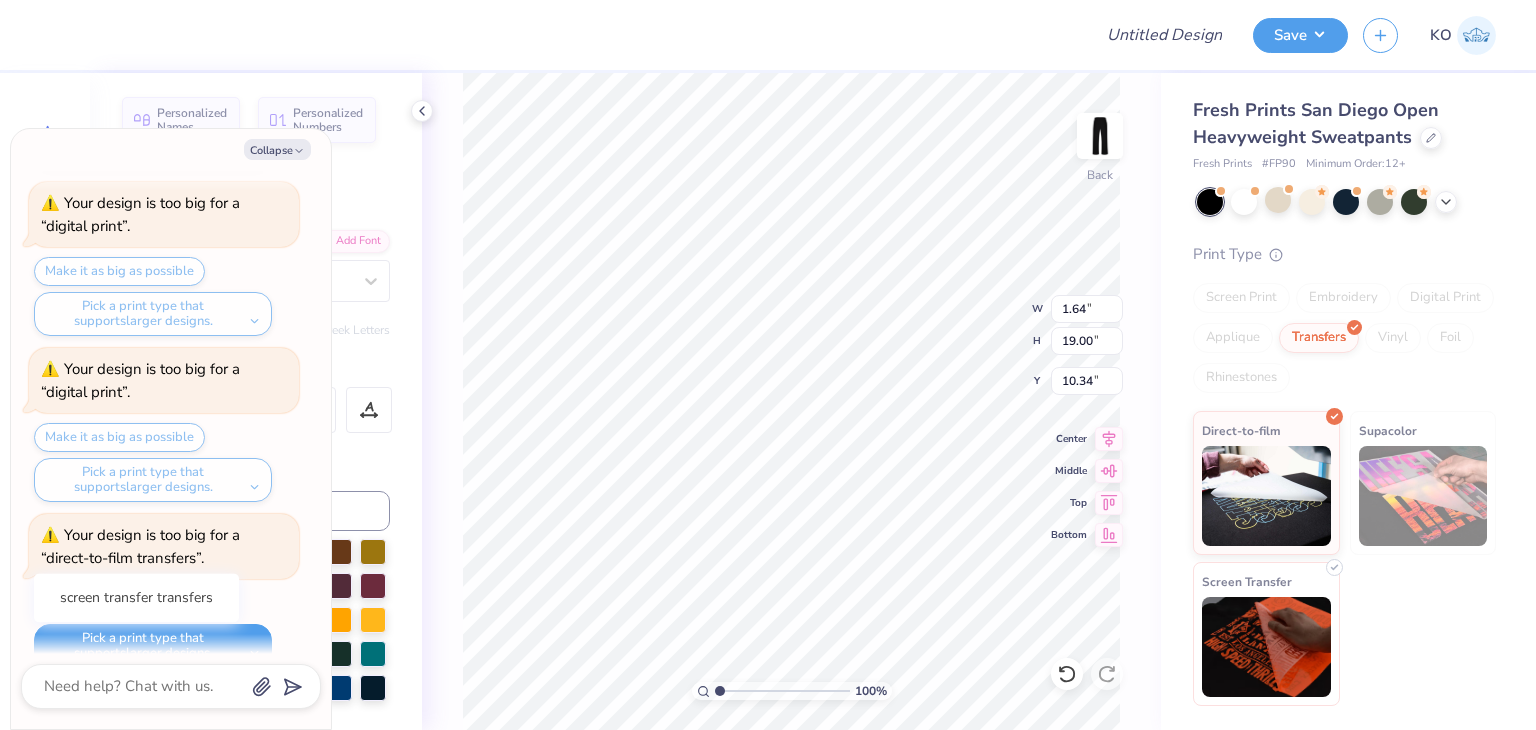 click at bounding box center [1266, 647] 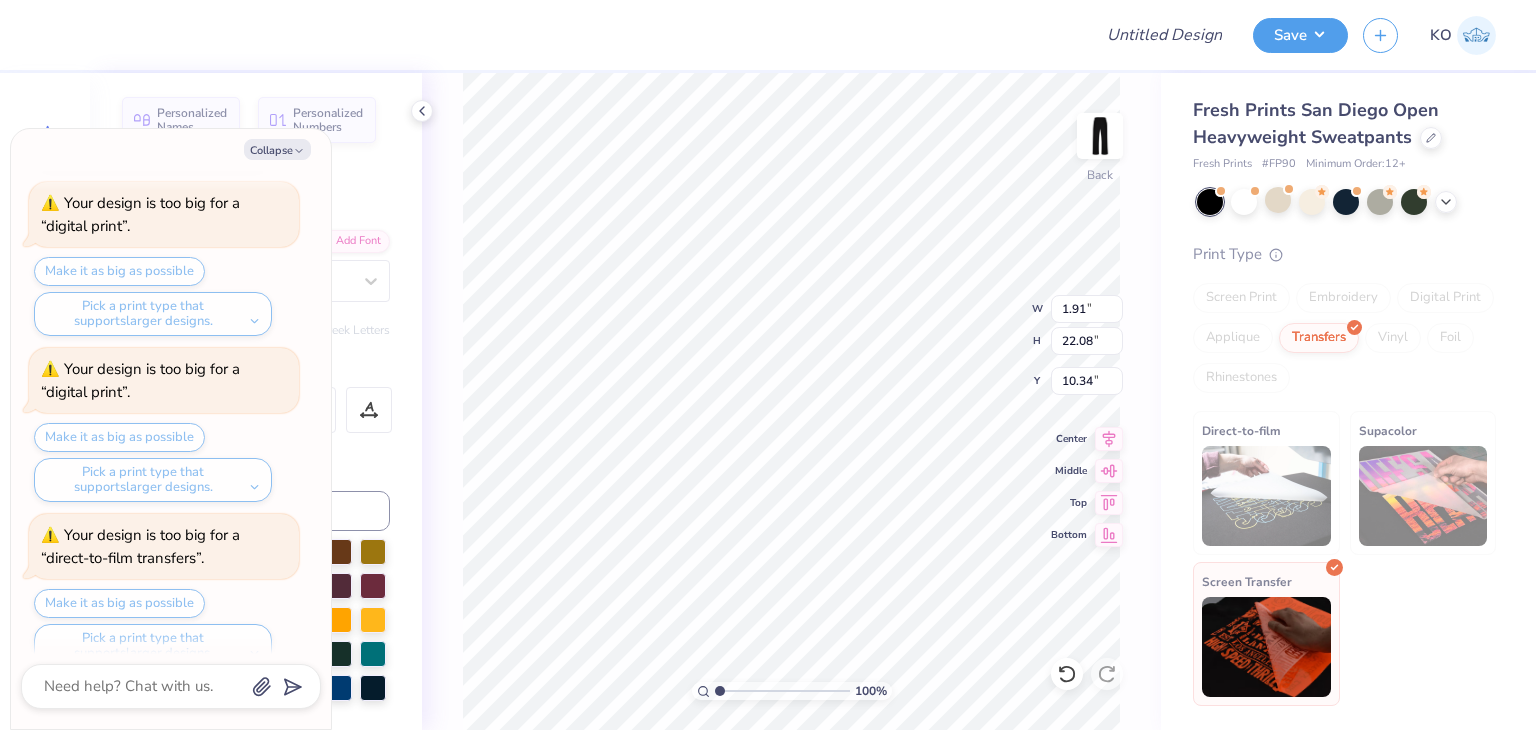 scroll, scrollTop: 2548, scrollLeft: 0, axis: vertical 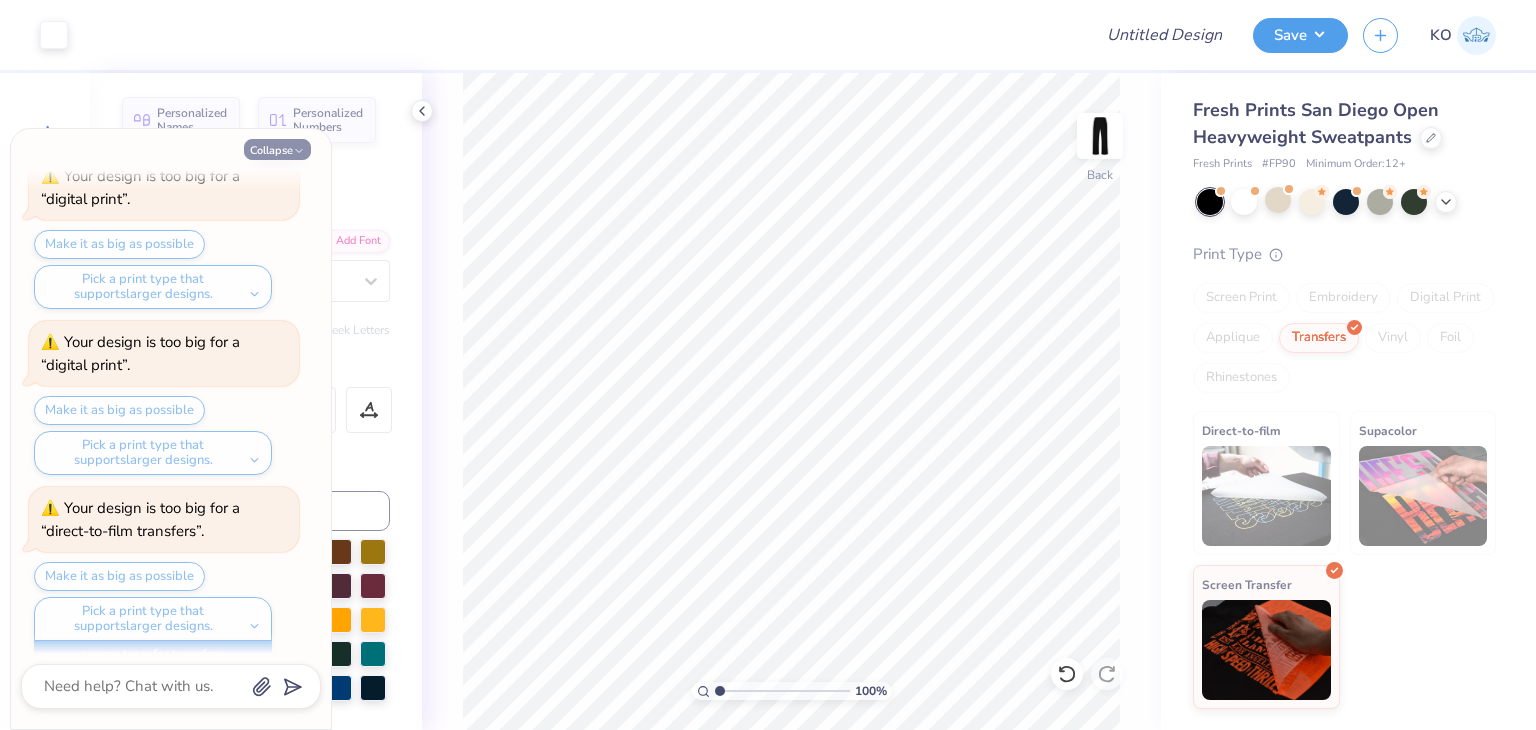 click on "Collapse" at bounding box center (277, 149) 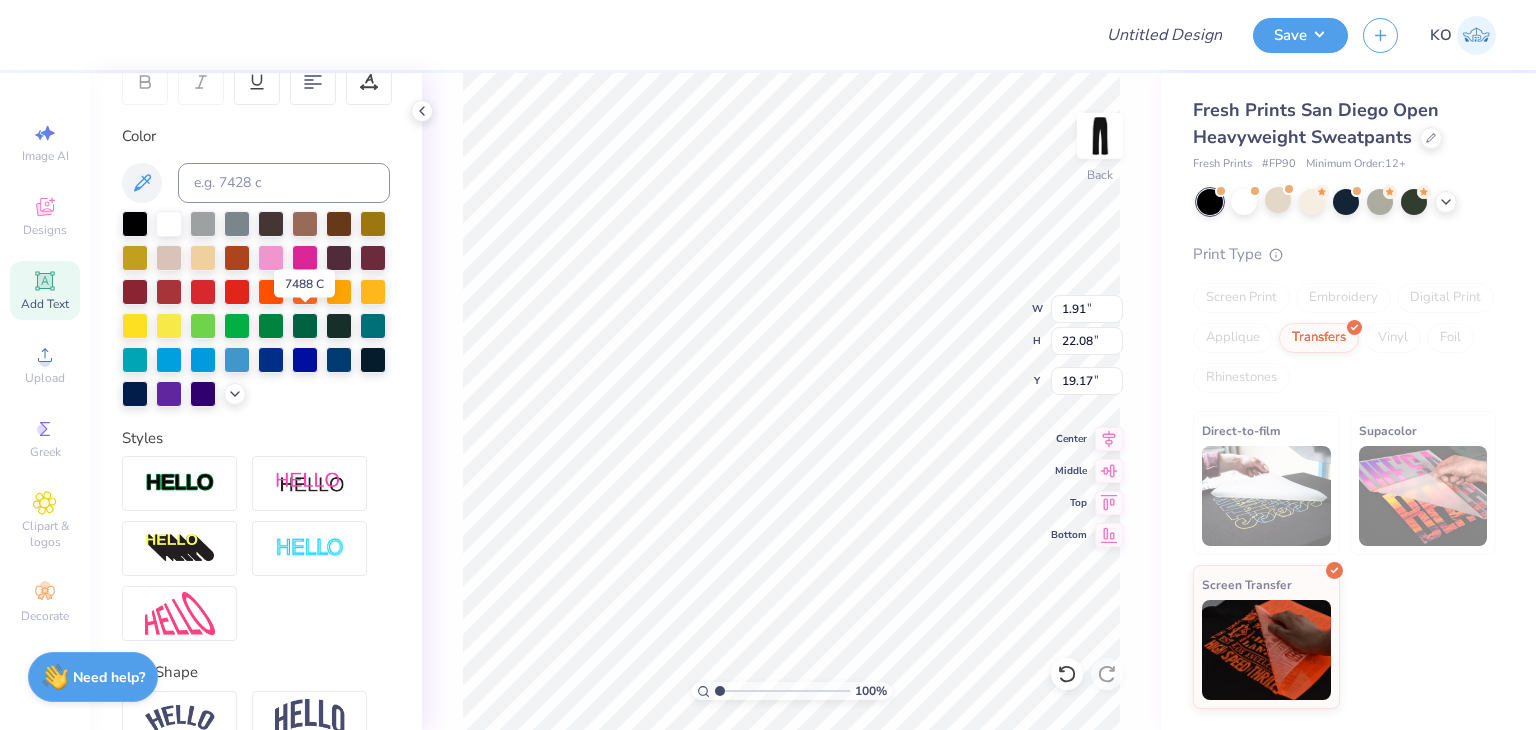 scroll, scrollTop: 328, scrollLeft: 0, axis: vertical 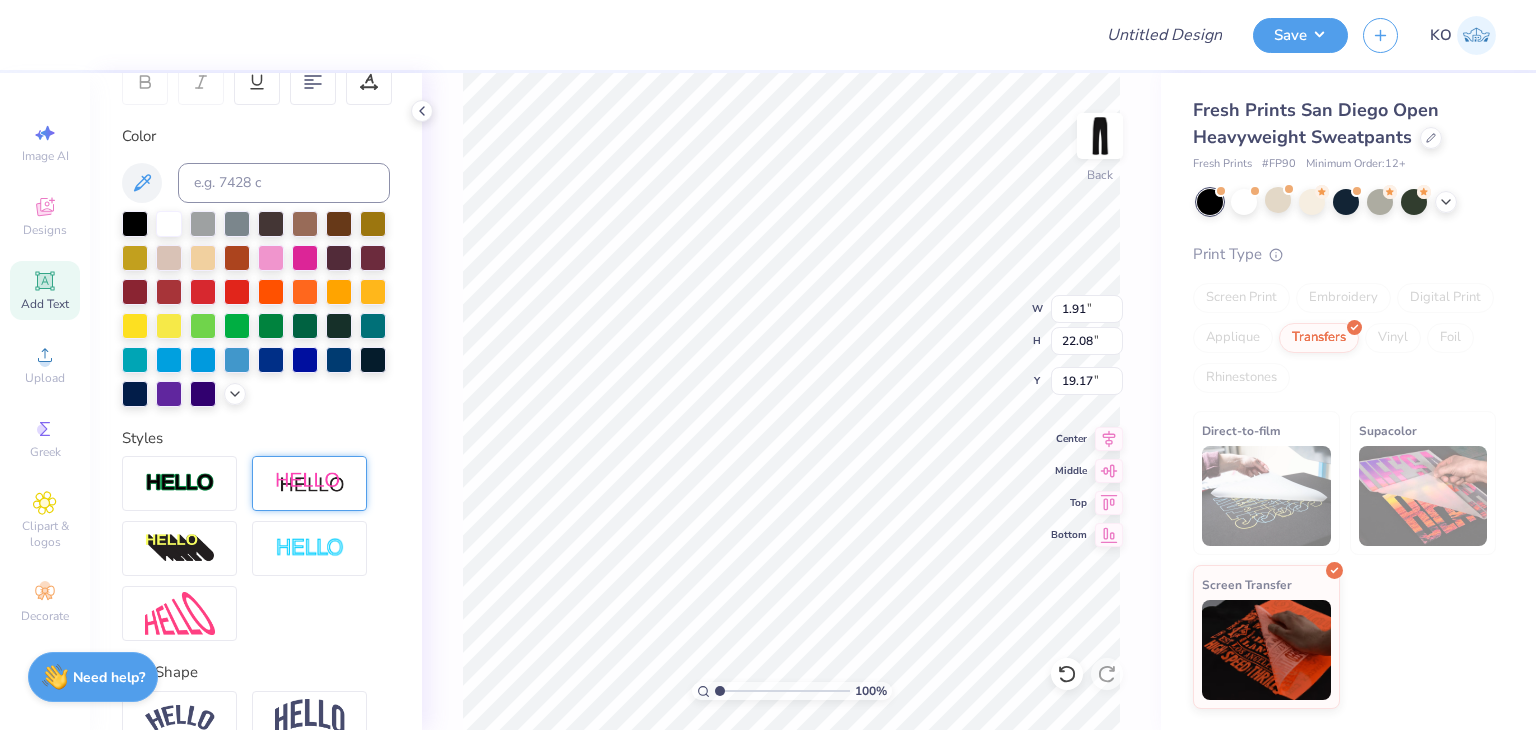 click at bounding box center (310, 483) 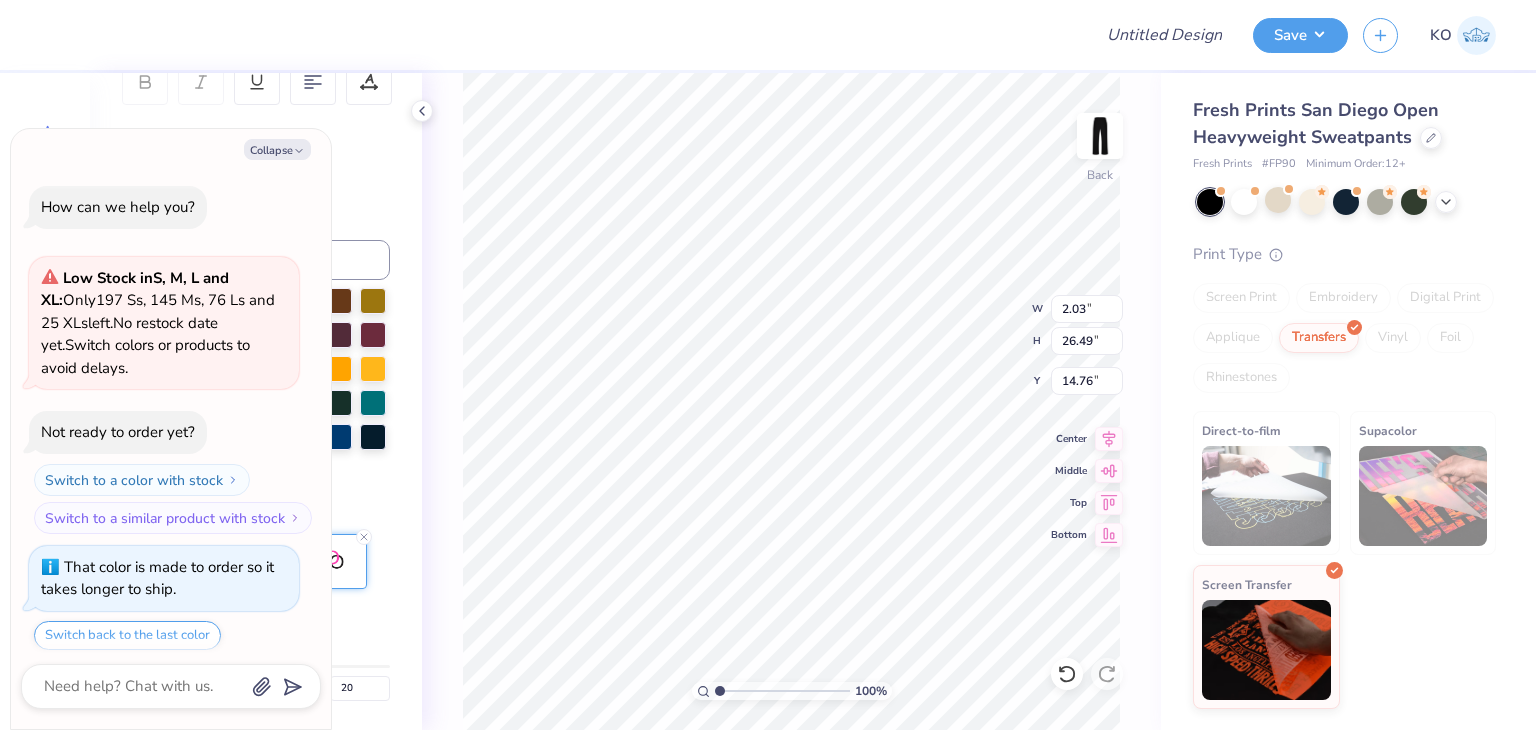 scroll, scrollTop: 387, scrollLeft: 0, axis: vertical 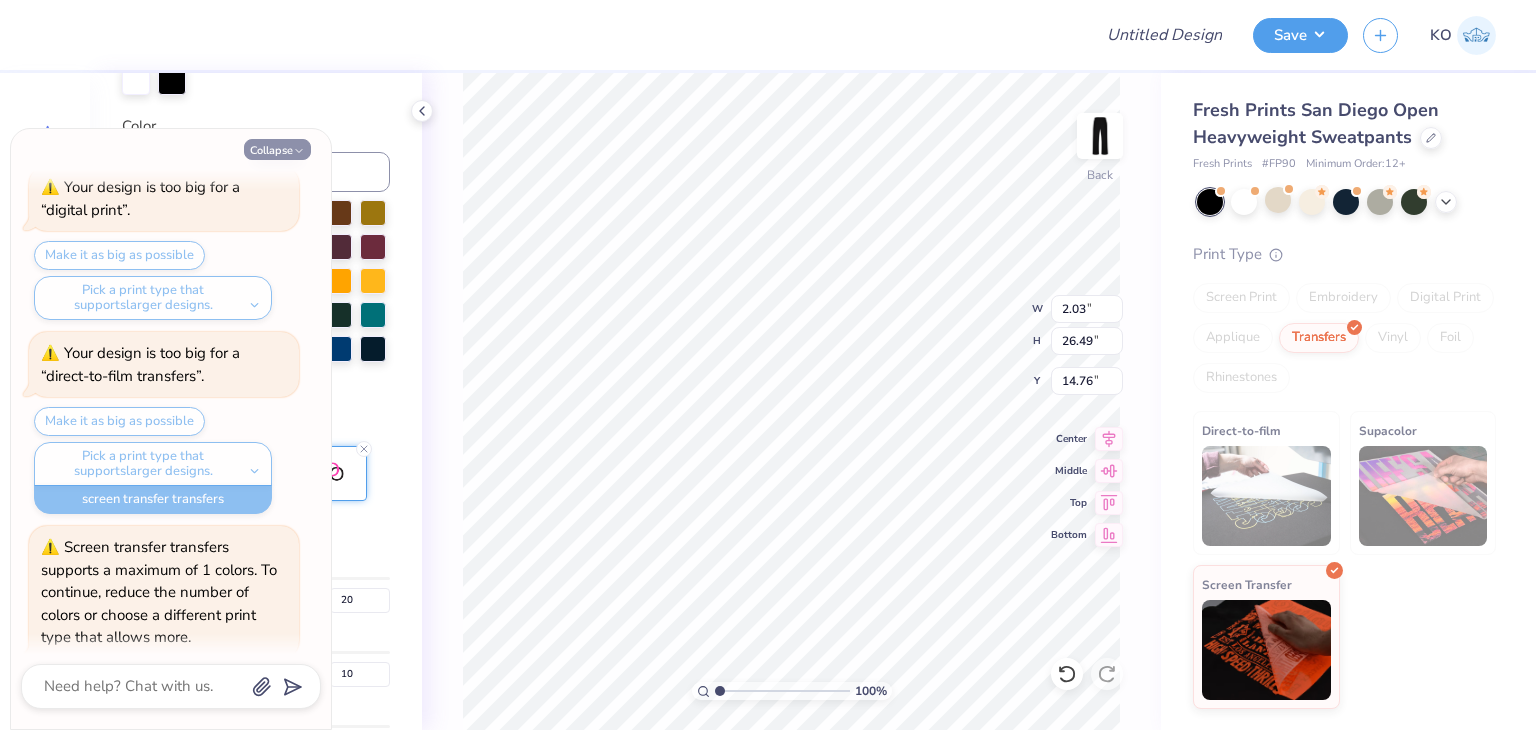 click 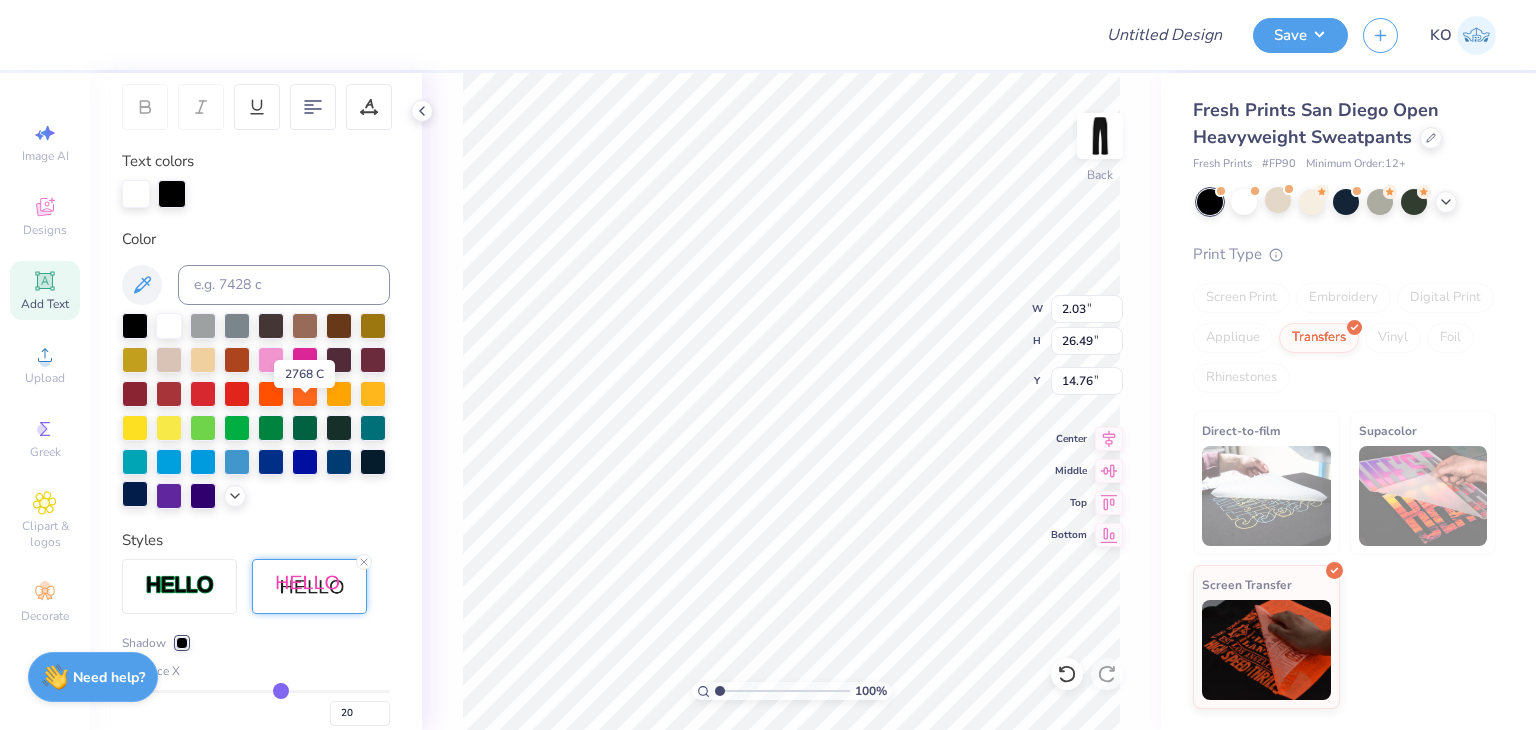scroll, scrollTop: 290, scrollLeft: 0, axis: vertical 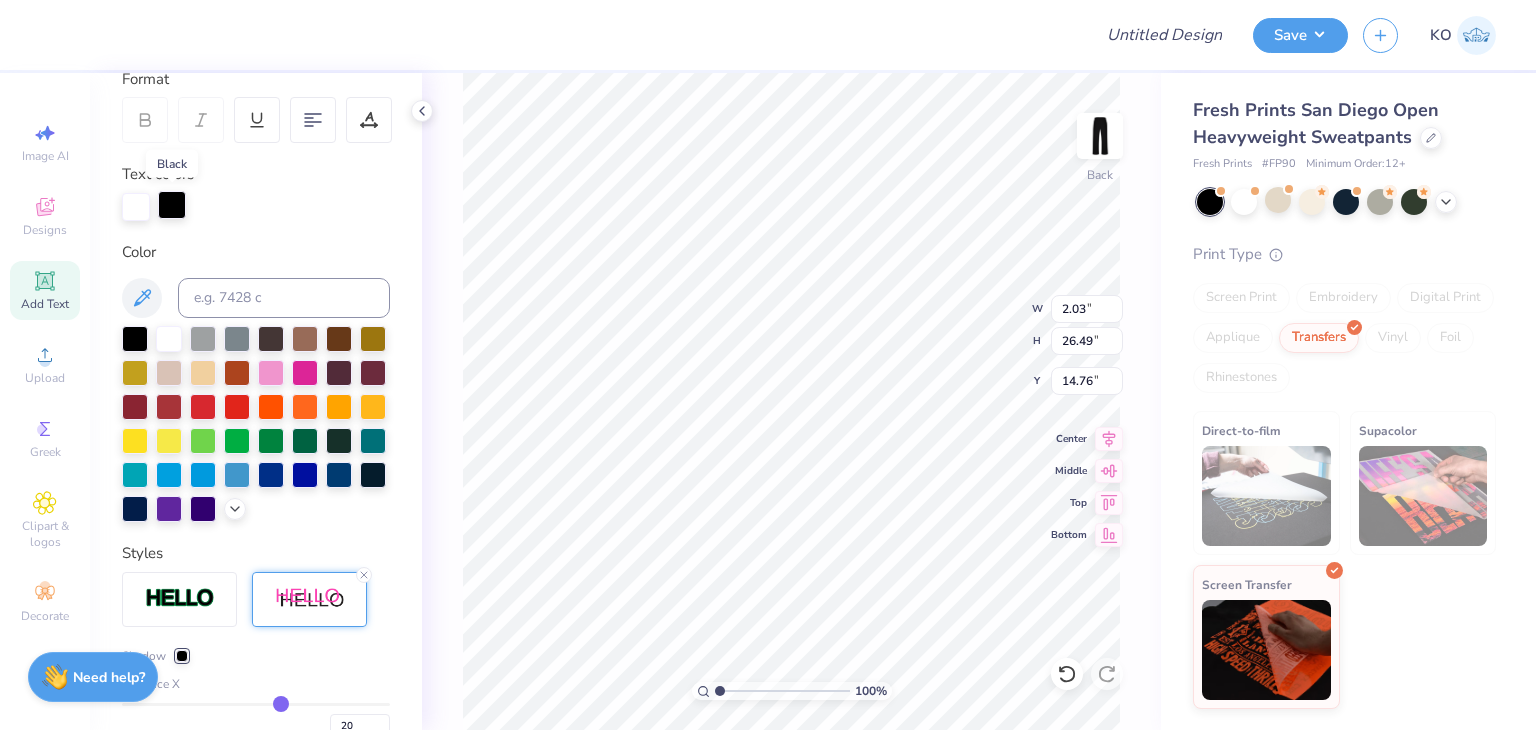 click at bounding box center [172, 205] 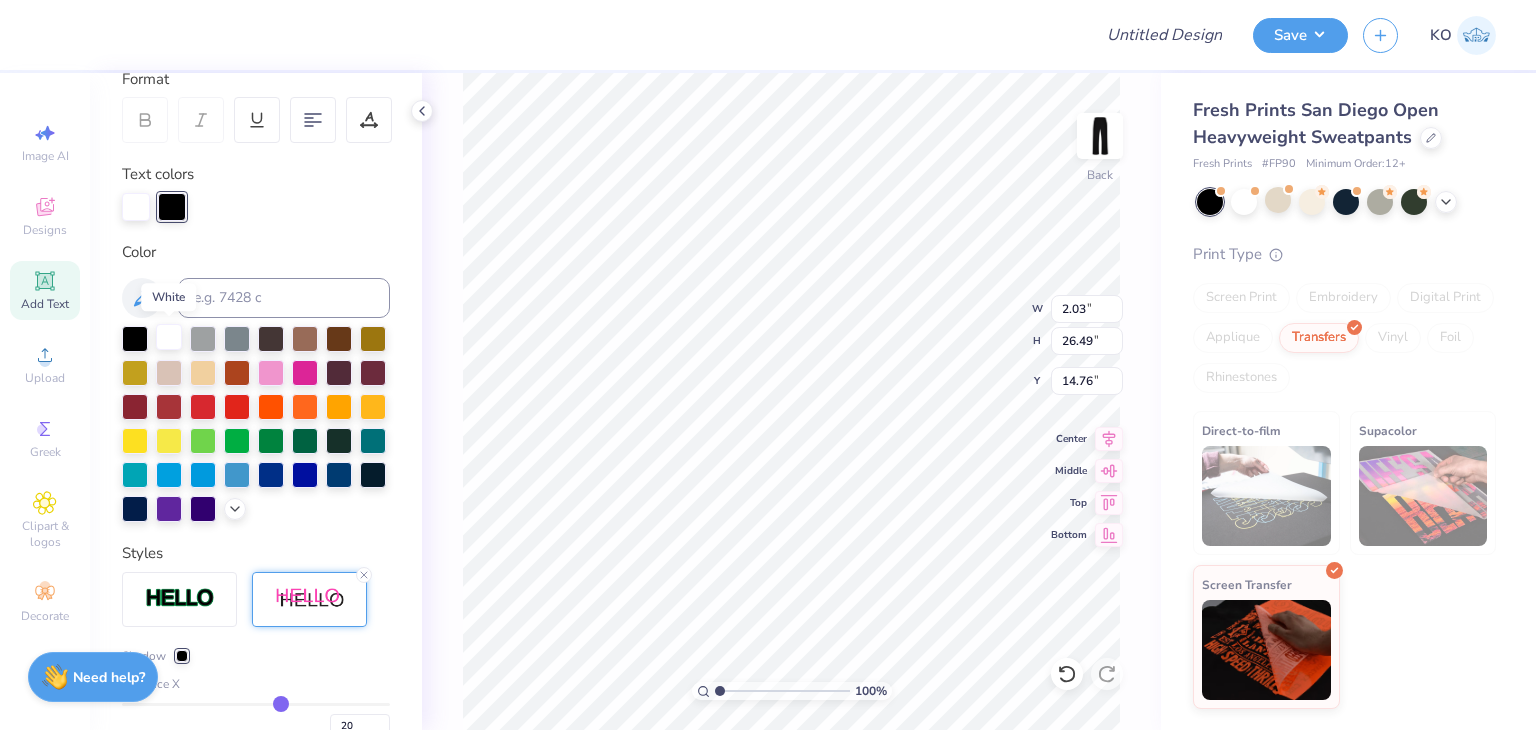 click at bounding box center [169, 337] 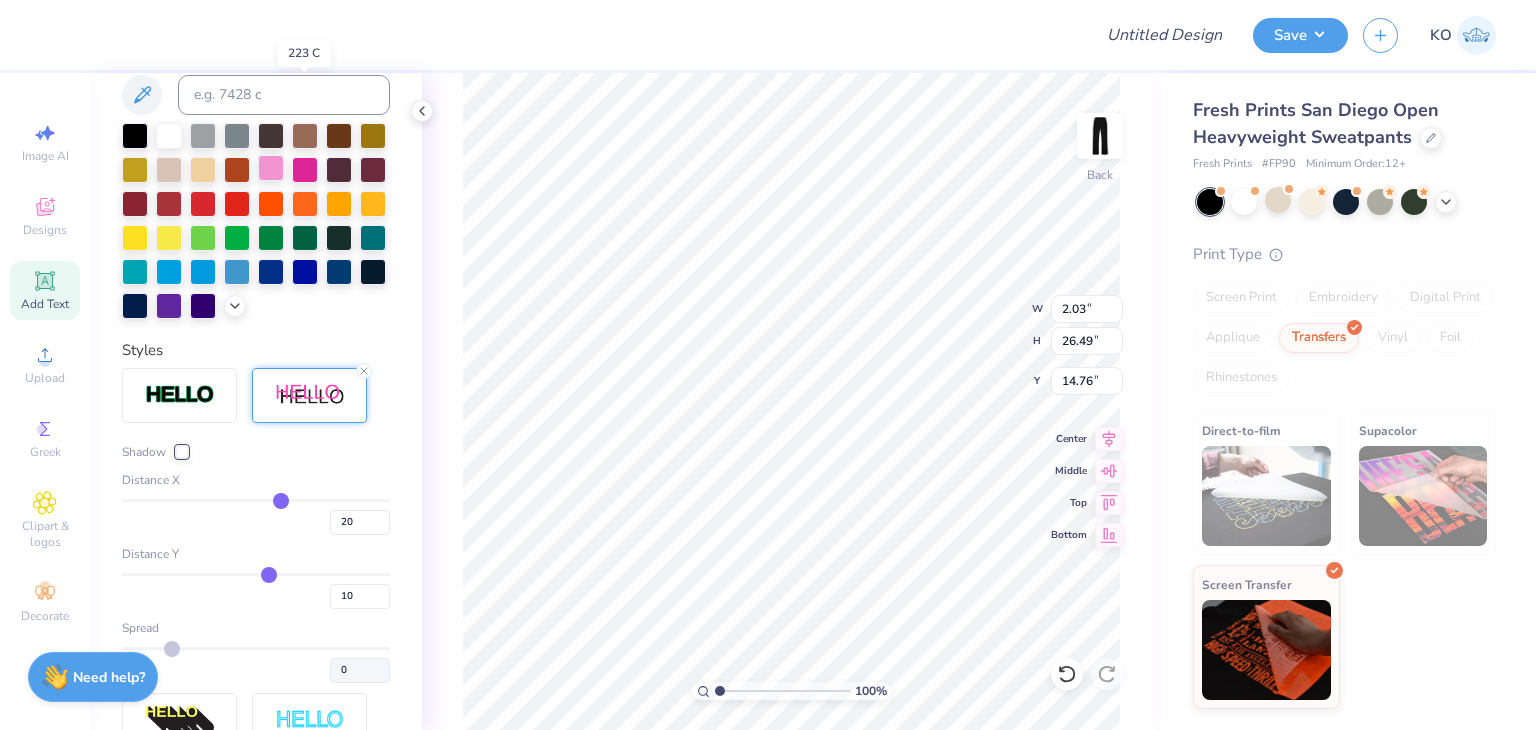 scroll, scrollTop: 552, scrollLeft: 0, axis: vertical 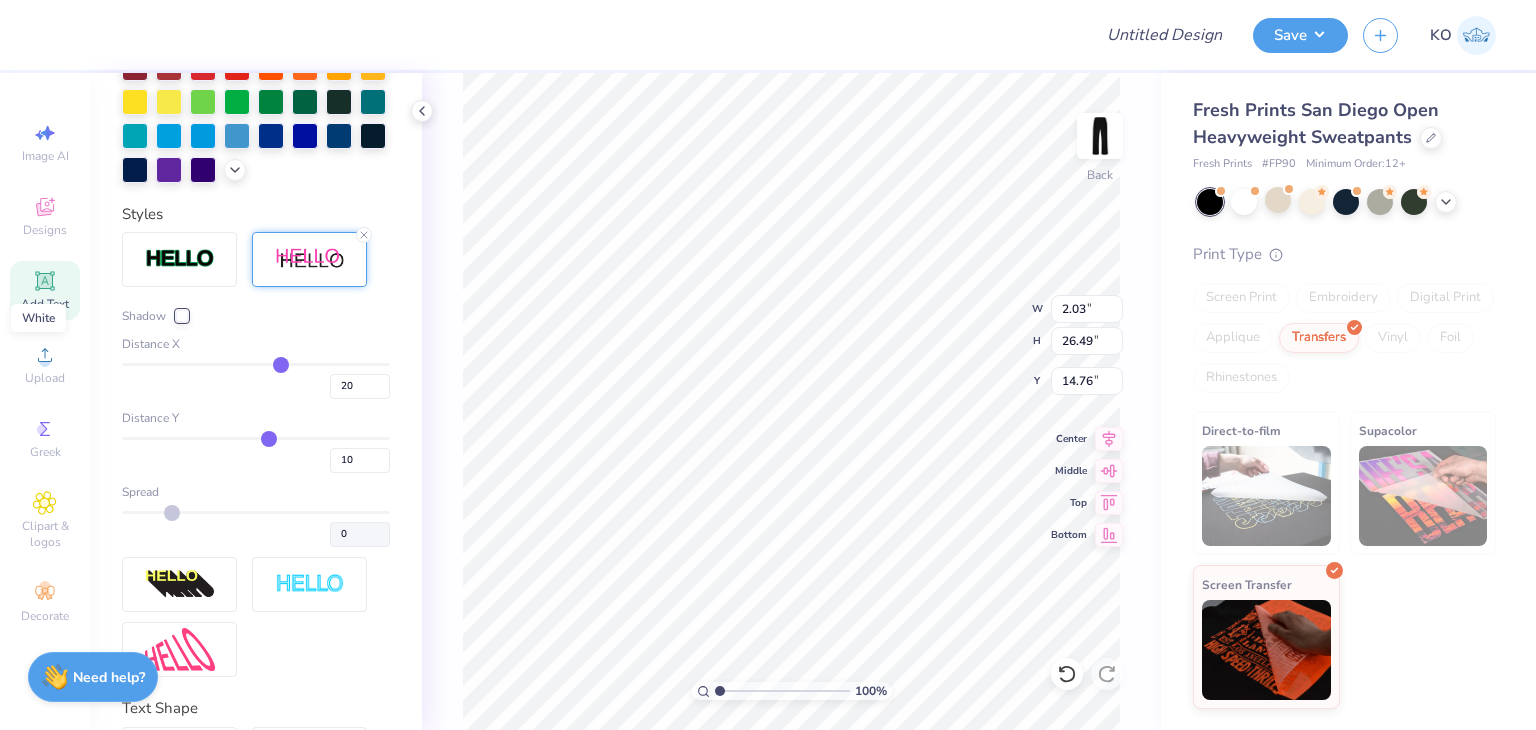 click at bounding box center (182, 316) 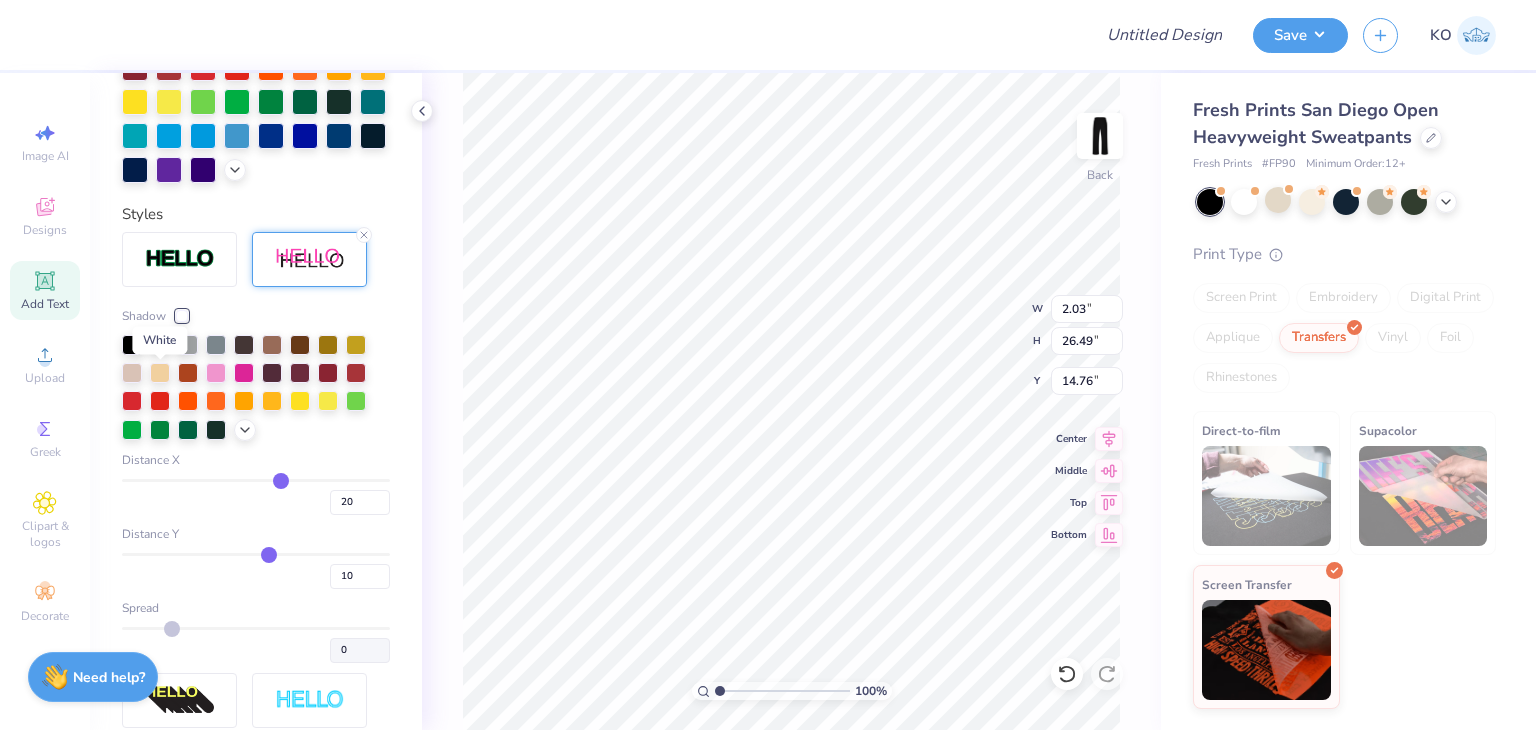 click at bounding box center [160, 343] 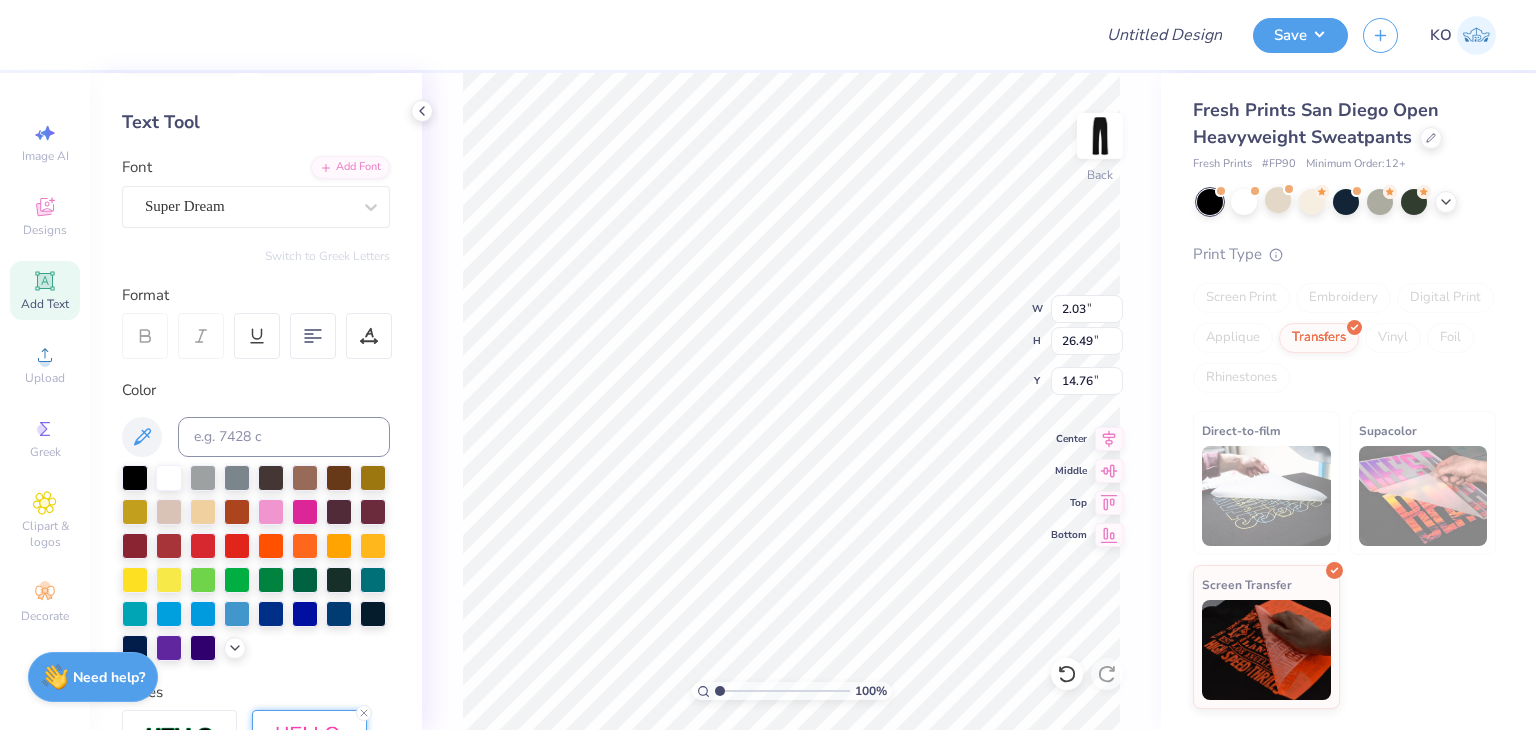 scroll, scrollTop: 168, scrollLeft: 0, axis: vertical 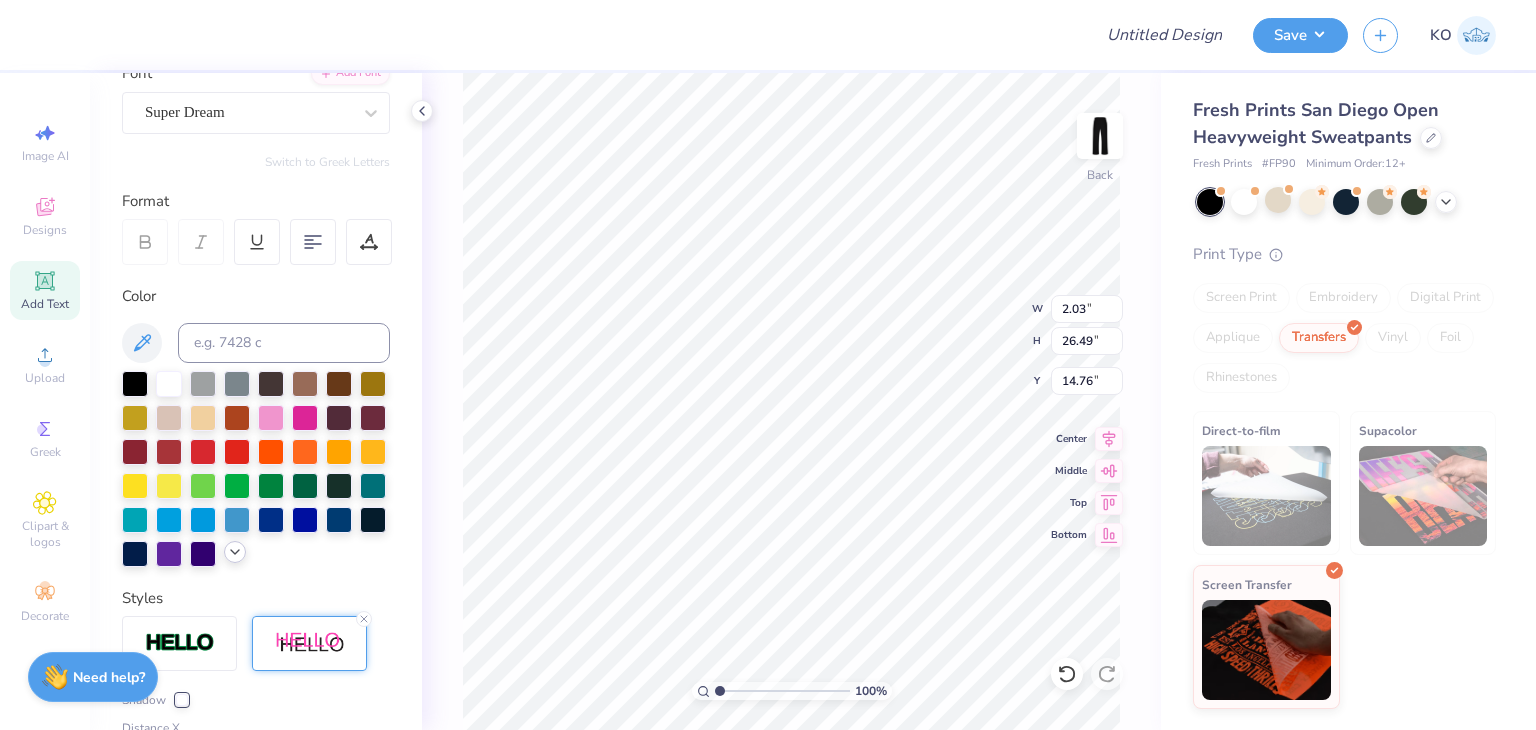 click 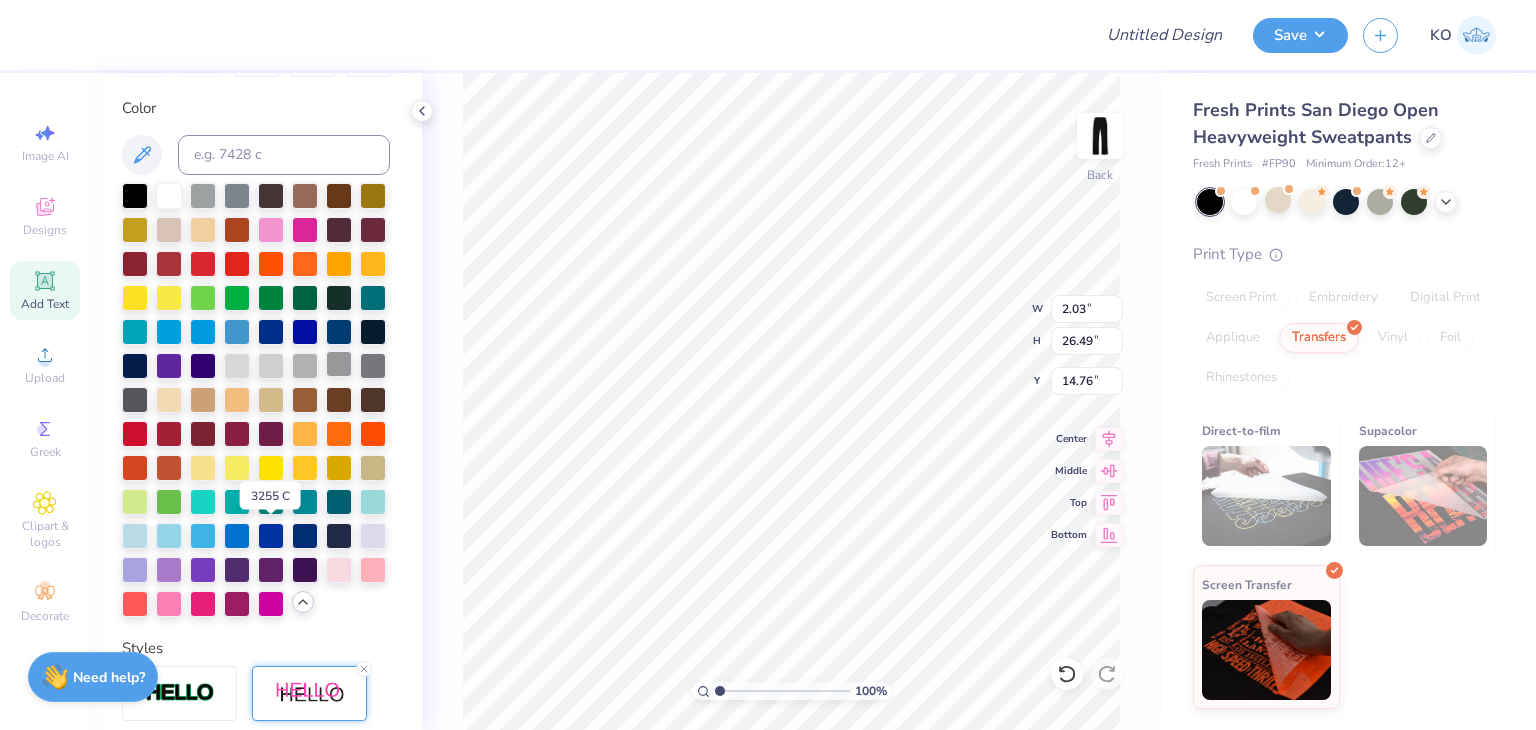 scroll, scrollTop: 368, scrollLeft: 0, axis: vertical 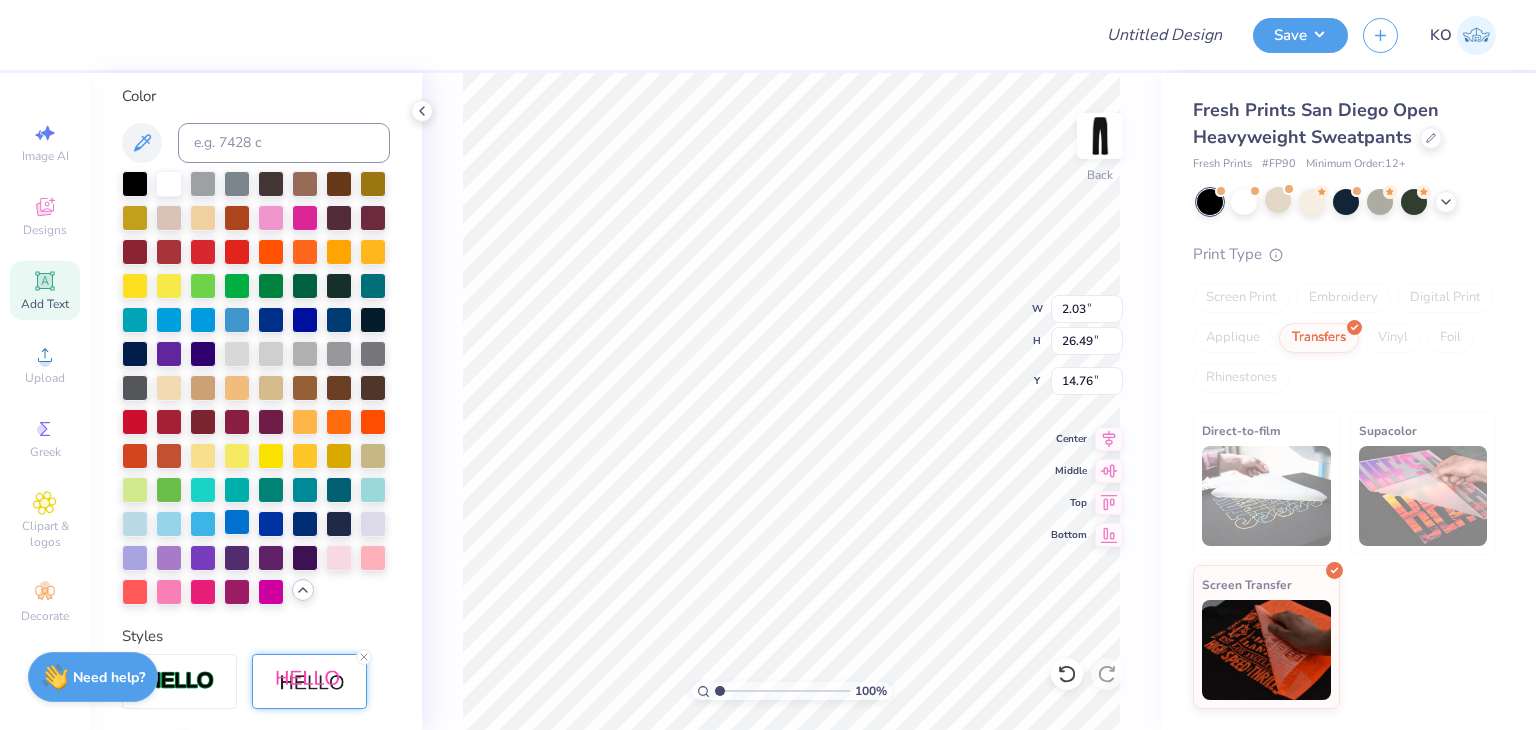 click at bounding box center [237, 522] 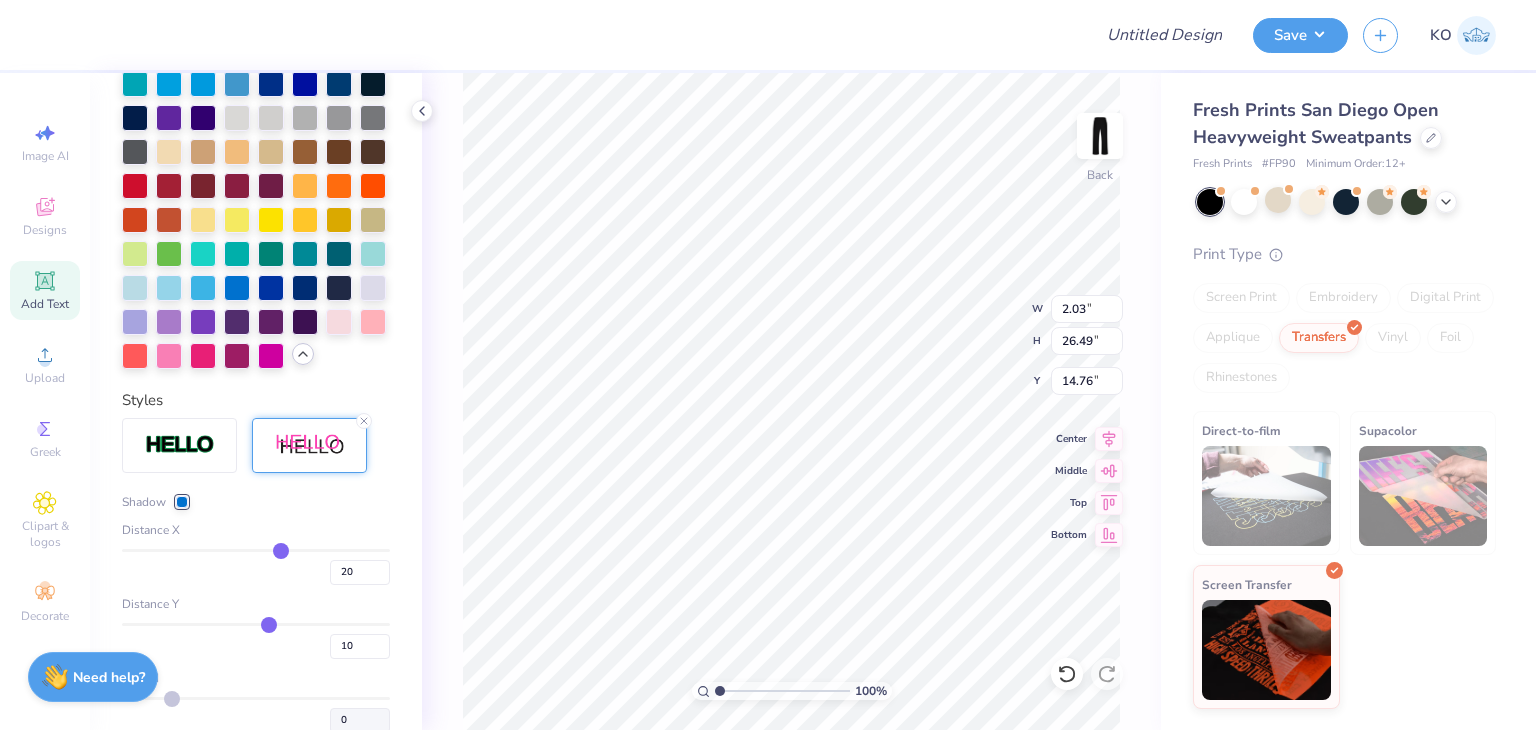scroll, scrollTop: 604, scrollLeft: 0, axis: vertical 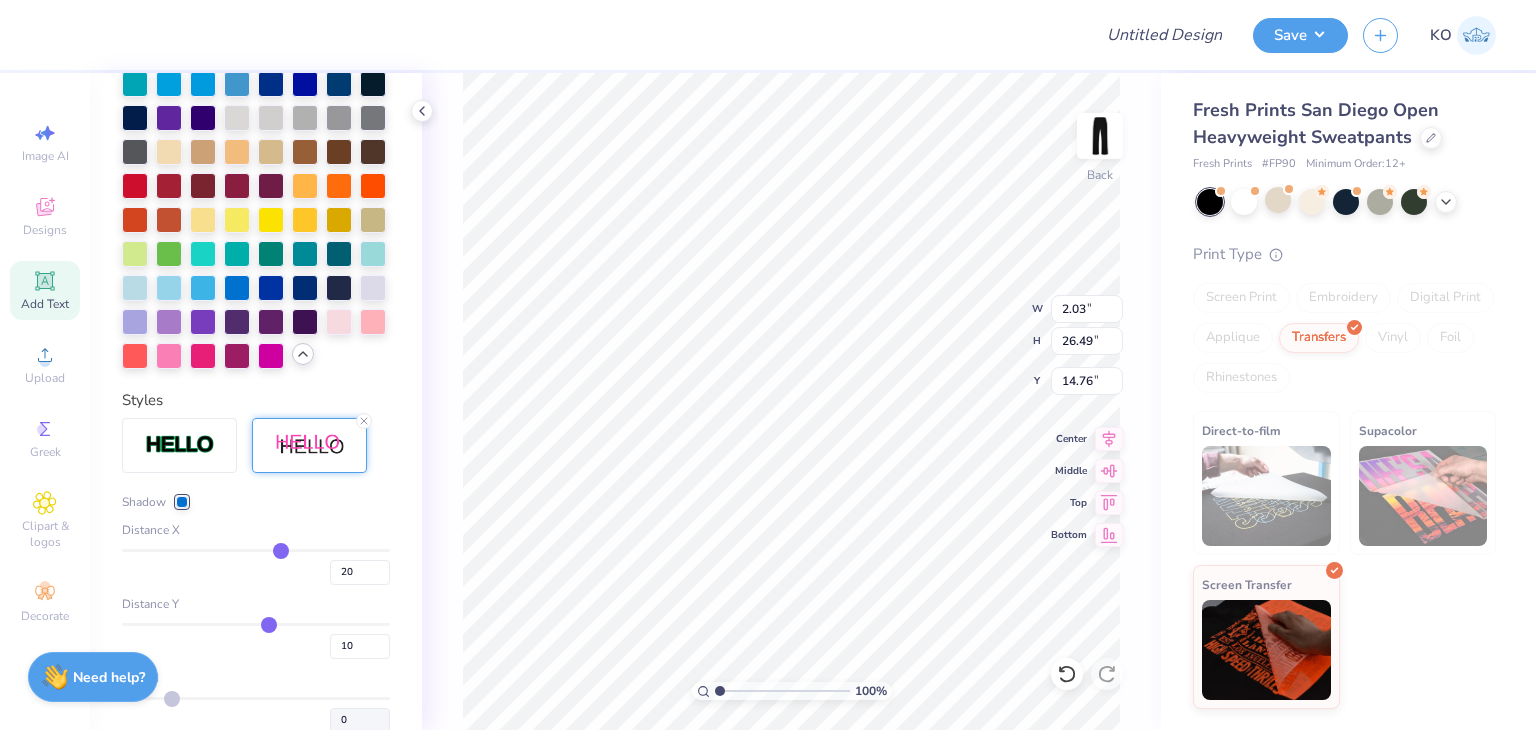 click at bounding box center [182, 502] 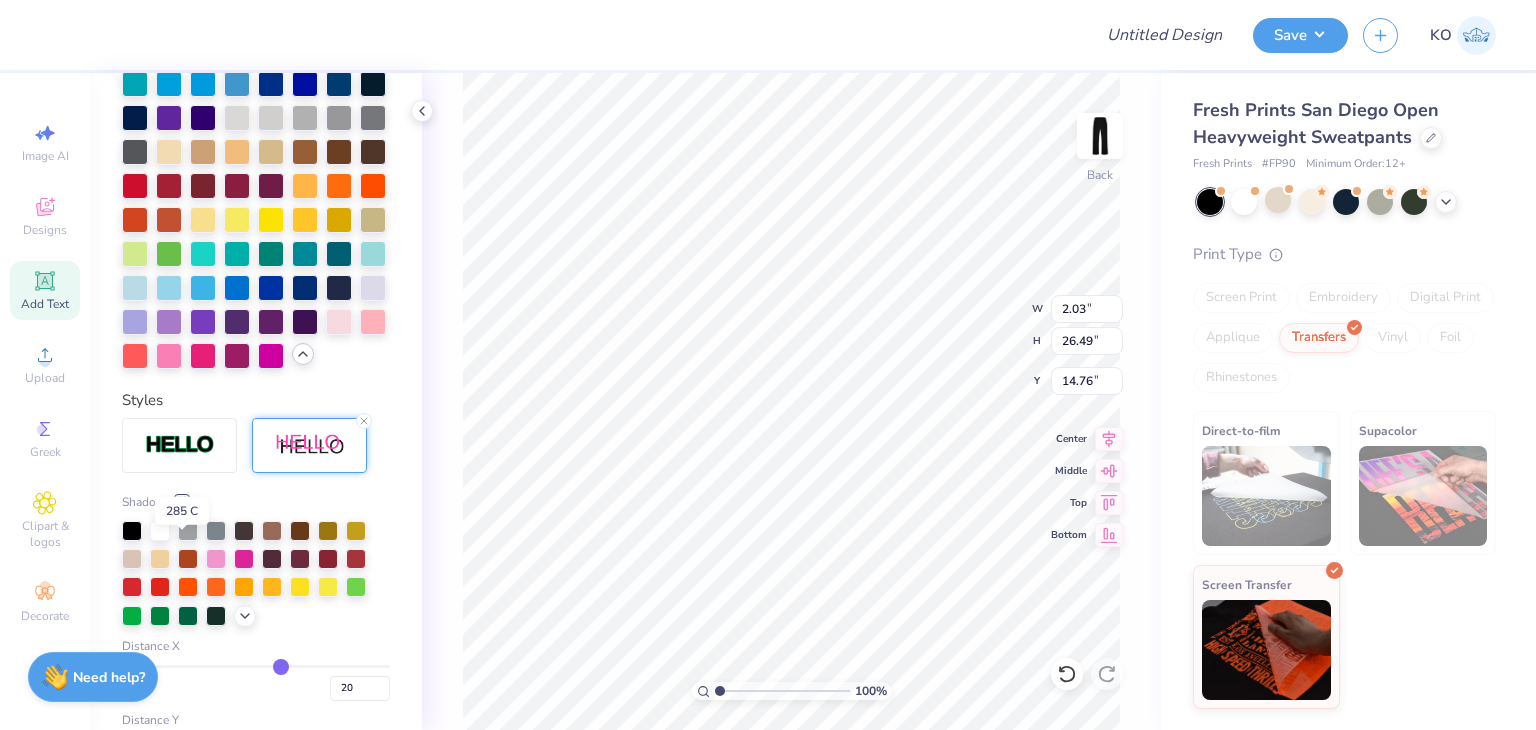 scroll, scrollTop: 640, scrollLeft: 0, axis: vertical 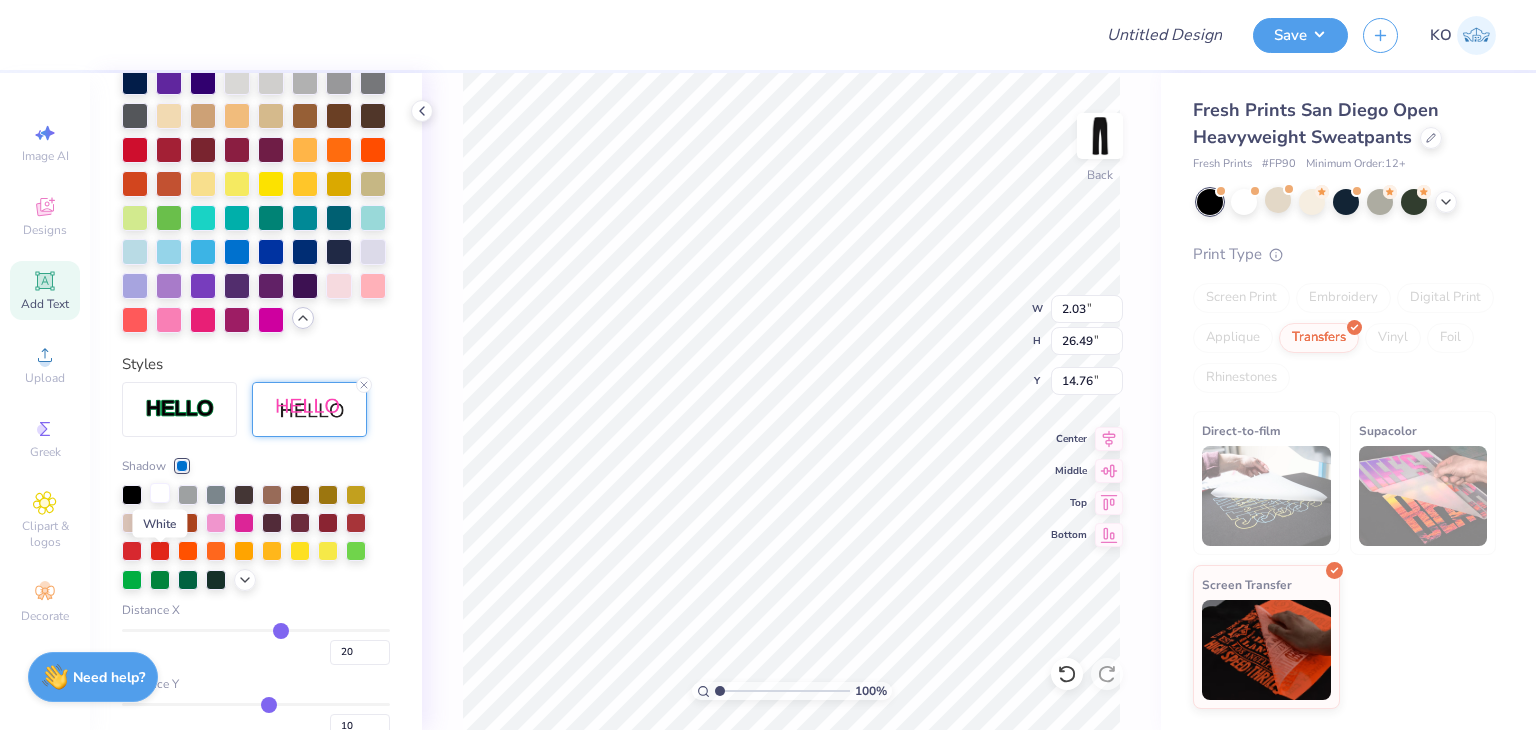 click at bounding box center [160, 493] 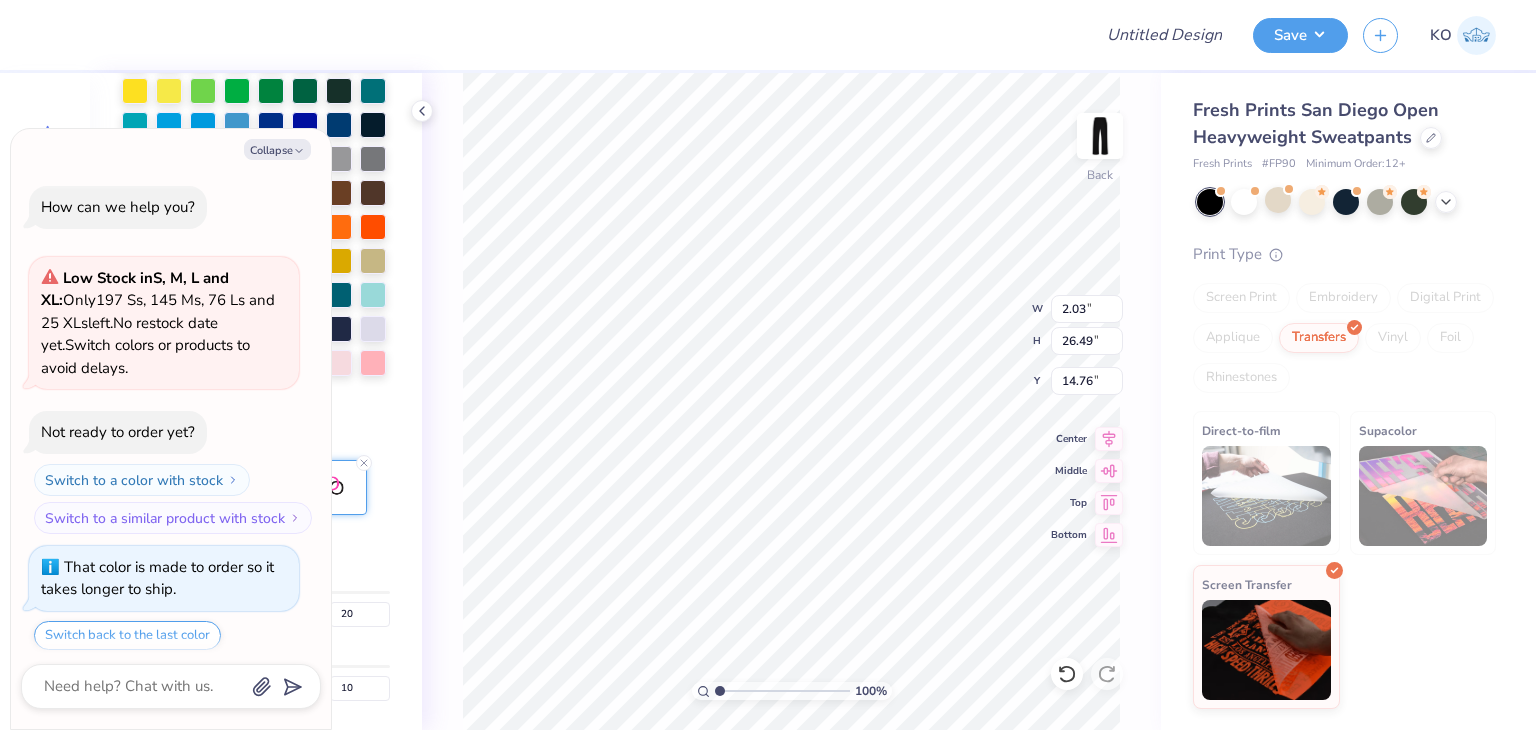 scroll, scrollTop: 564, scrollLeft: 0, axis: vertical 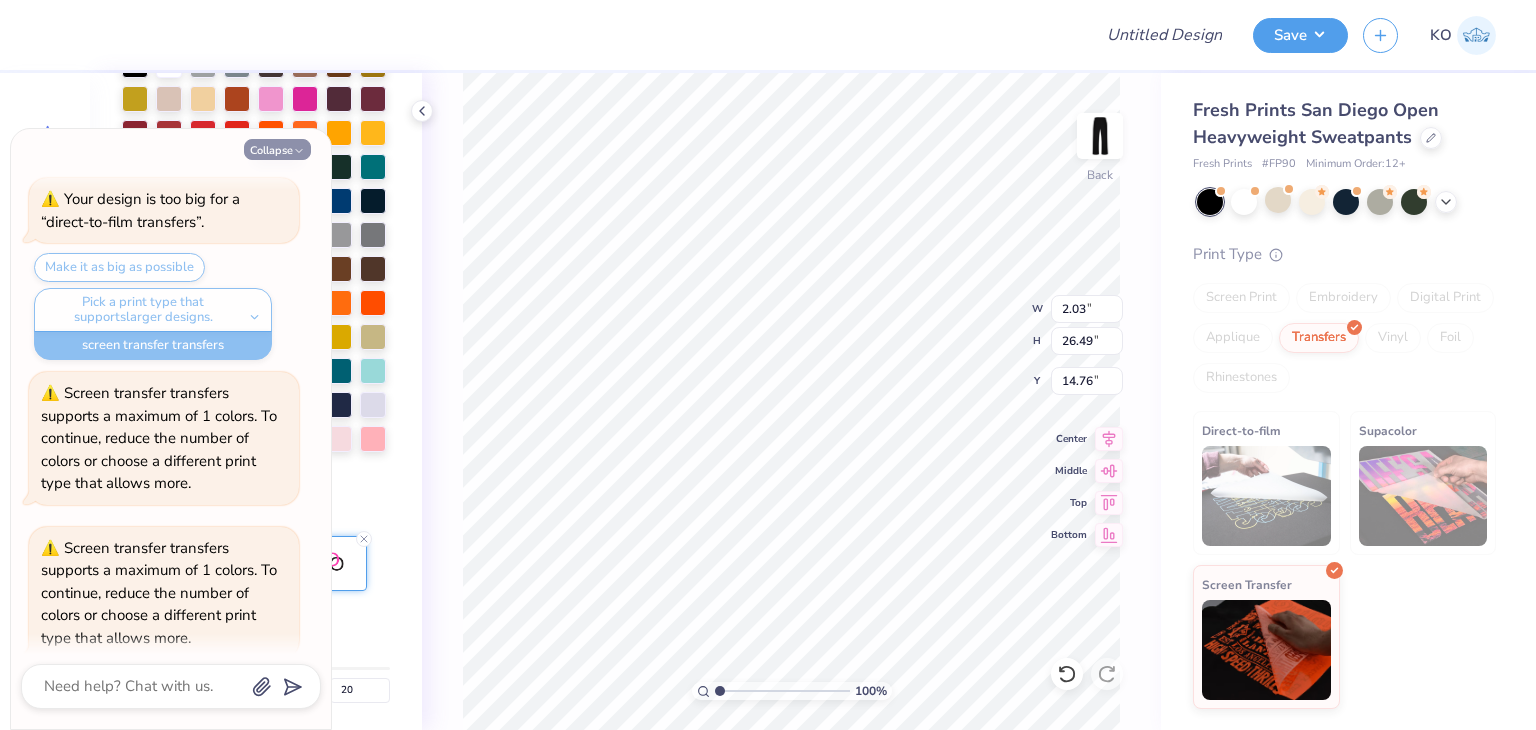 click on "Collapse" at bounding box center [277, 149] 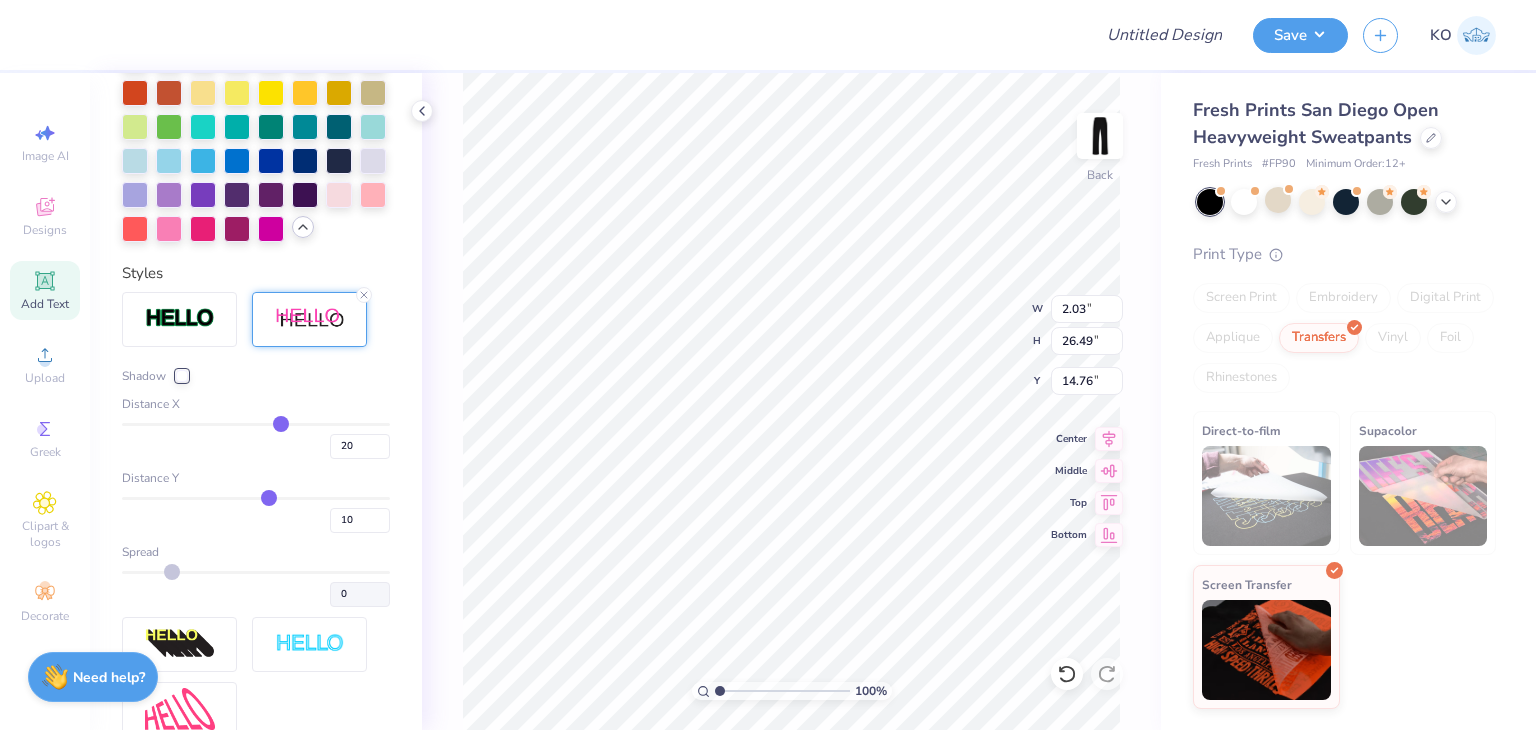 scroll, scrollTop: 817, scrollLeft: 0, axis: vertical 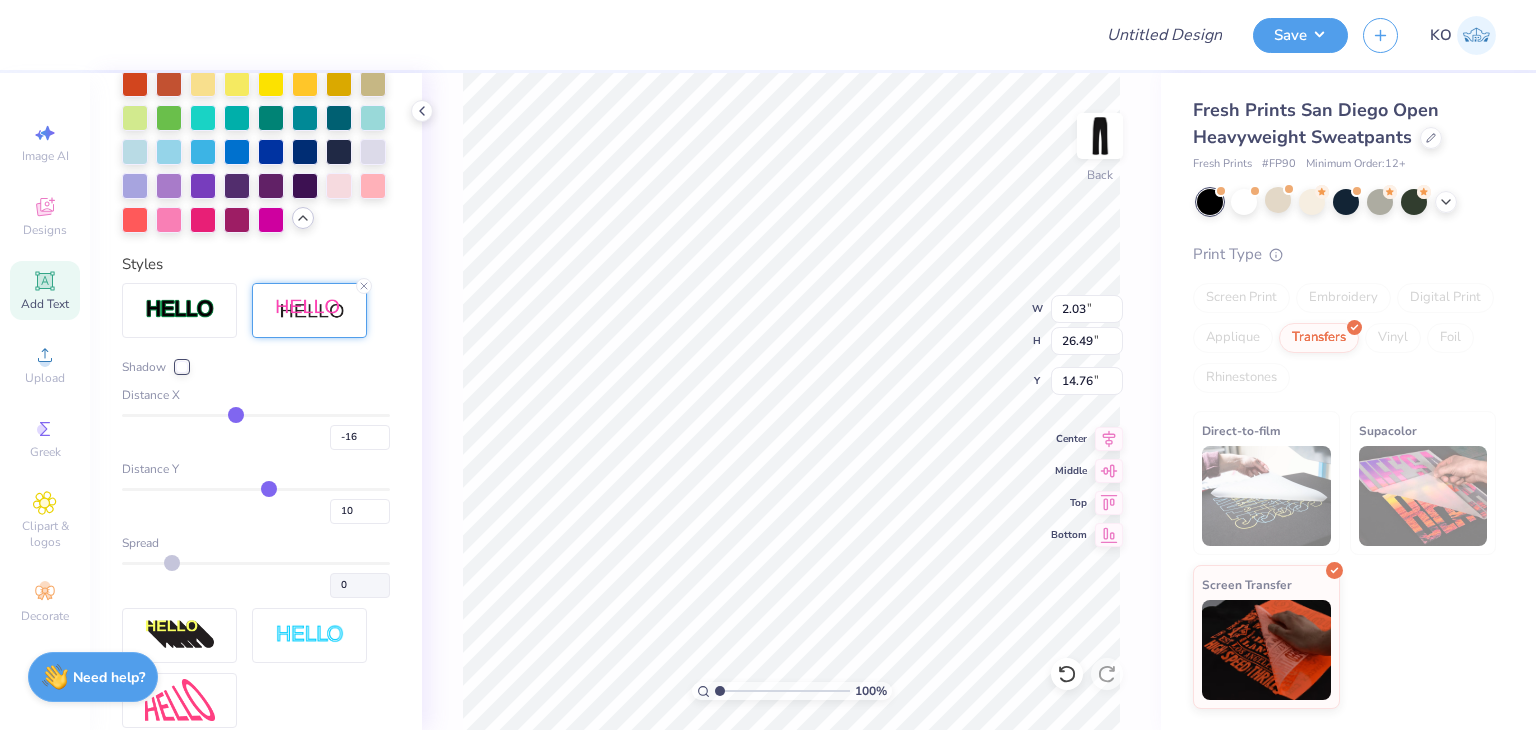 drag, startPoint x: 270, startPoint y: 479, endPoint x: 229, endPoint y: 480, distance: 41.01219 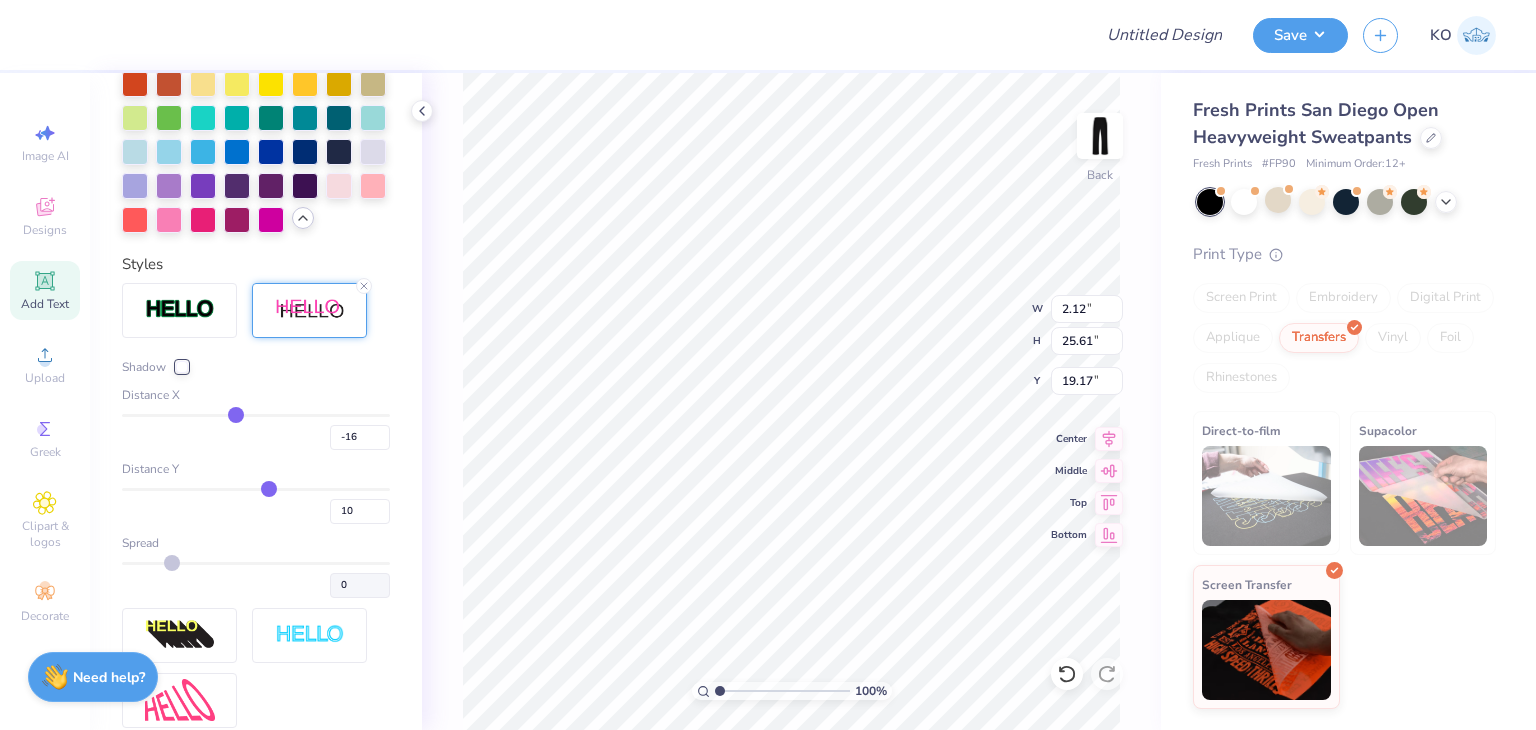 scroll, scrollTop: 877, scrollLeft: 0, axis: vertical 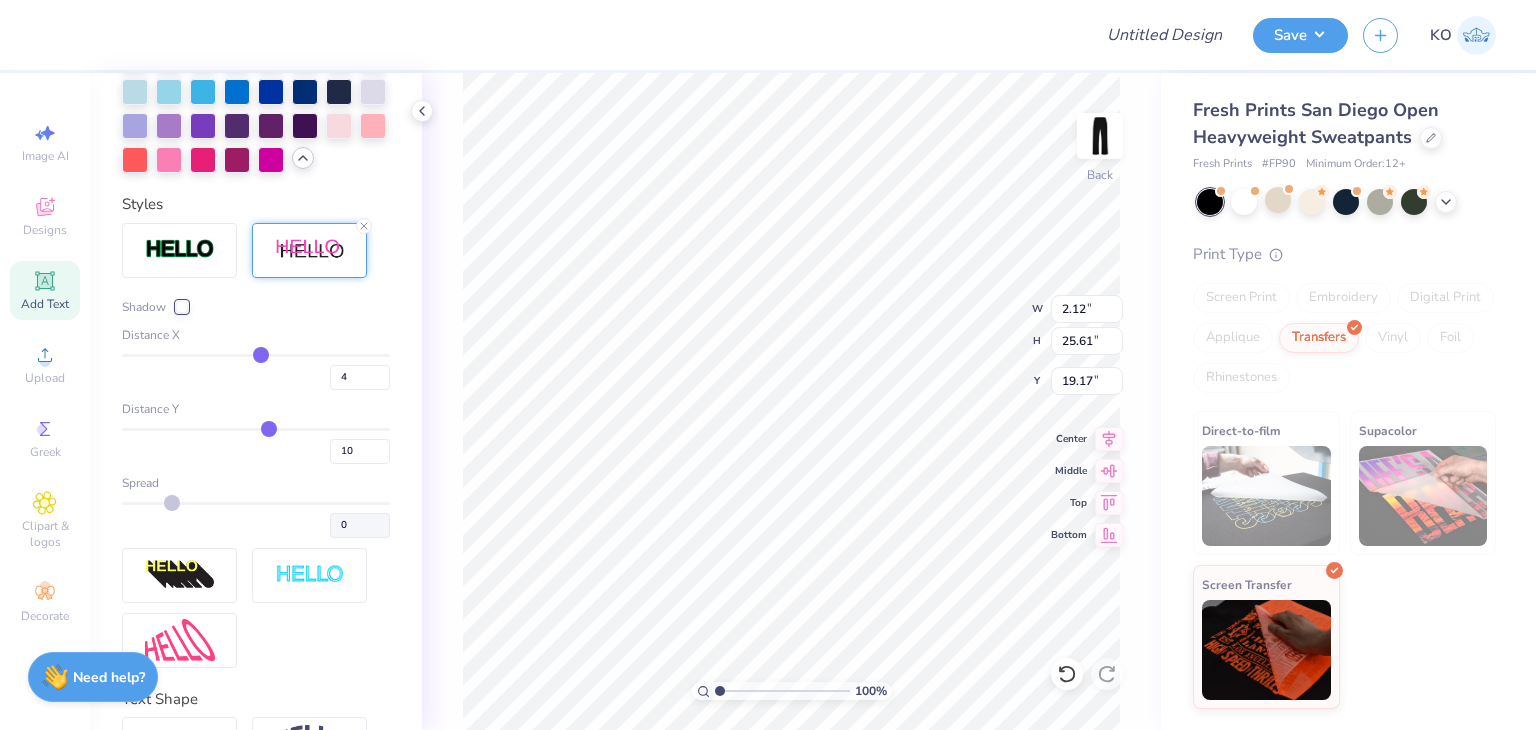 drag, startPoint x: 225, startPoint y: 417, endPoint x: 244, endPoint y: 421, distance: 19.416489 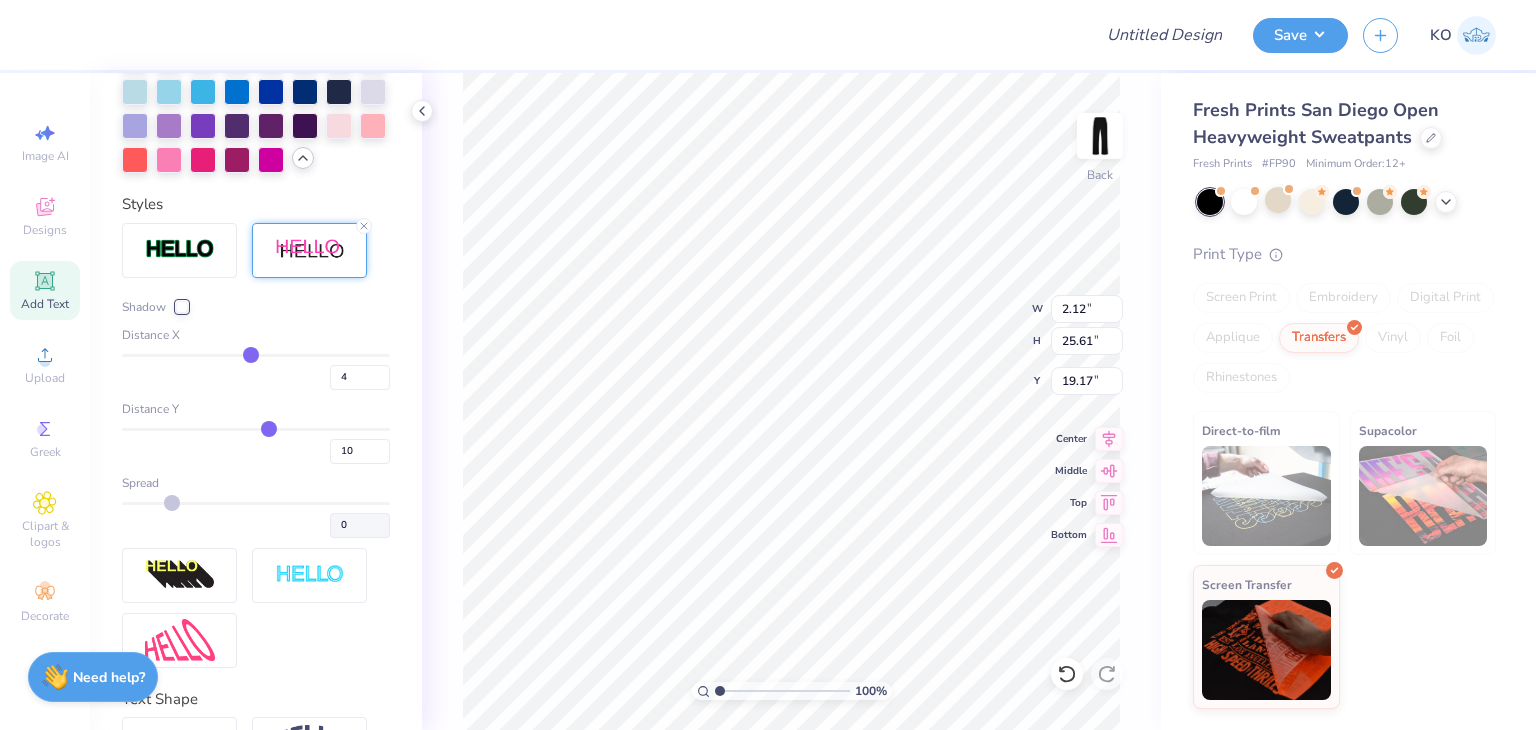 click at bounding box center (256, 355) 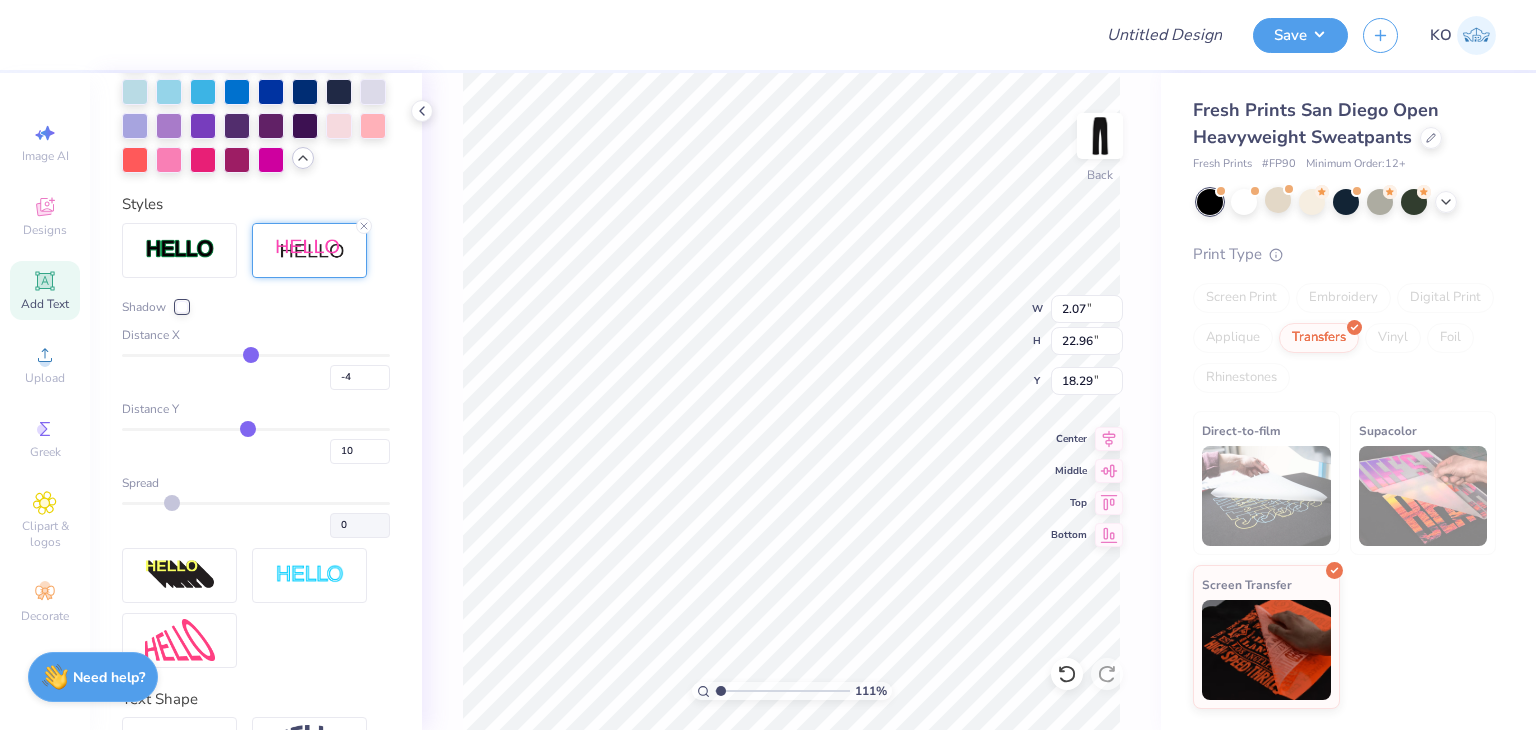 click at bounding box center [256, 429] 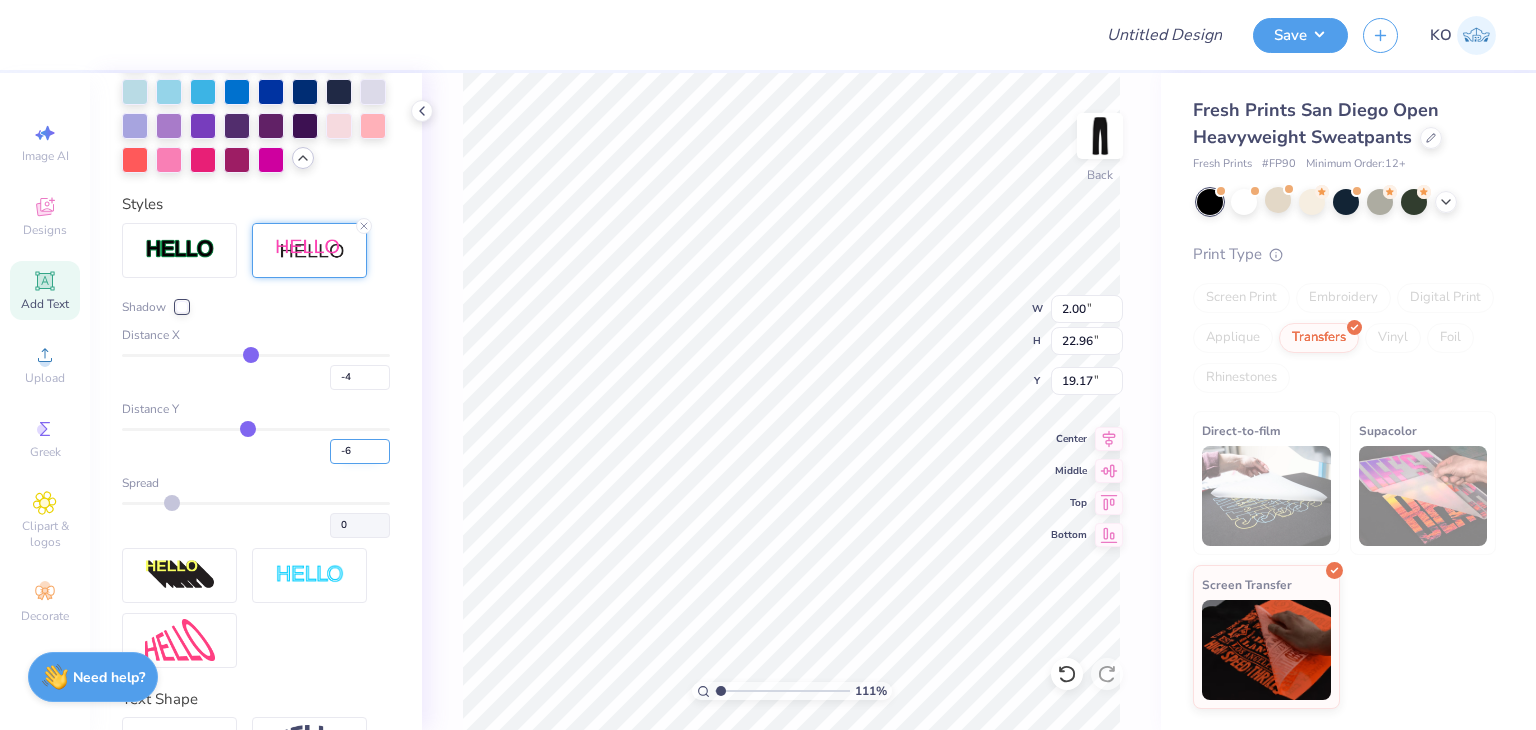 click on "-6" at bounding box center (360, 451) 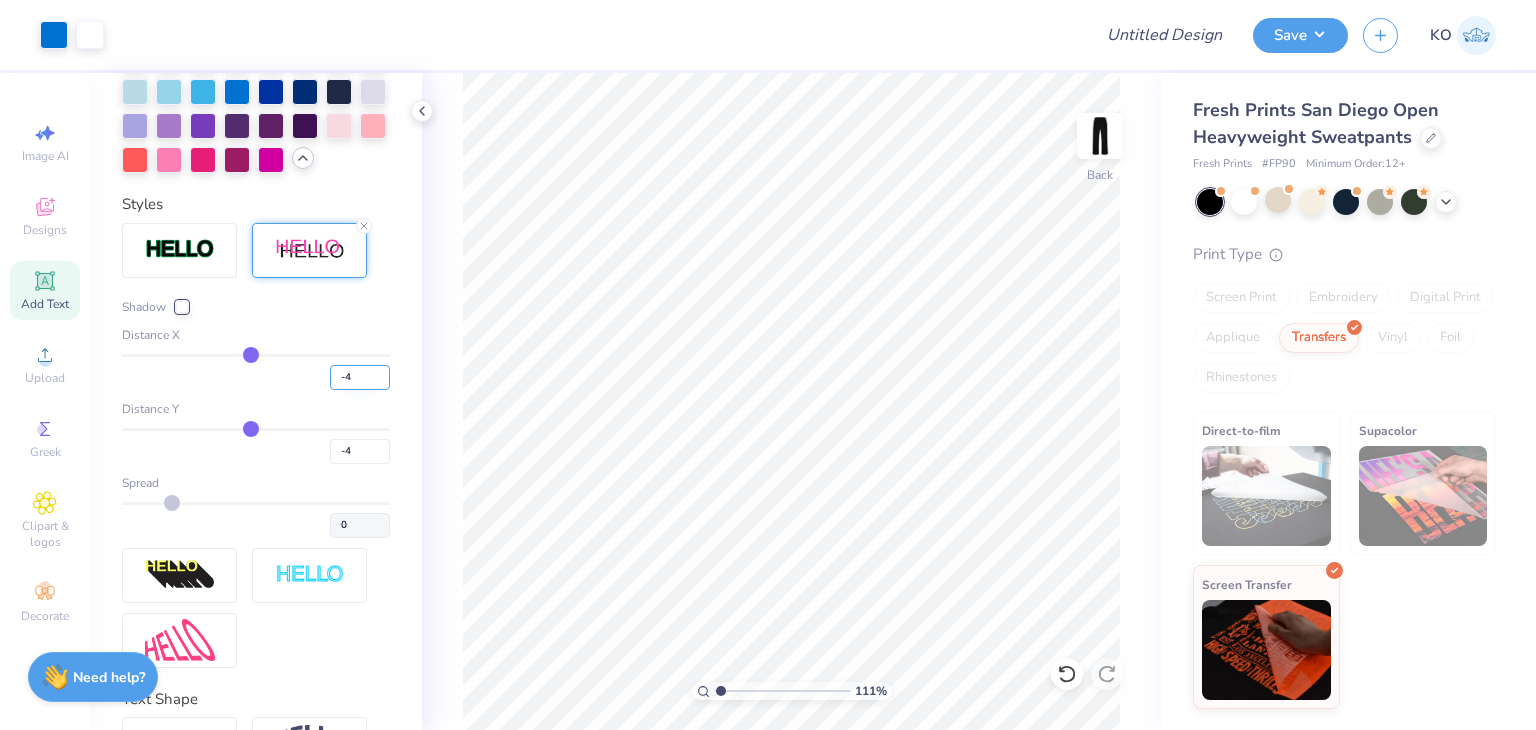 click on "-4" at bounding box center [360, 377] 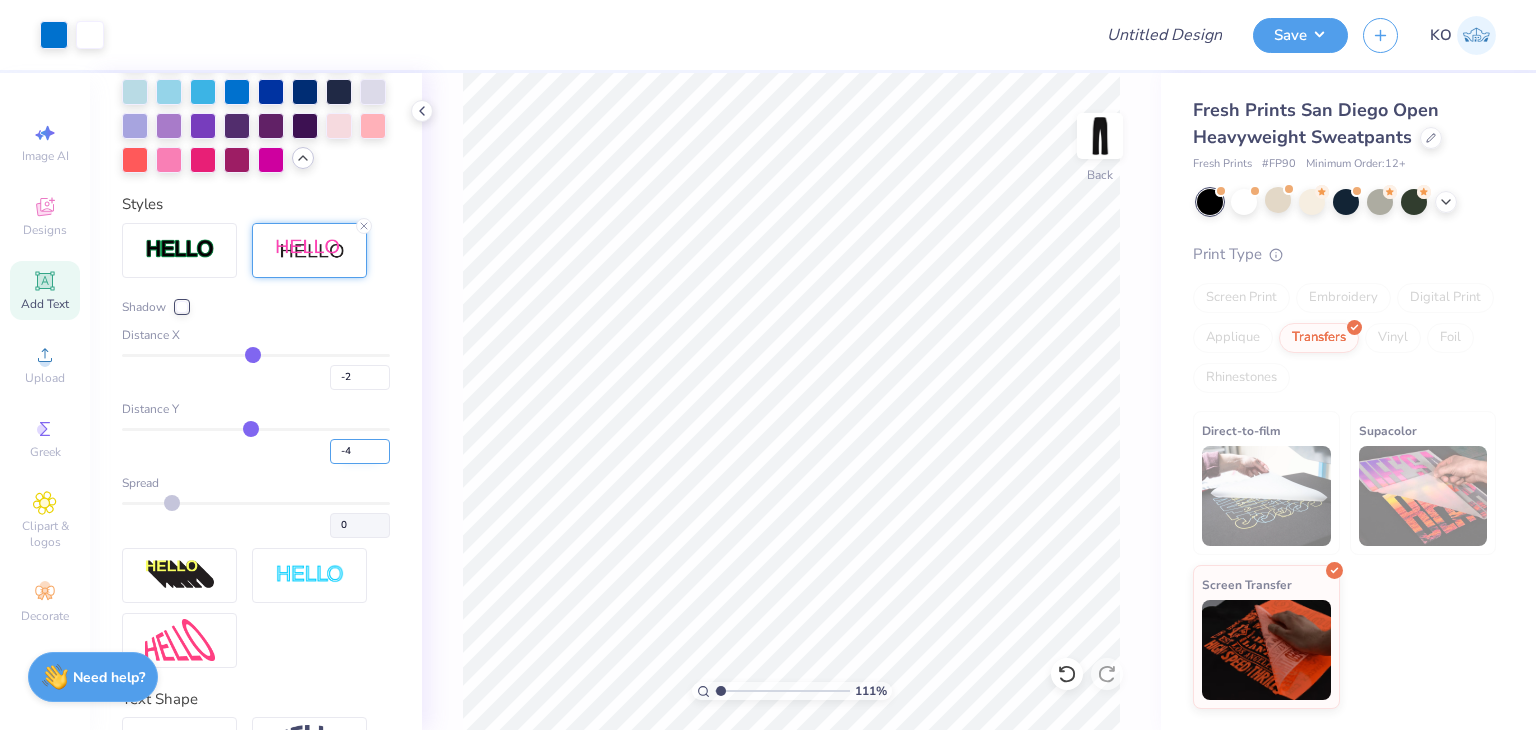 click on "-4" at bounding box center [360, 451] 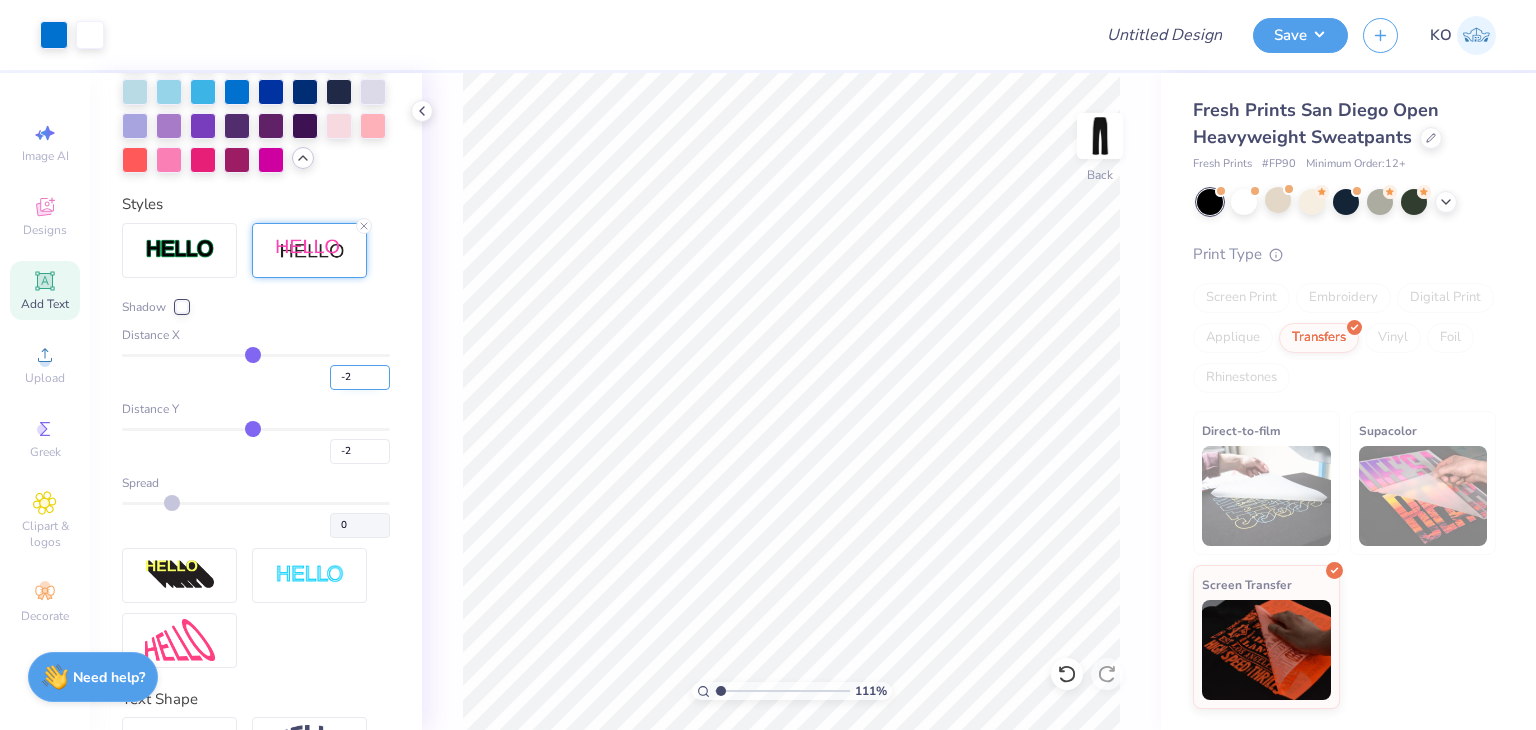 click on "-2" at bounding box center (360, 377) 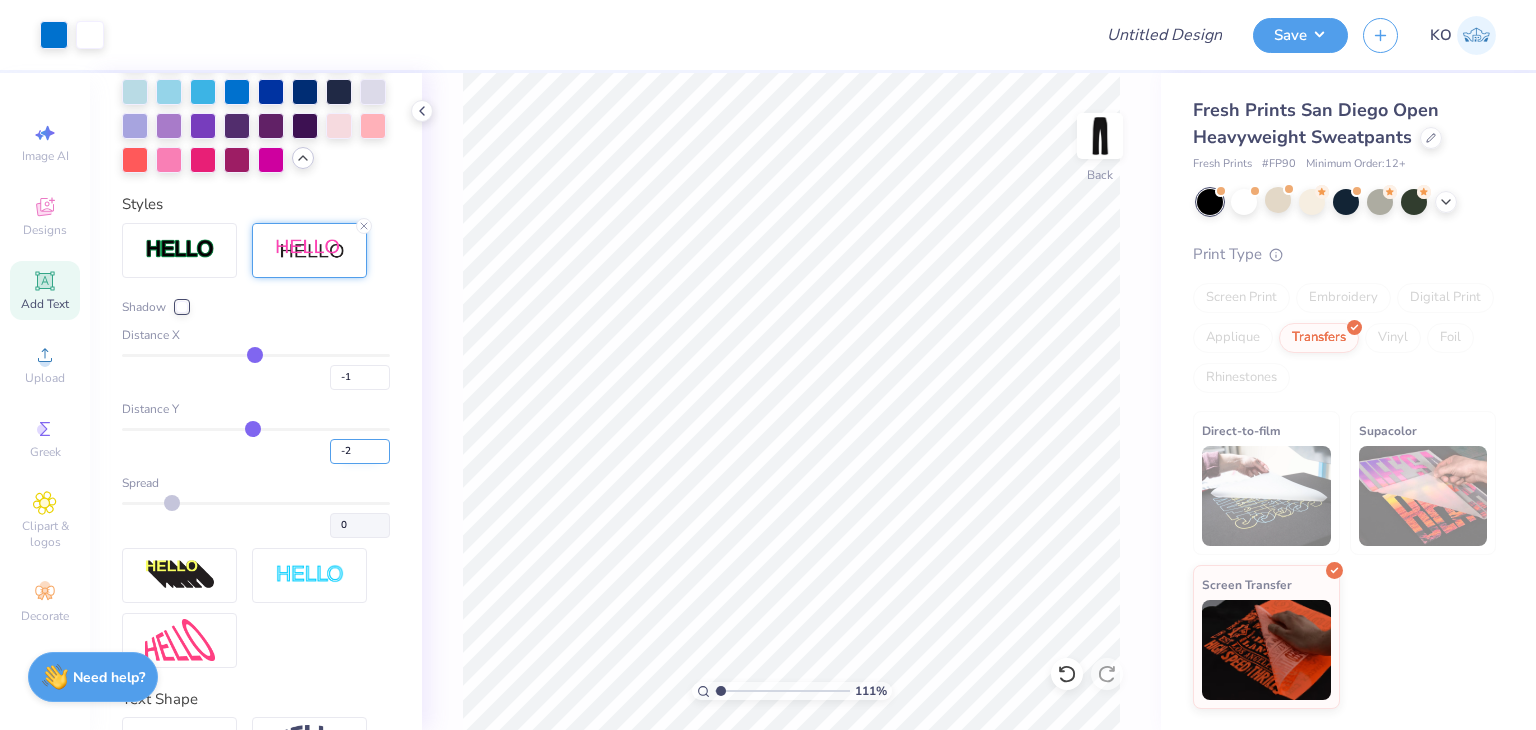 click on "-2" at bounding box center (360, 451) 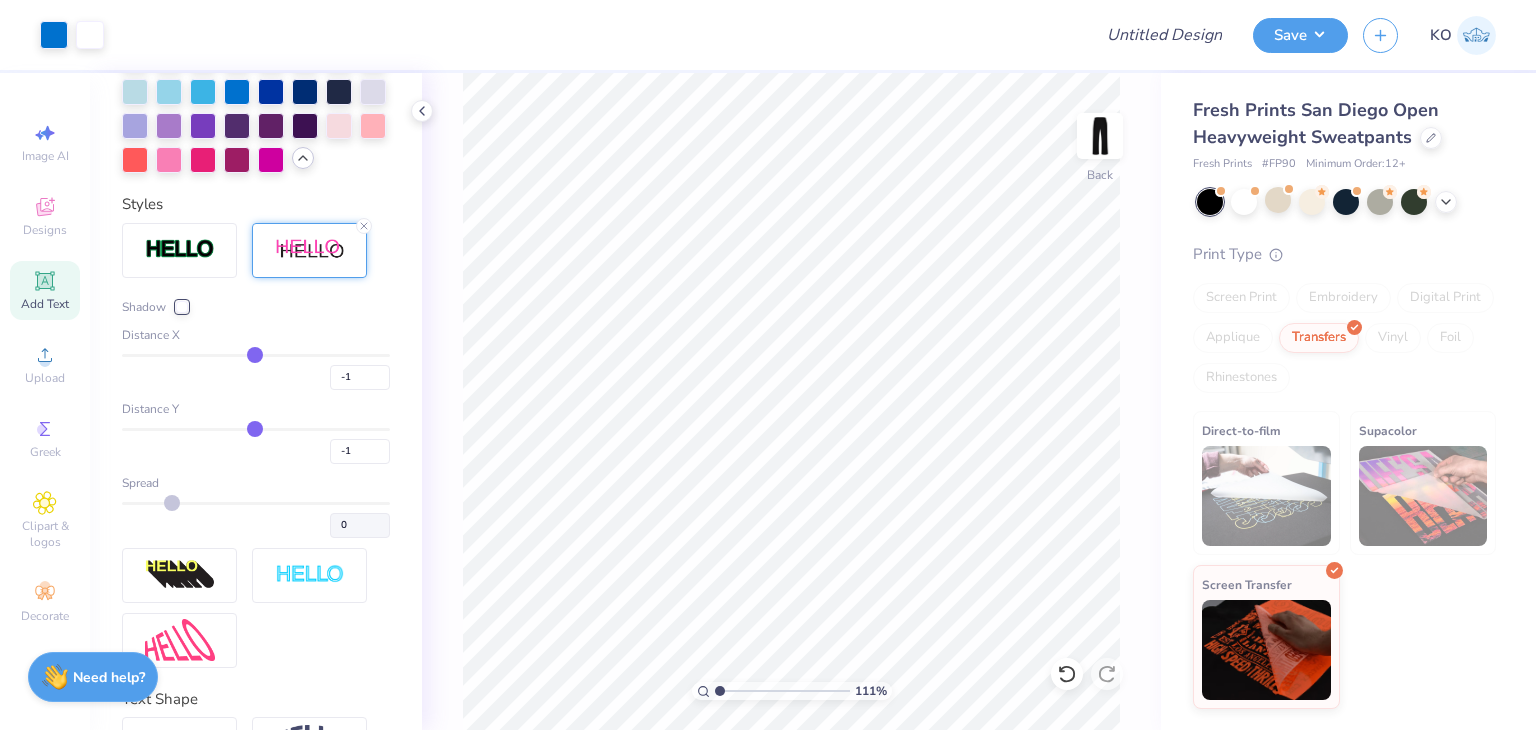 click at bounding box center (782, 691) 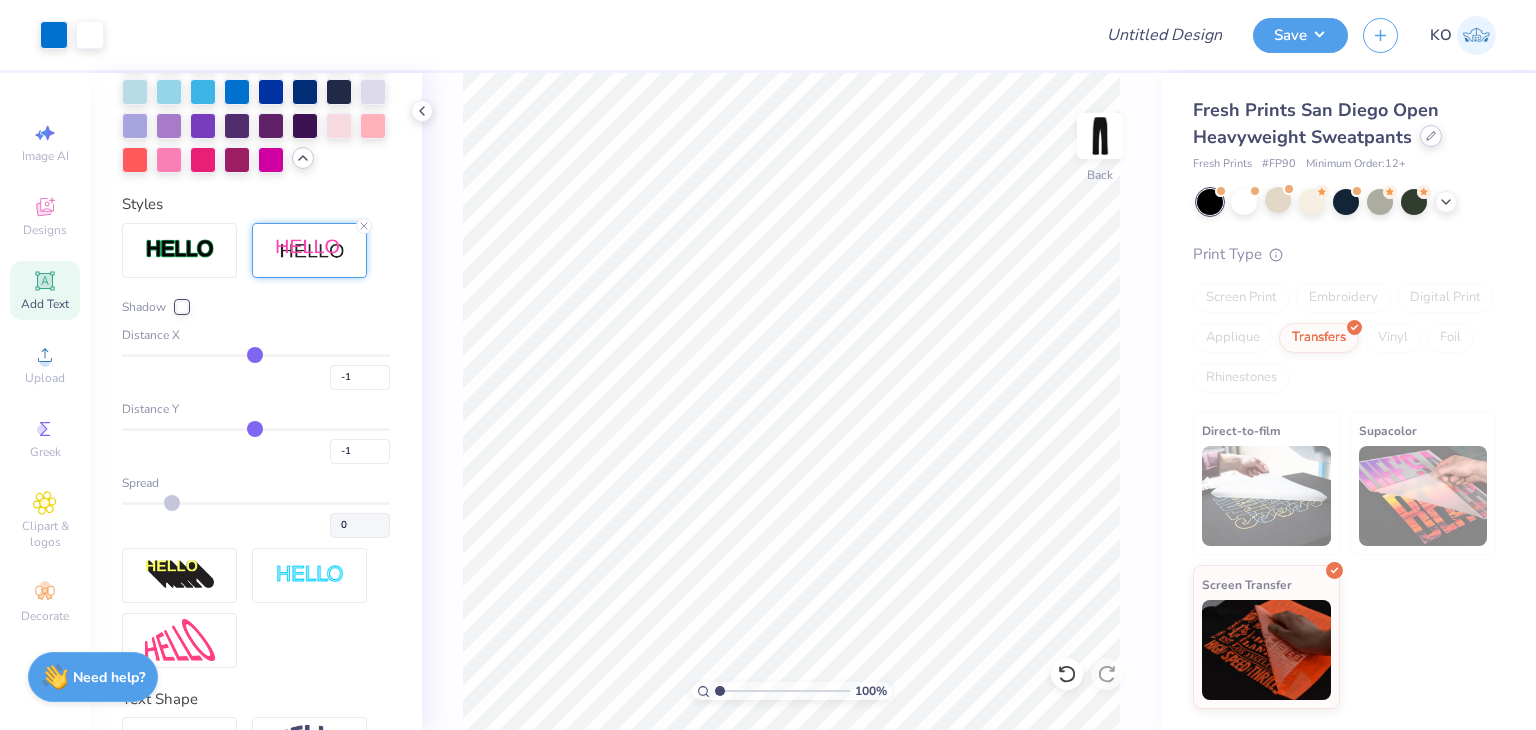 click 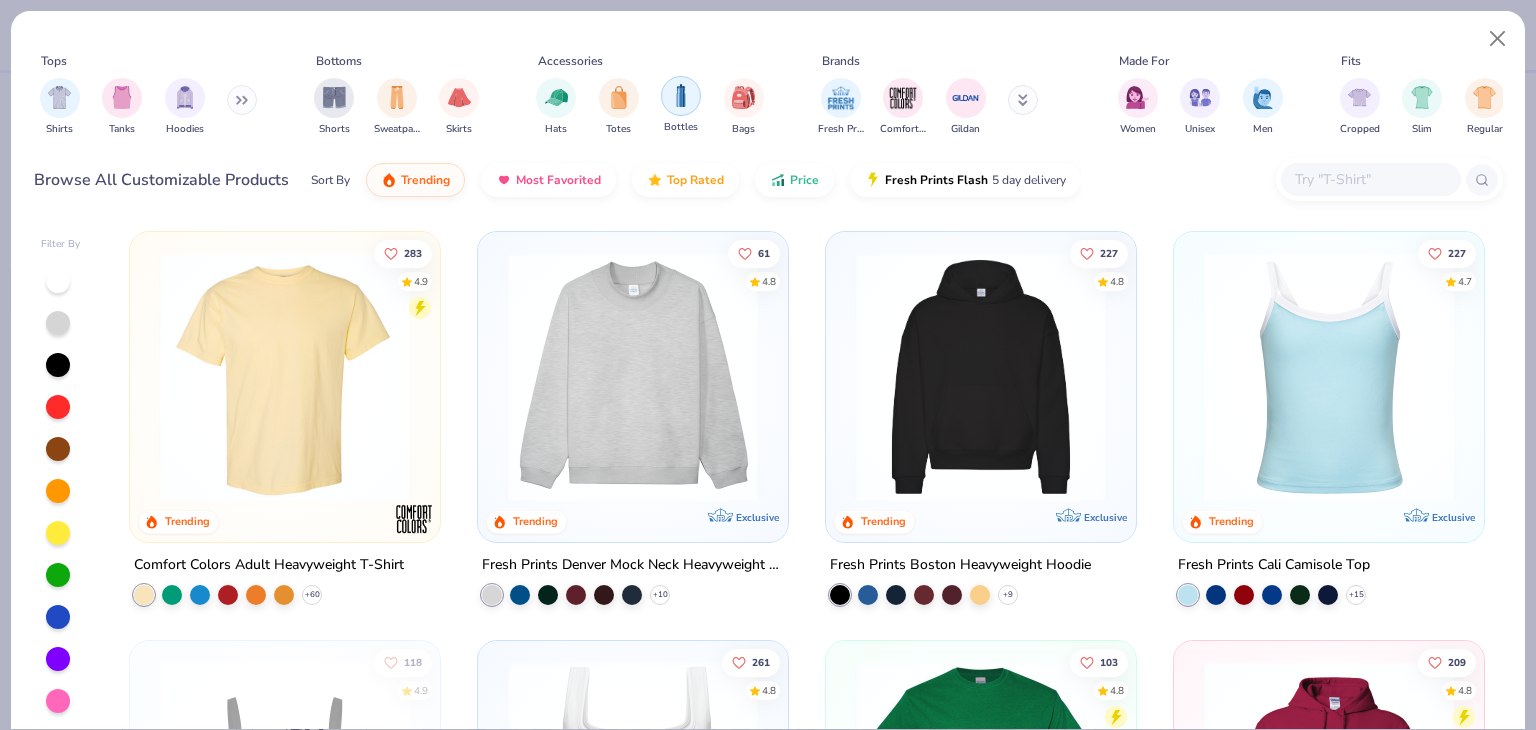 click at bounding box center [681, 95] 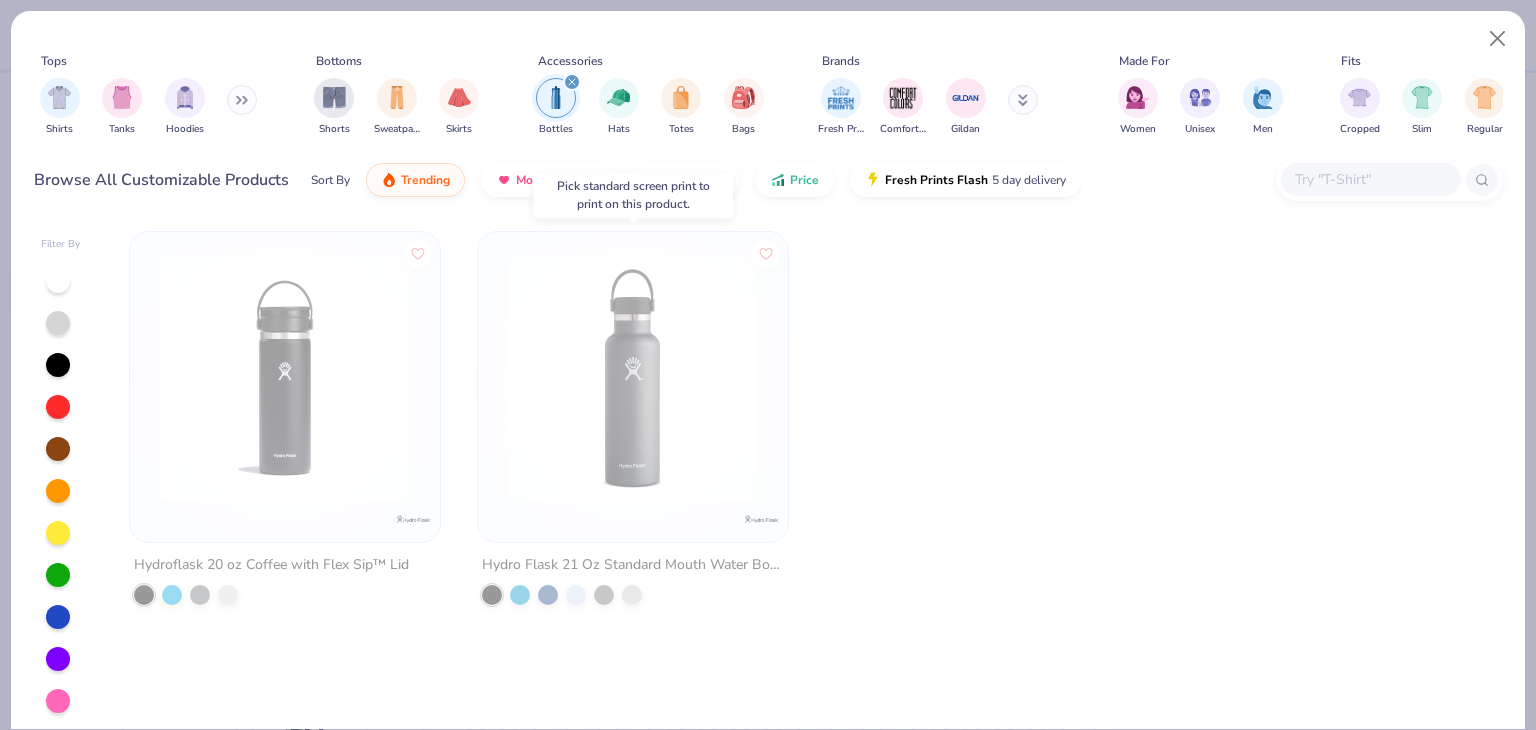 click at bounding box center (633, 377) 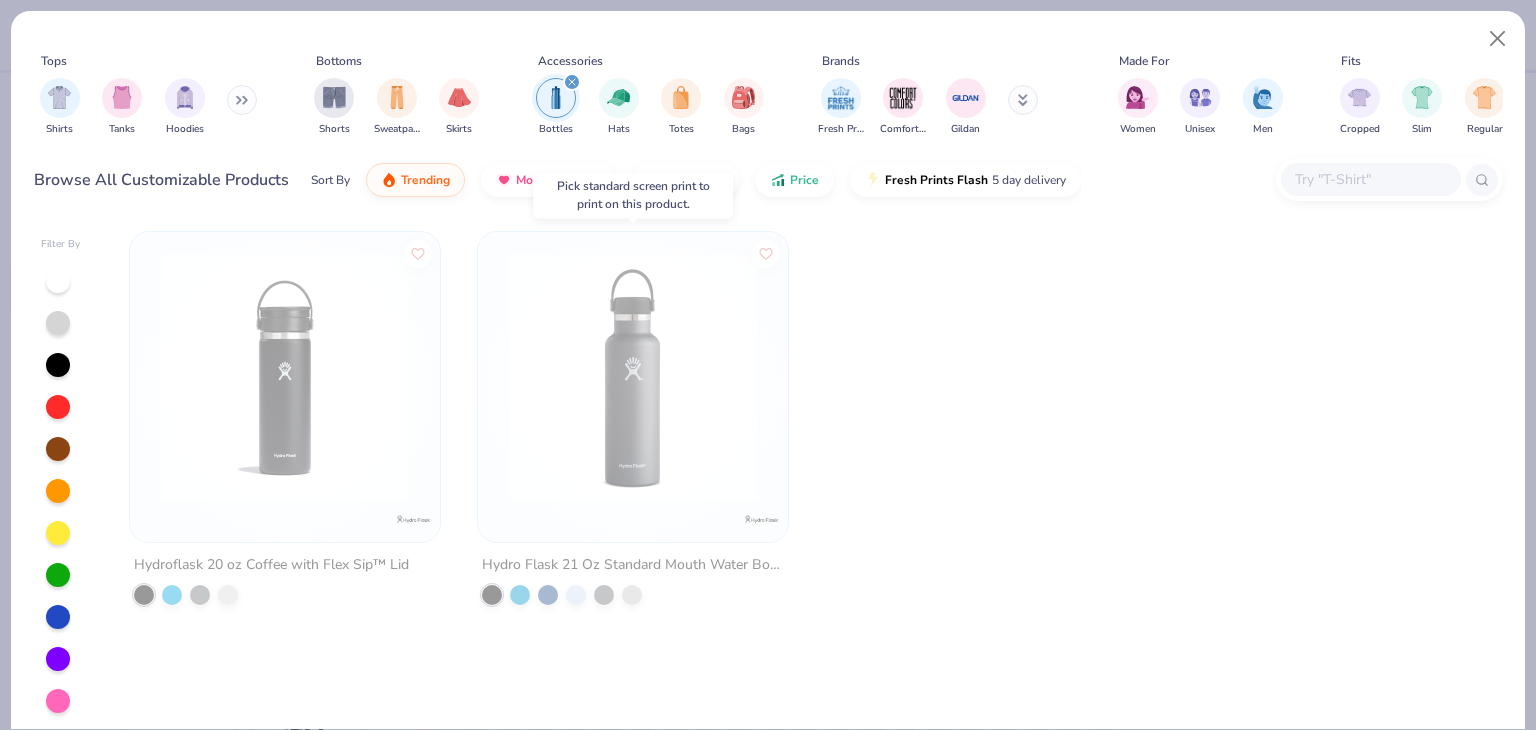 click at bounding box center [633, 377] 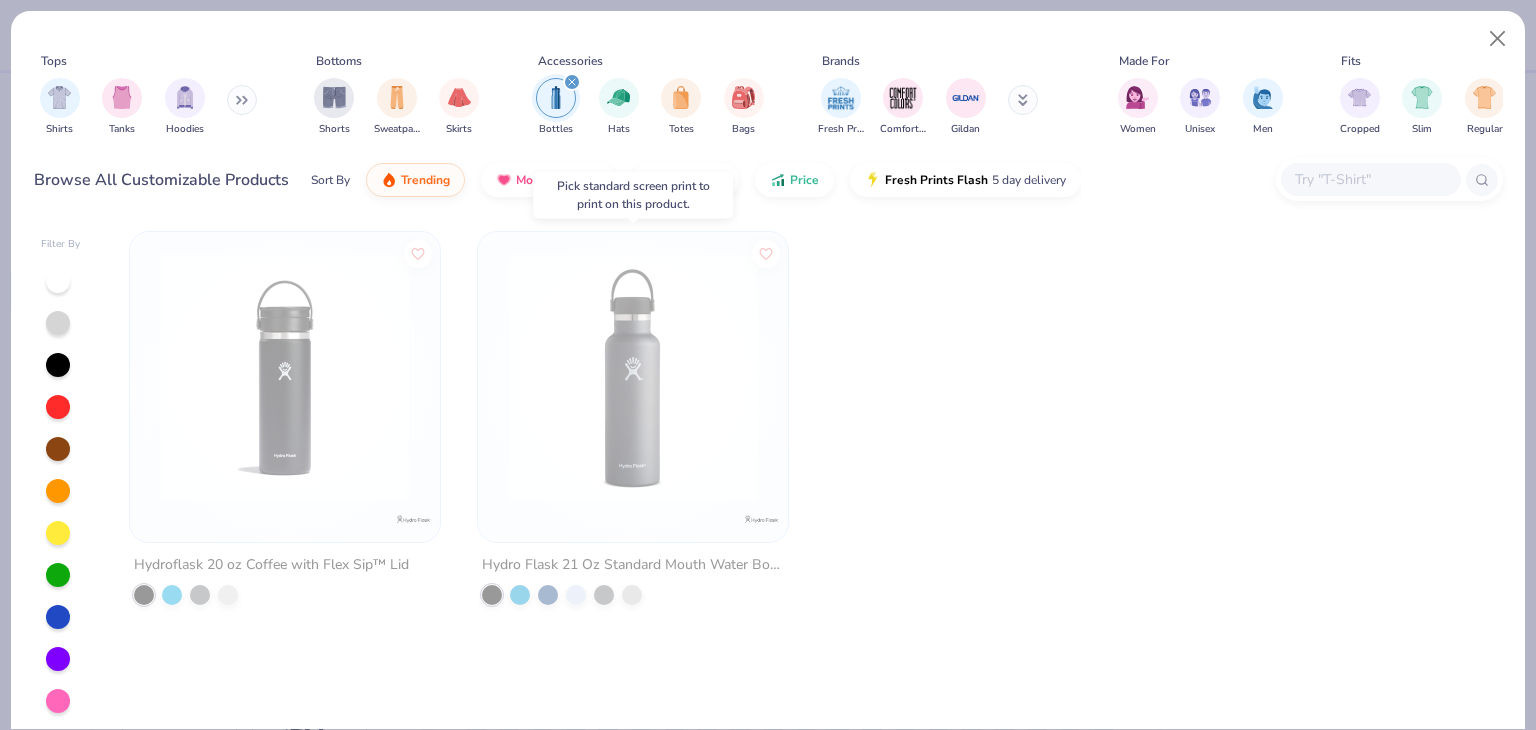click at bounding box center [633, 377] 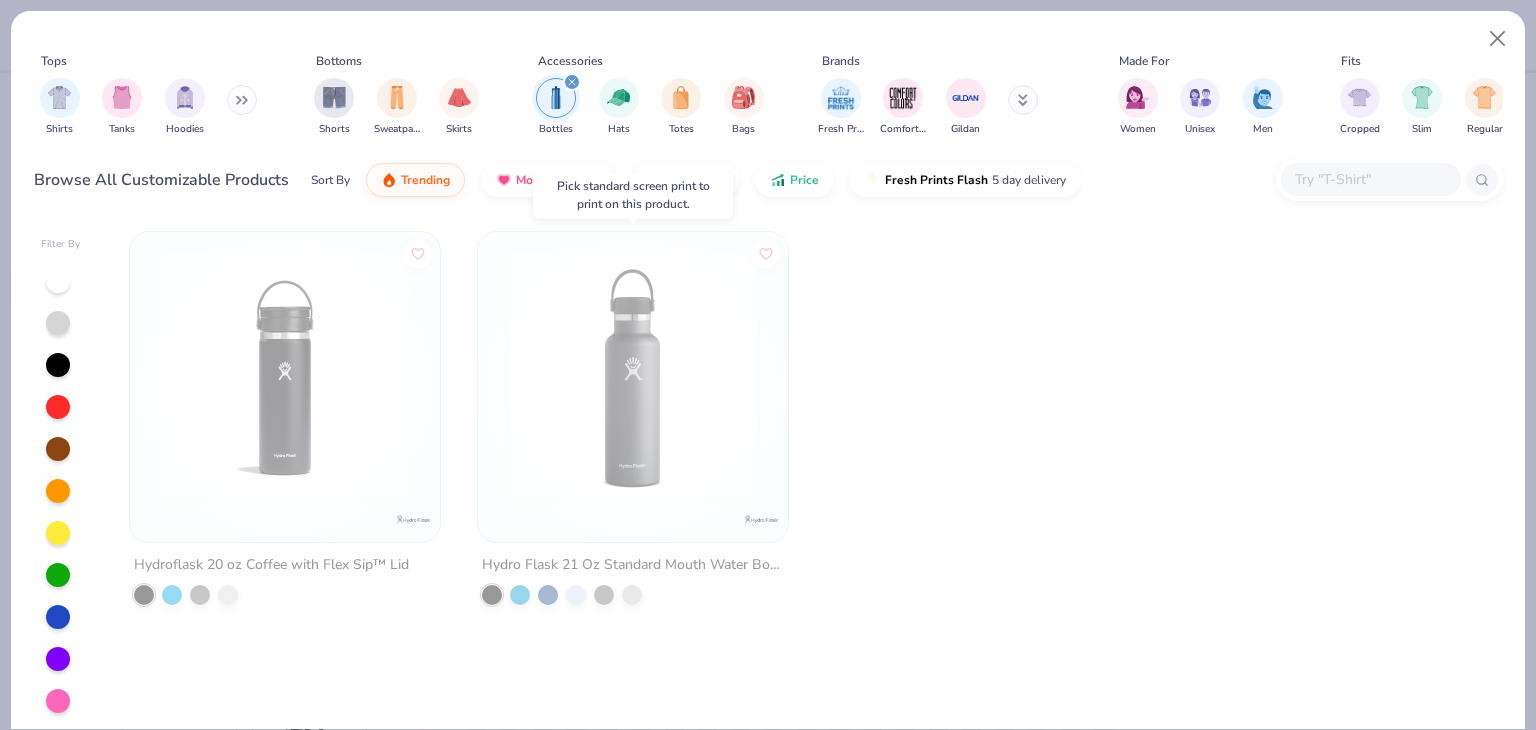click at bounding box center [633, 377] 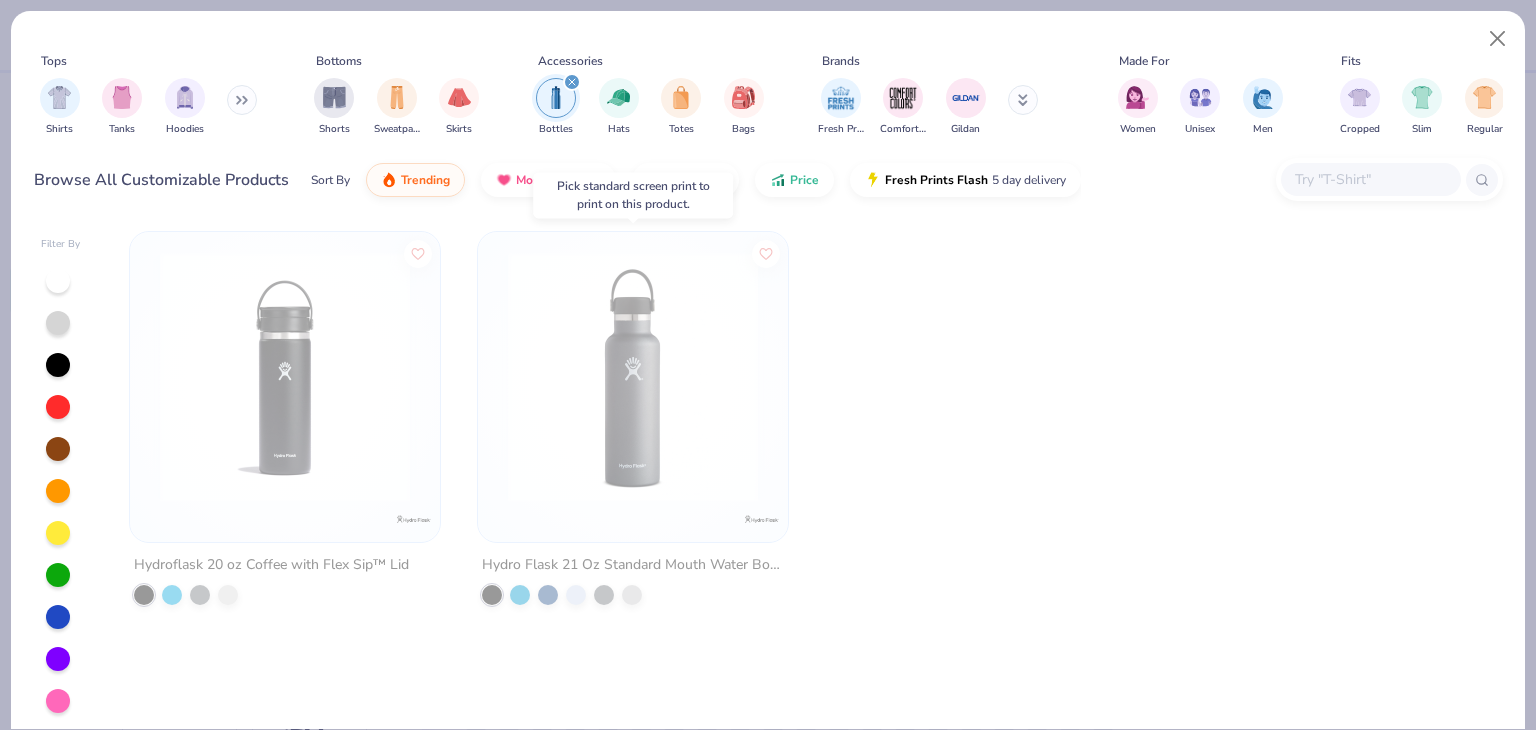 click at bounding box center [633, 377] 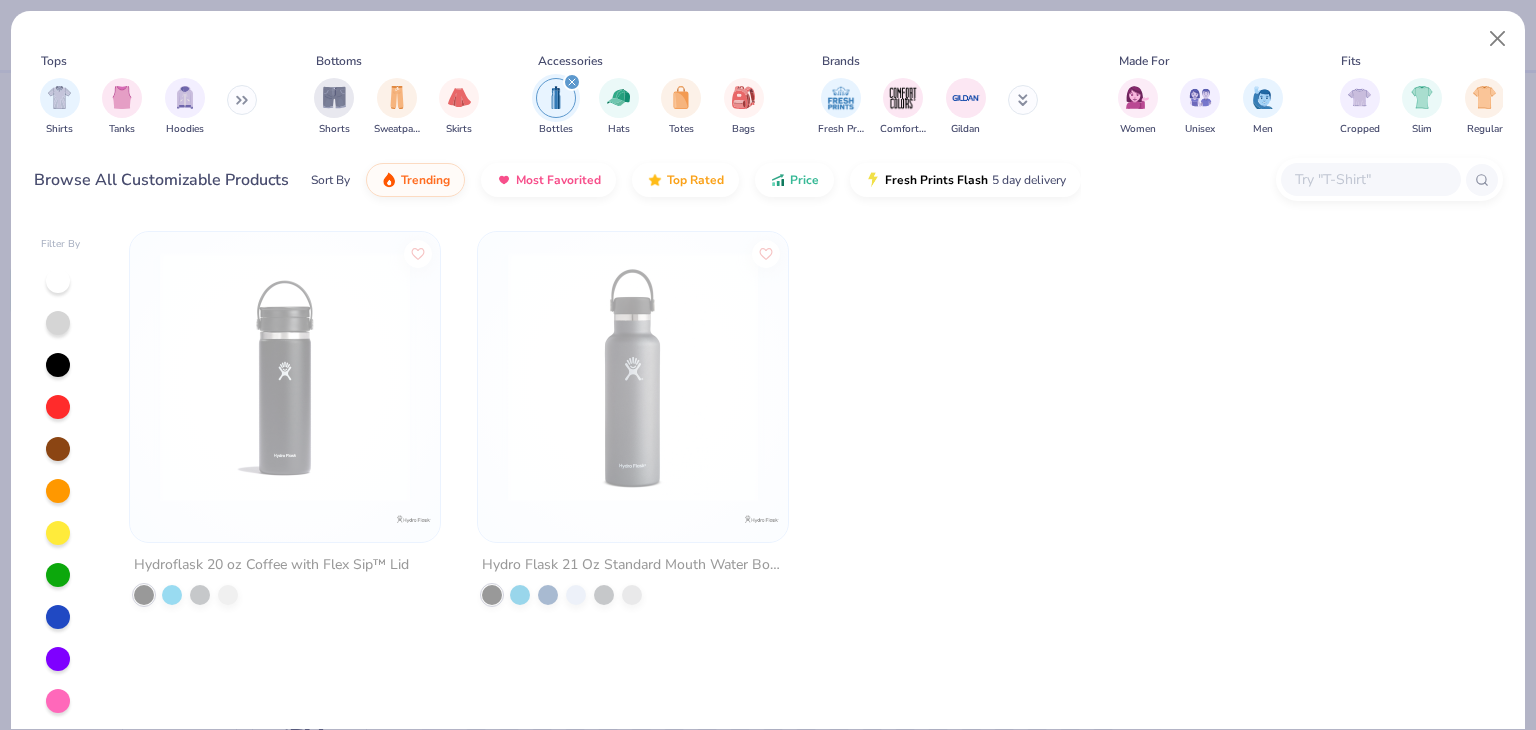 click at bounding box center (633, 377) 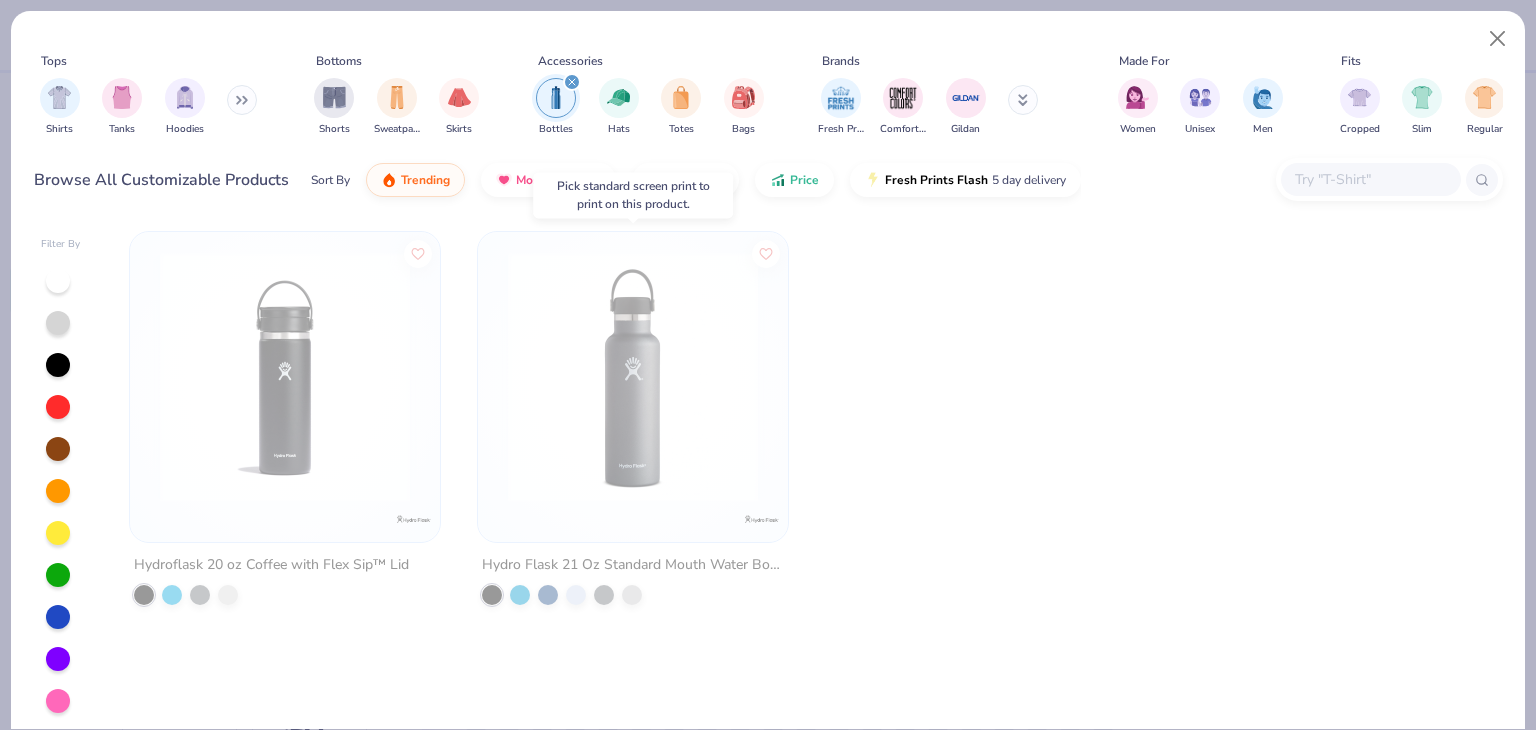 click at bounding box center (633, 377) 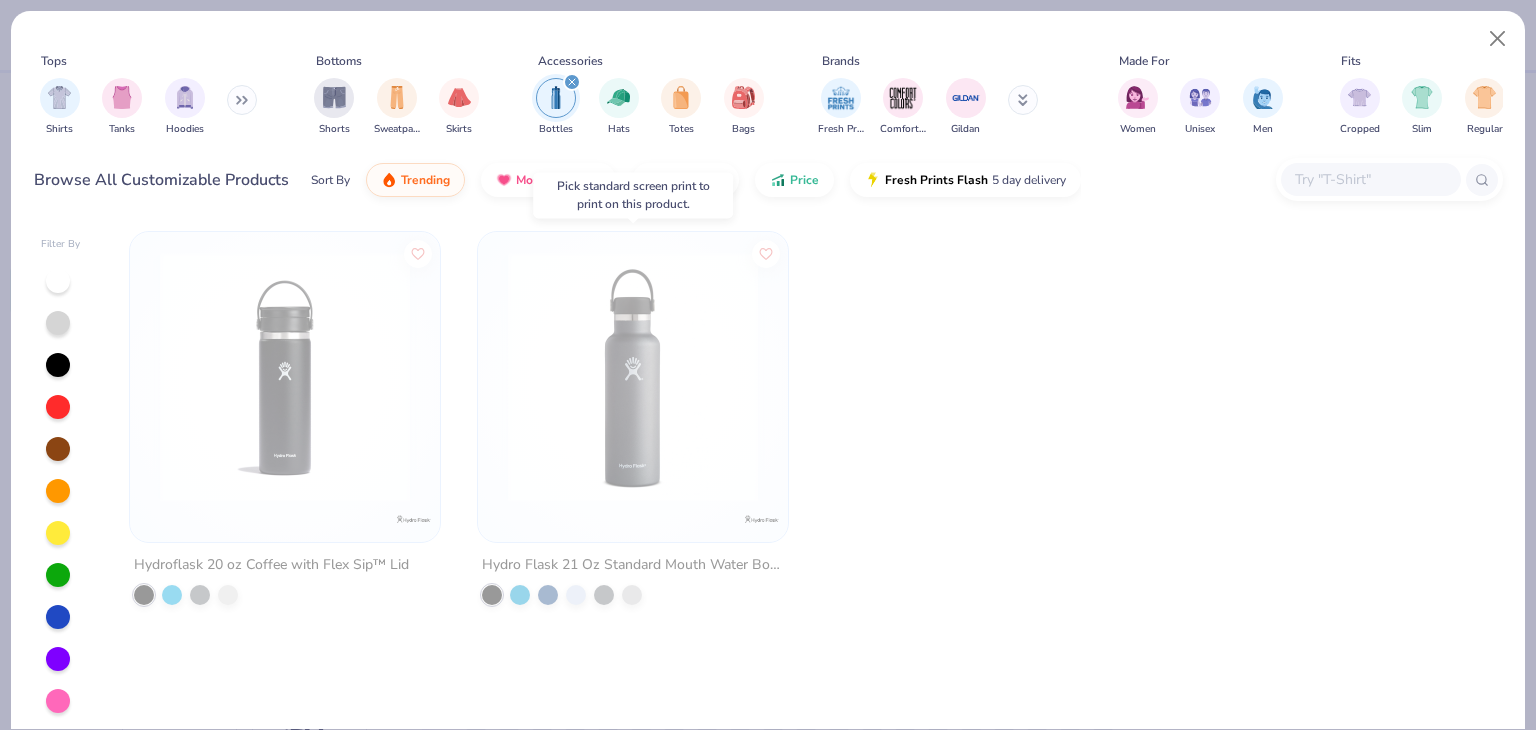 click at bounding box center (633, 377) 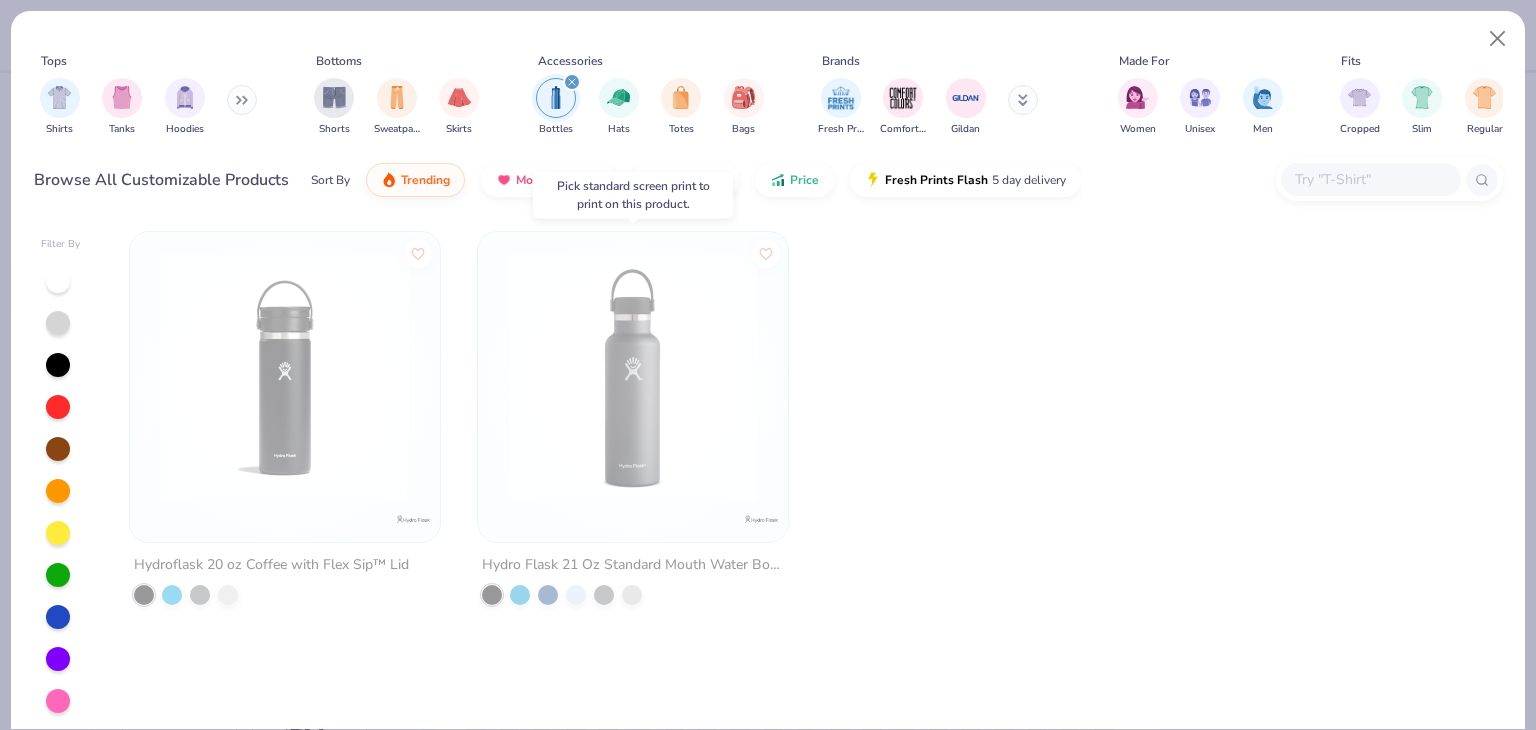 click at bounding box center [633, 377] 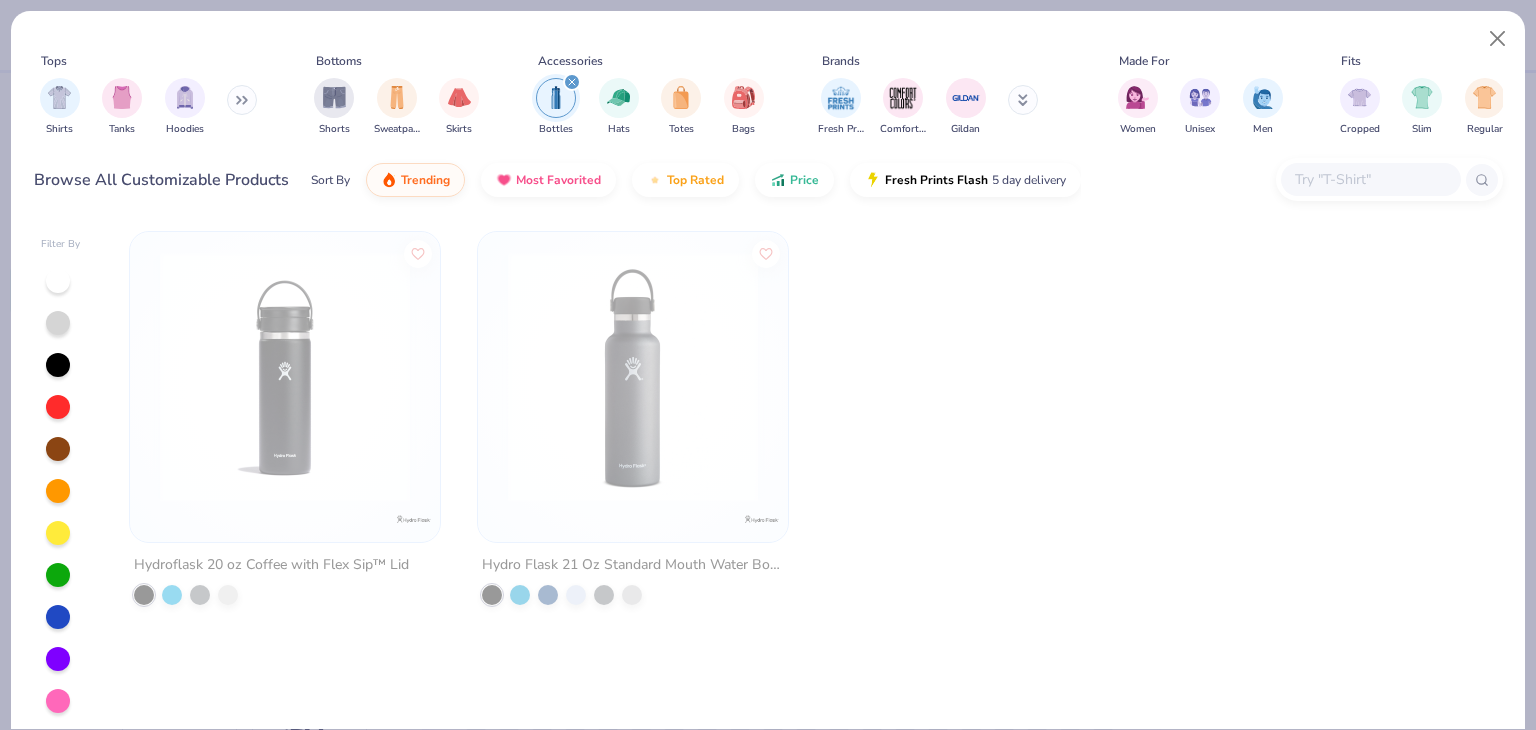 click at bounding box center [981, 435] 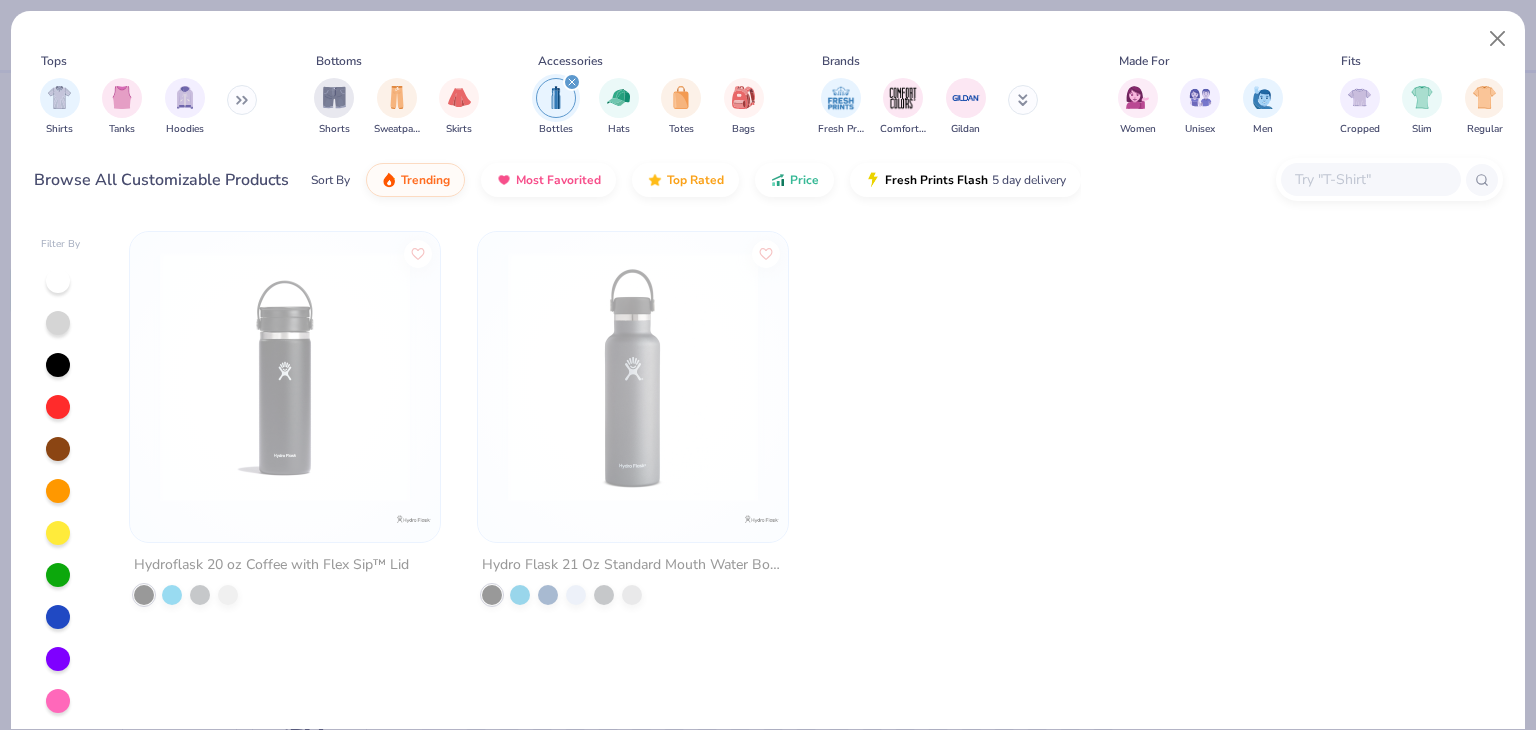 click at bounding box center [633, 377] 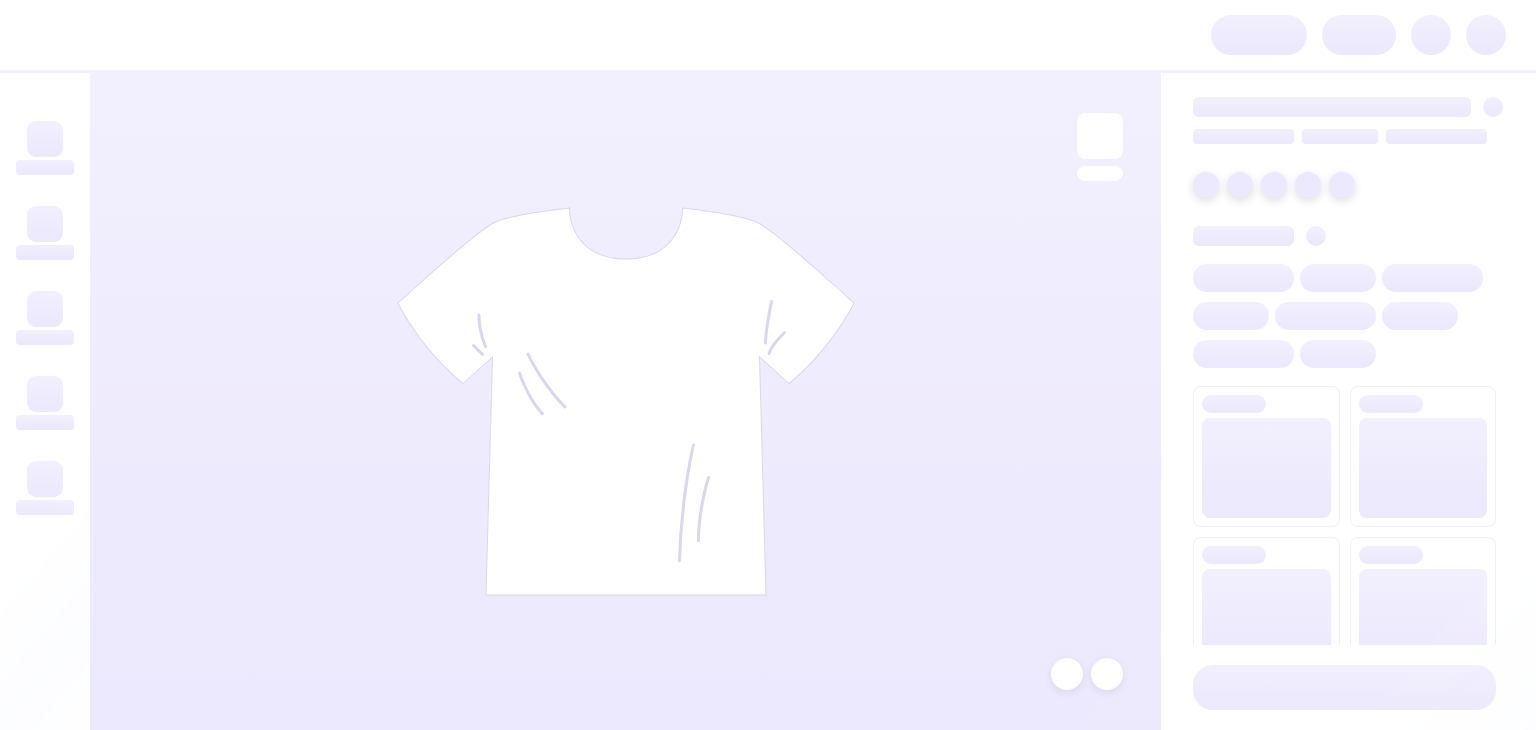 scroll, scrollTop: 0, scrollLeft: 0, axis: both 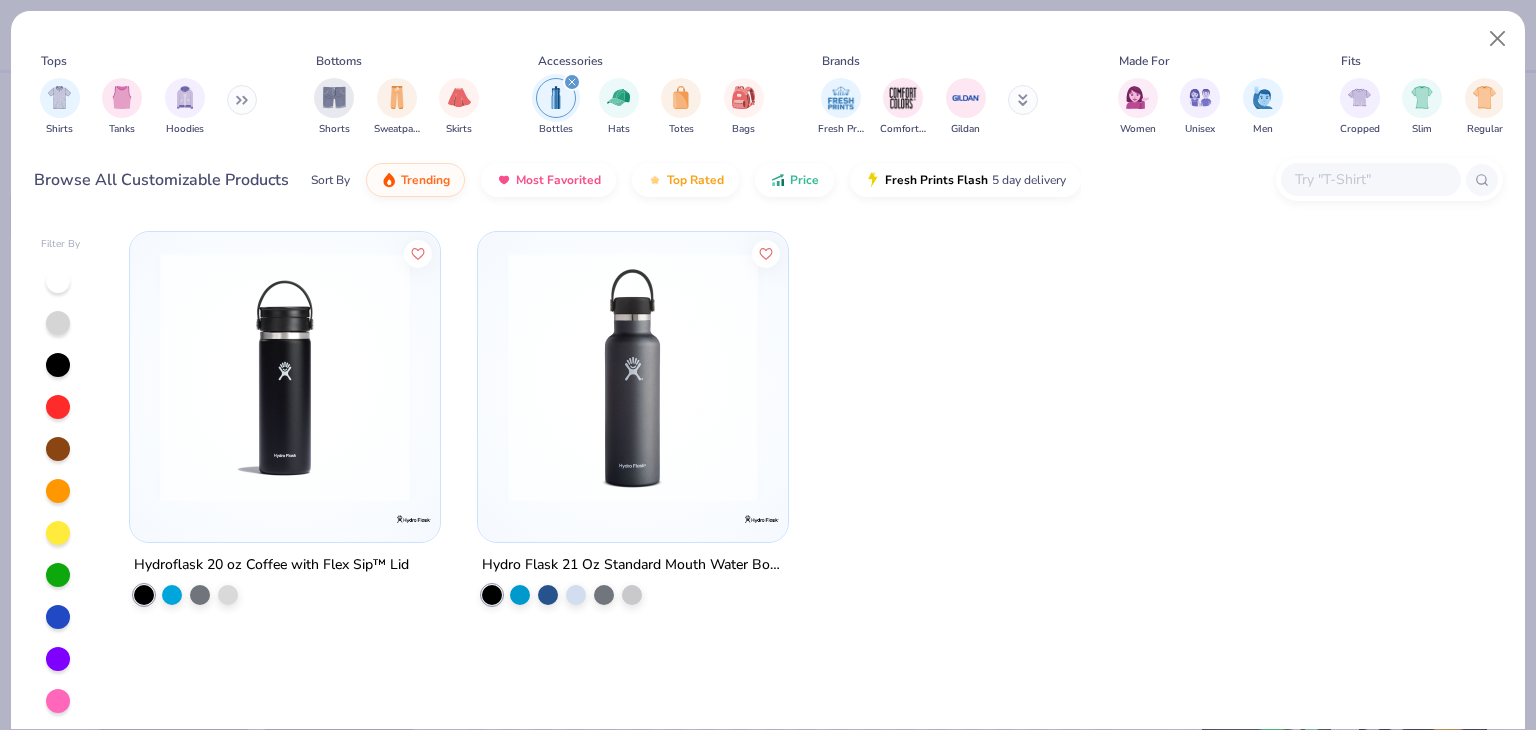 click at bounding box center (633, 377) 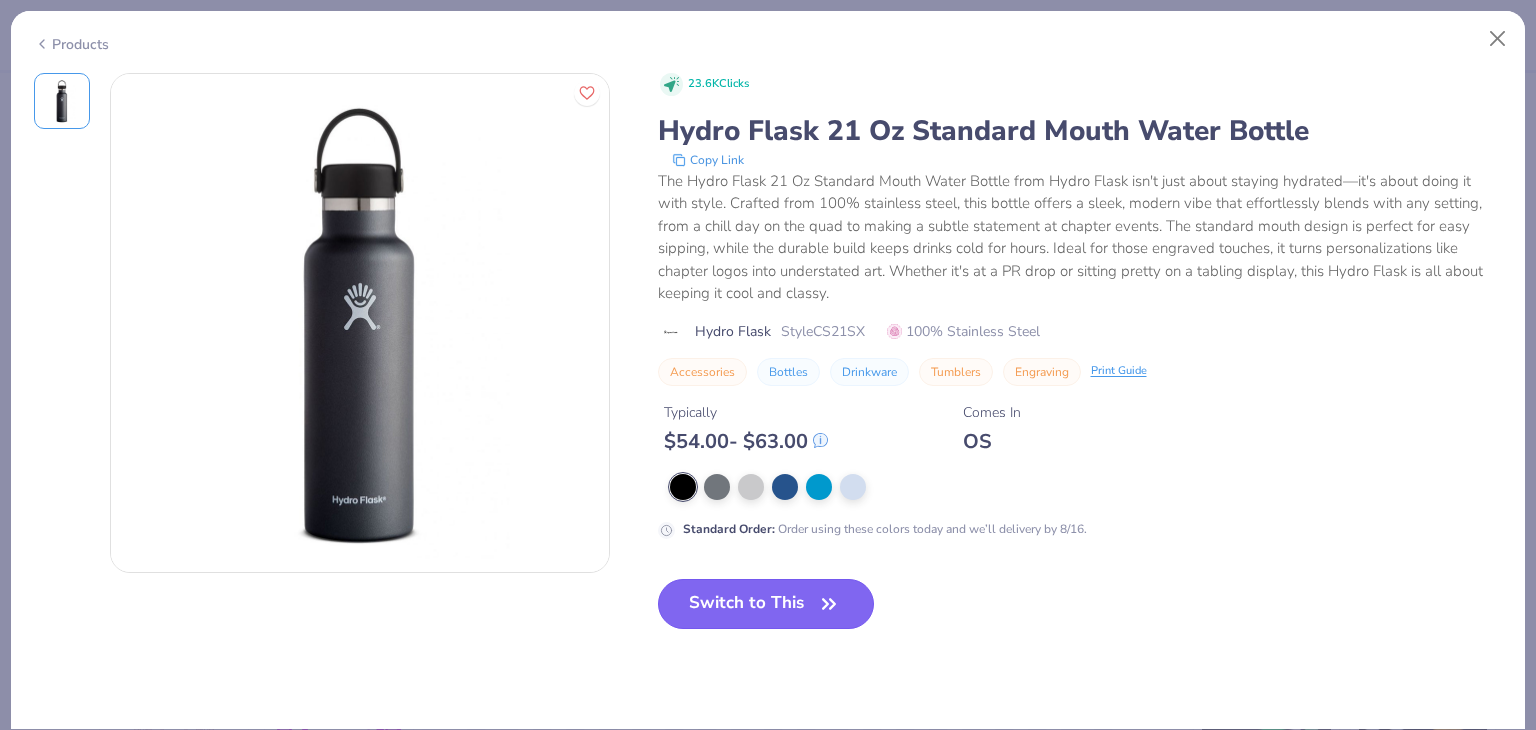 click on "Switch to This" at bounding box center (766, 604) 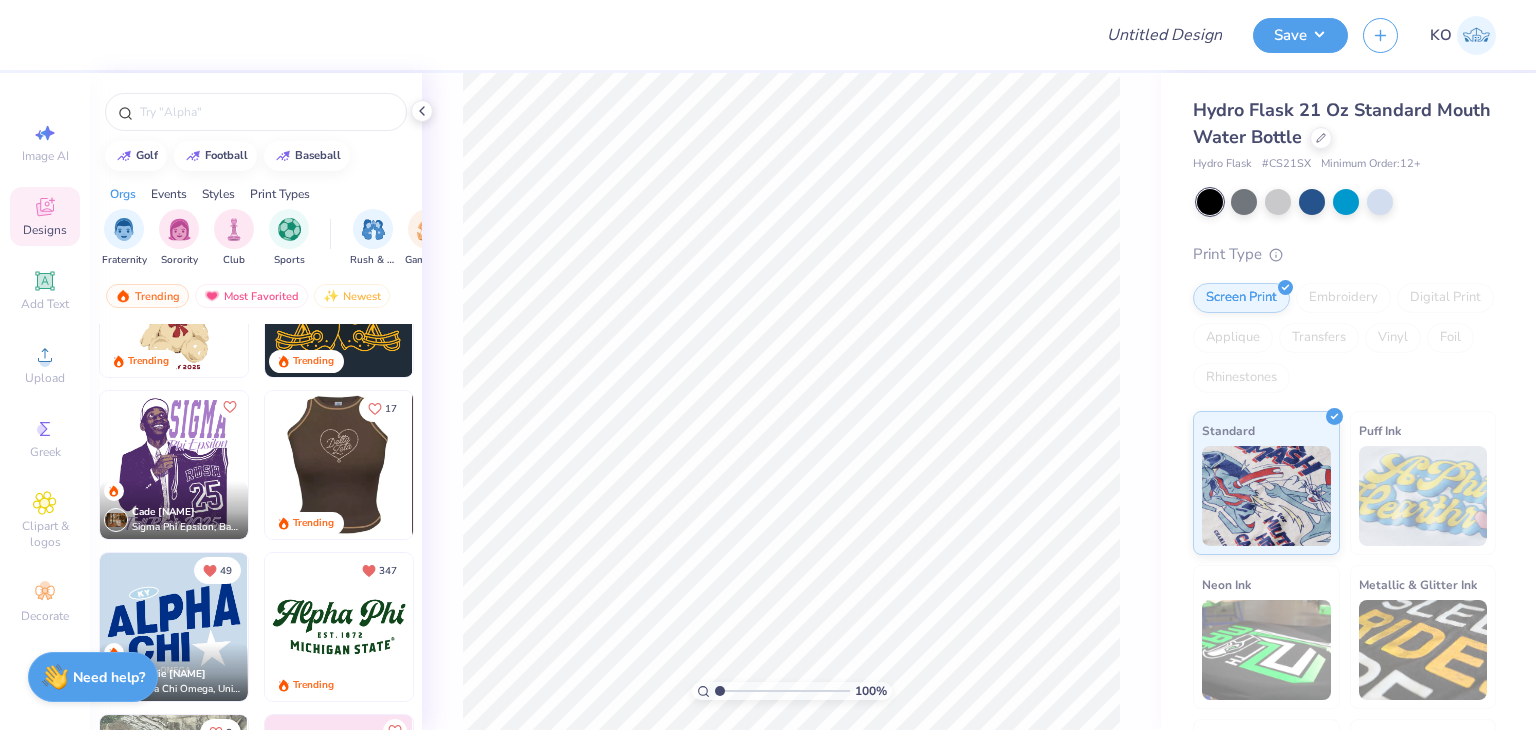 scroll, scrollTop: 1079, scrollLeft: 0, axis: vertical 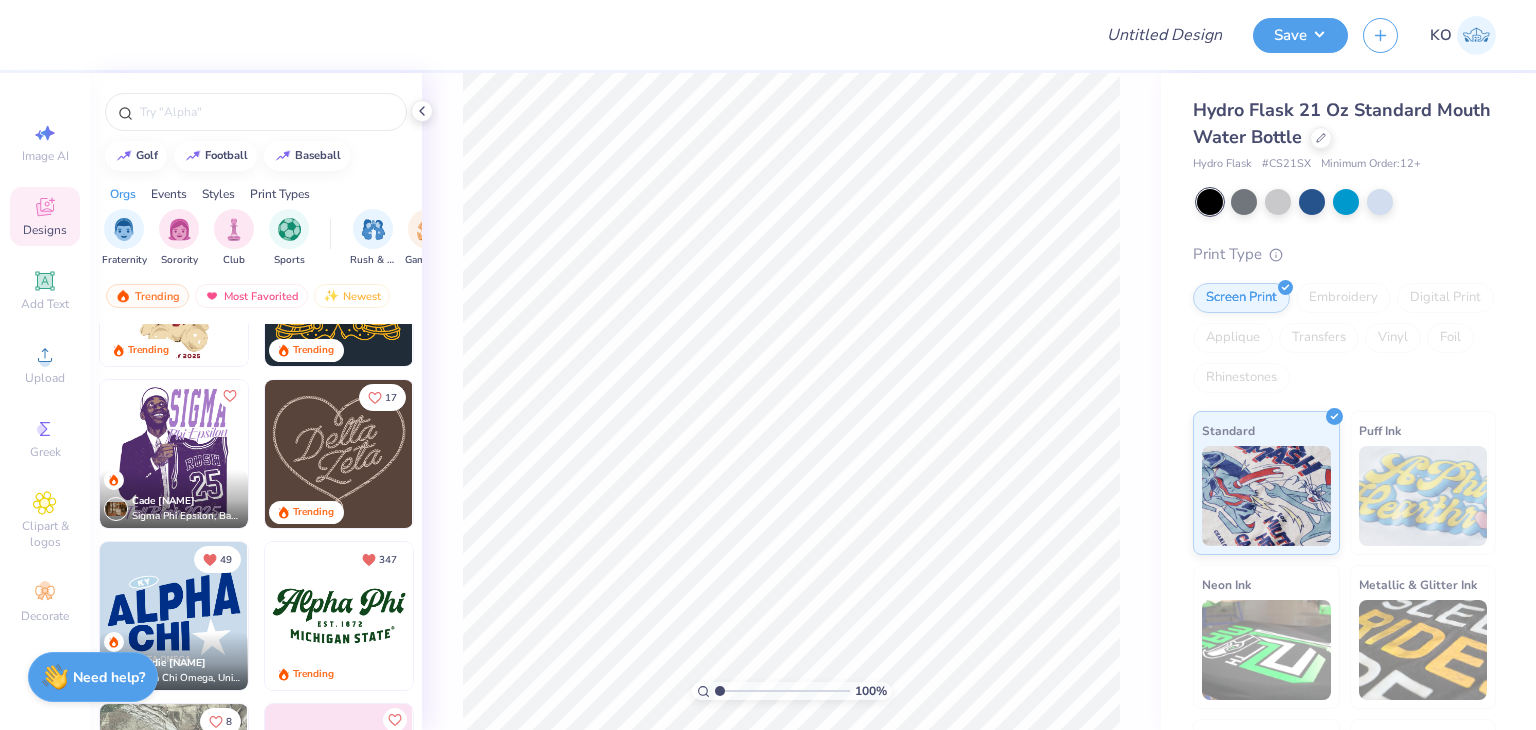 click at bounding box center (339, 616) 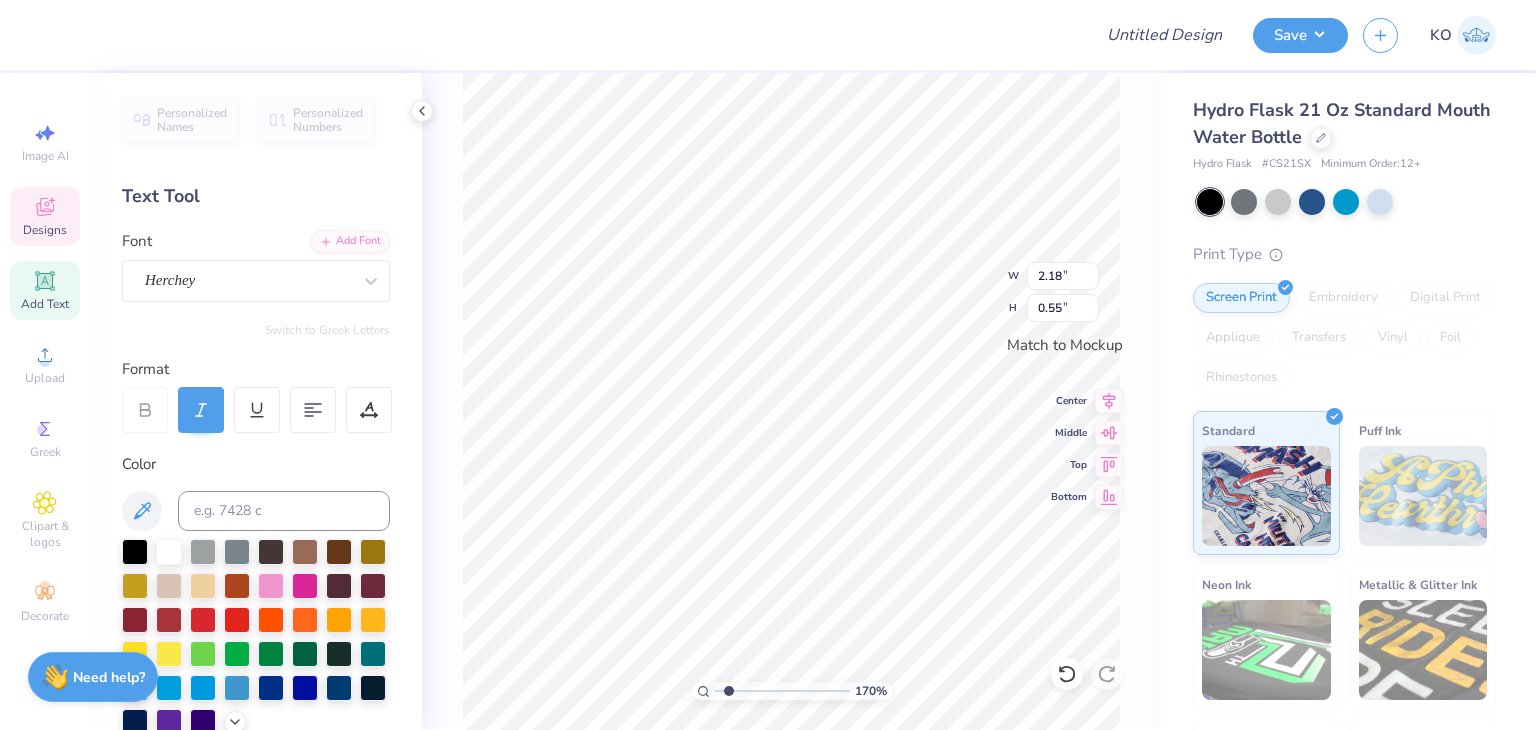 scroll, scrollTop: 16, scrollLeft: 4, axis: both 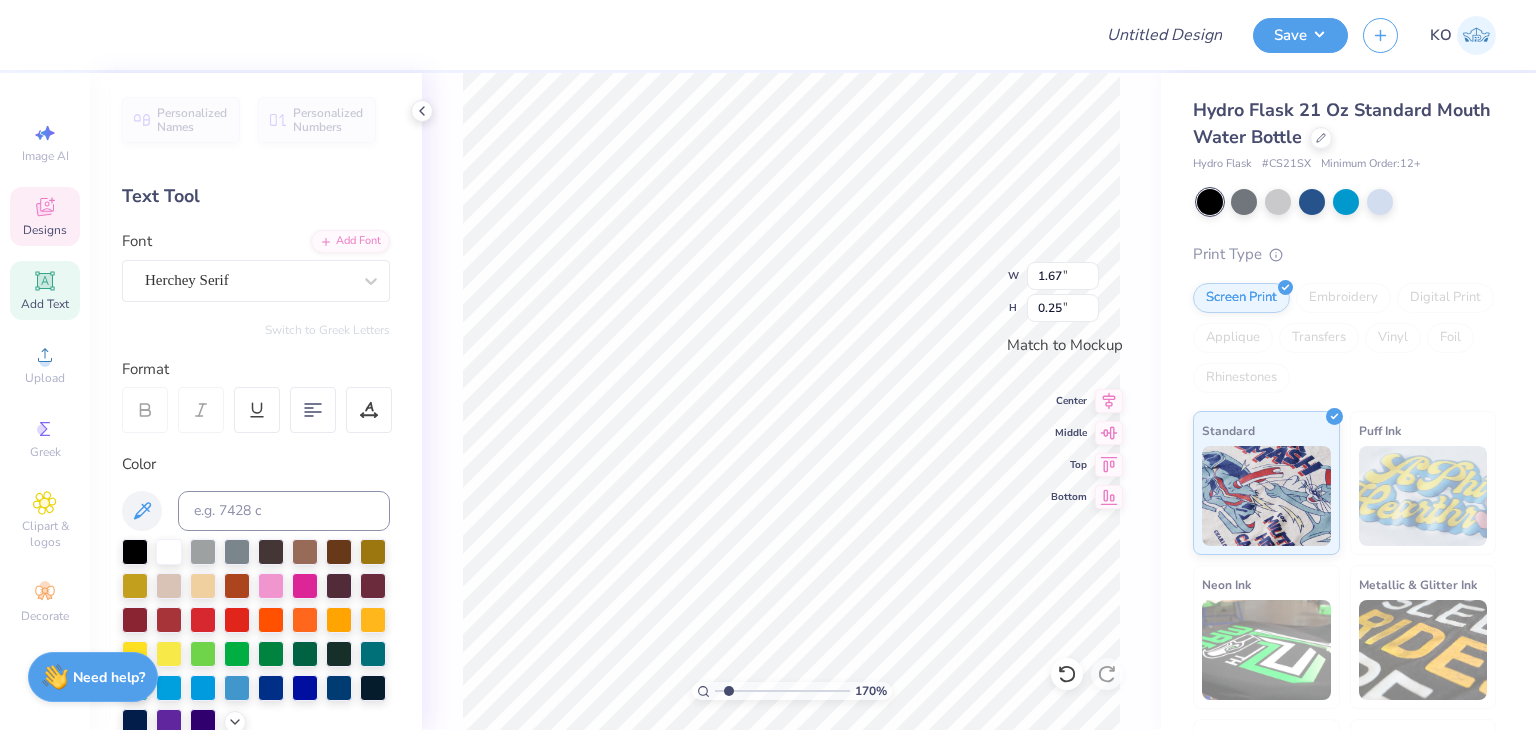 type on "1.69564380038132" 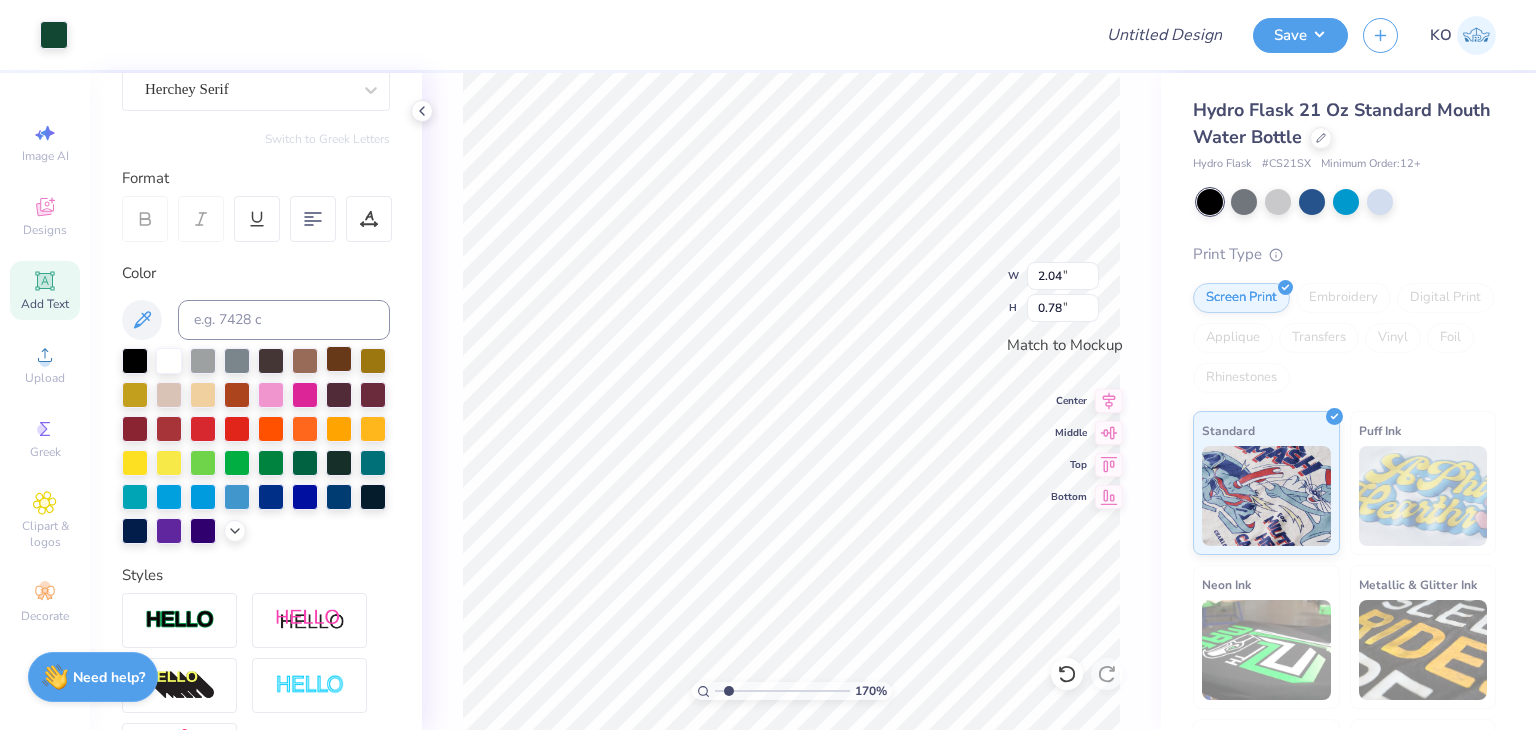 scroll, scrollTop: 192, scrollLeft: 0, axis: vertical 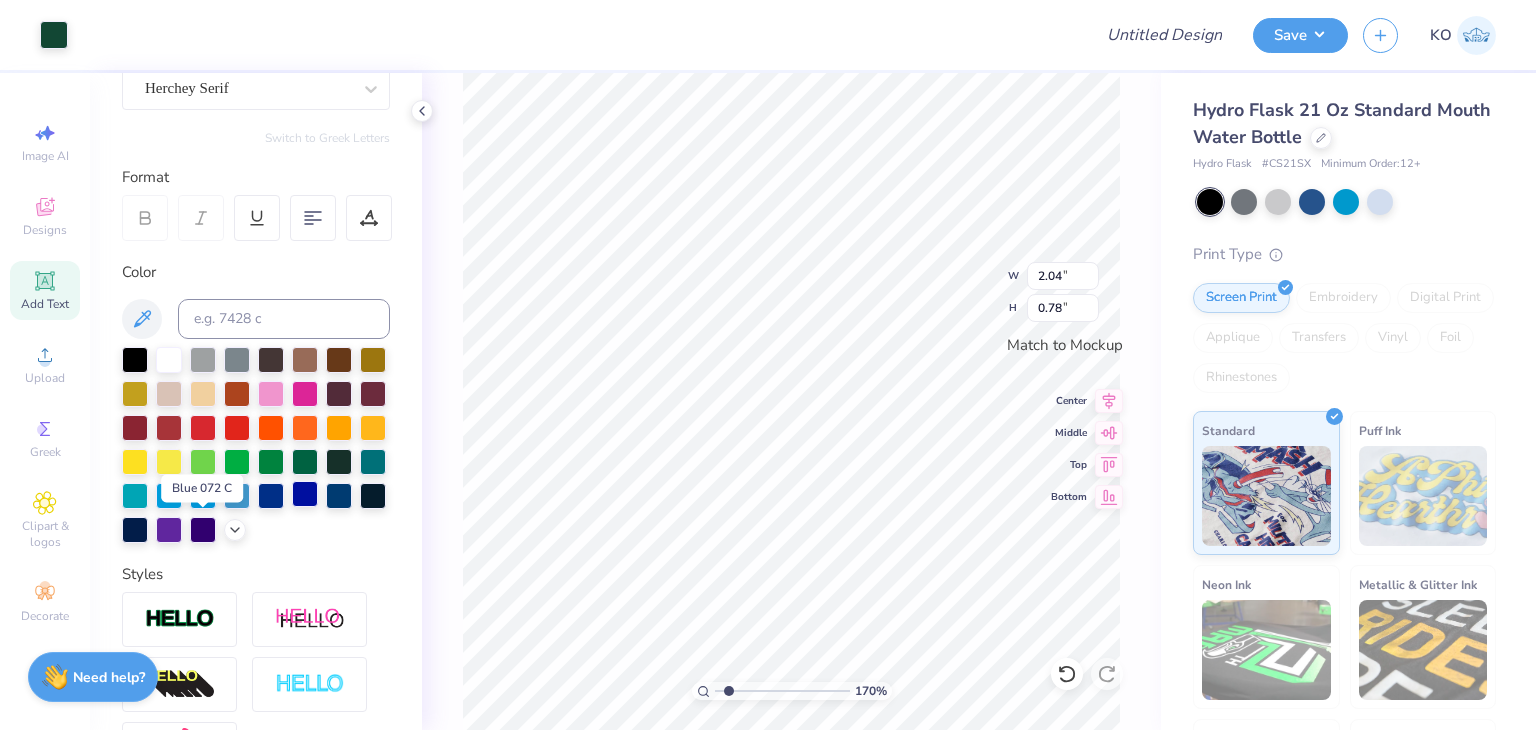 click at bounding box center (305, 494) 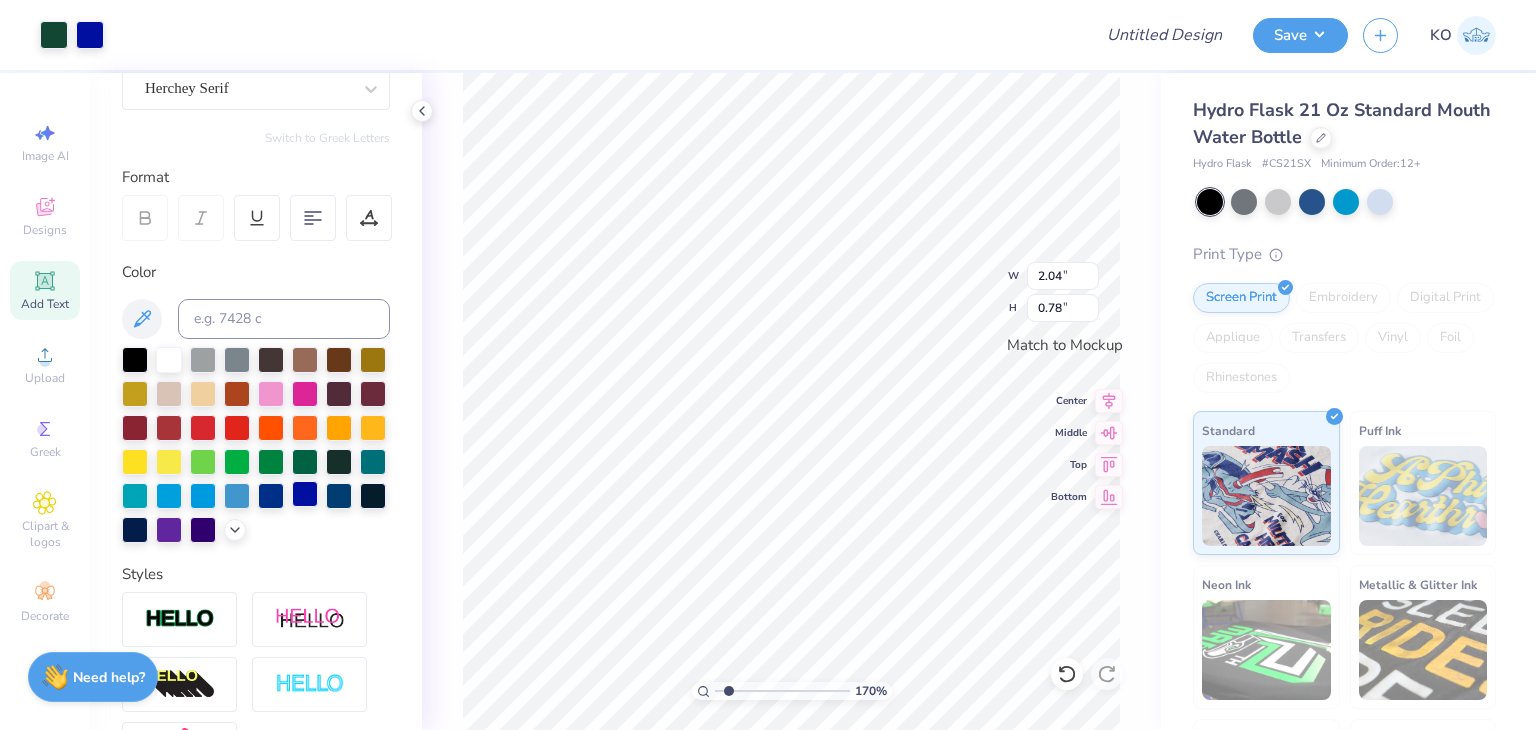 click at bounding box center (305, 494) 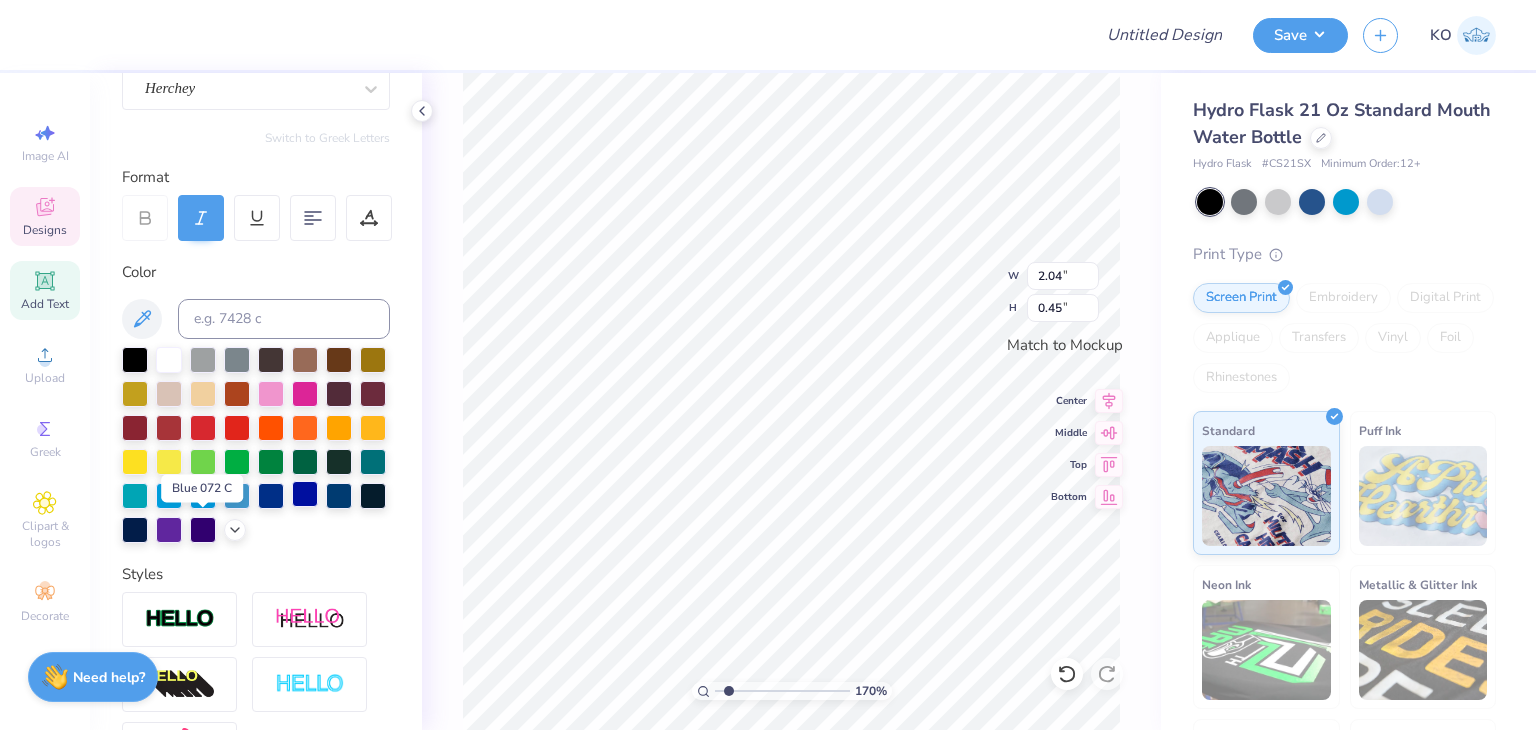 click at bounding box center [305, 494] 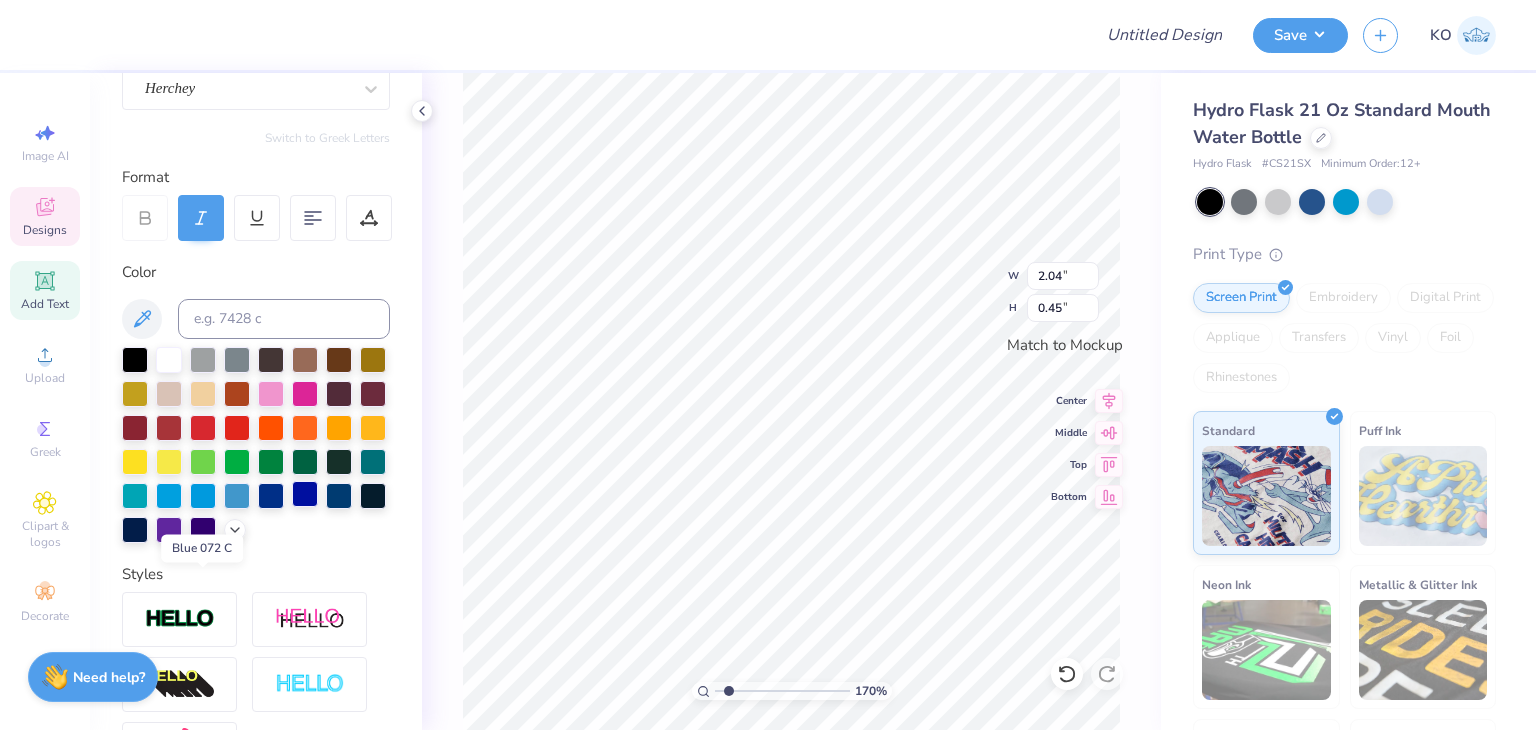 scroll, scrollTop: 227, scrollLeft: 0, axis: vertical 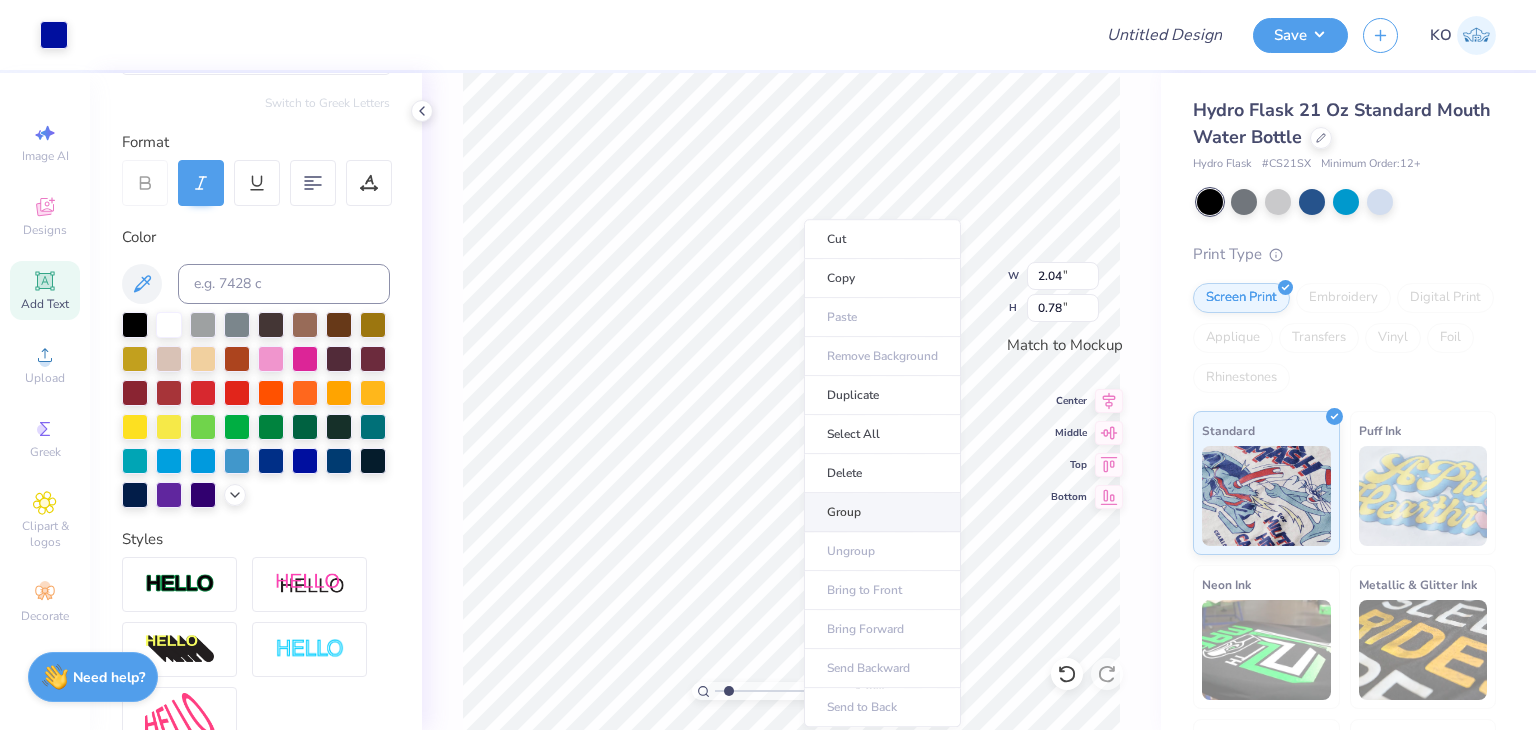click on "Group" at bounding box center [882, 512] 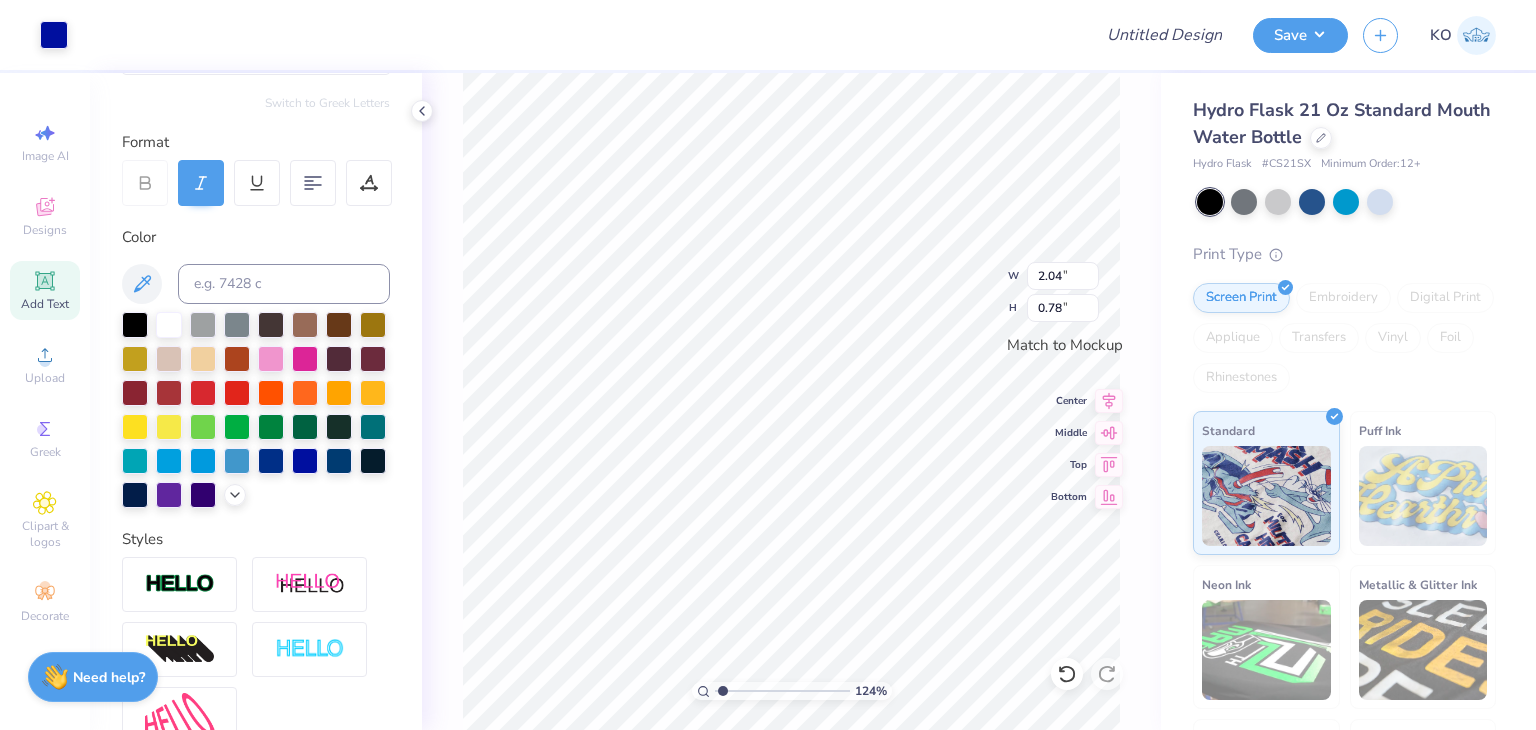 type on "1.24259188041396" 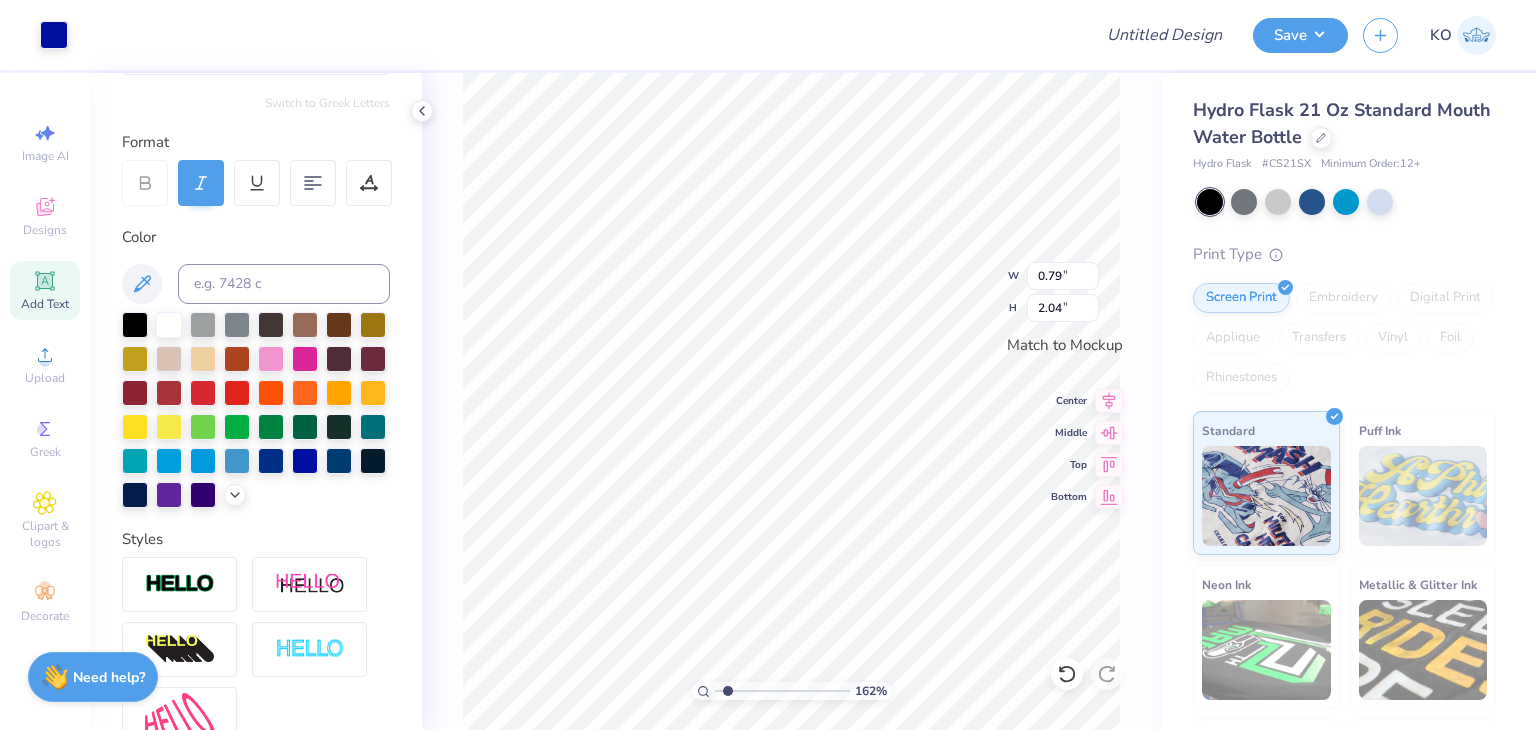 type on "1.61974239971049" 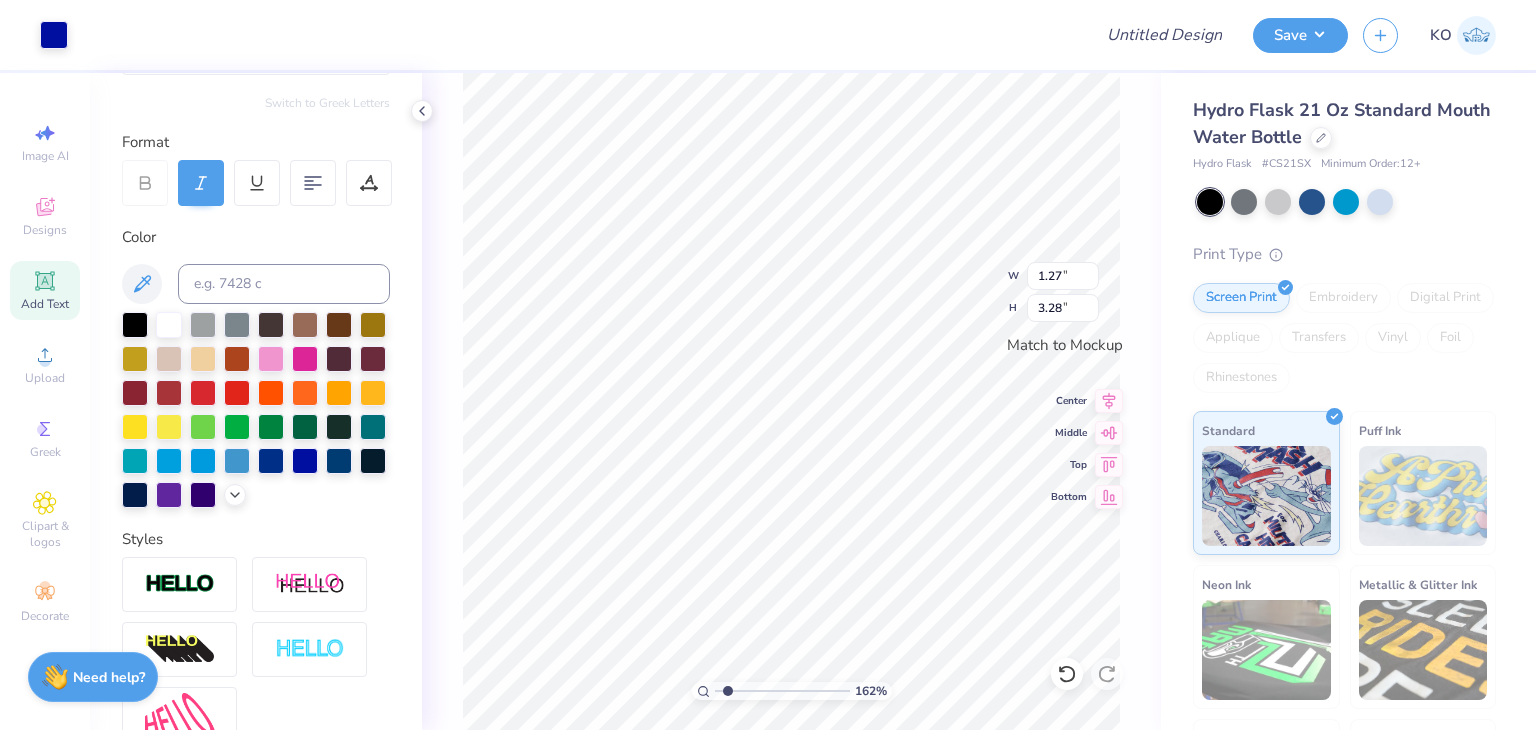 type on "1.61974239971049" 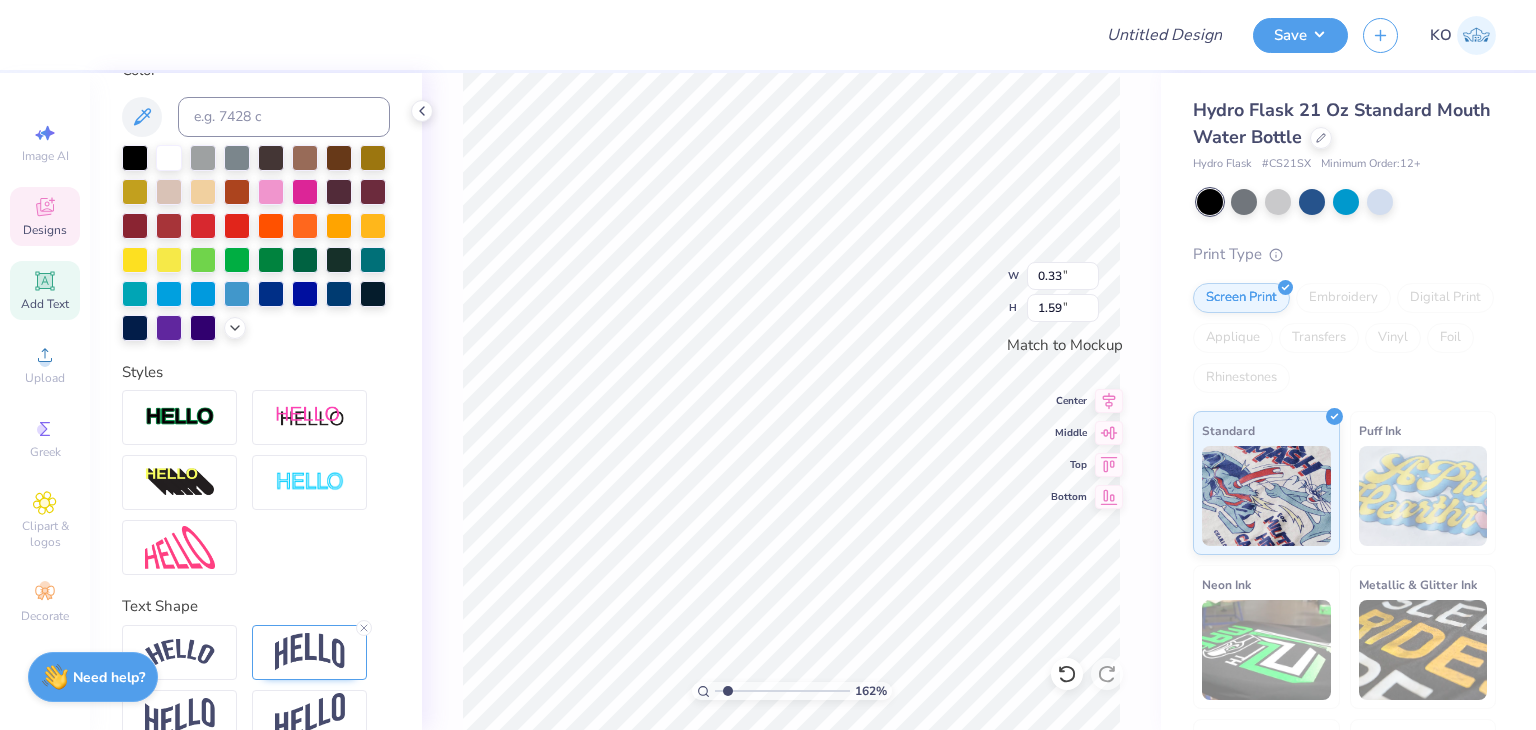 scroll, scrollTop: 465, scrollLeft: 0, axis: vertical 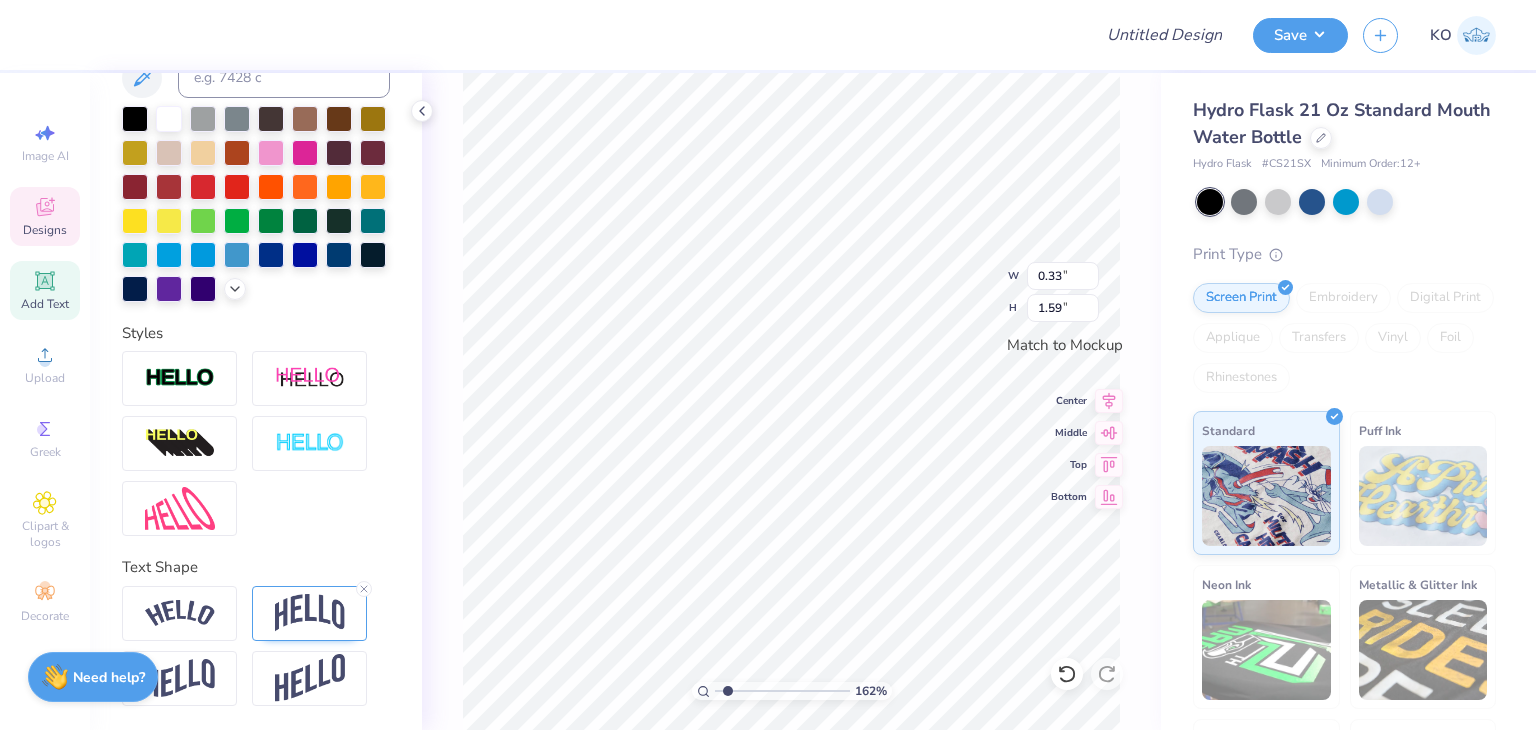 click 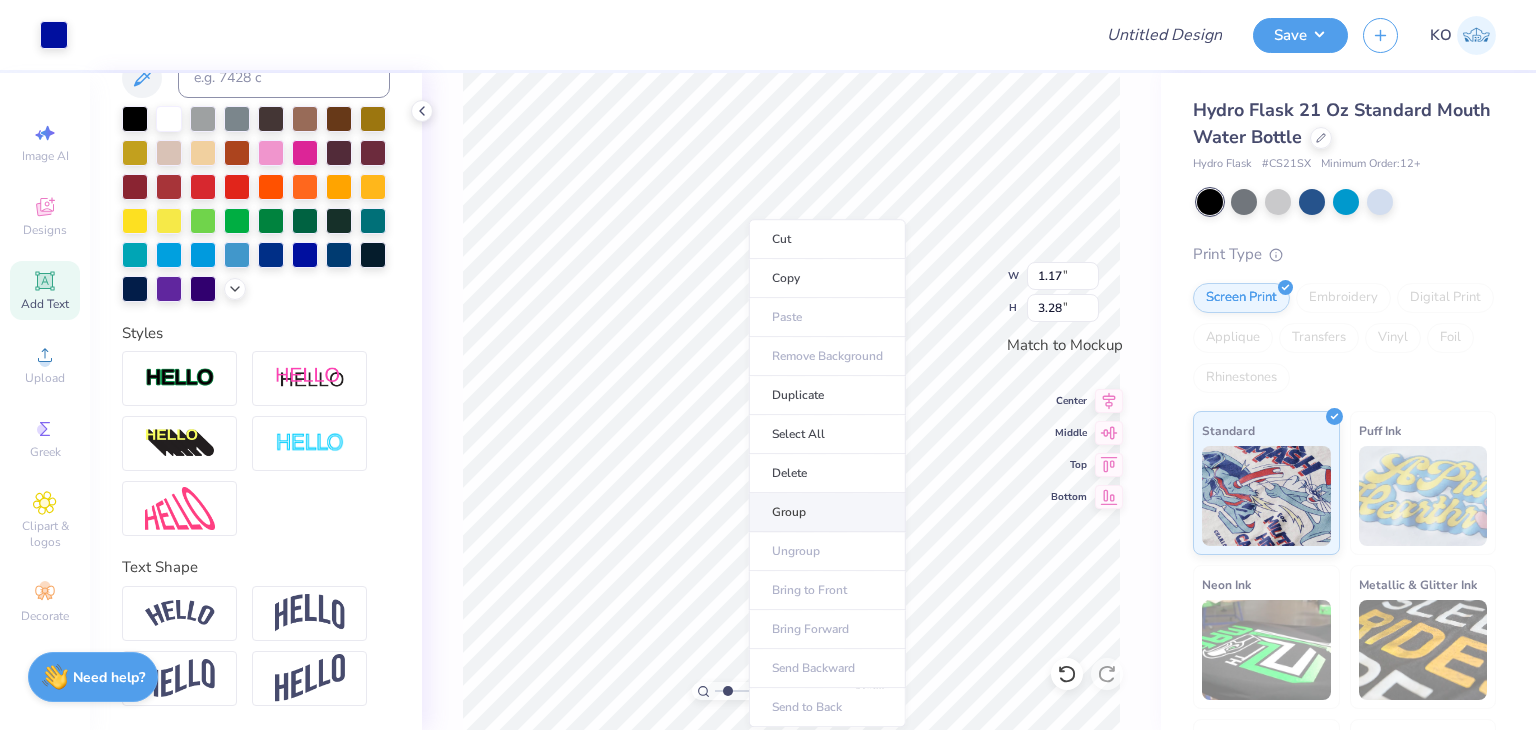 click on "Group" at bounding box center (827, 512) 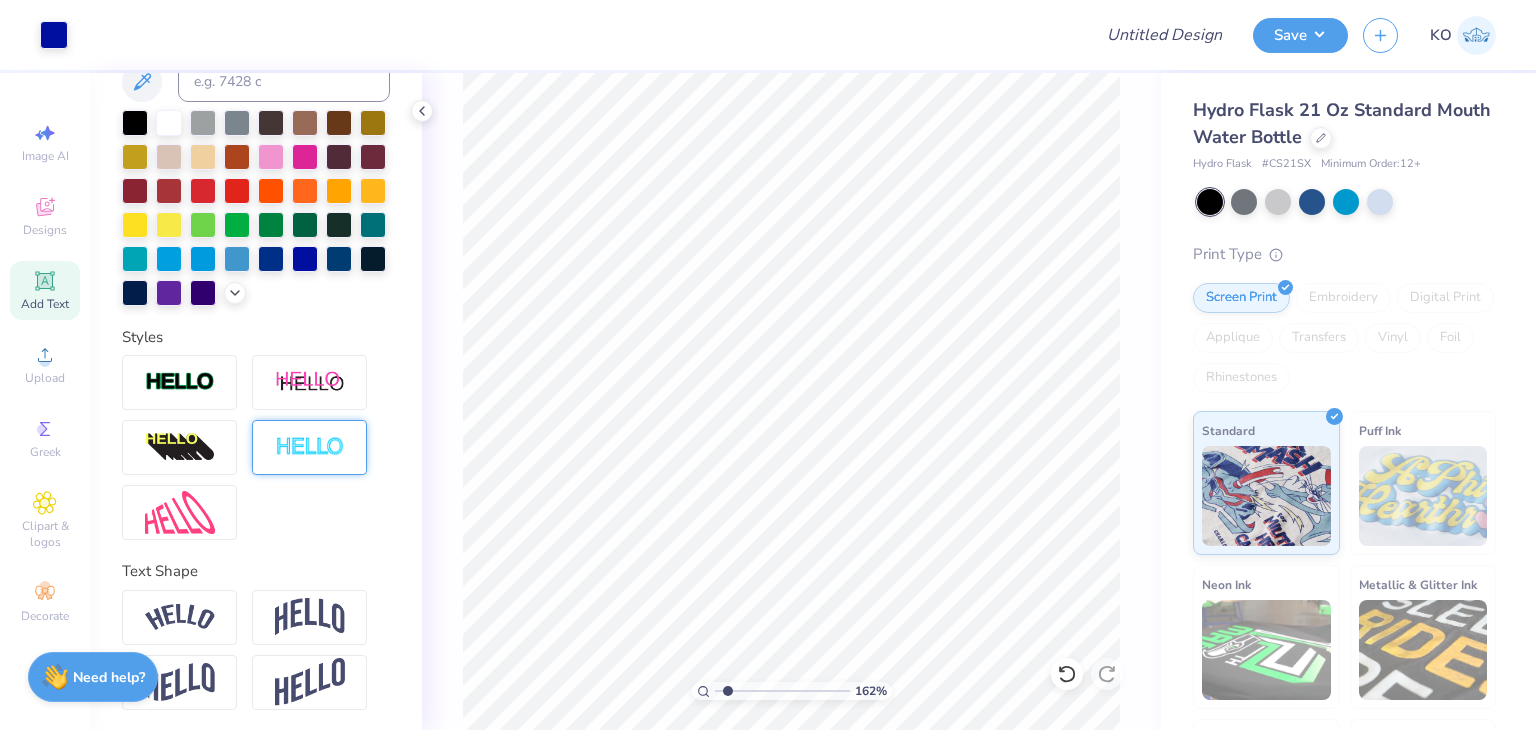 scroll, scrollTop: 349, scrollLeft: 0, axis: vertical 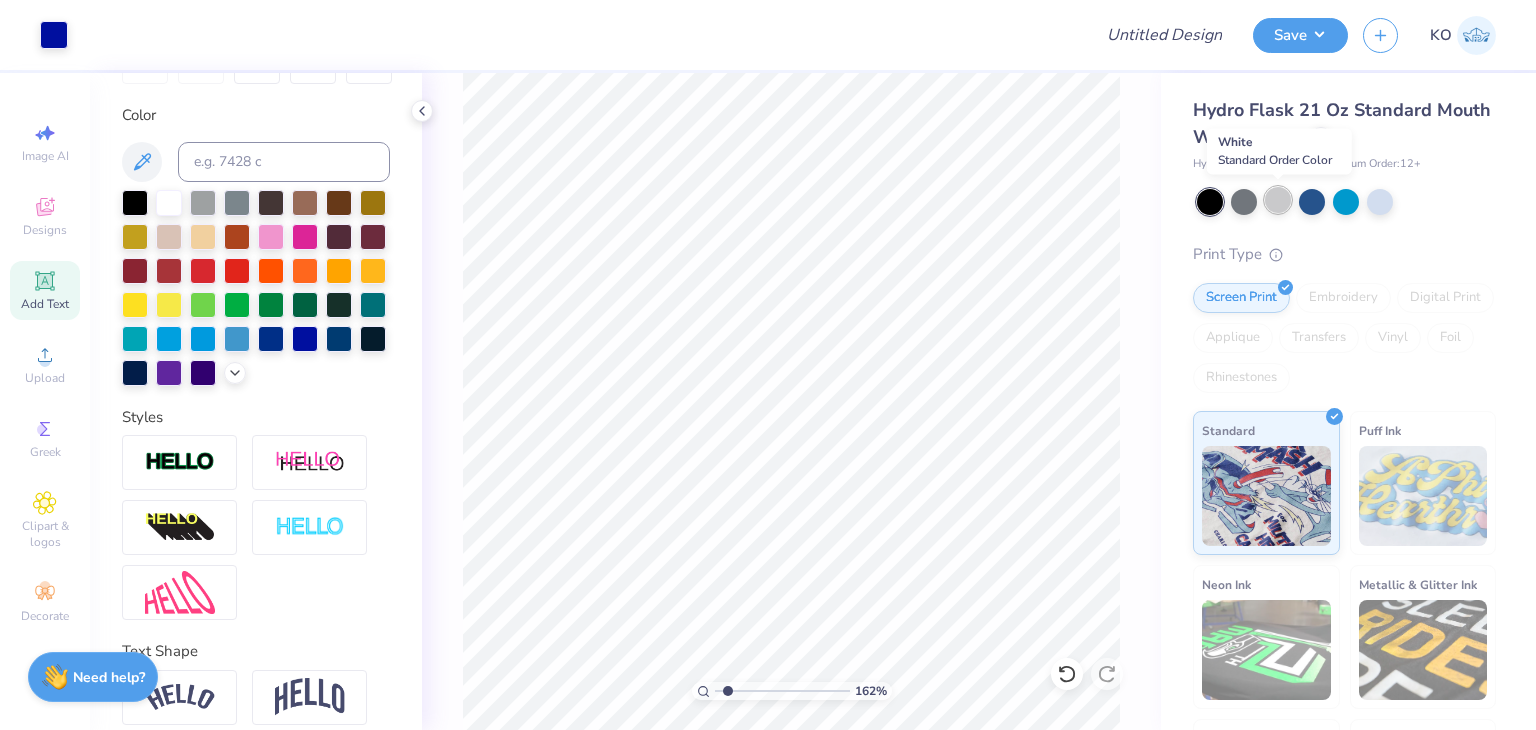 click at bounding box center [1278, 200] 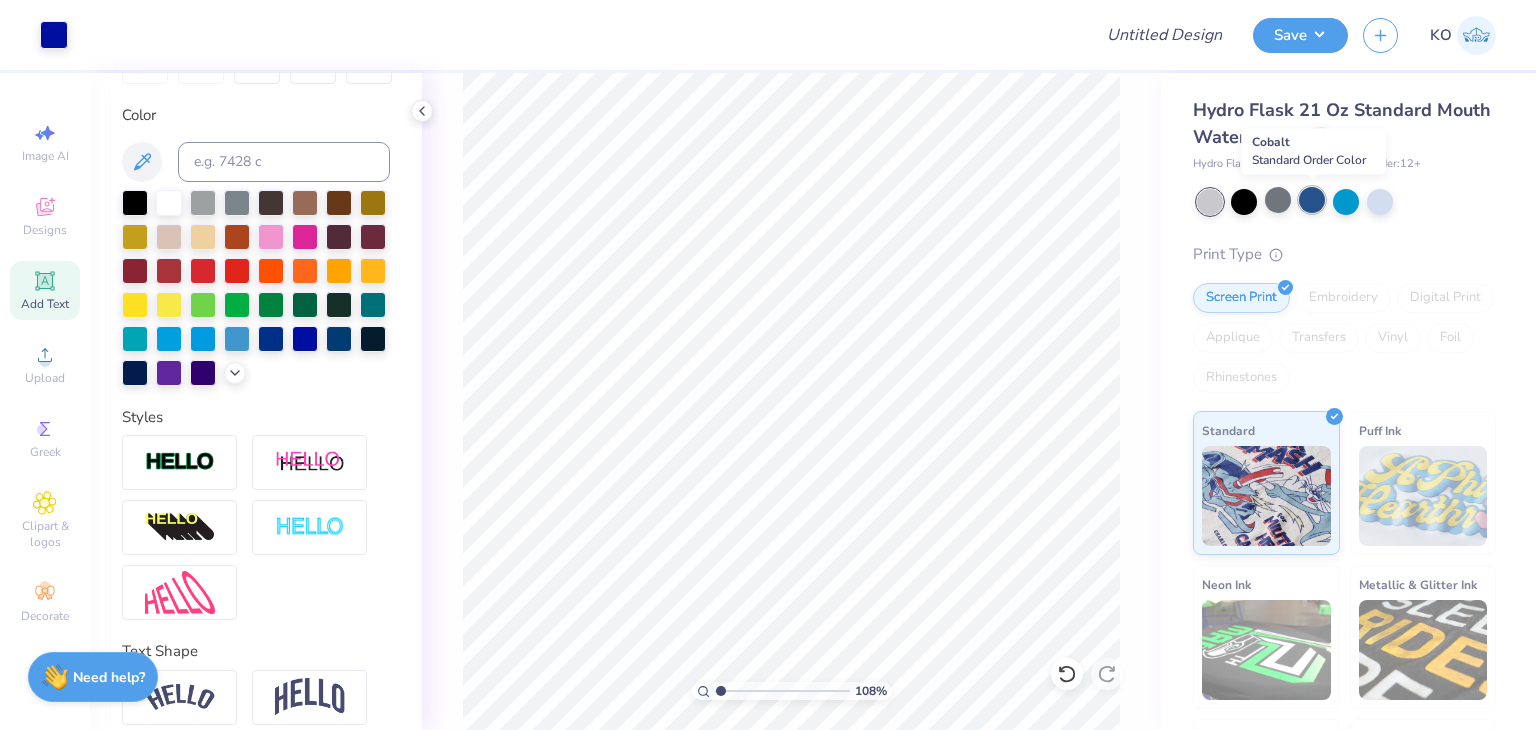 click at bounding box center (1312, 200) 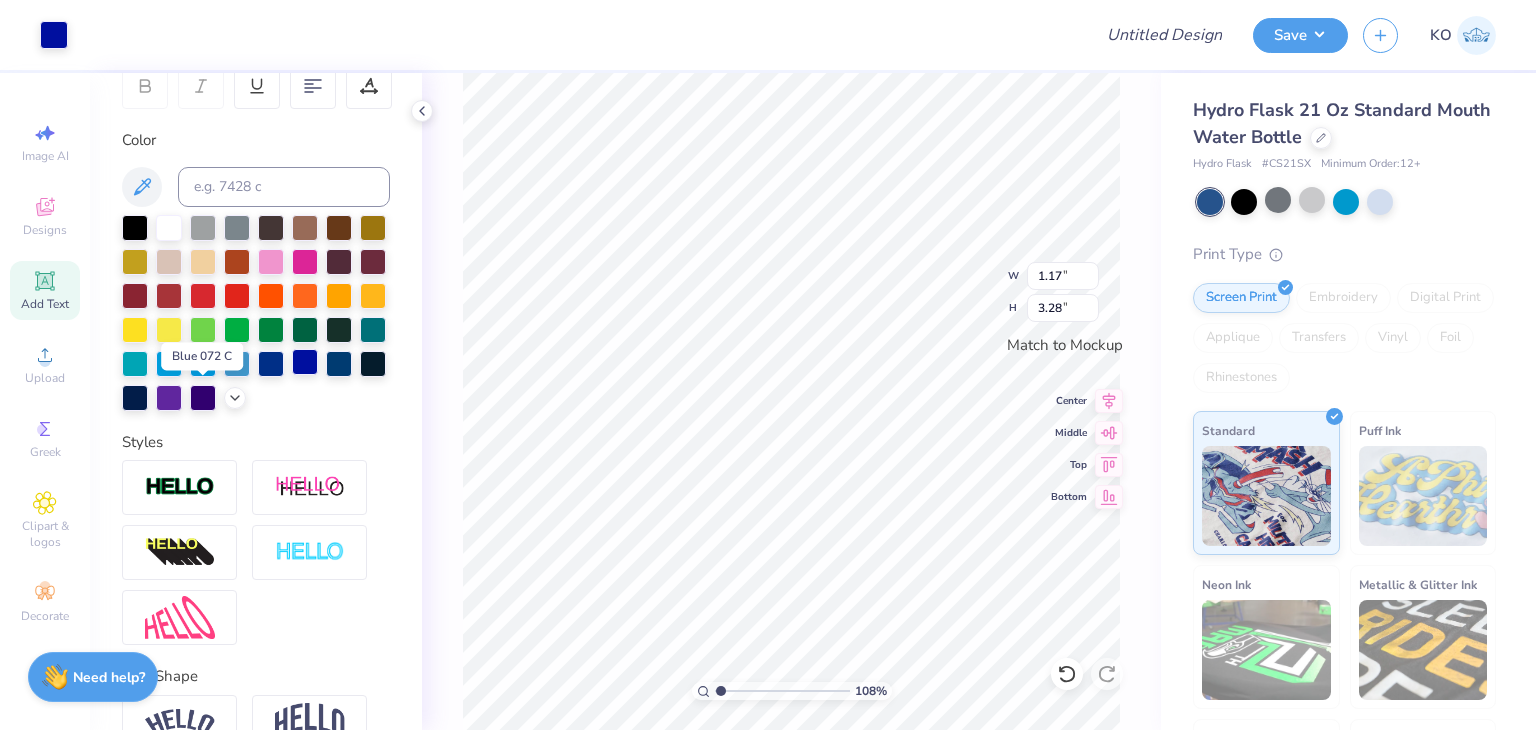 scroll, scrollTop: 322, scrollLeft: 0, axis: vertical 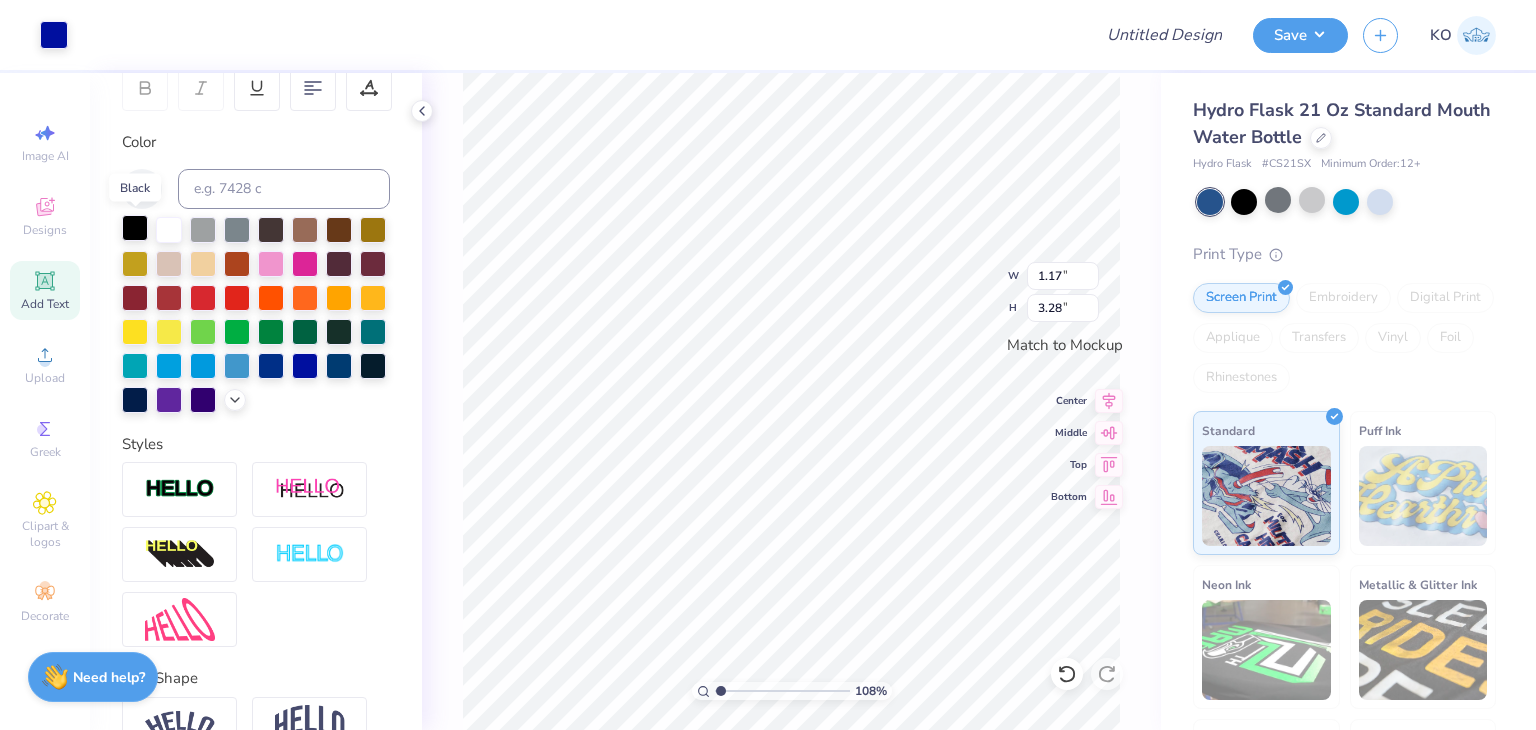 click at bounding box center (135, 228) 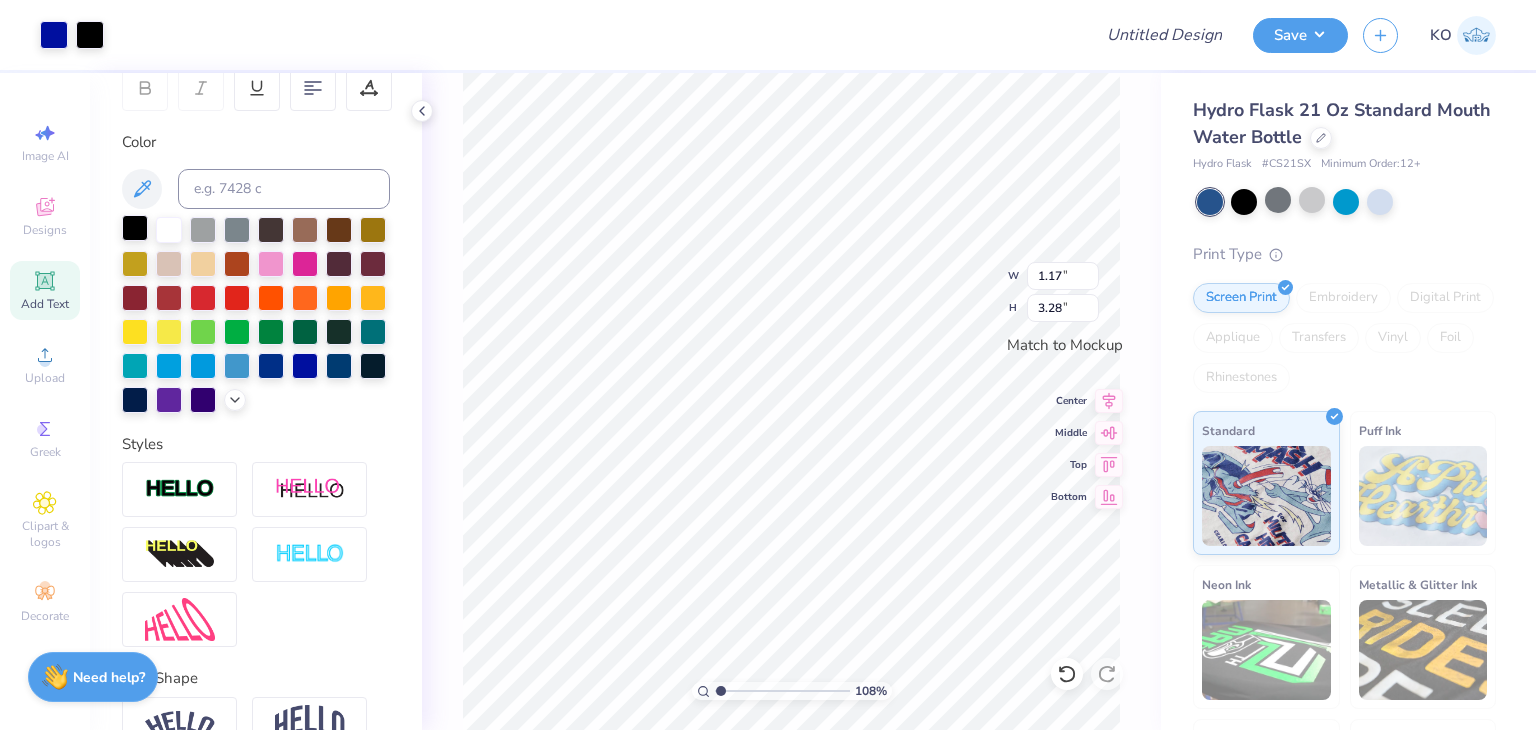 click at bounding box center [135, 228] 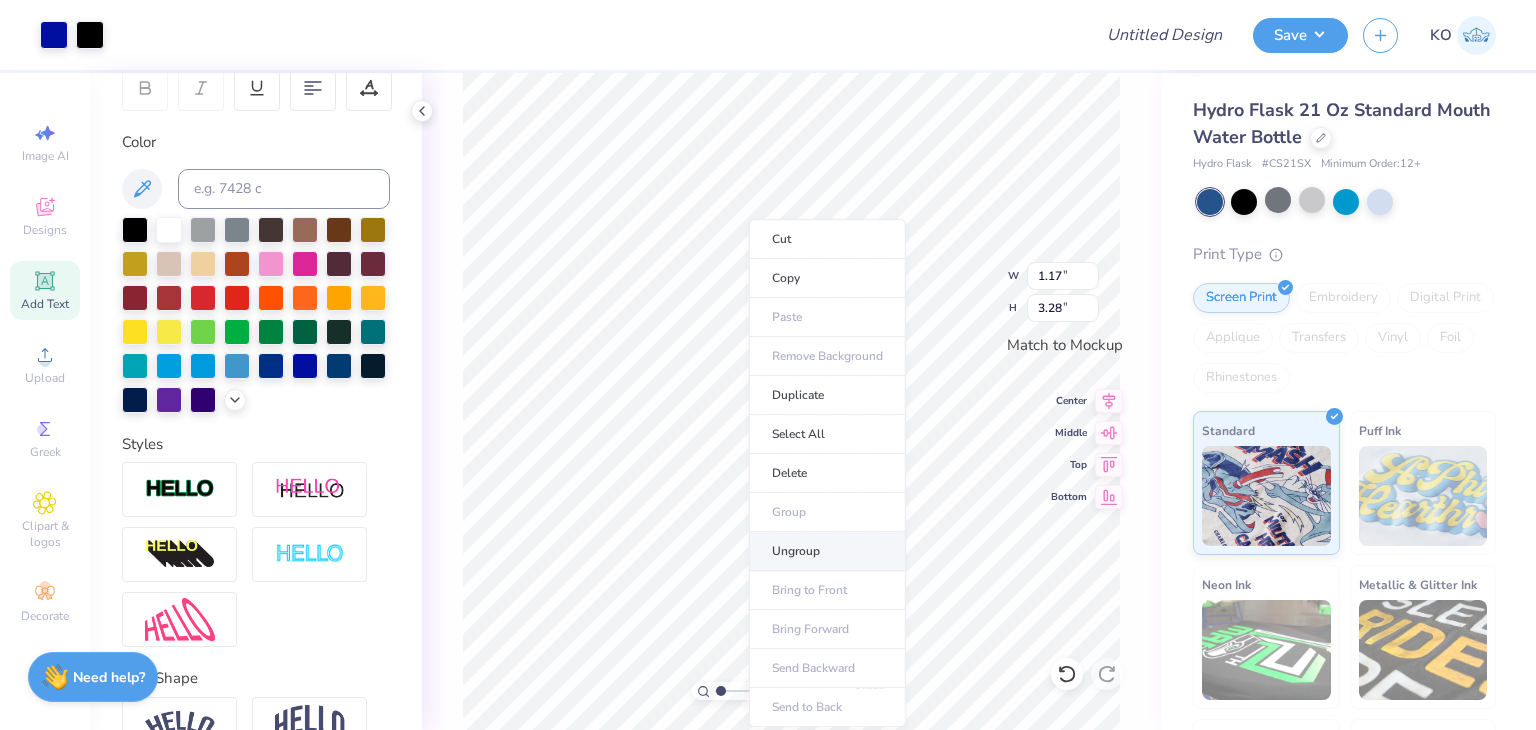 click on "Ungroup" at bounding box center (827, 551) 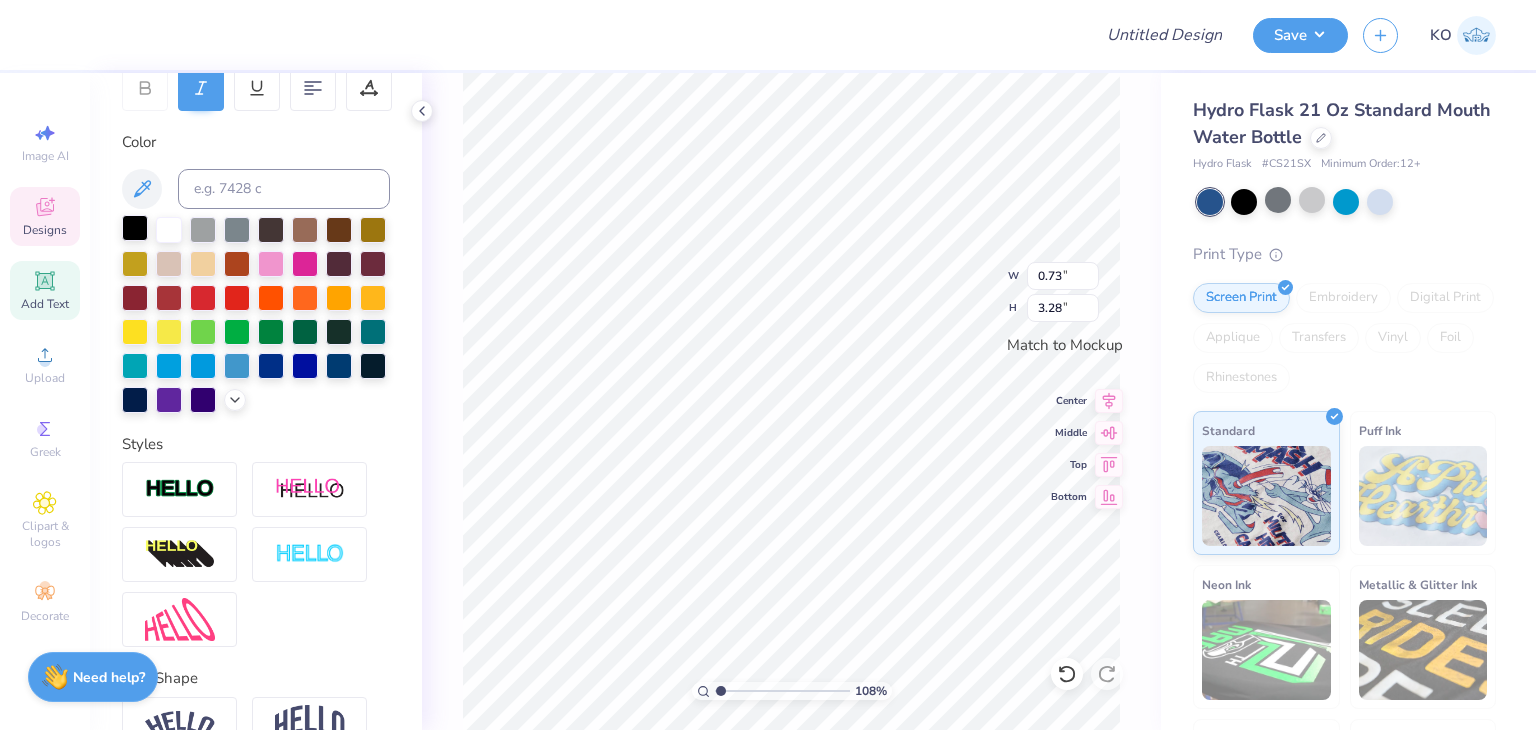 click at bounding box center (135, 228) 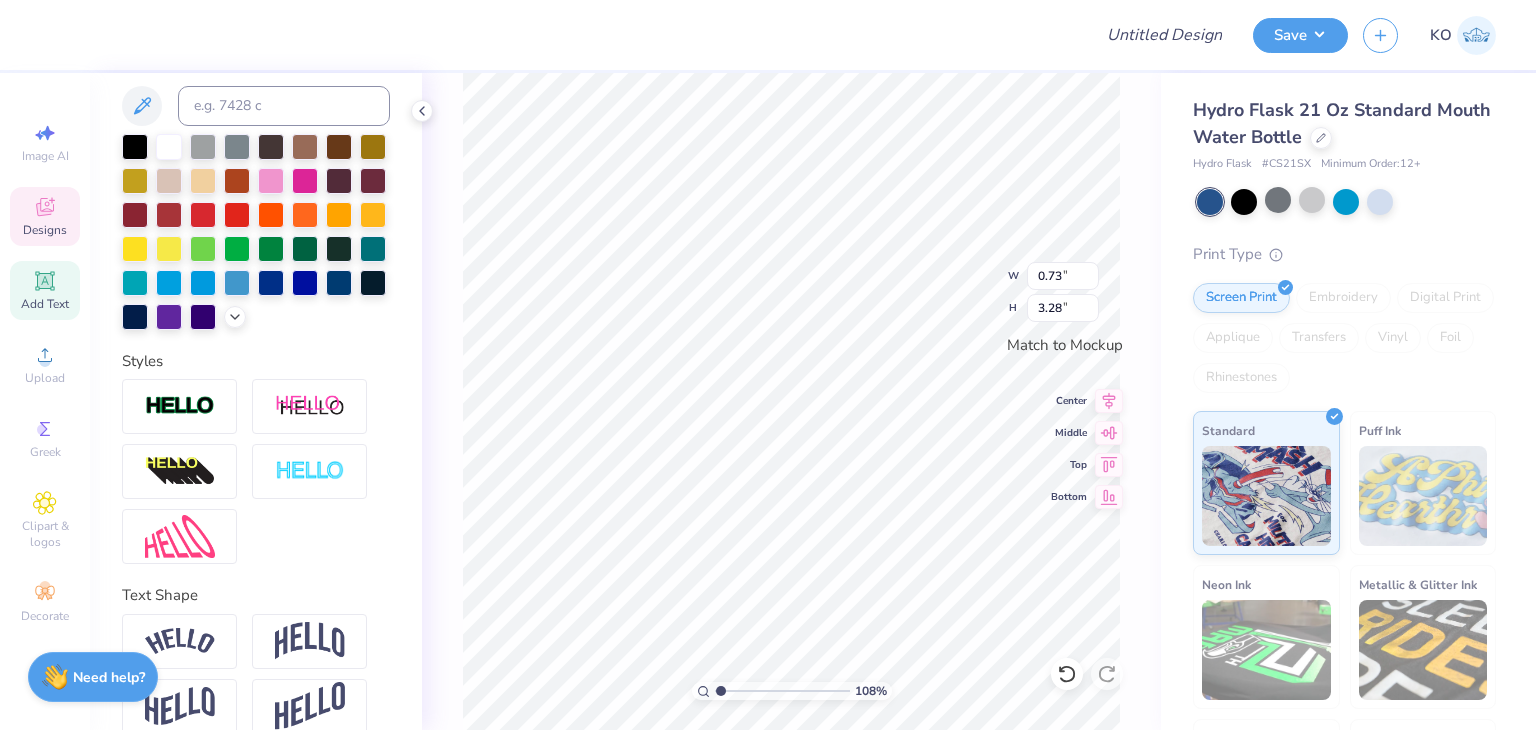 scroll, scrollTop: 465, scrollLeft: 0, axis: vertical 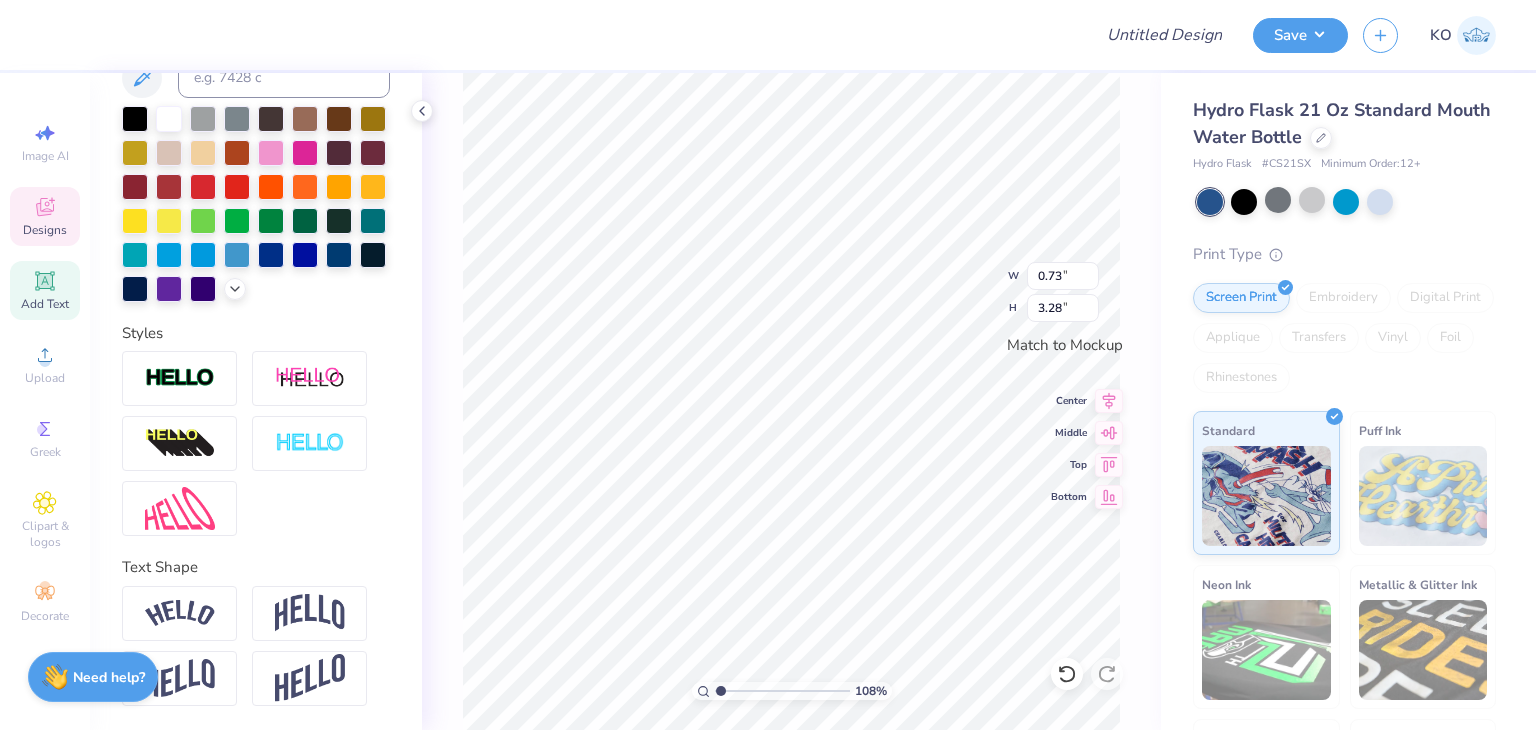 type on "1.08241919041391" 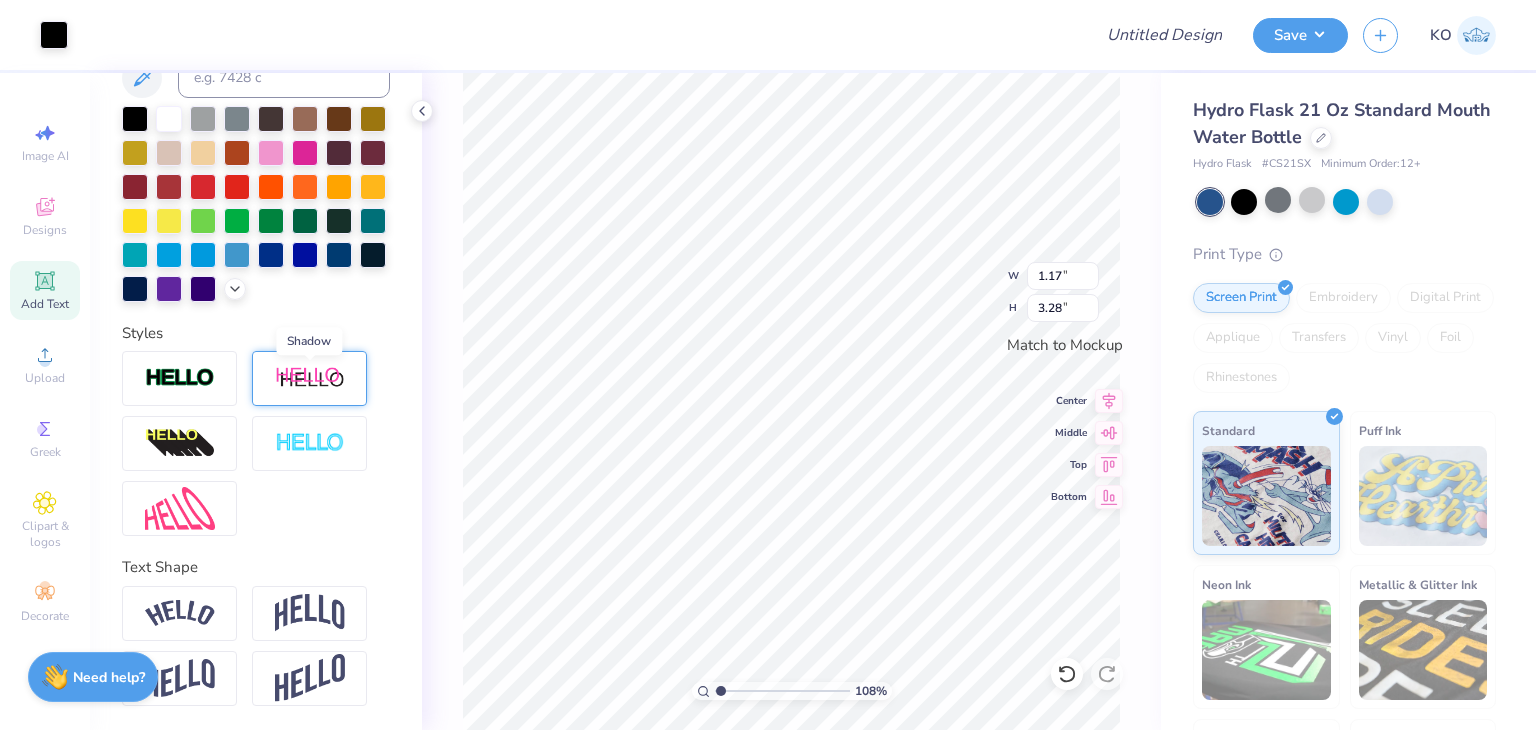 click at bounding box center (310, 378) 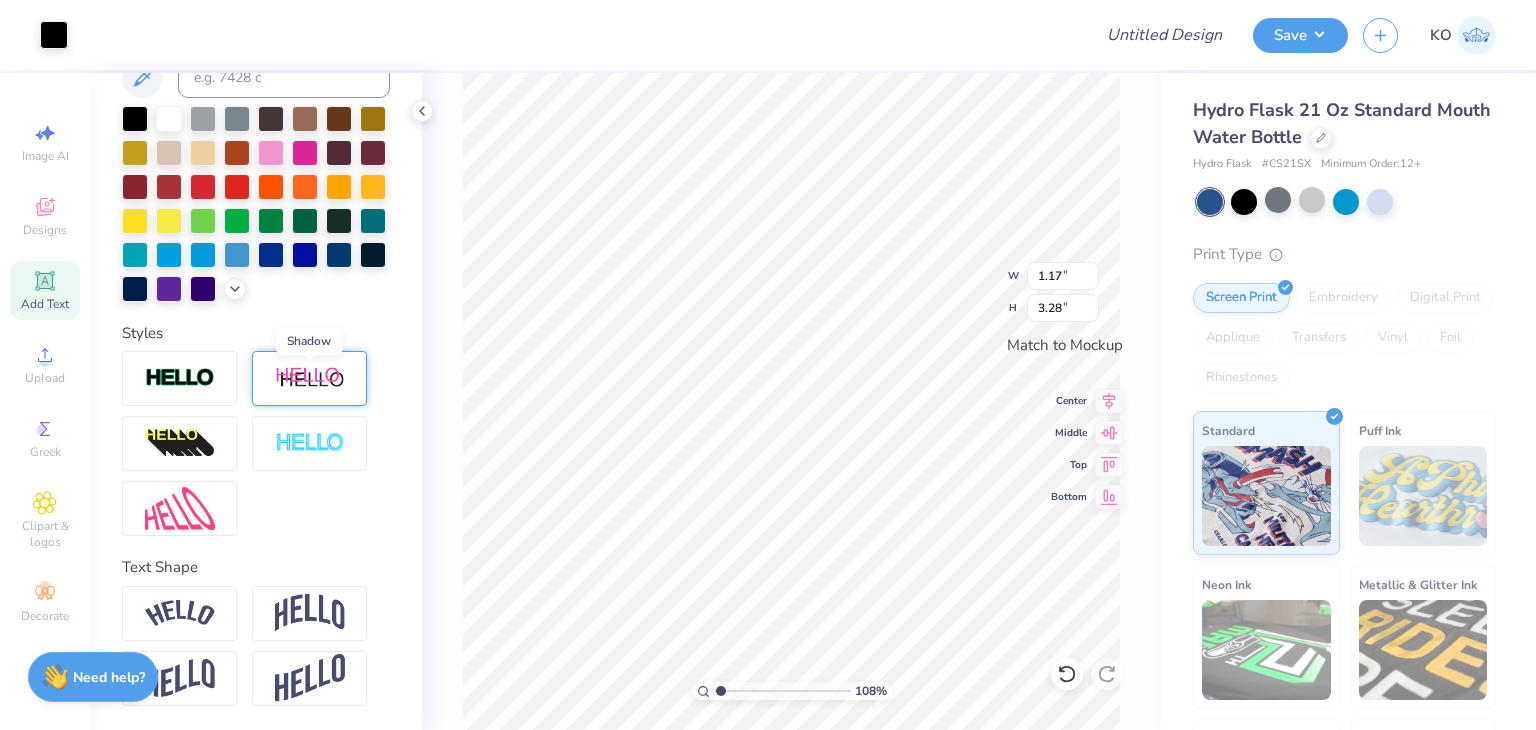 type on "1.08241919041391" 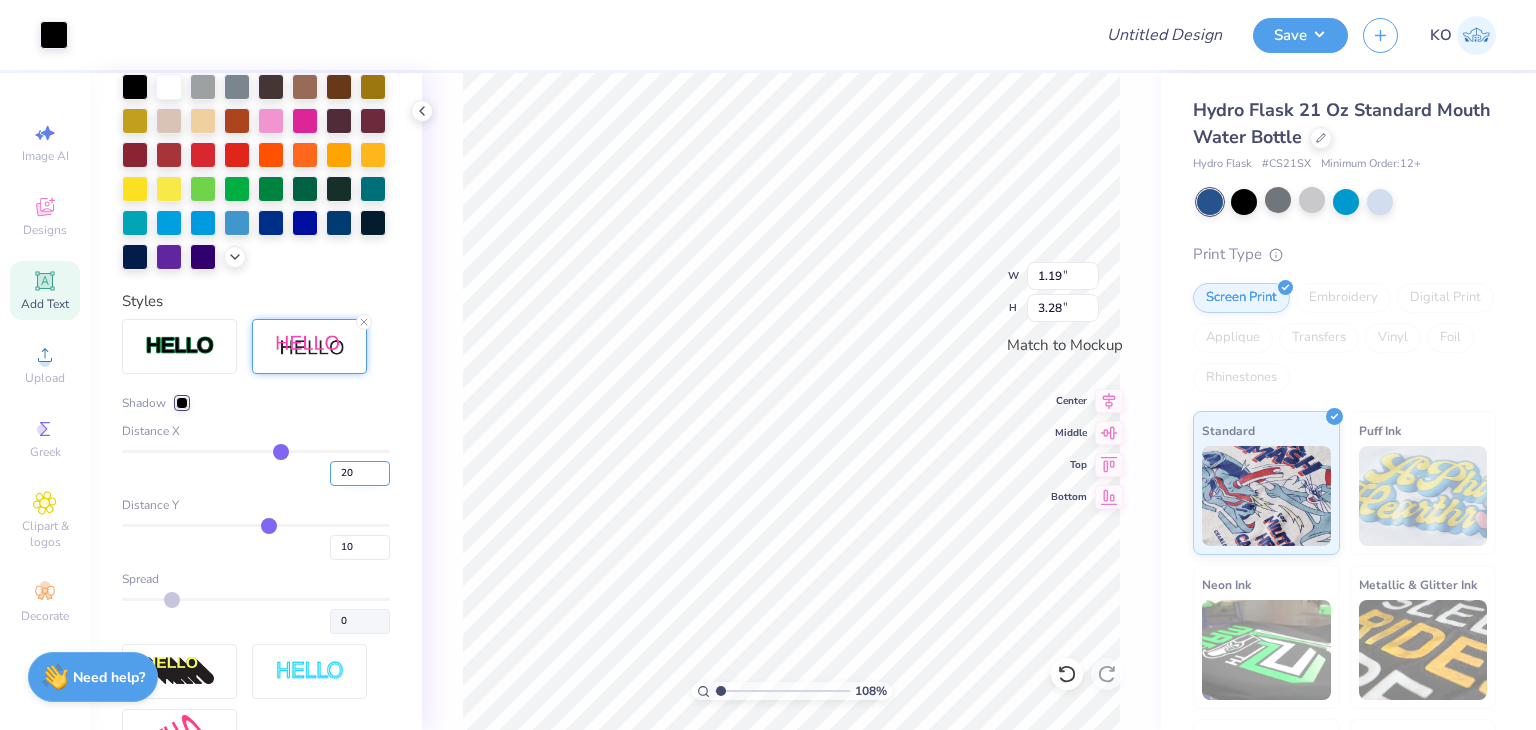 click on "20" at bounding box center (360, 473) 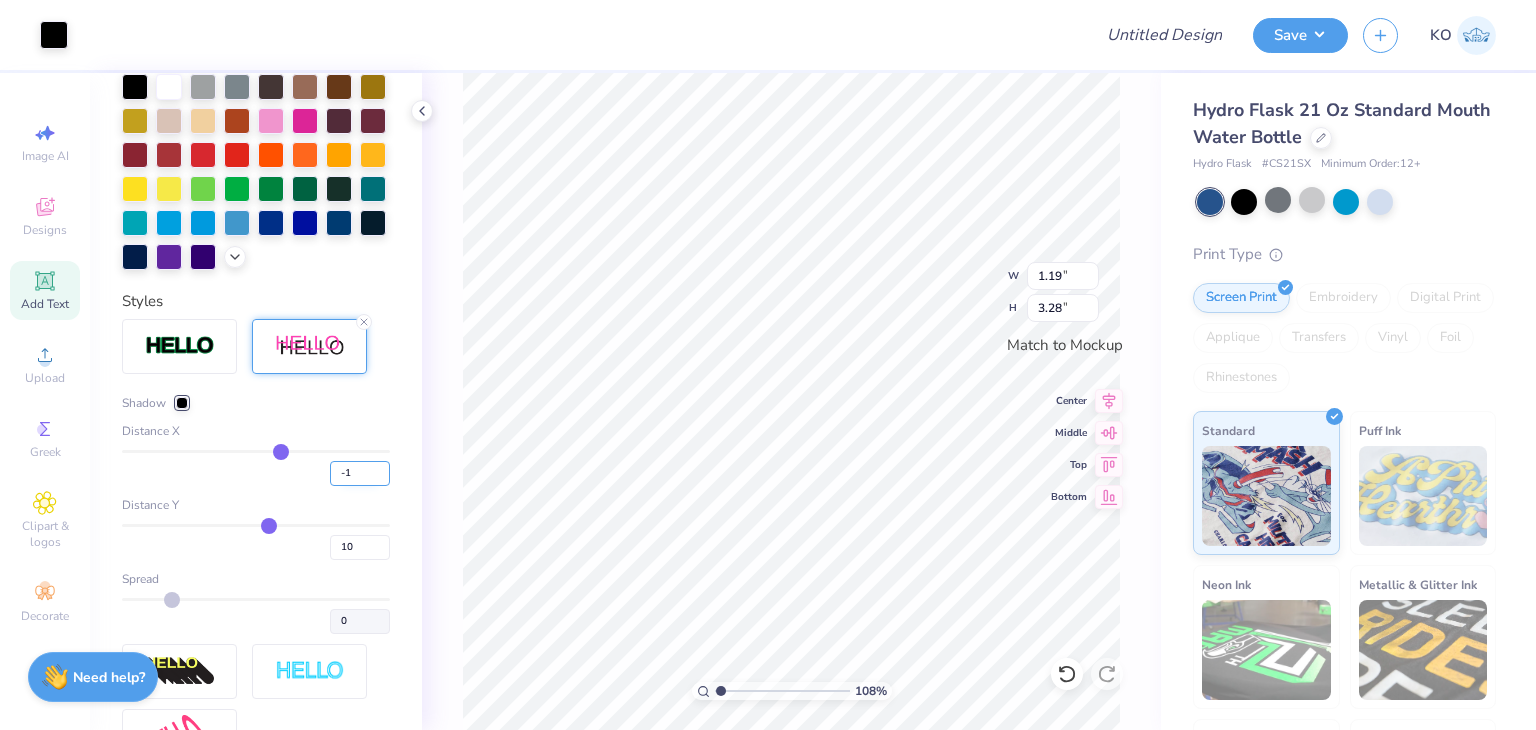 type on "-1" 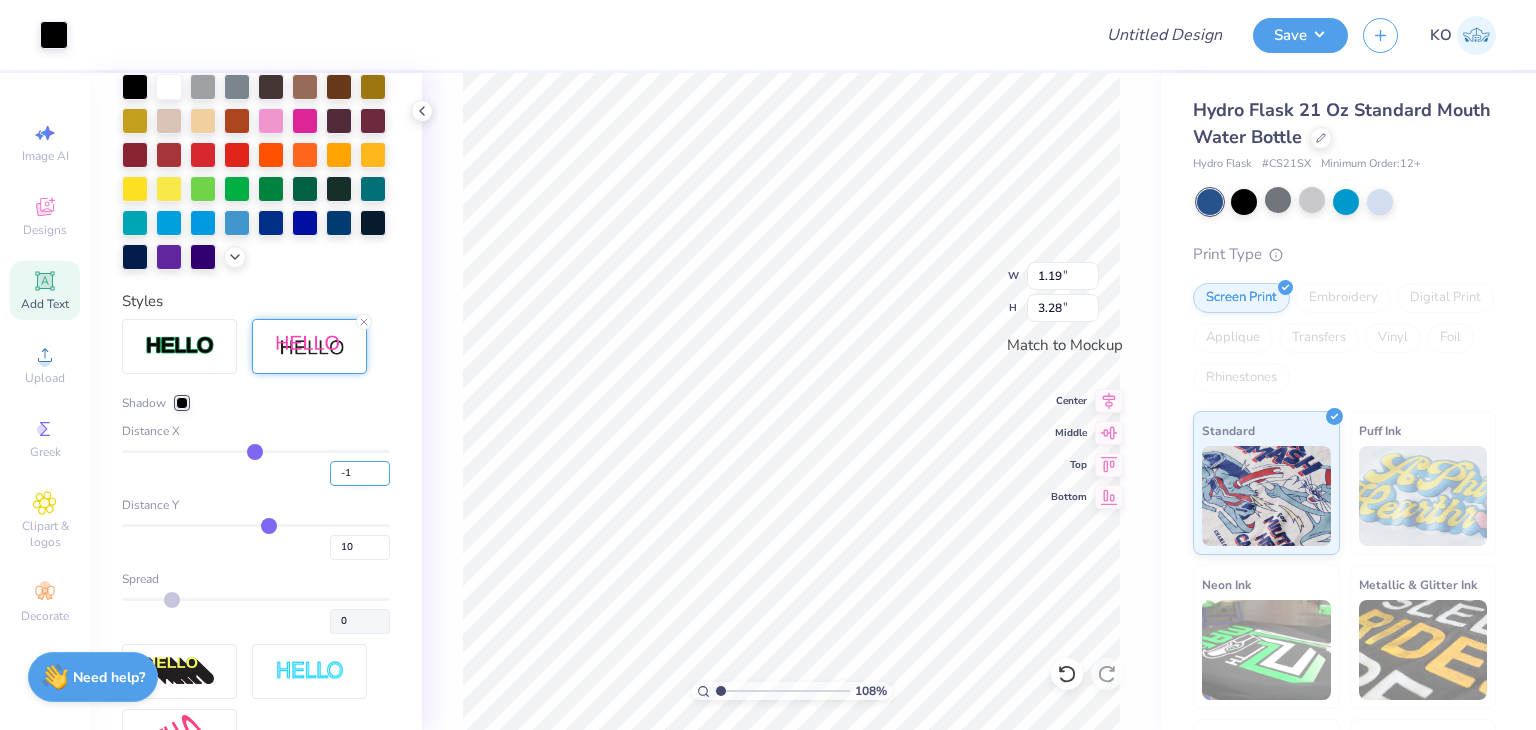 type on "1.08241919041391" 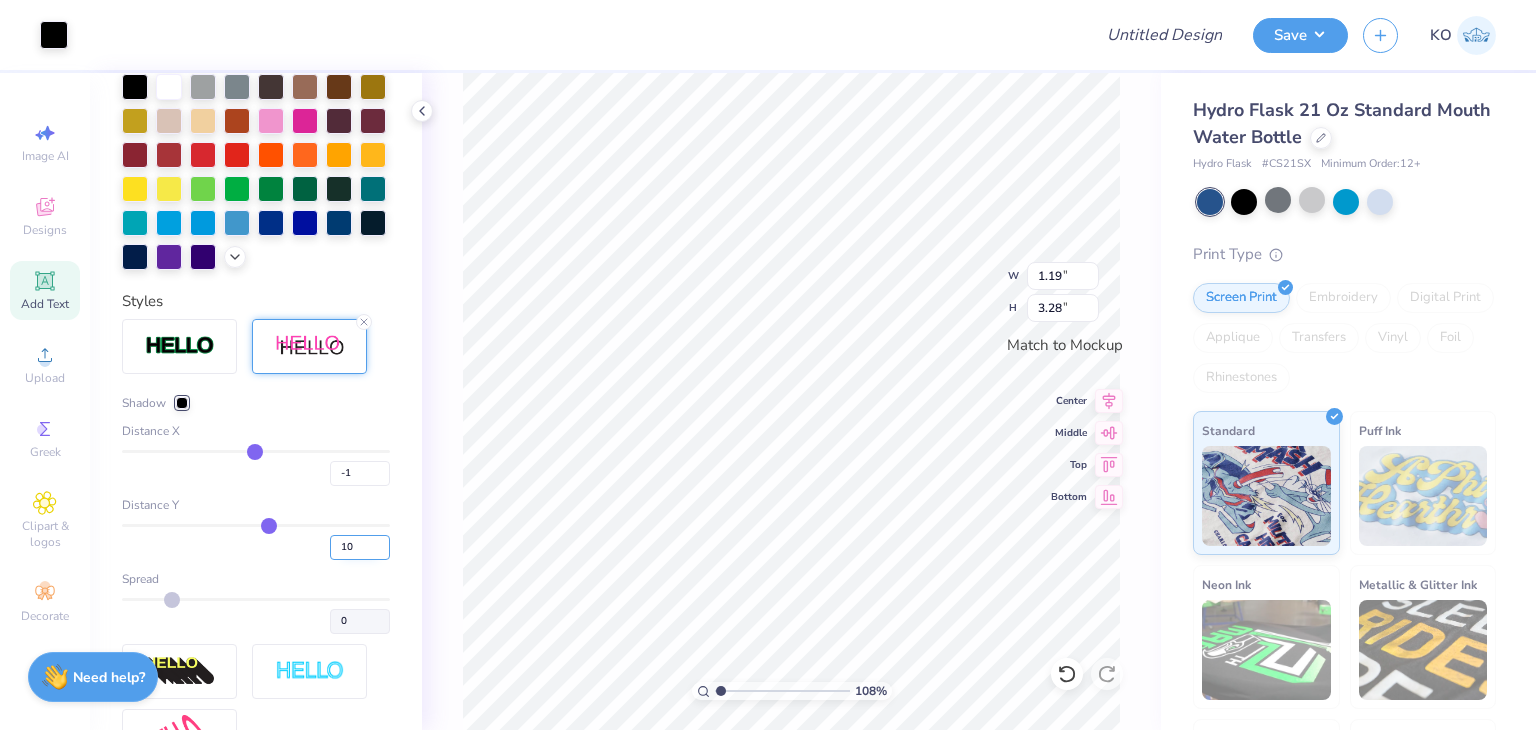 click on "10" at bounding box center (360, 547) 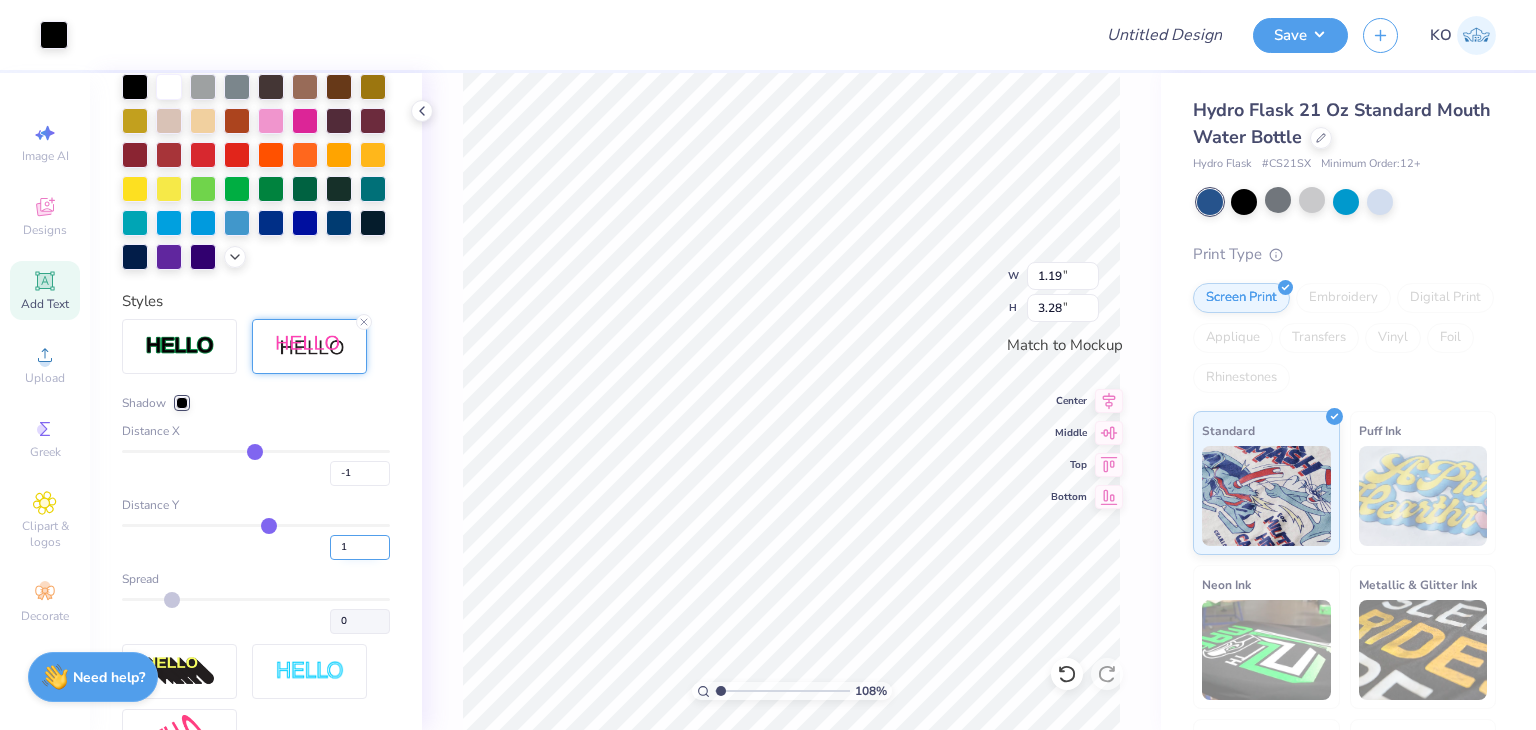 type on "1.08241919041391" 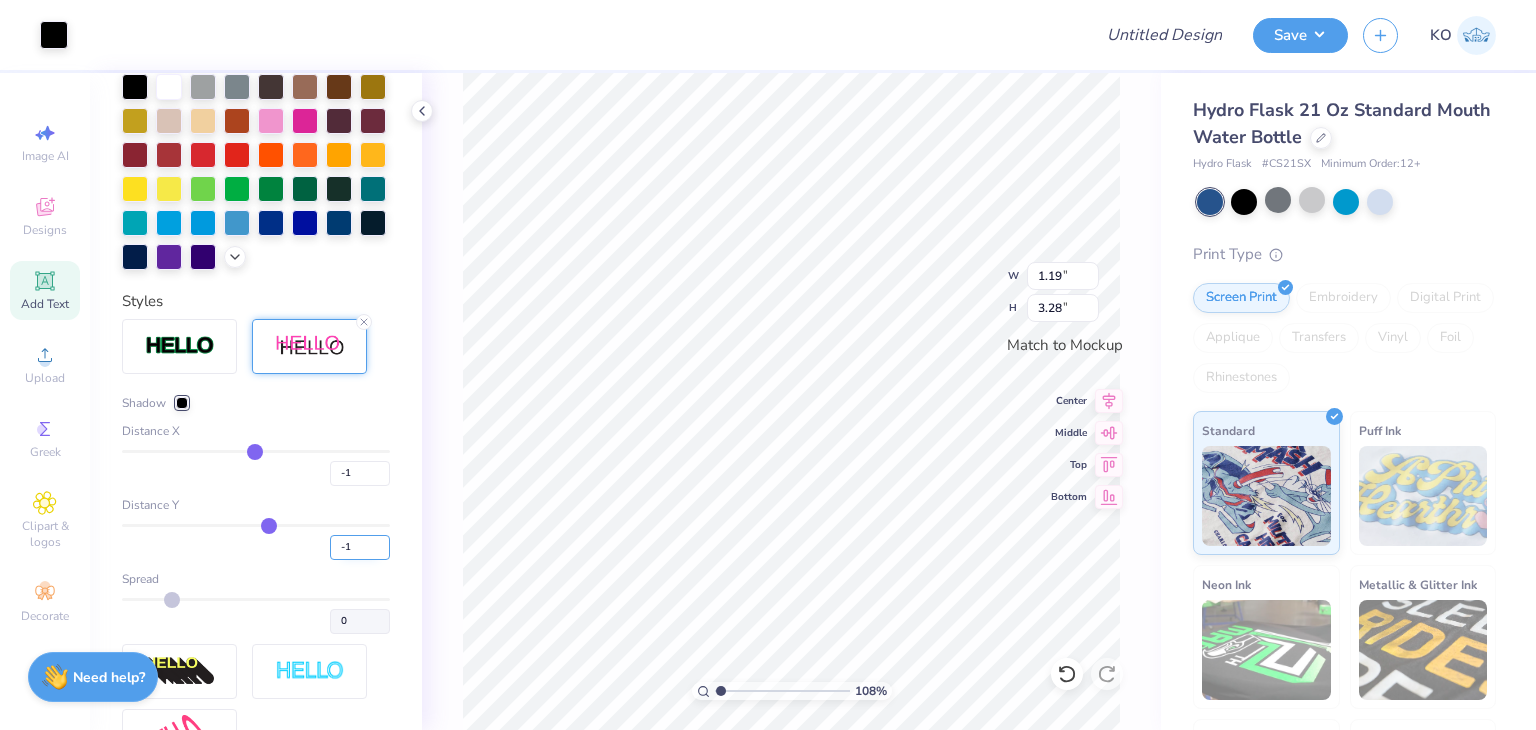 type on "-1" 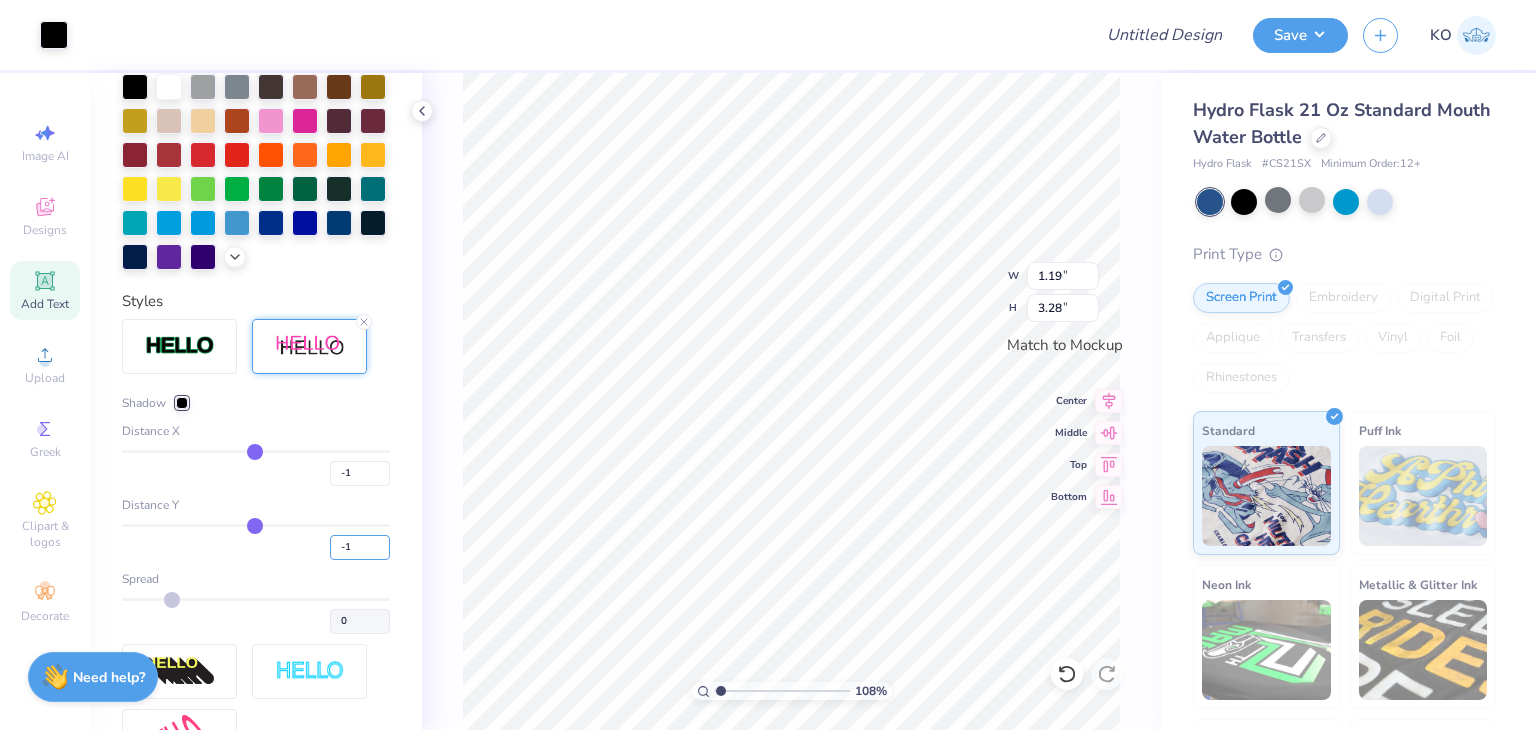 type on "1.08241919041391" 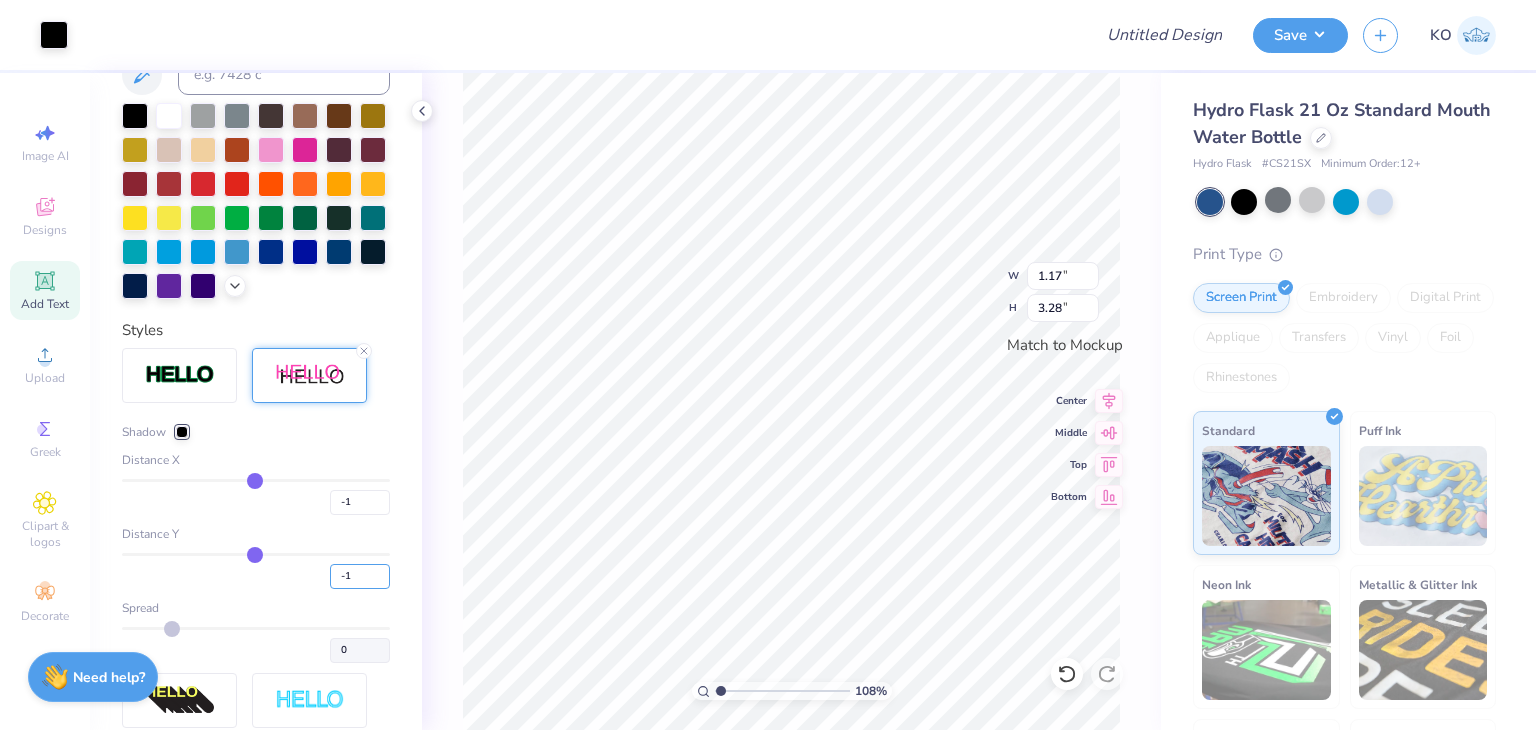 scroll, scrollTop: 490, scrollLeft: 0, axis: vertical 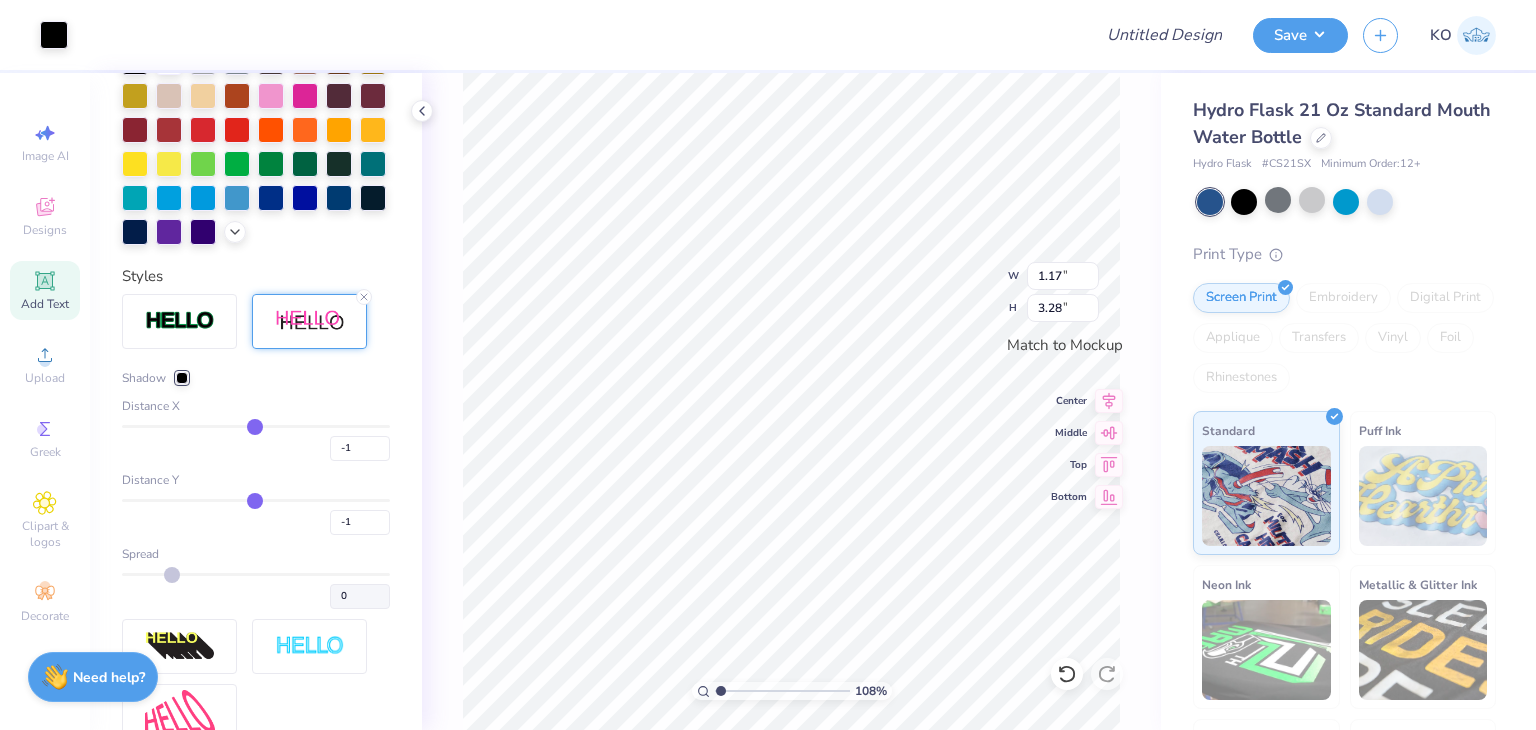 click at bounding box center (182, 378) 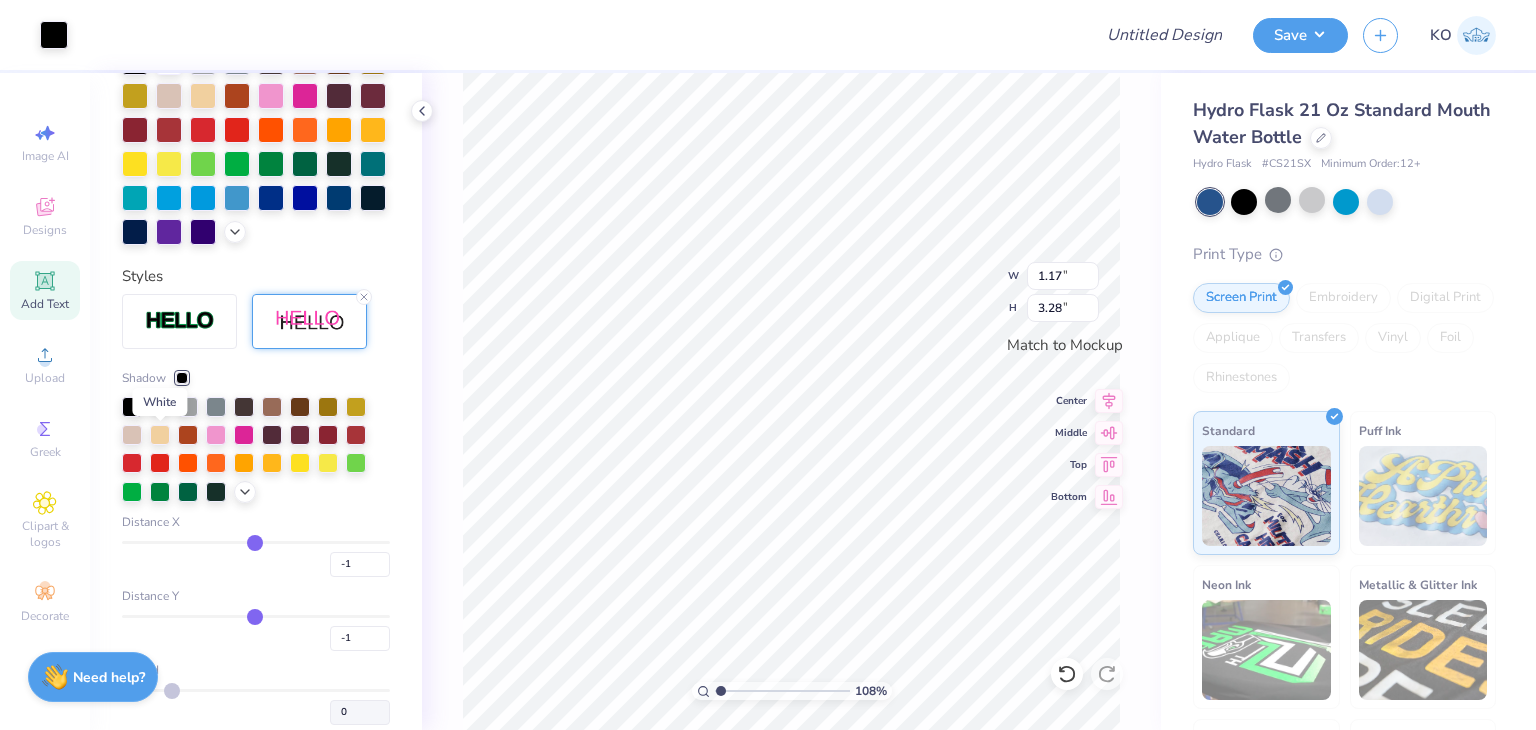 click at bounding box center (160, 405) 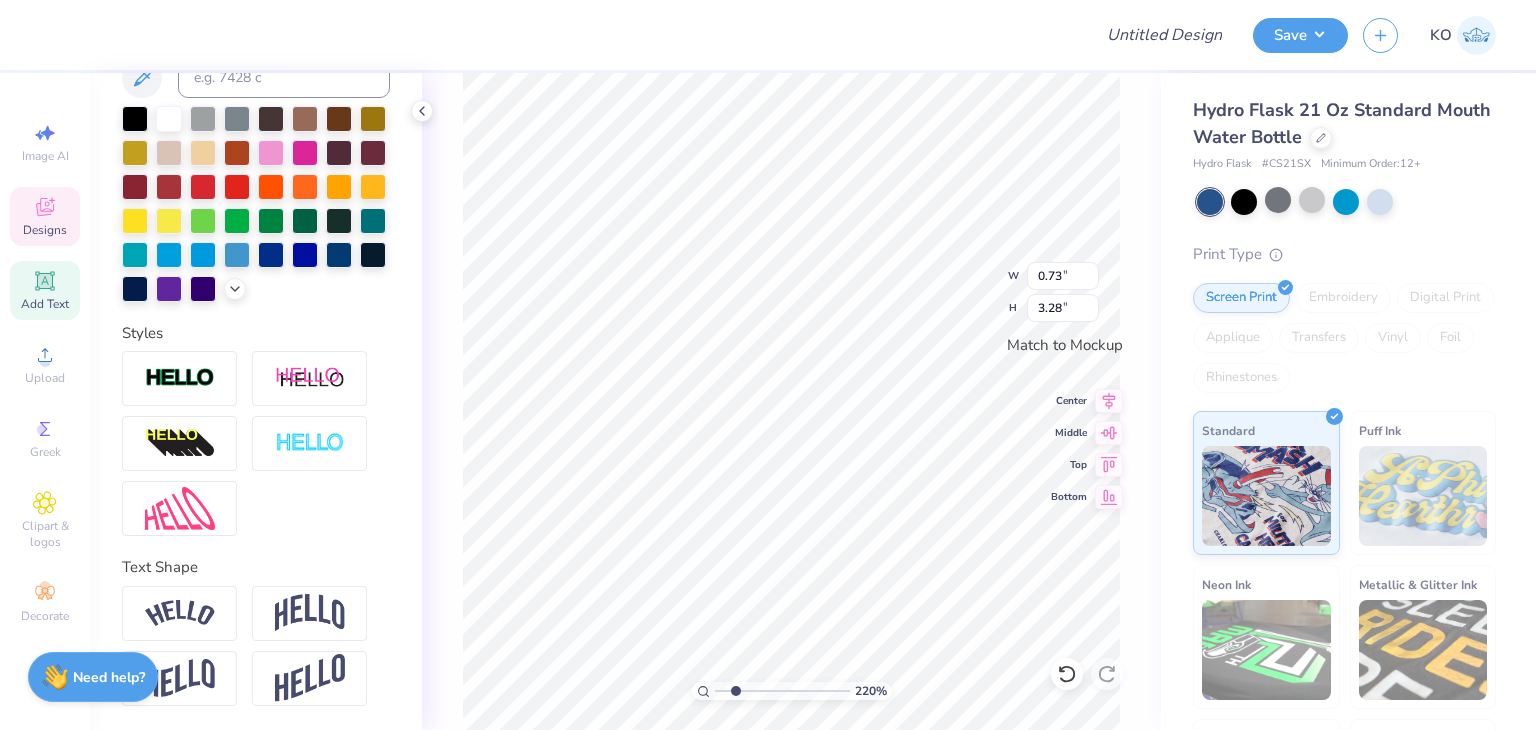 scroll, scrollTop: 465, scrollLeft: 0, axis: vertical 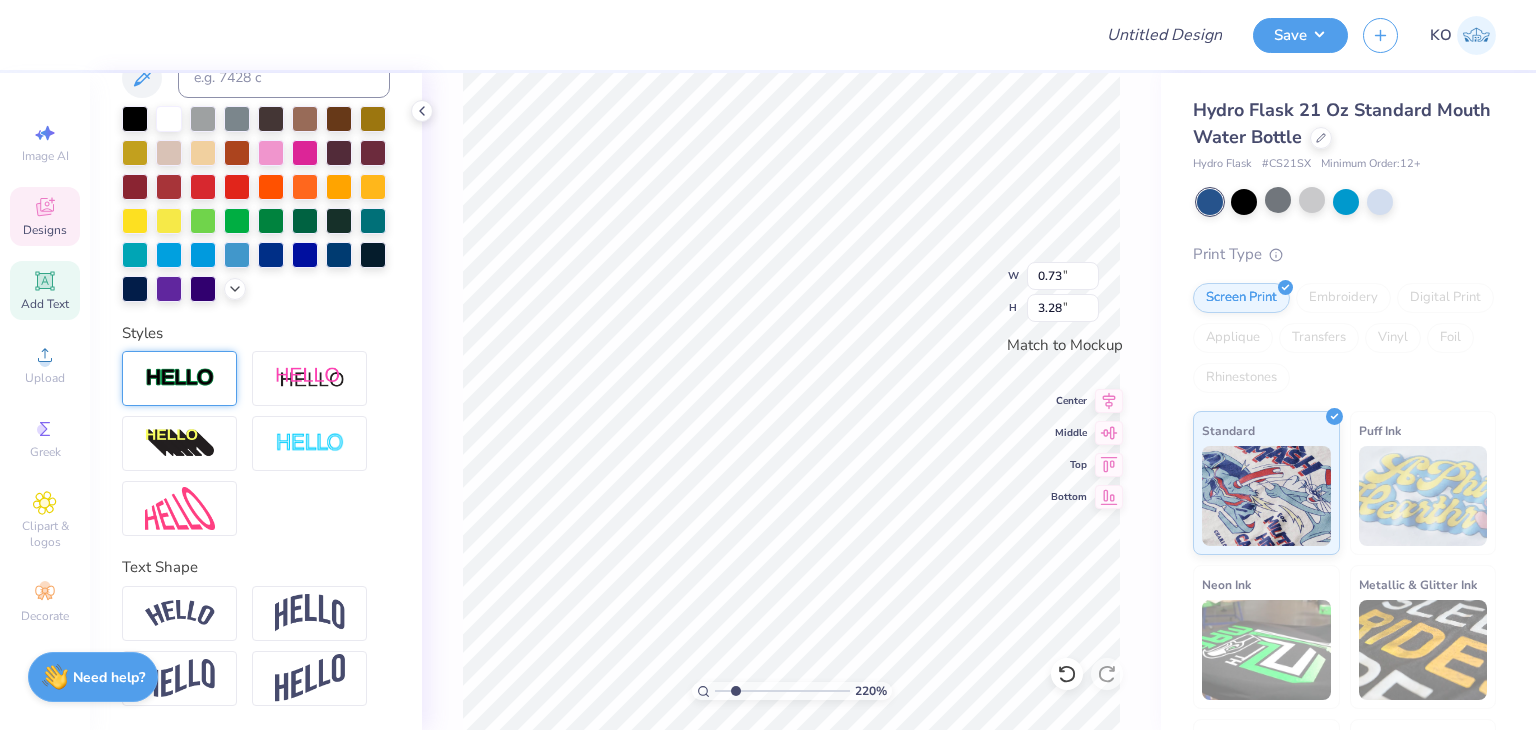 click at bounding box center (180, 378) 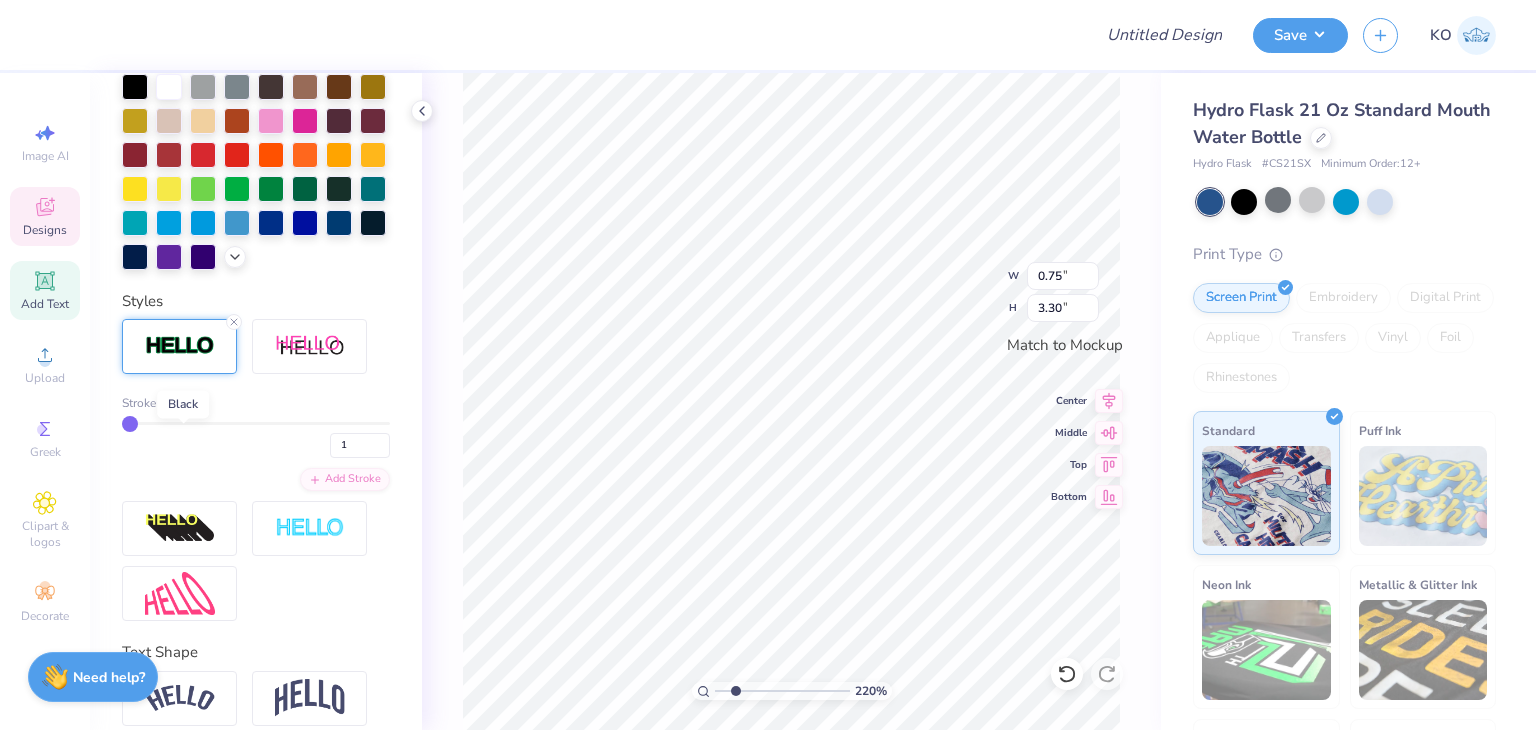 click at bounding box center (182, 403) 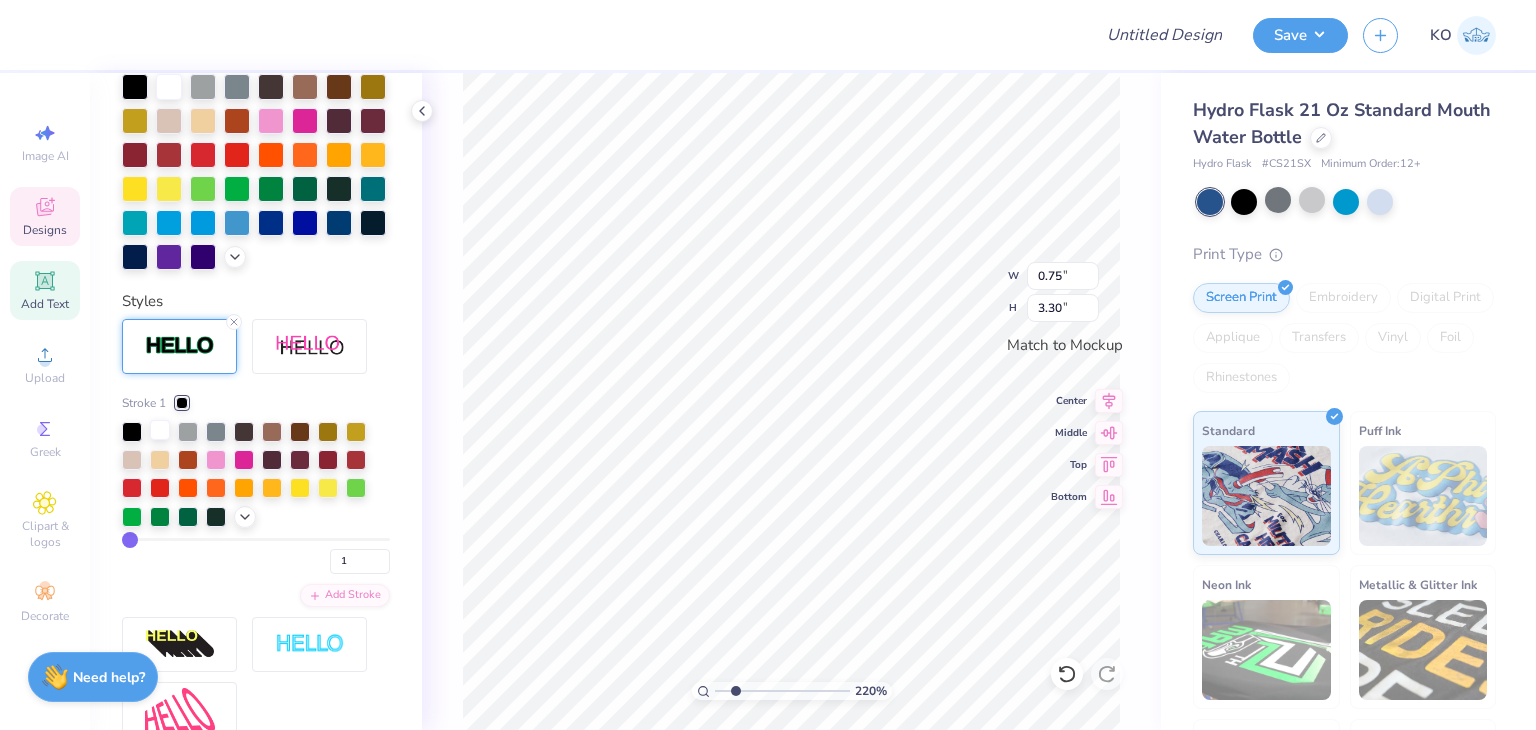 click at bounding box center [160, 430] 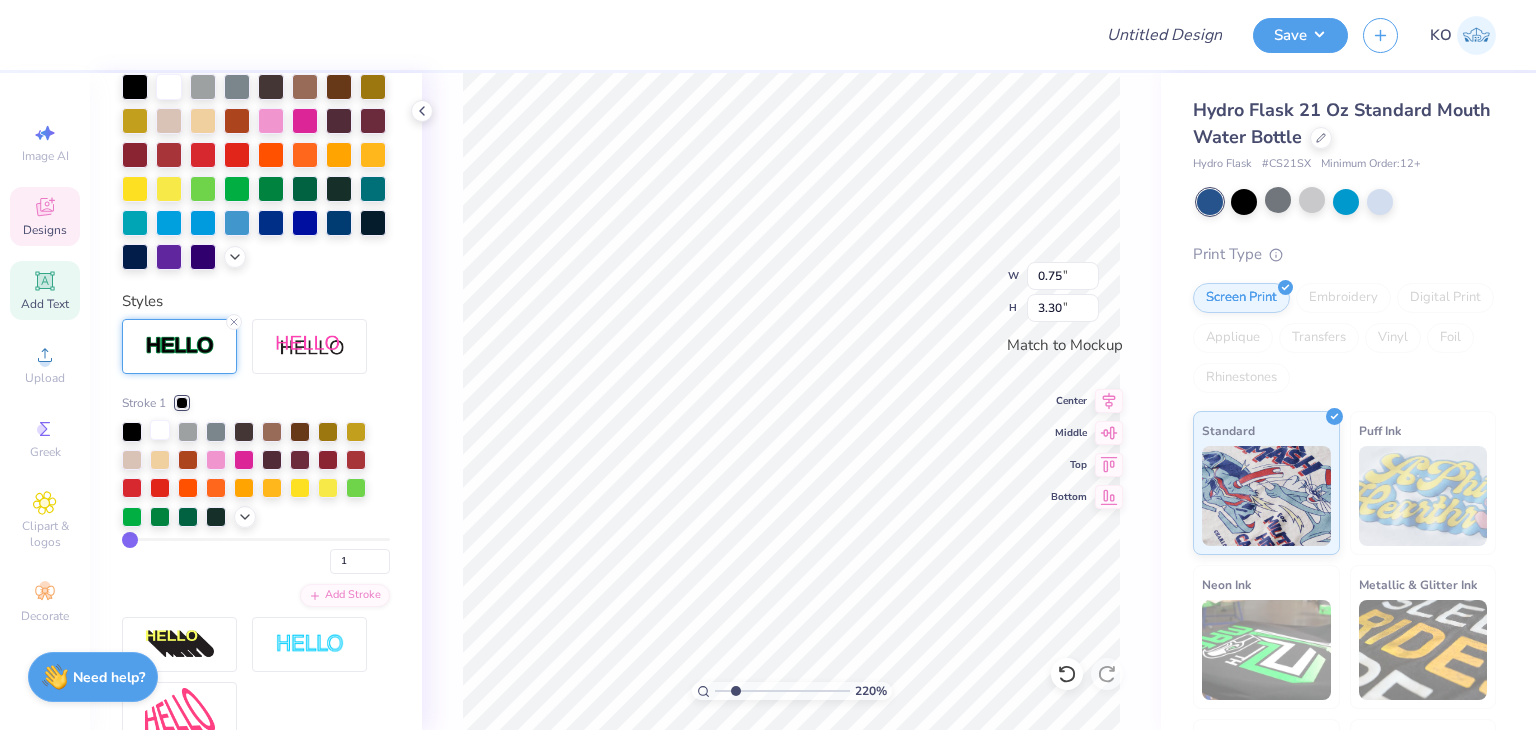 type on "2.20400760139485" 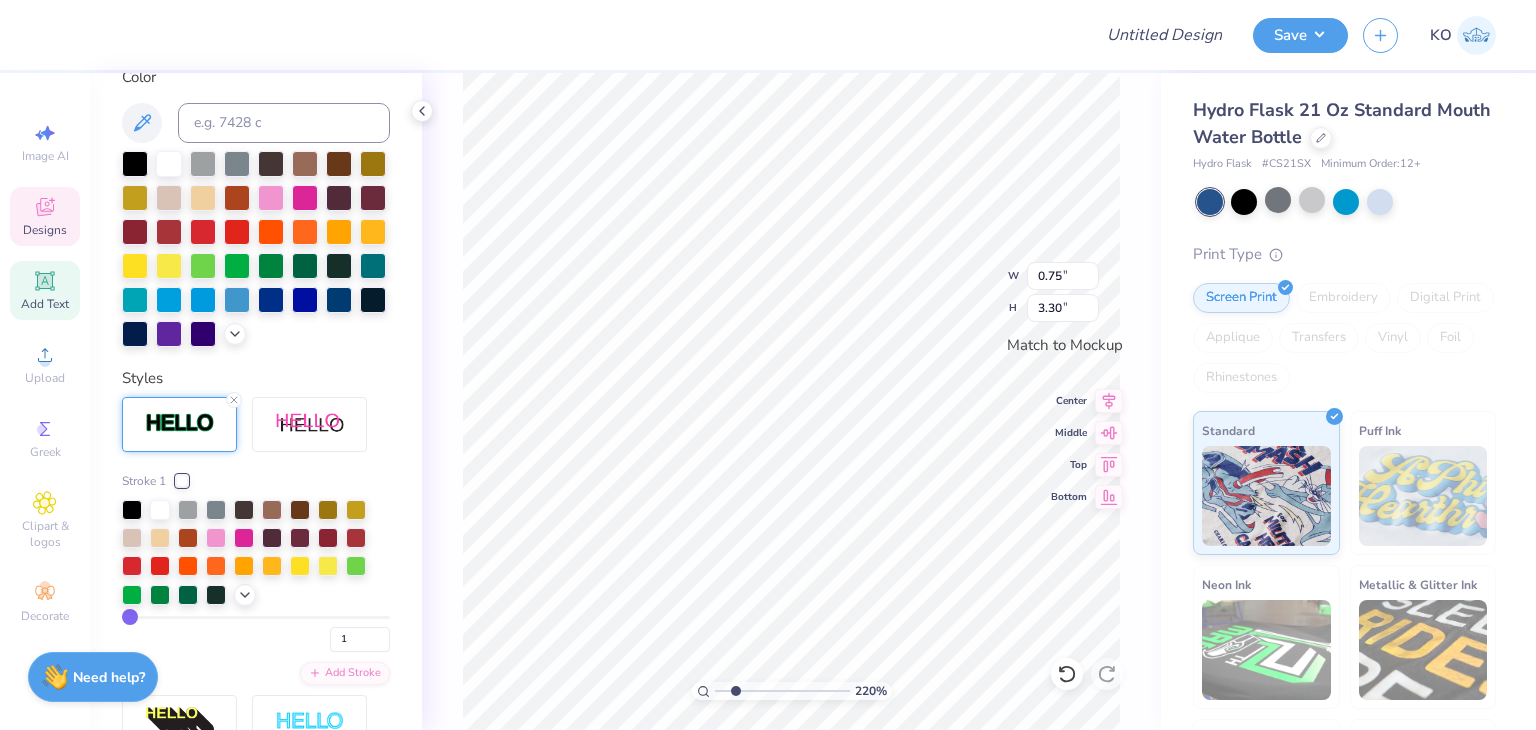 scroll, scrollTop: 543, scrollLeft: 0, axis: vertical 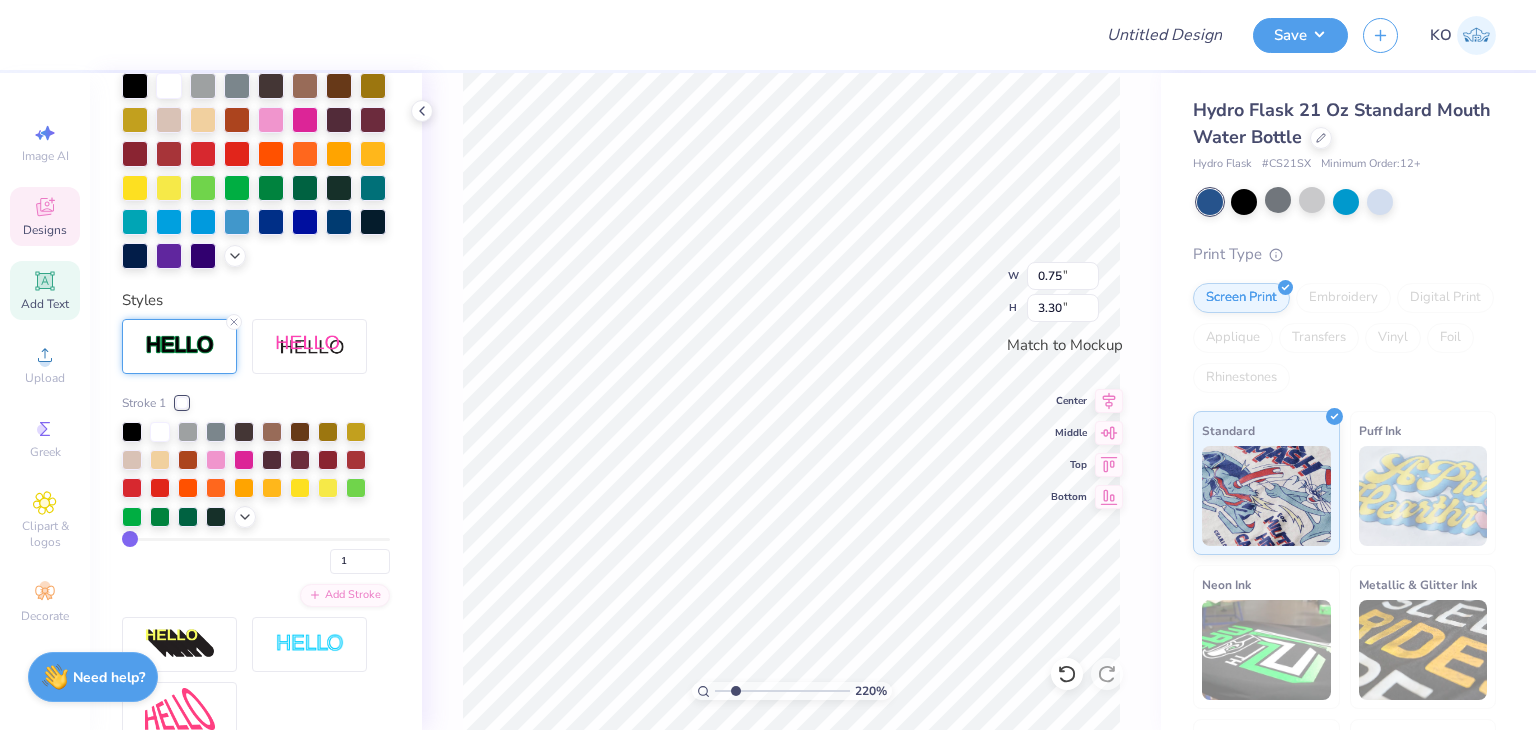 click on "Stroke 1 1  Add Stroke" at bounding box center (256, 528) 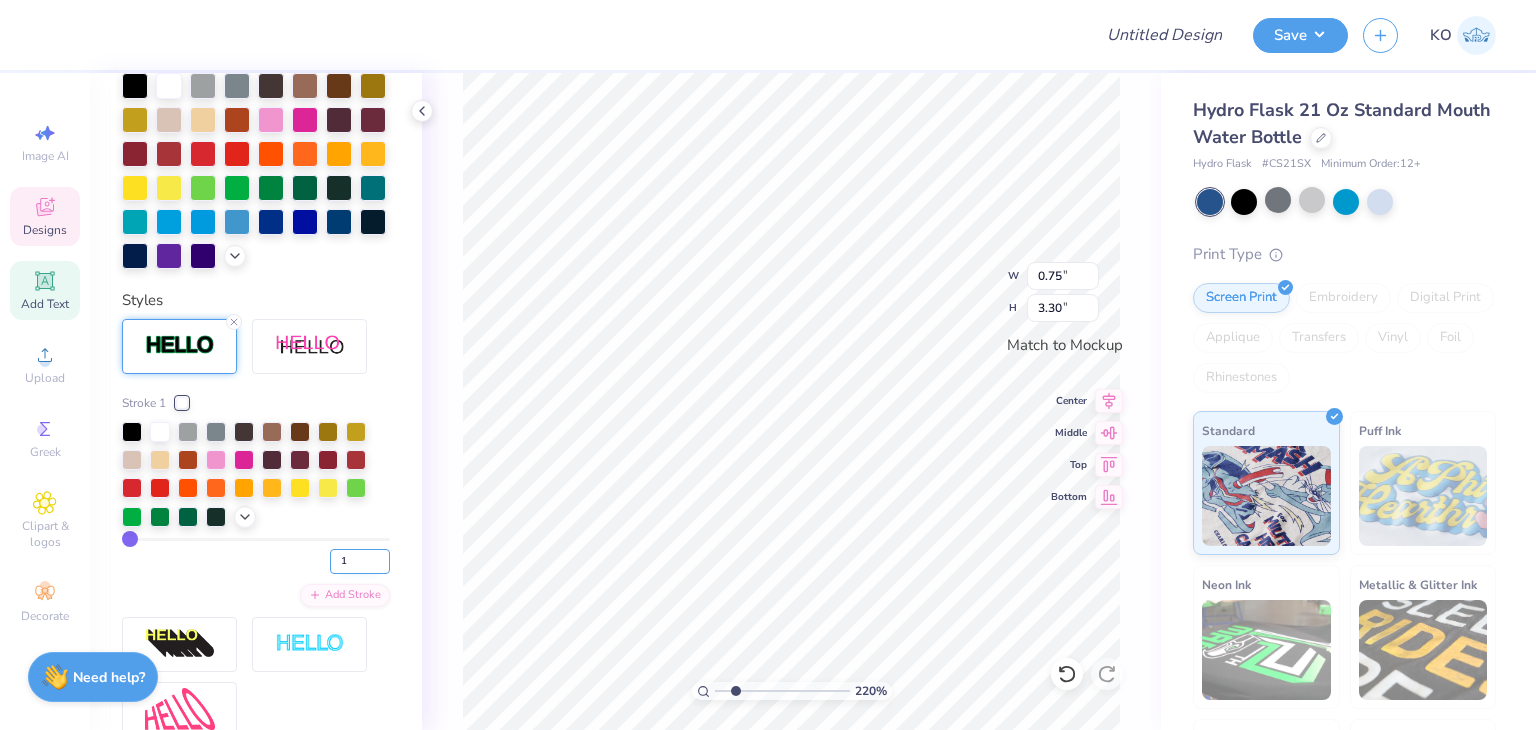 click on "1" at bounding box center (360, 561) 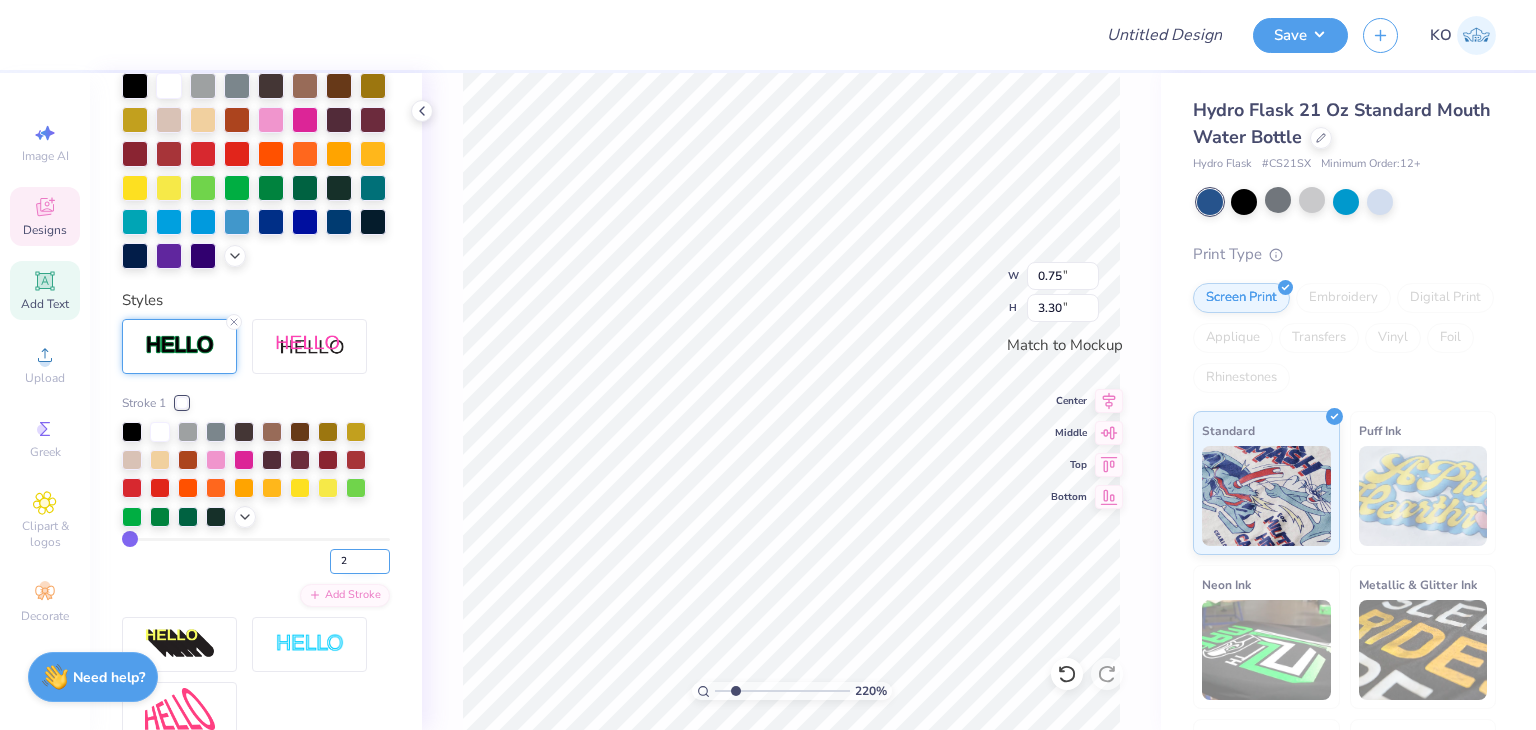 type on "2" 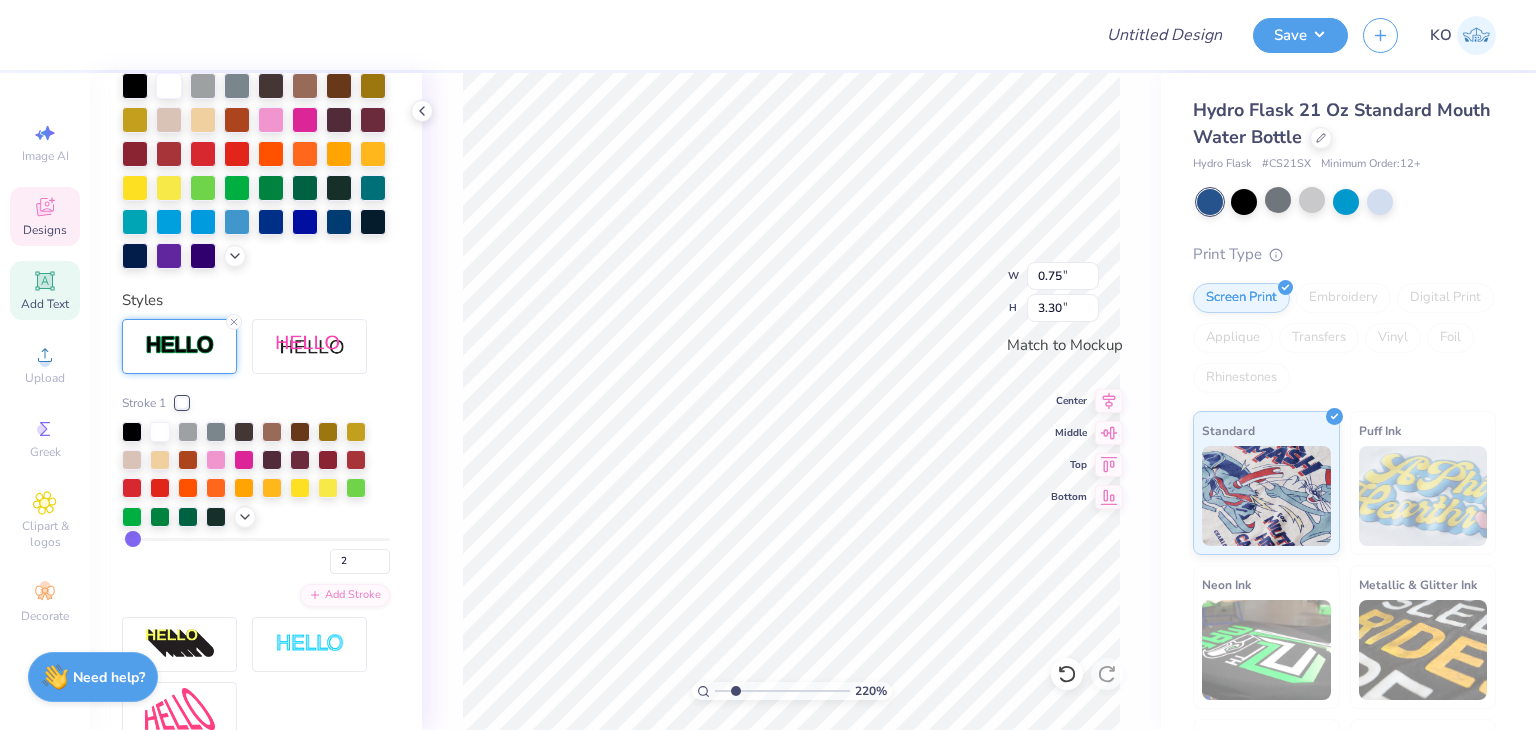 type on "2.20400760139485" 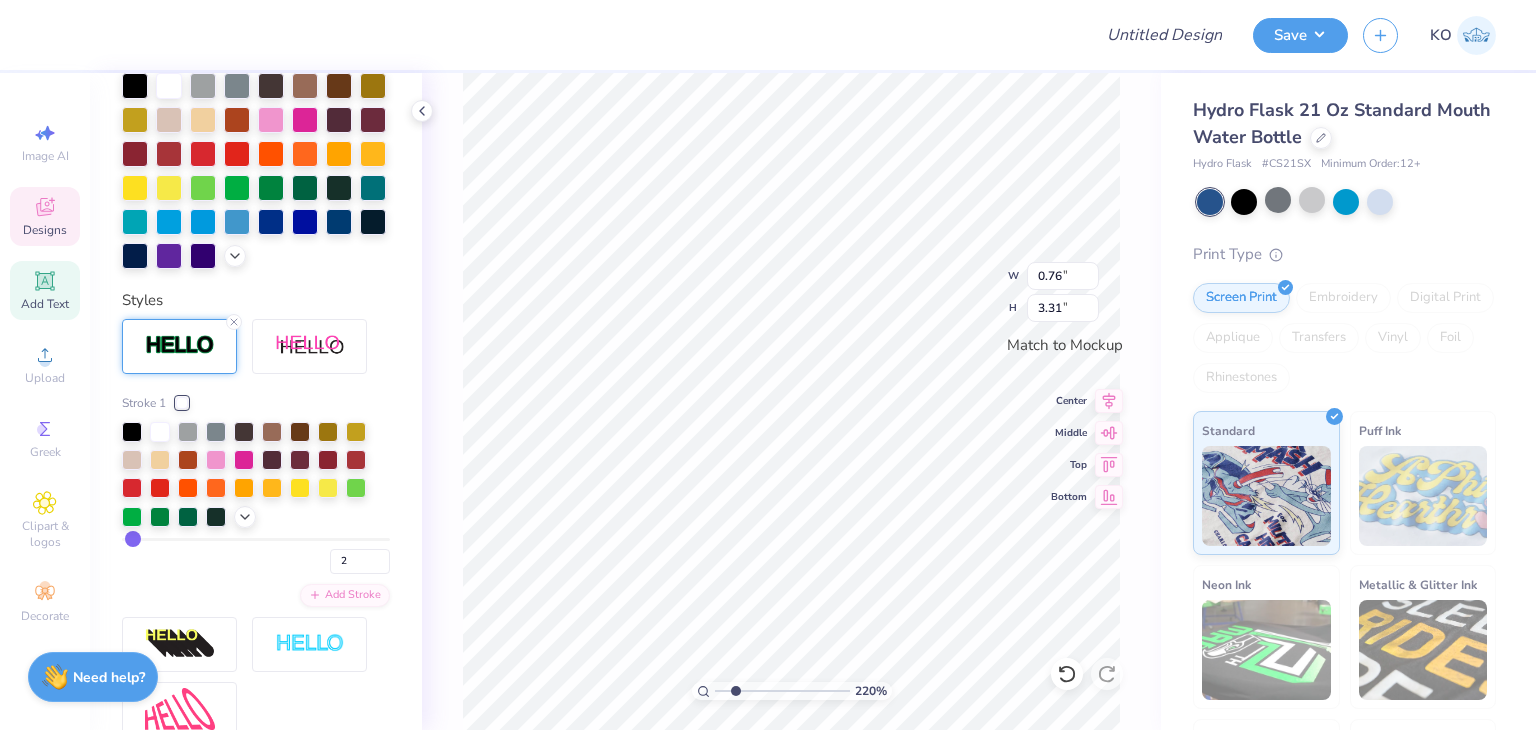 type on "2.20400760139485" 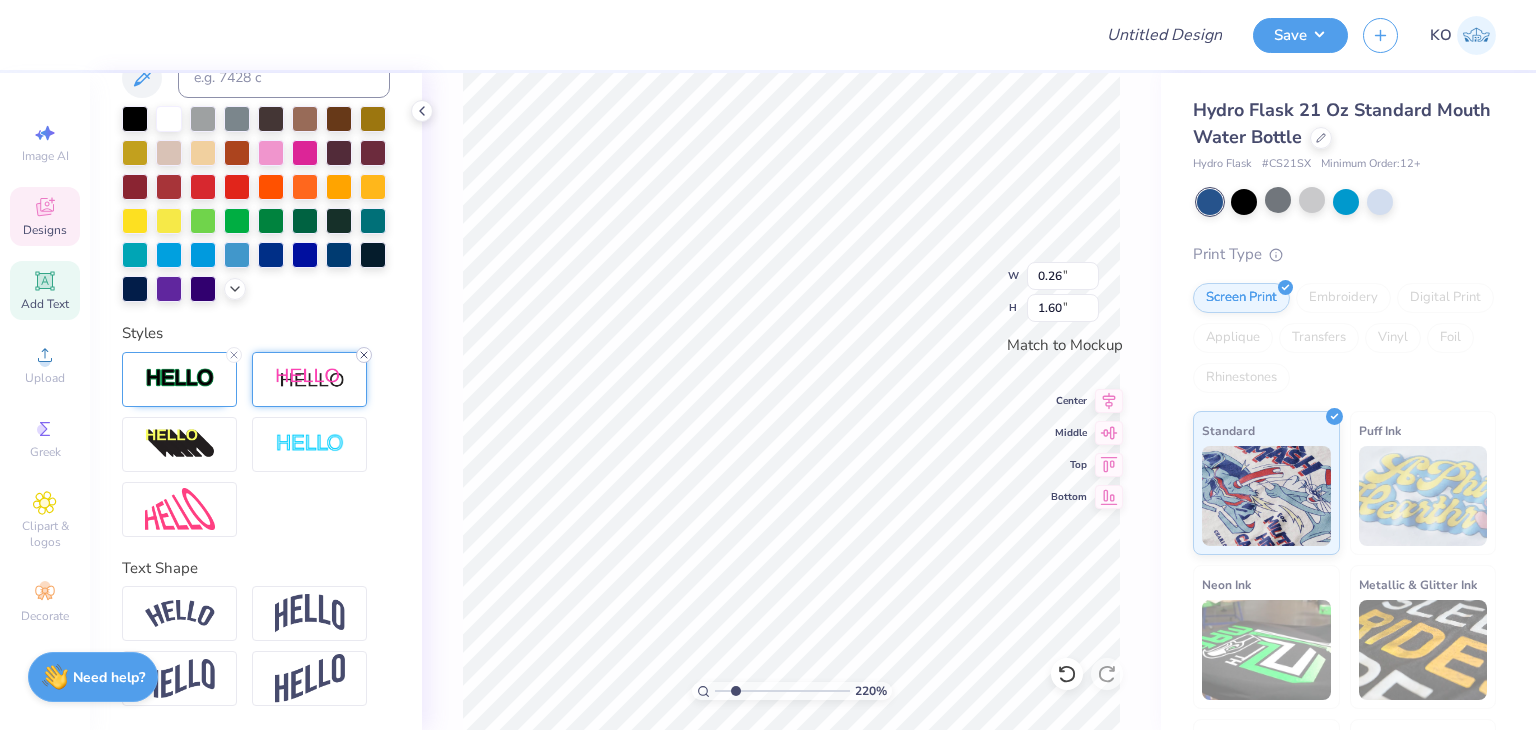 click 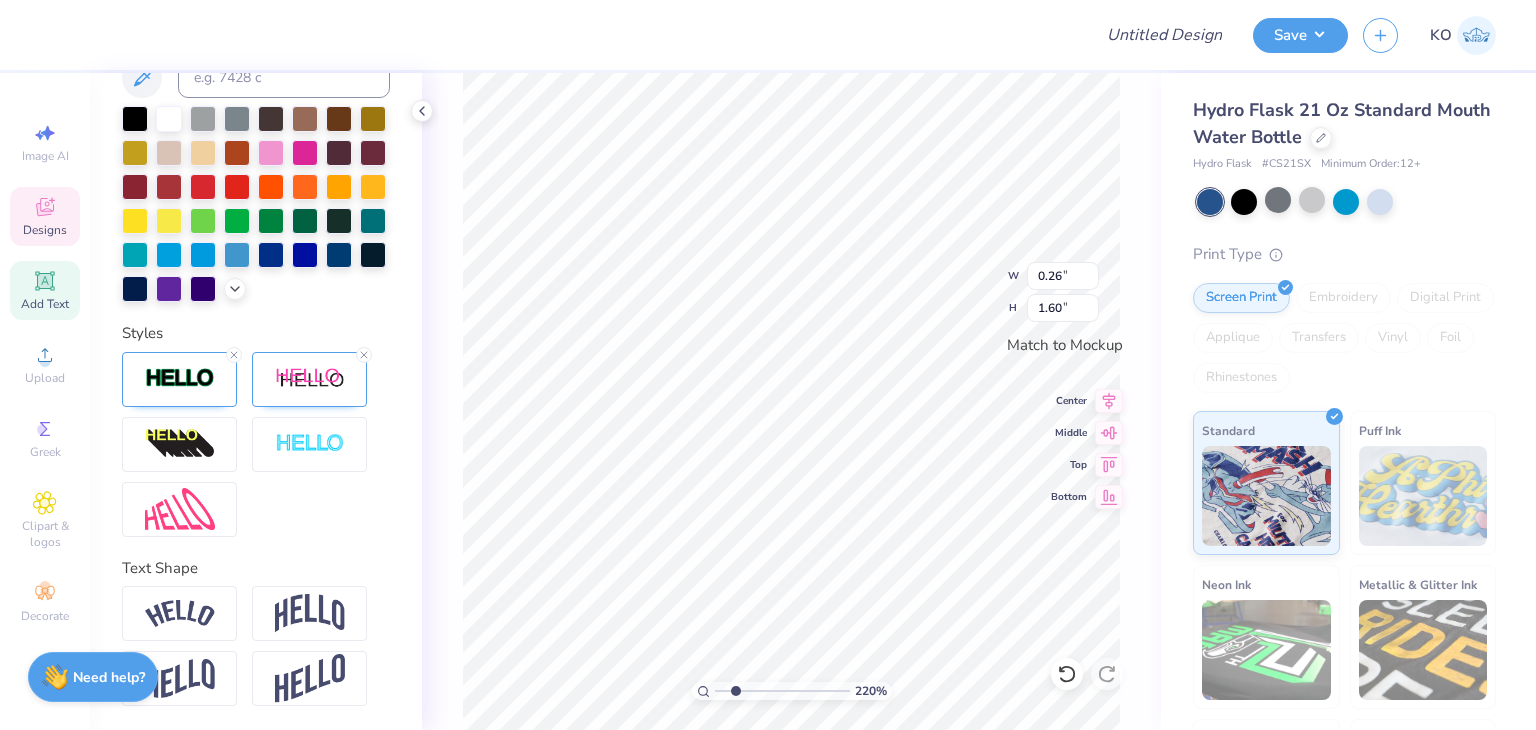 type on "2.20400760139485" 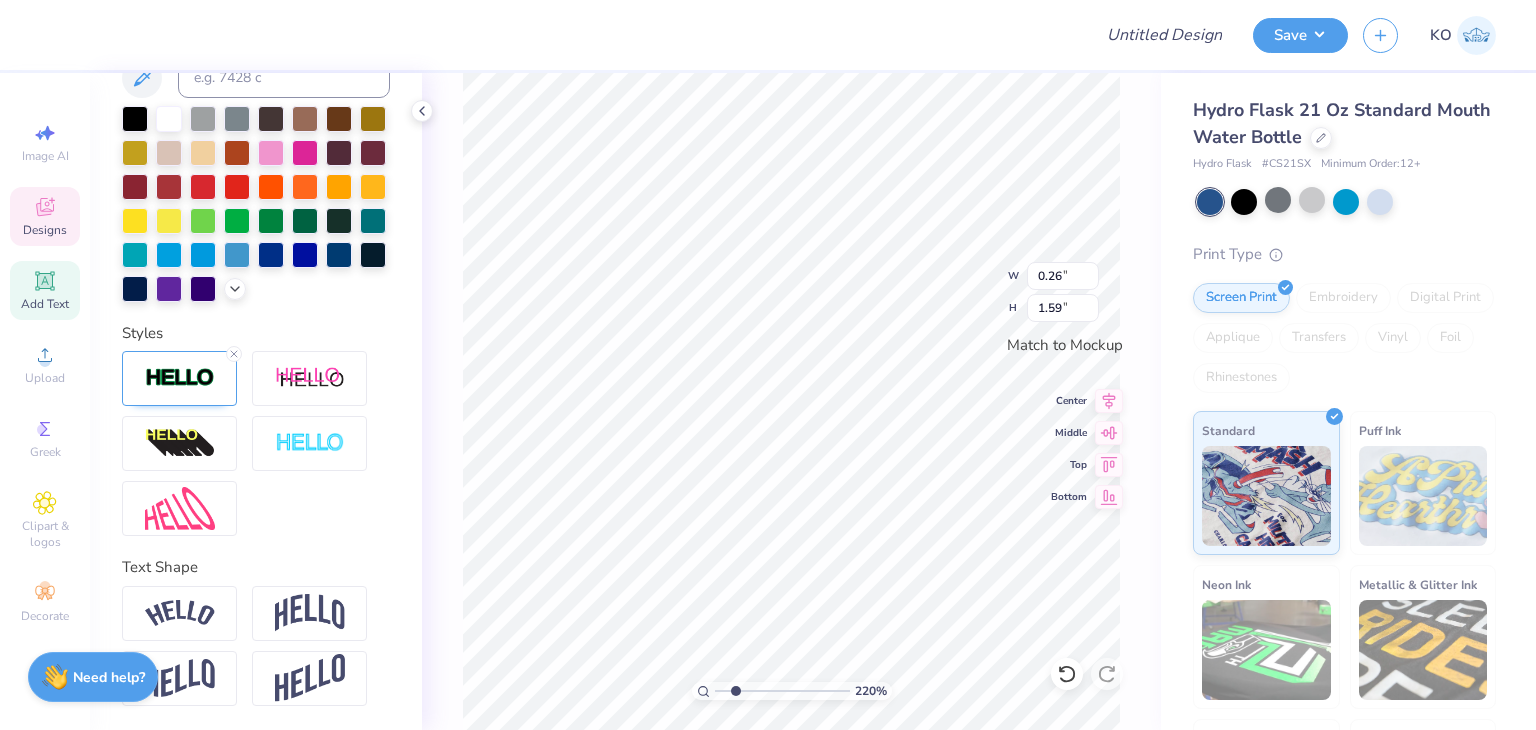 scroll, scrollTop: 465, scrollLeft: 0, axis: vertical 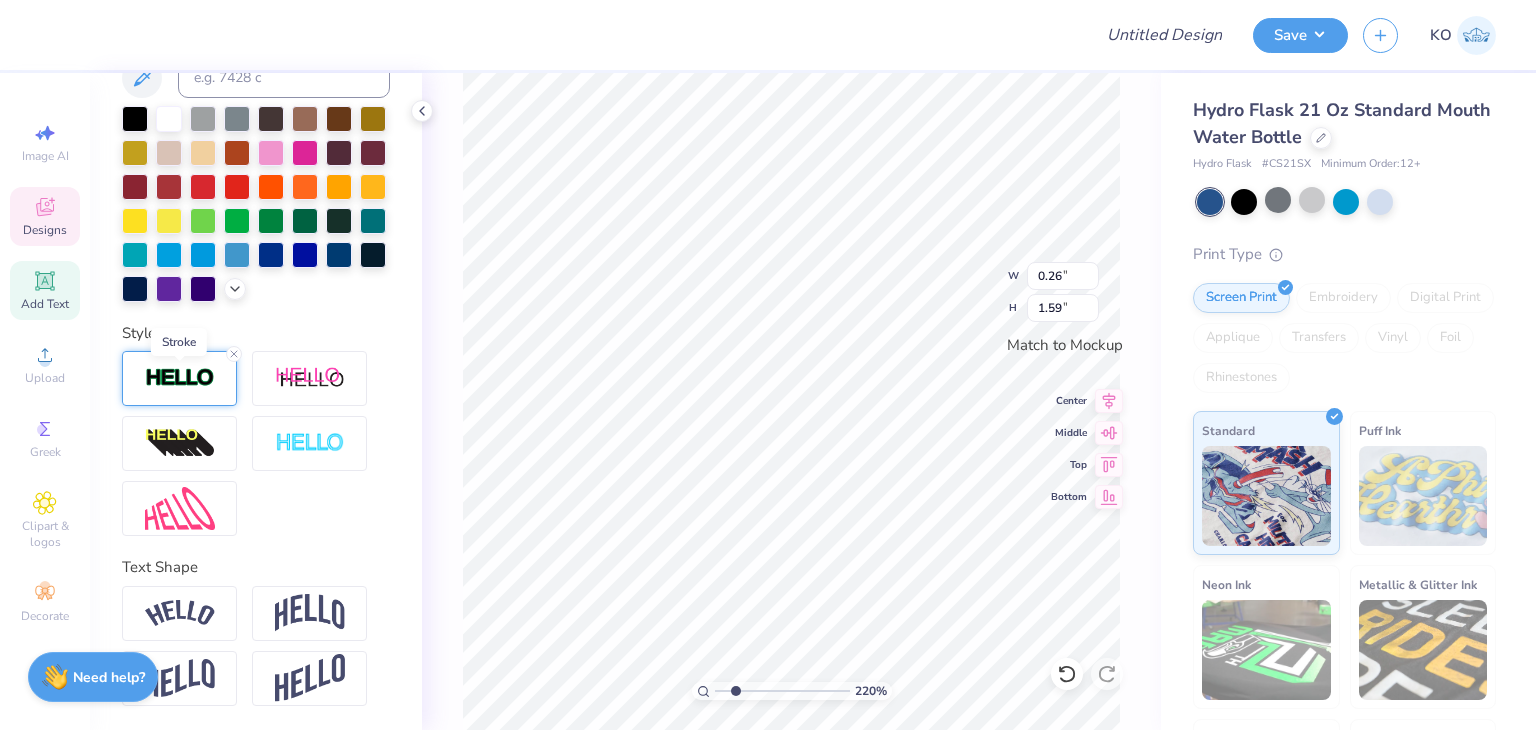 click at bounding box center [180, 378] 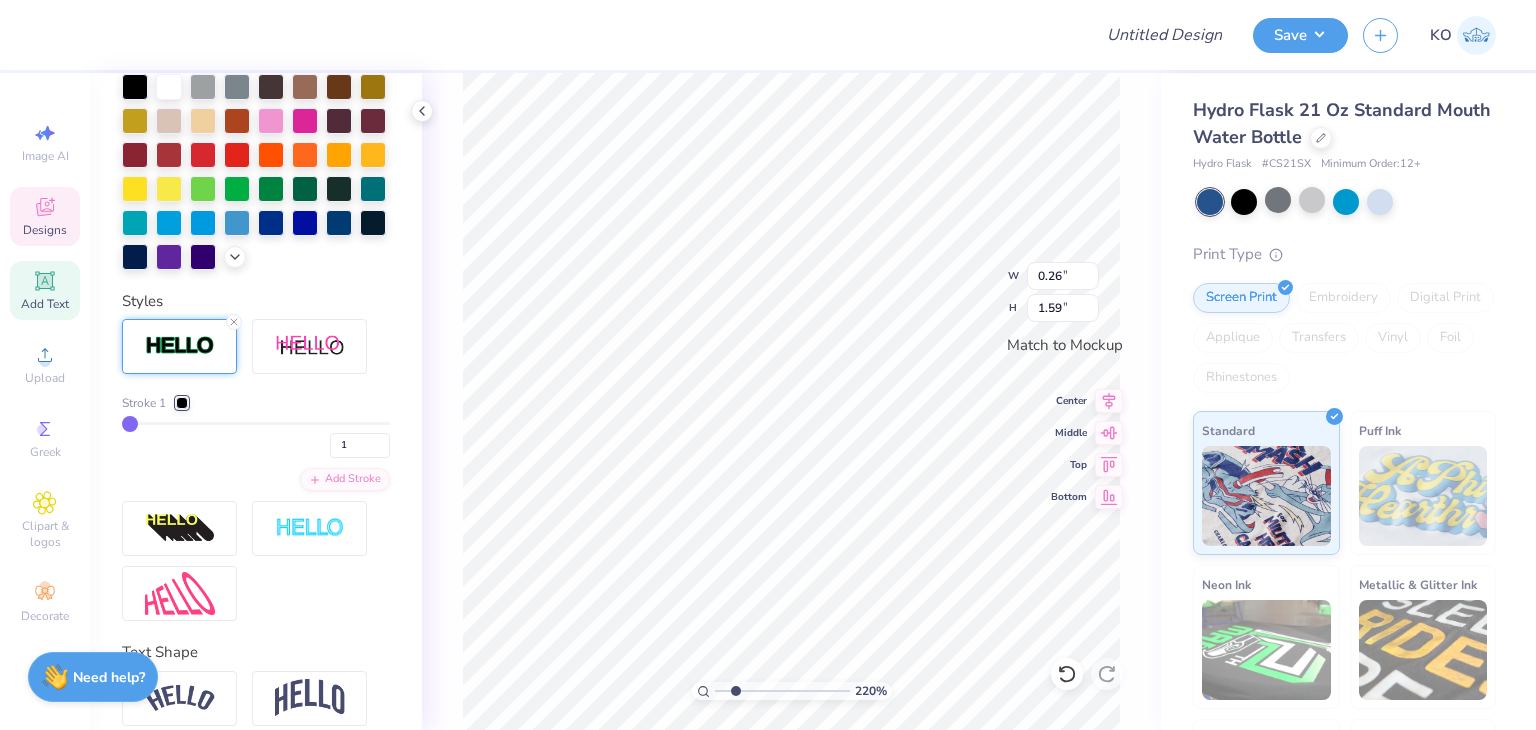 click at bounding box center [182, 403] 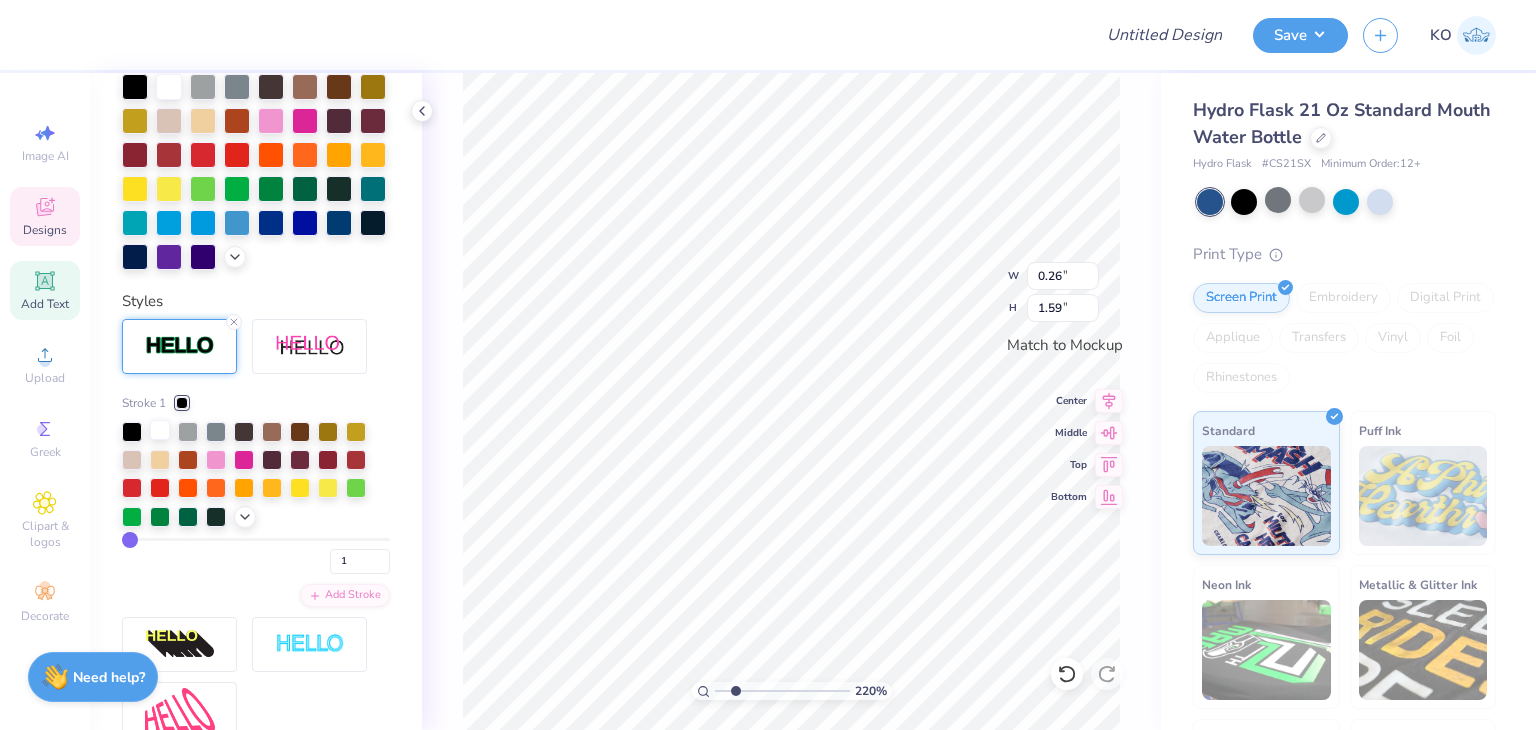 click at bounding box center (160, 430) 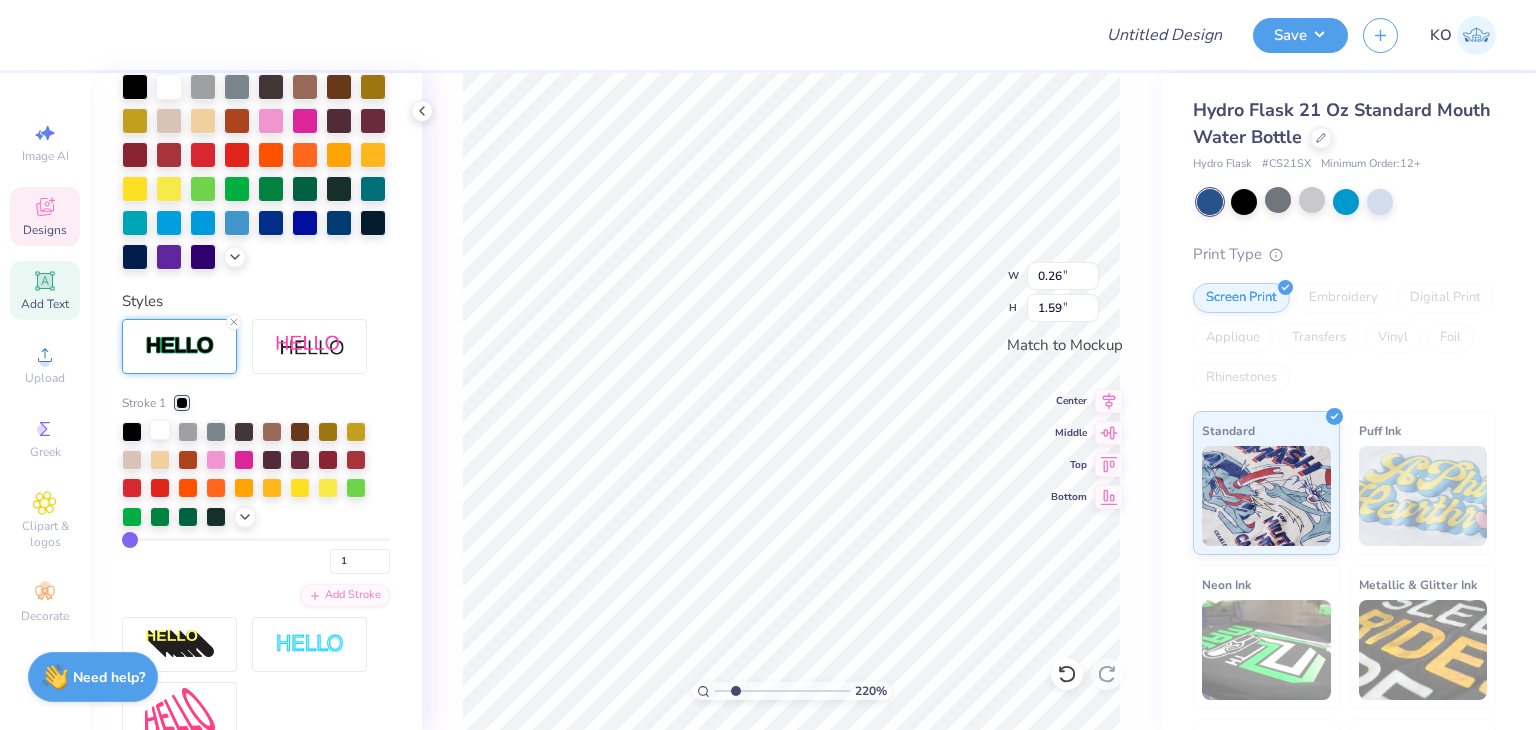 type on "2.20400760139485" 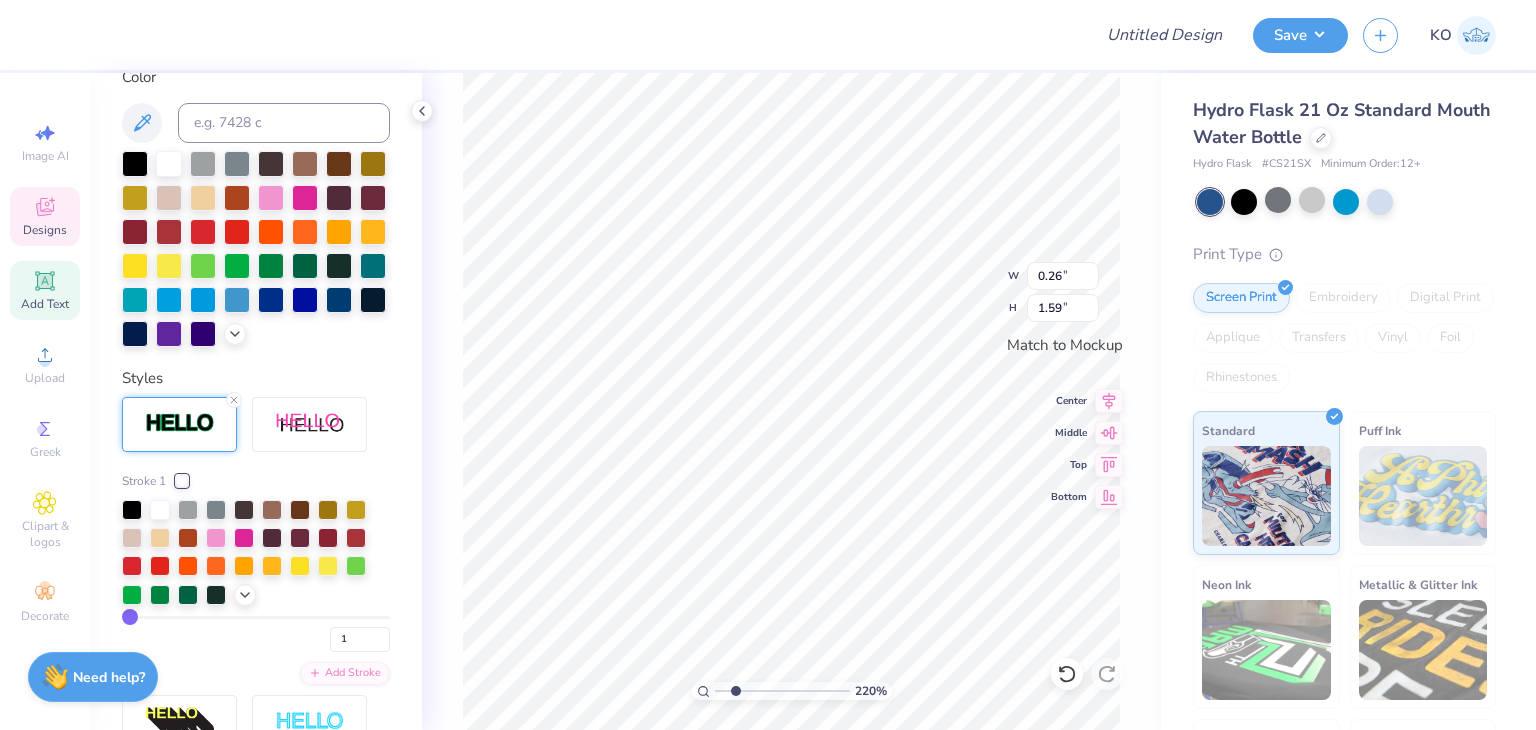 scroll, scrollTop: 543, scrollLeft: 0, axis: vertical 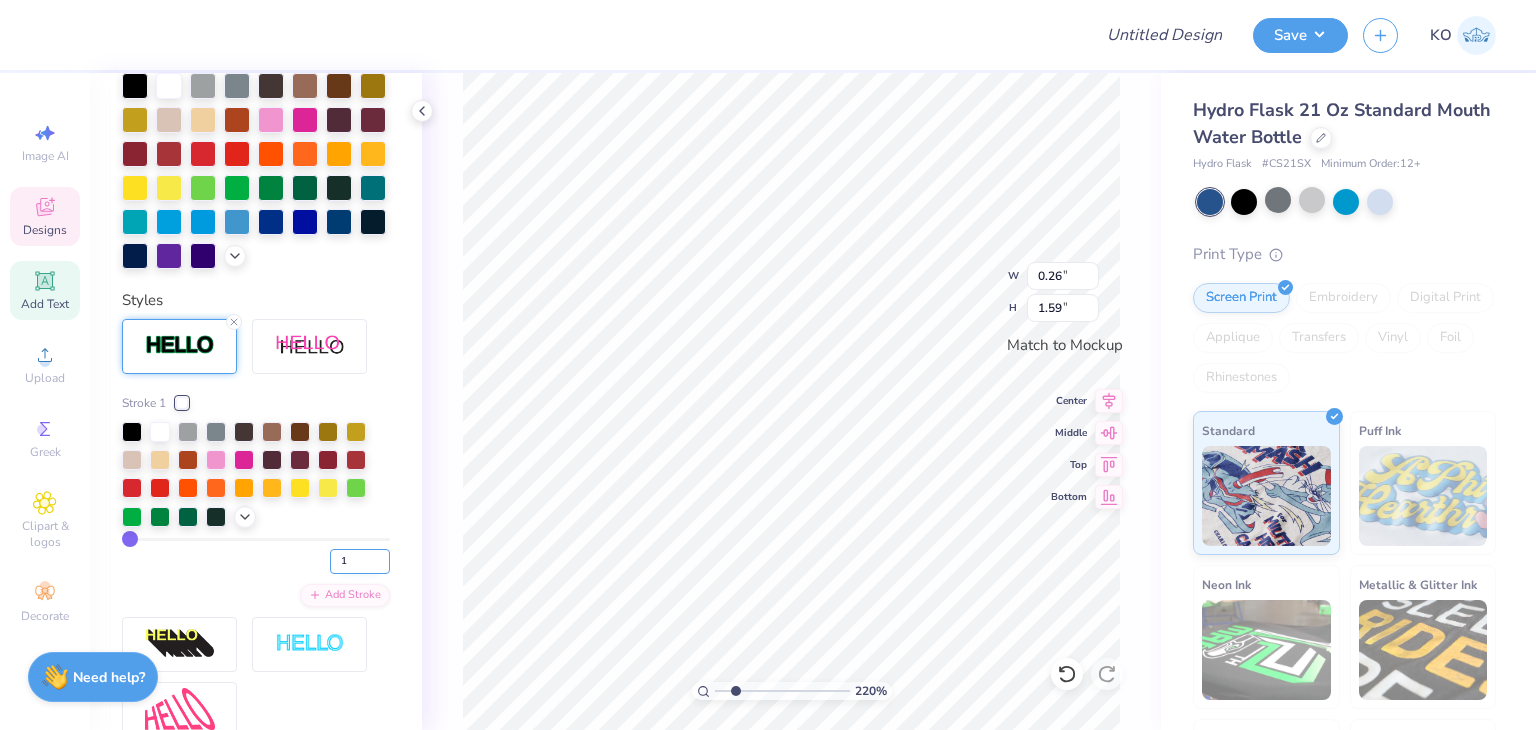 click on "1" at bounding box center (360, 561) 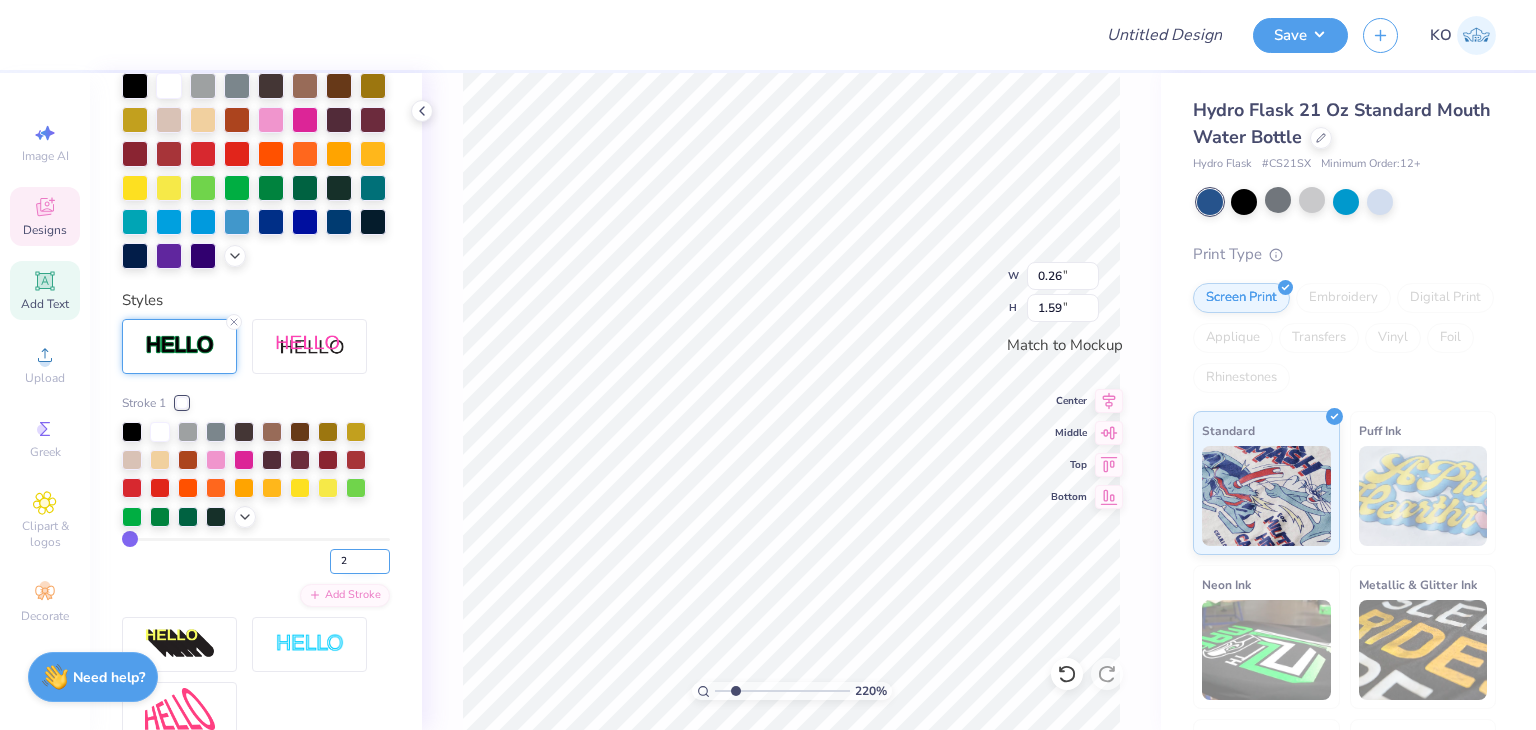 type on "2" 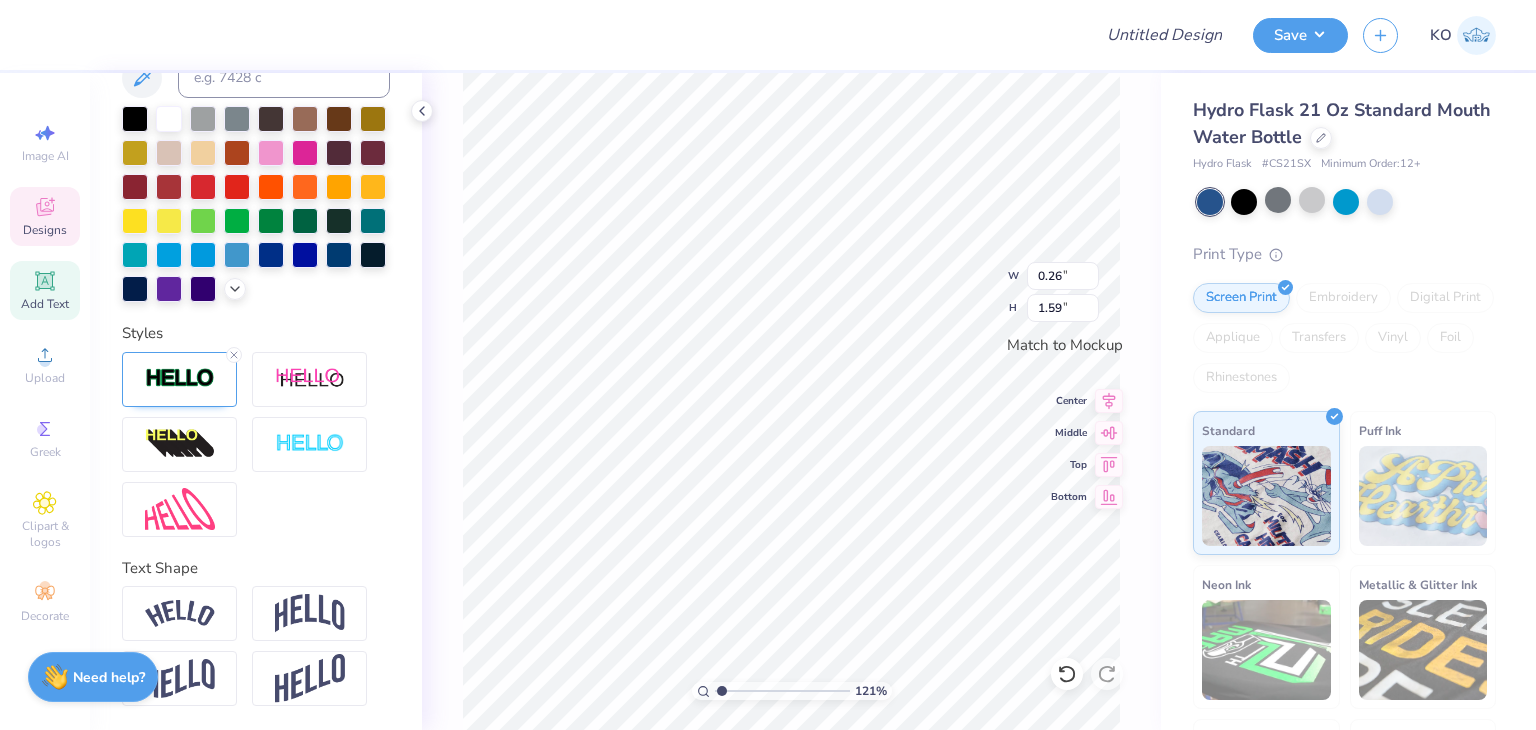 scroll, scrollTop: 16, scrollLeft: 4, axis: both 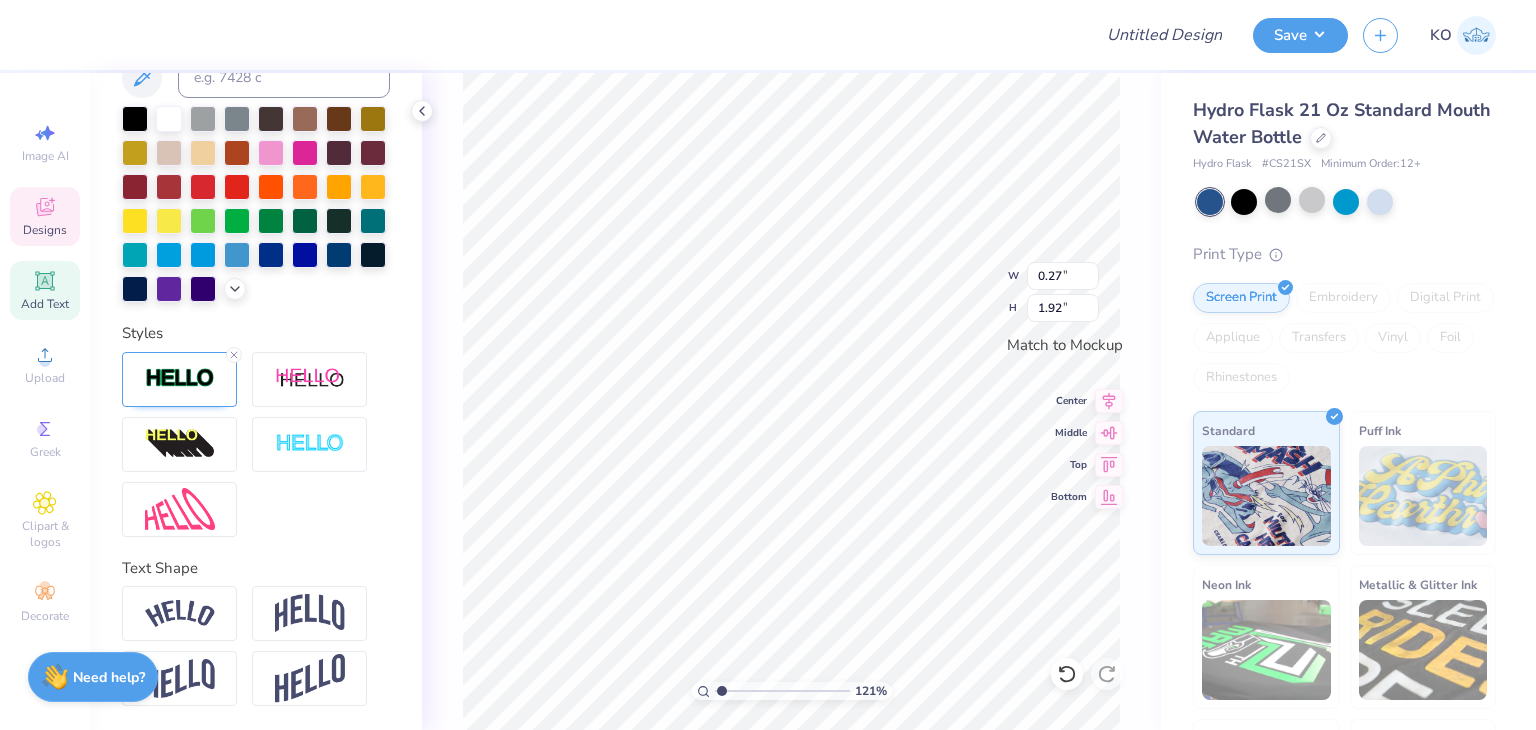 type on "1.20767120695155" 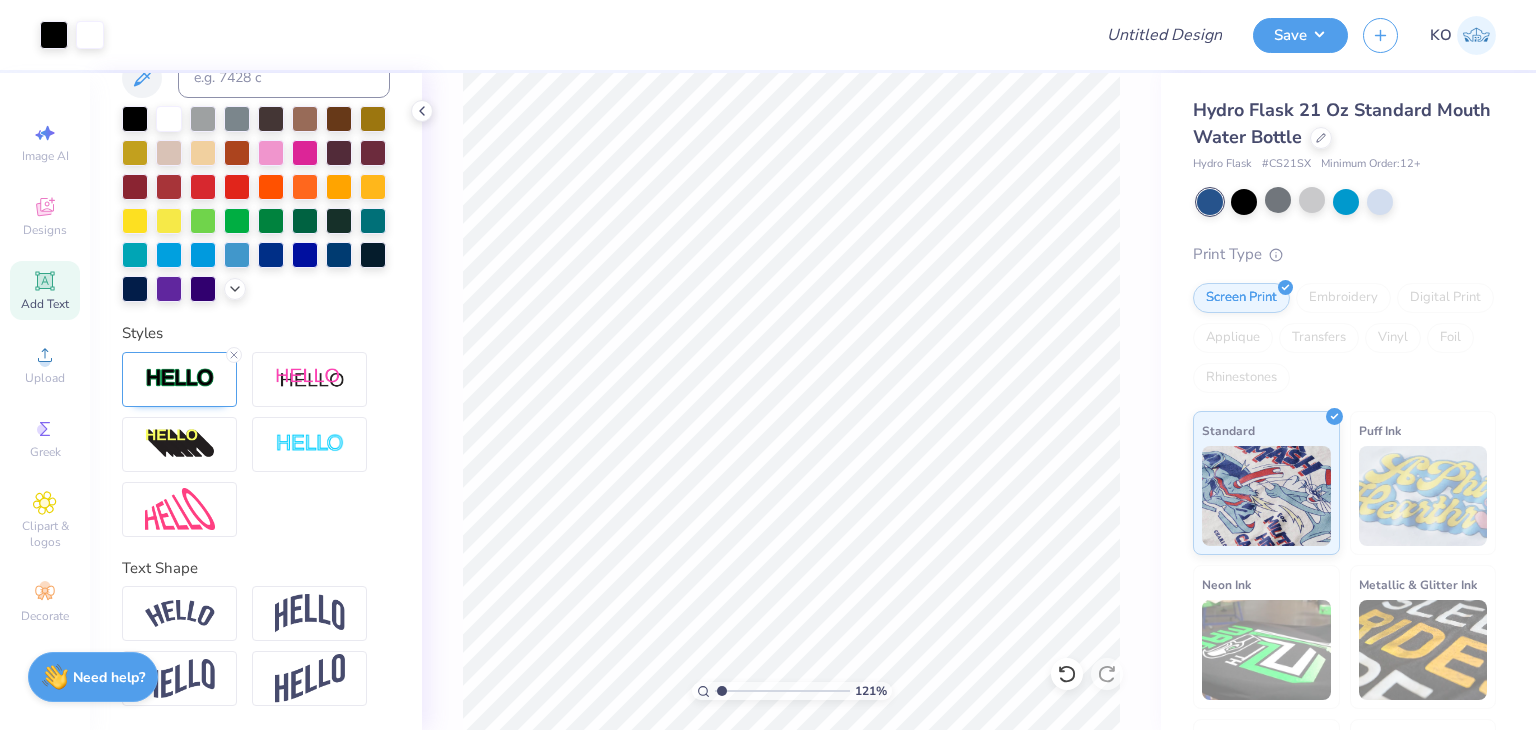type on "1.20767120695155" 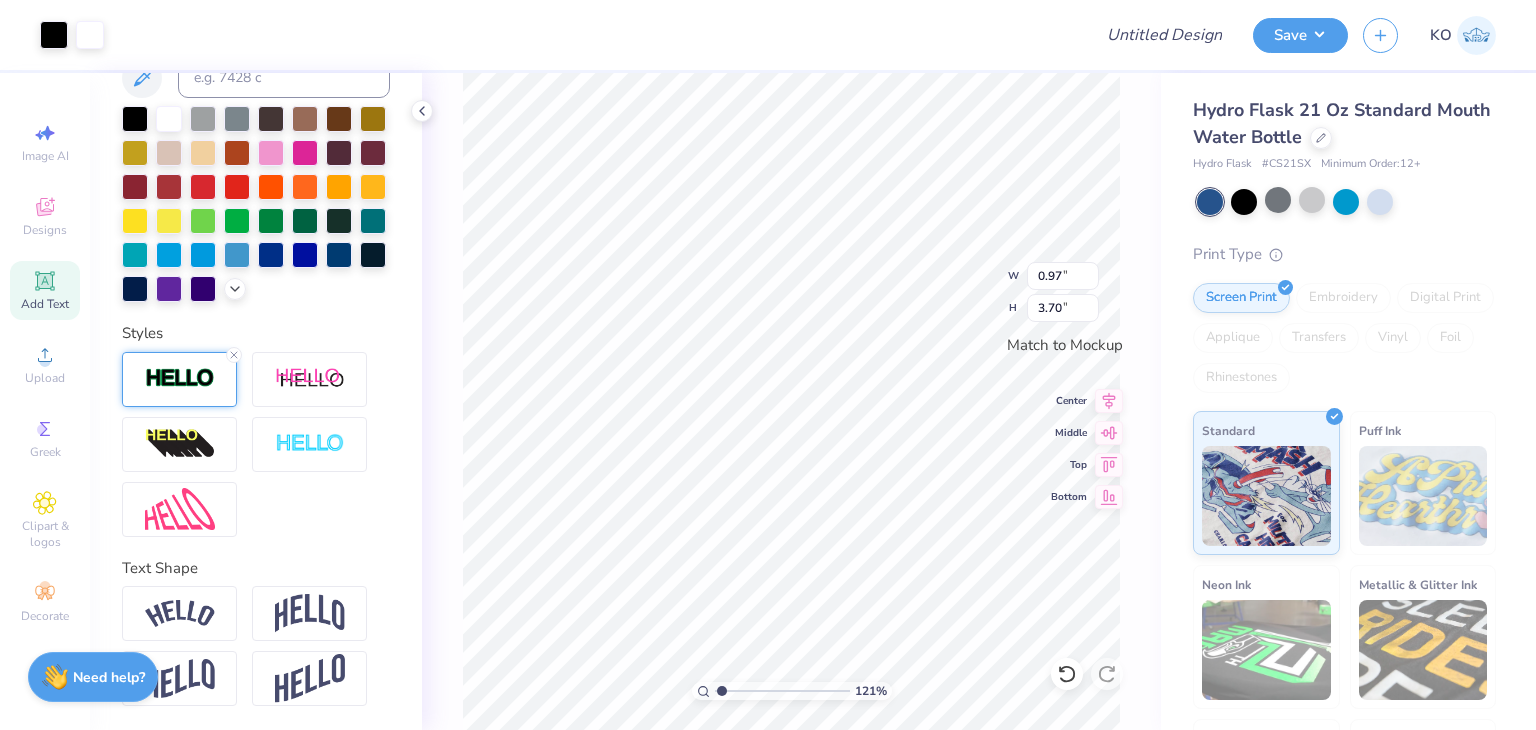 click at bounding box center (180, 378) 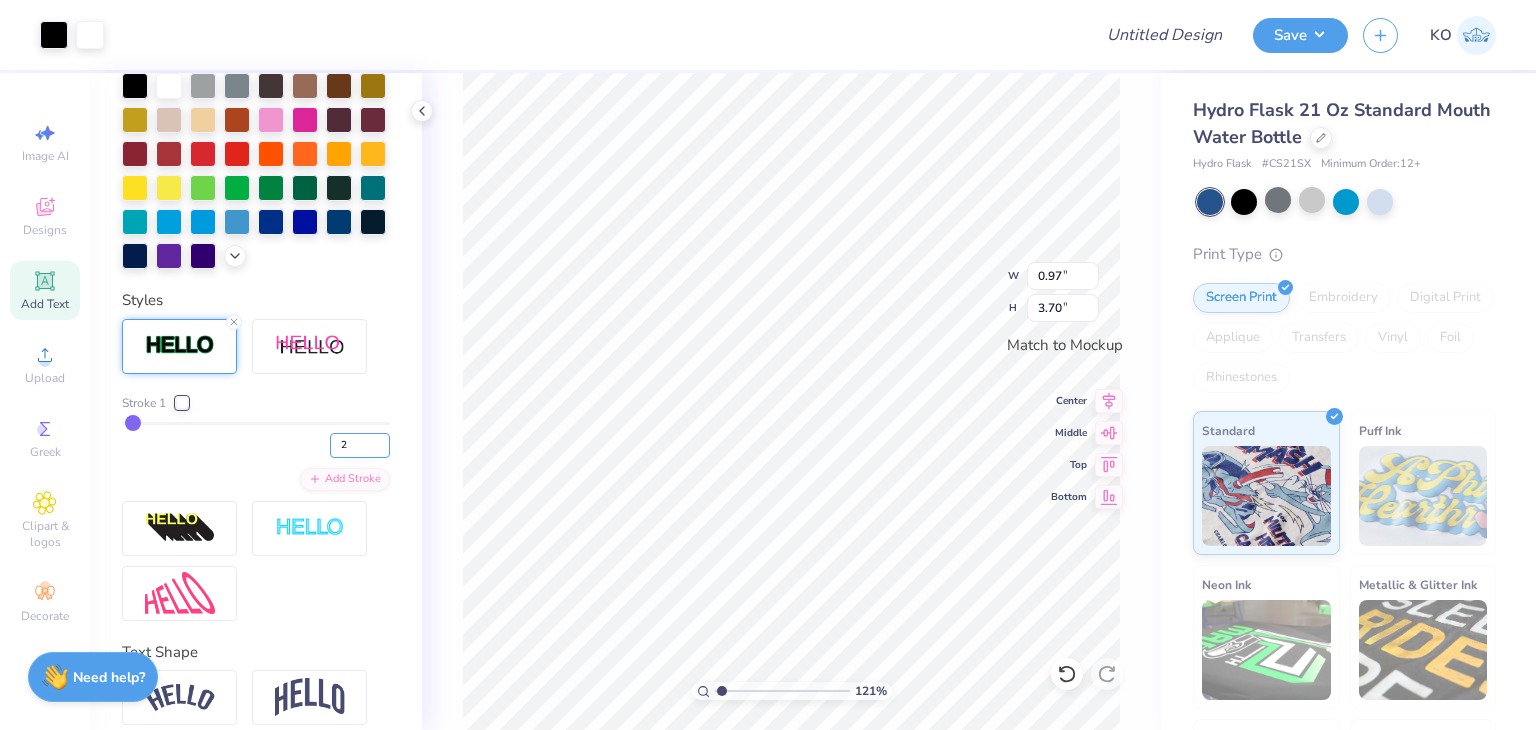 click on "2" at bounding box center [360, 445] 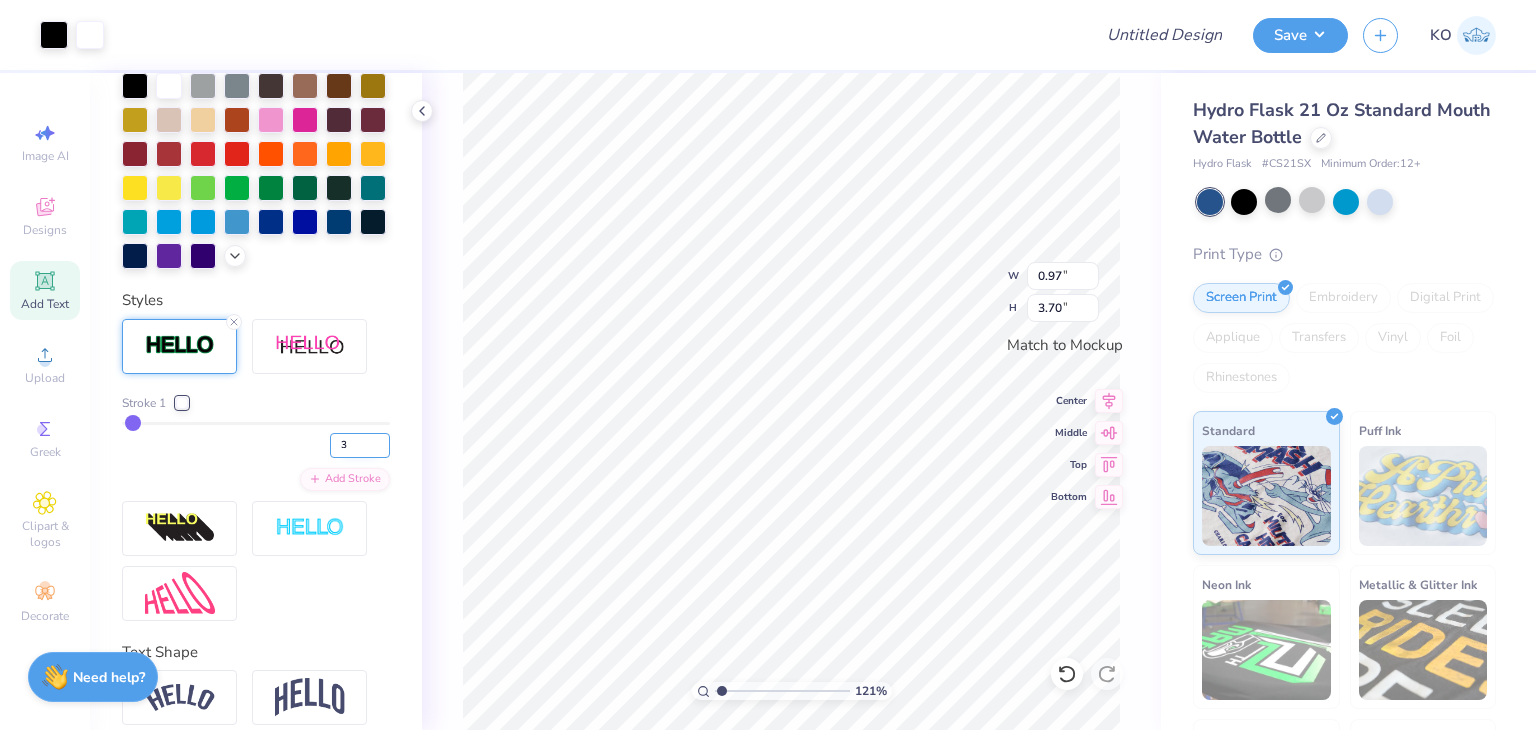 type on "3" 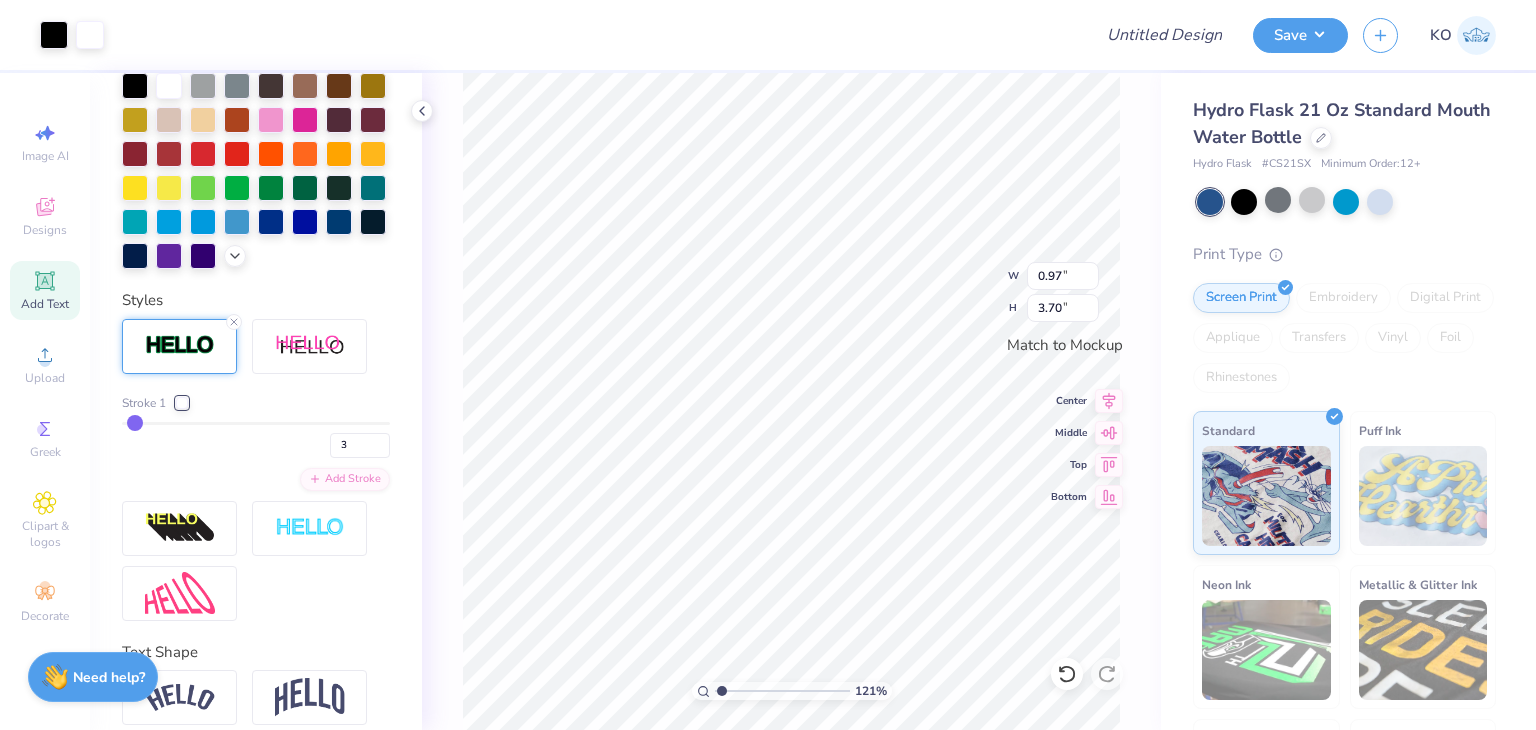 type on "1.20767120695155" 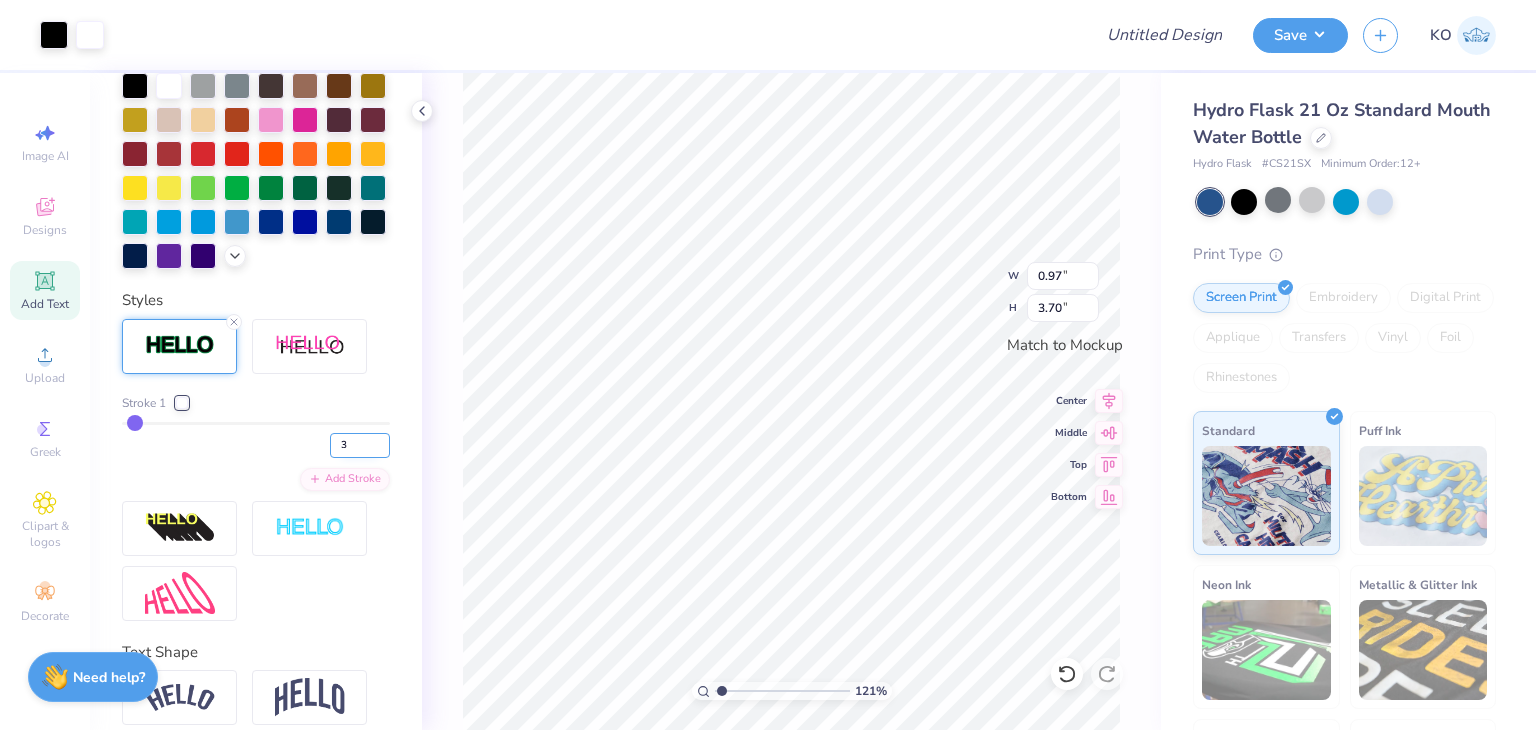 click on "3" at bounding box center (360, 445) 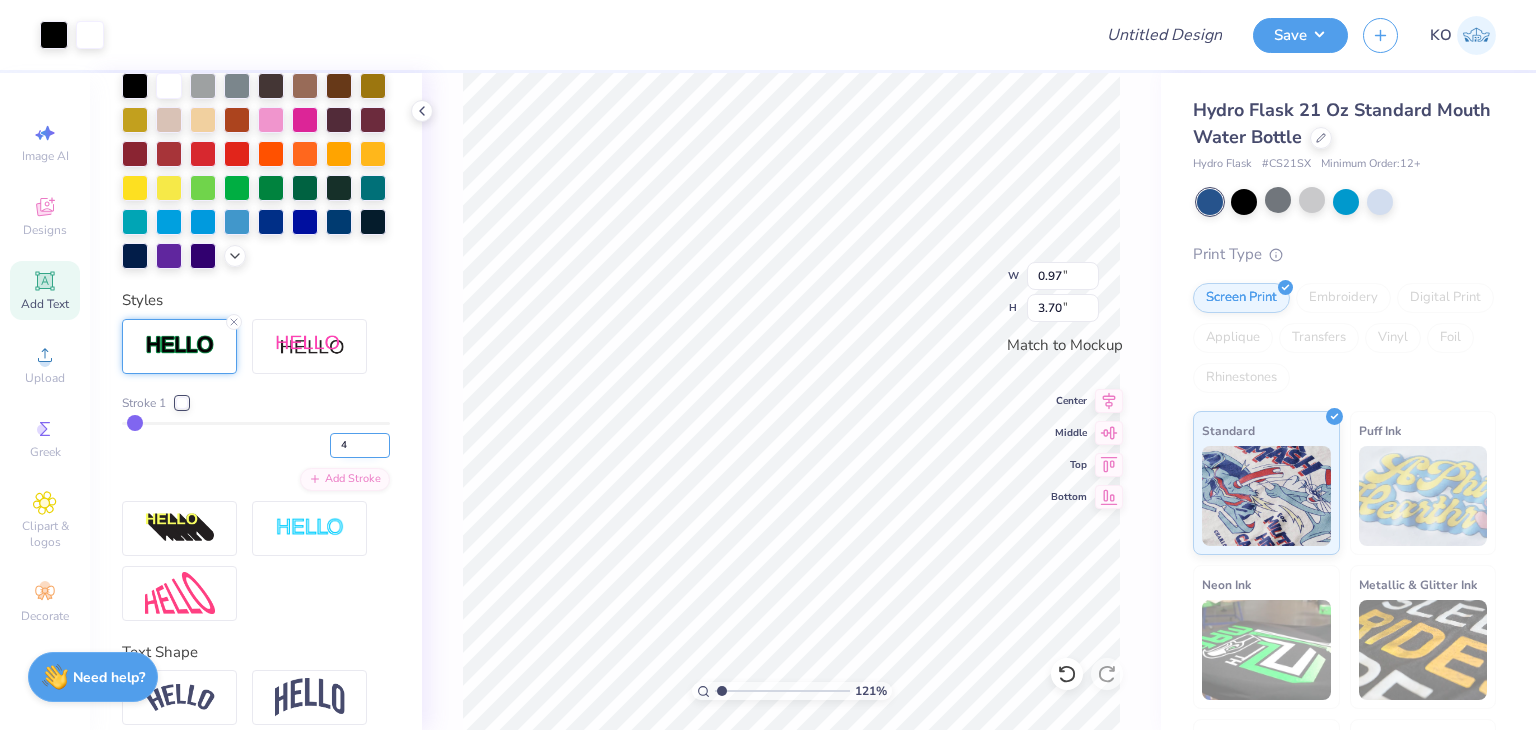 type on "4" 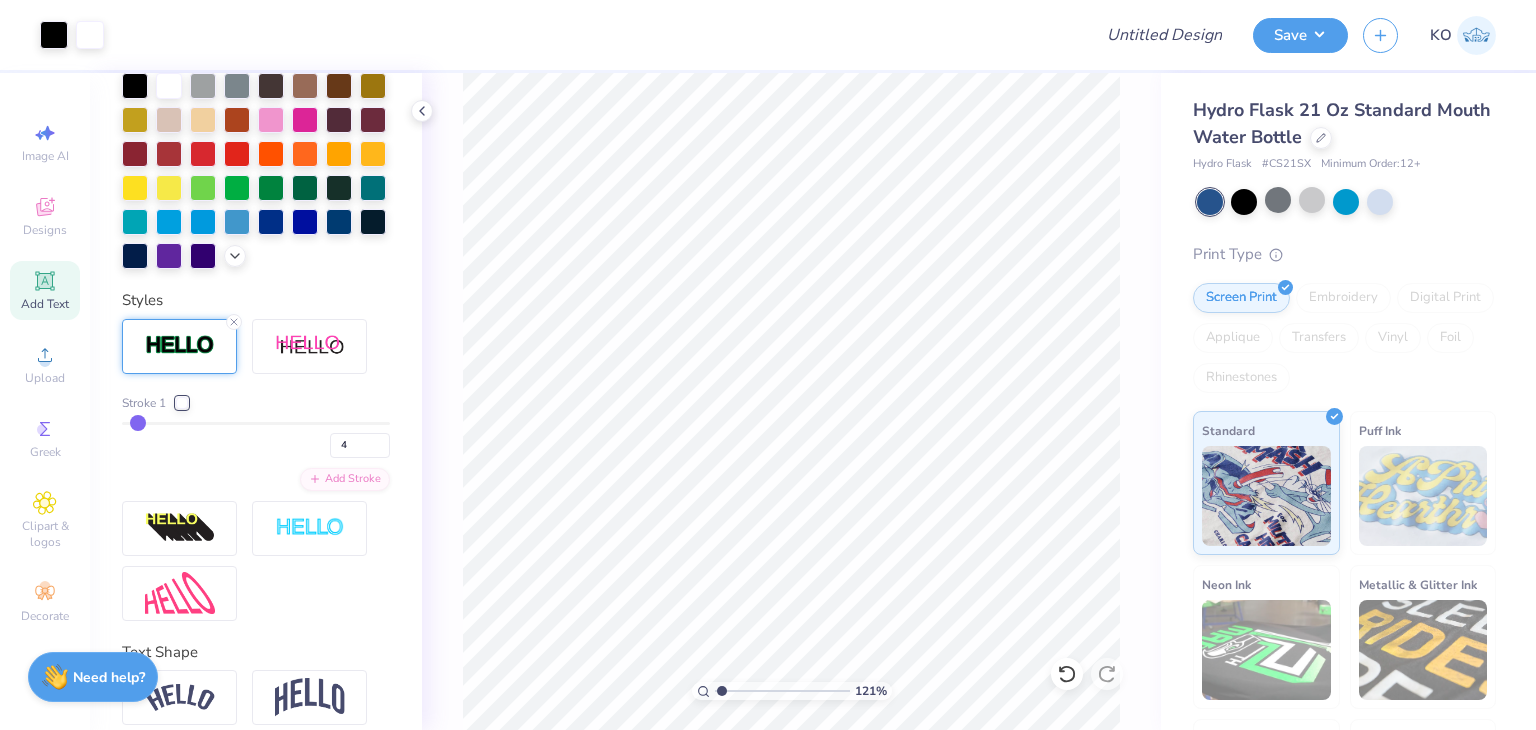 type on "1.20767120695155" 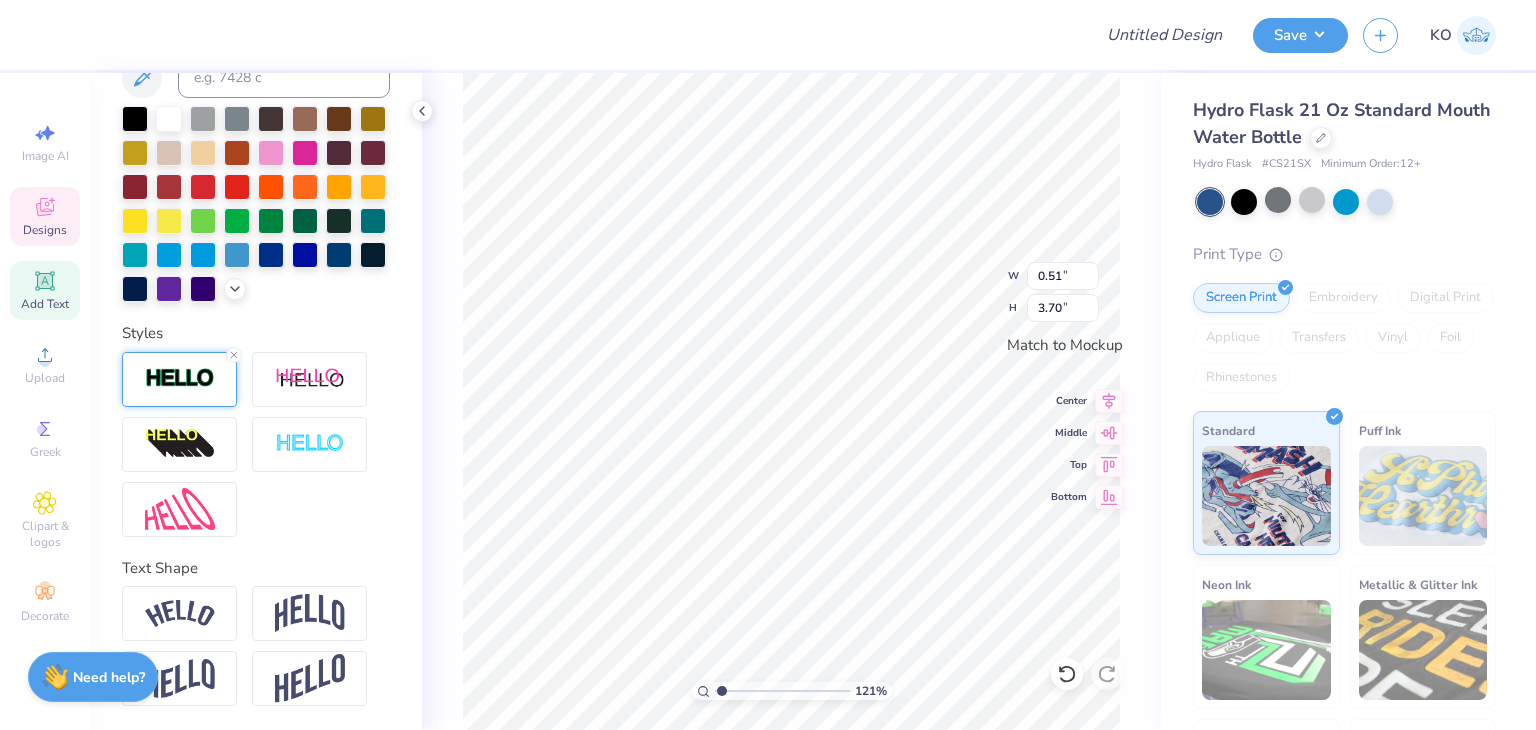 click at bounding box center [179, 379] 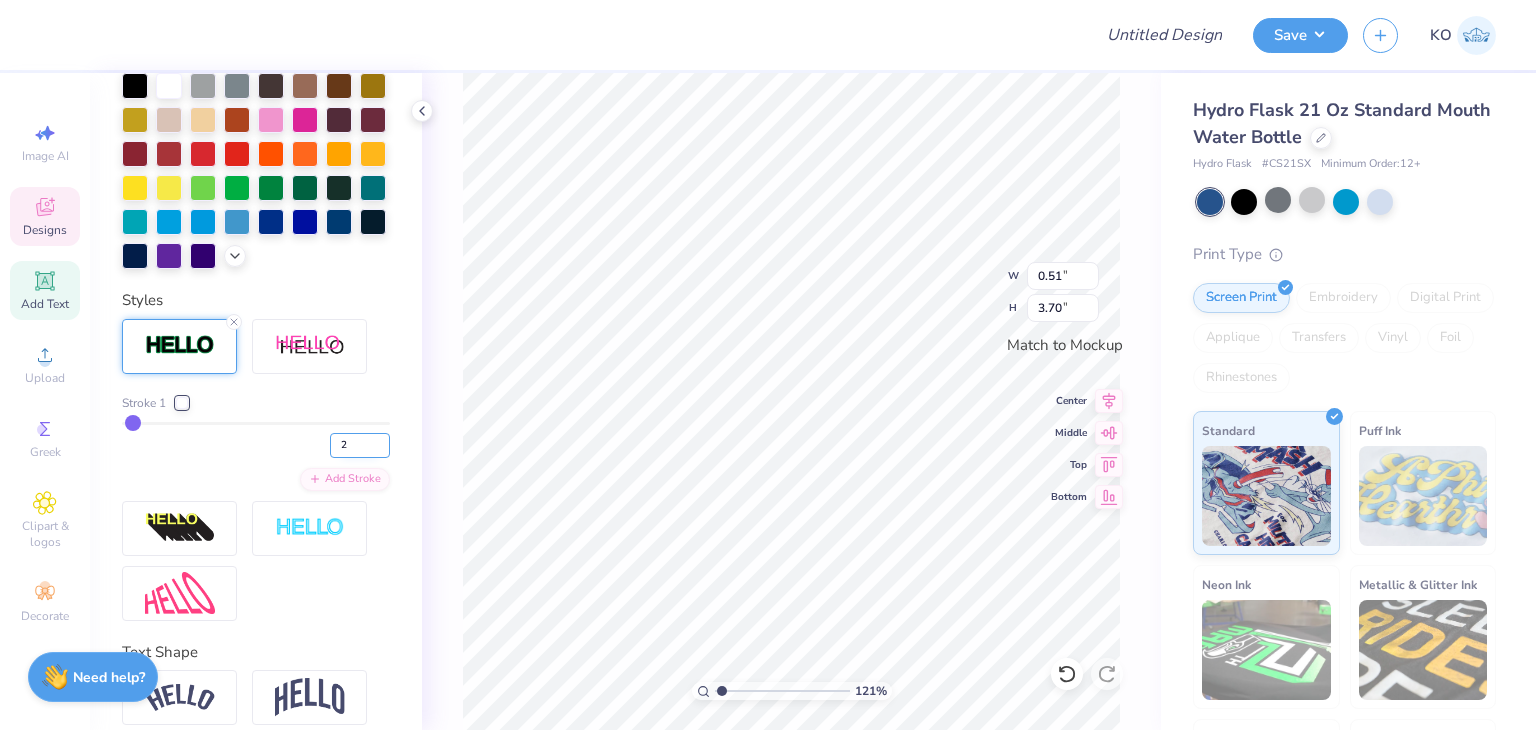 click on "2" at bounding box center [360, 445] 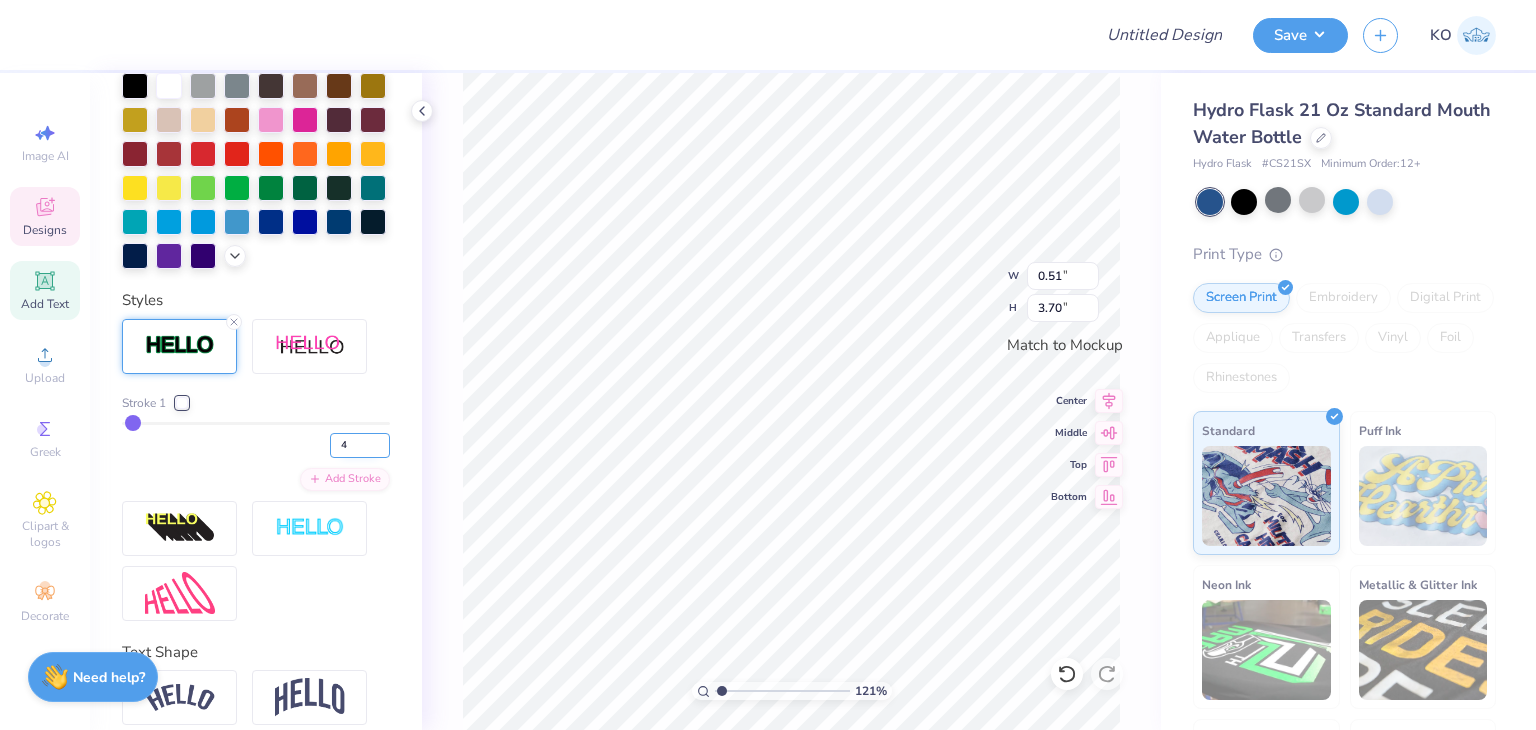 type on "4" 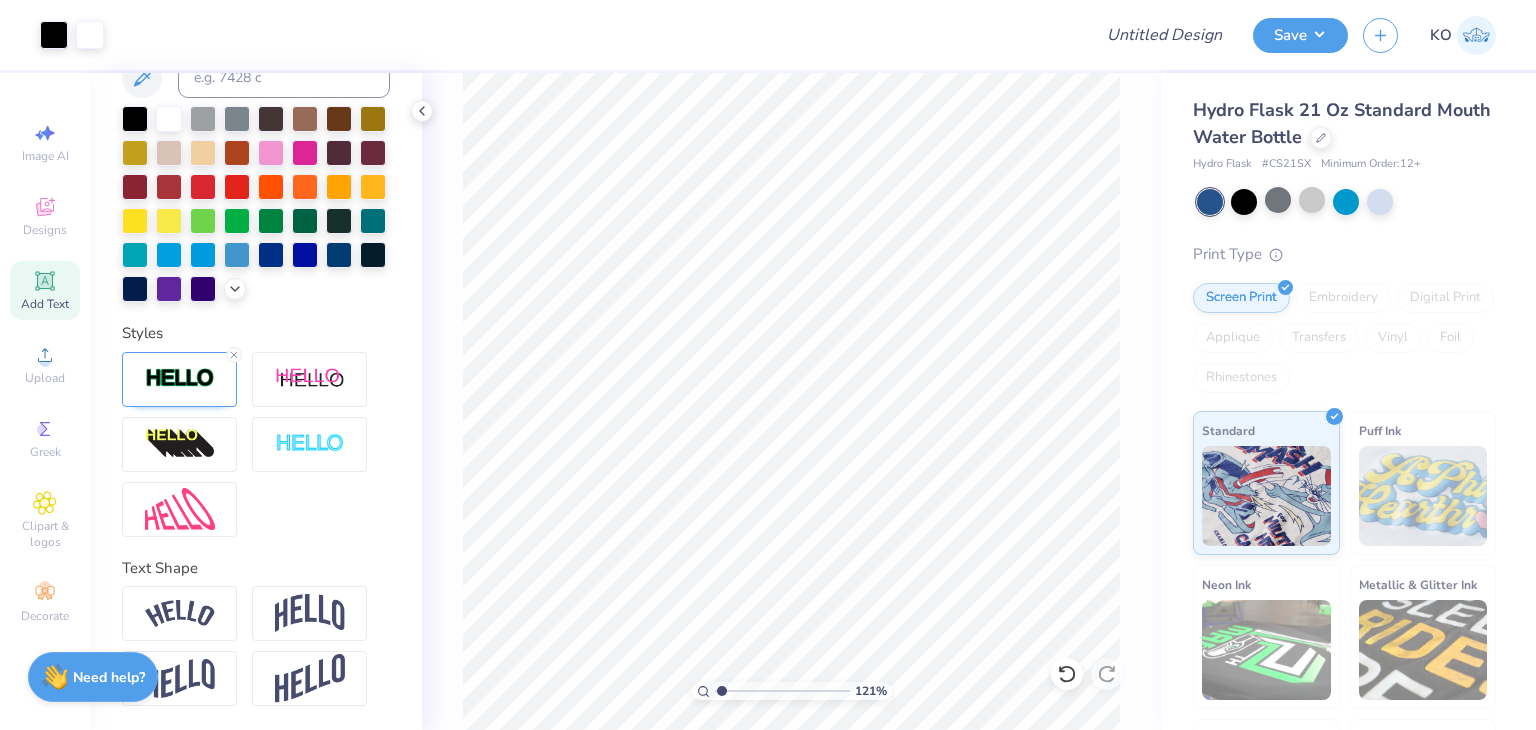 type on "1.20767120695155" 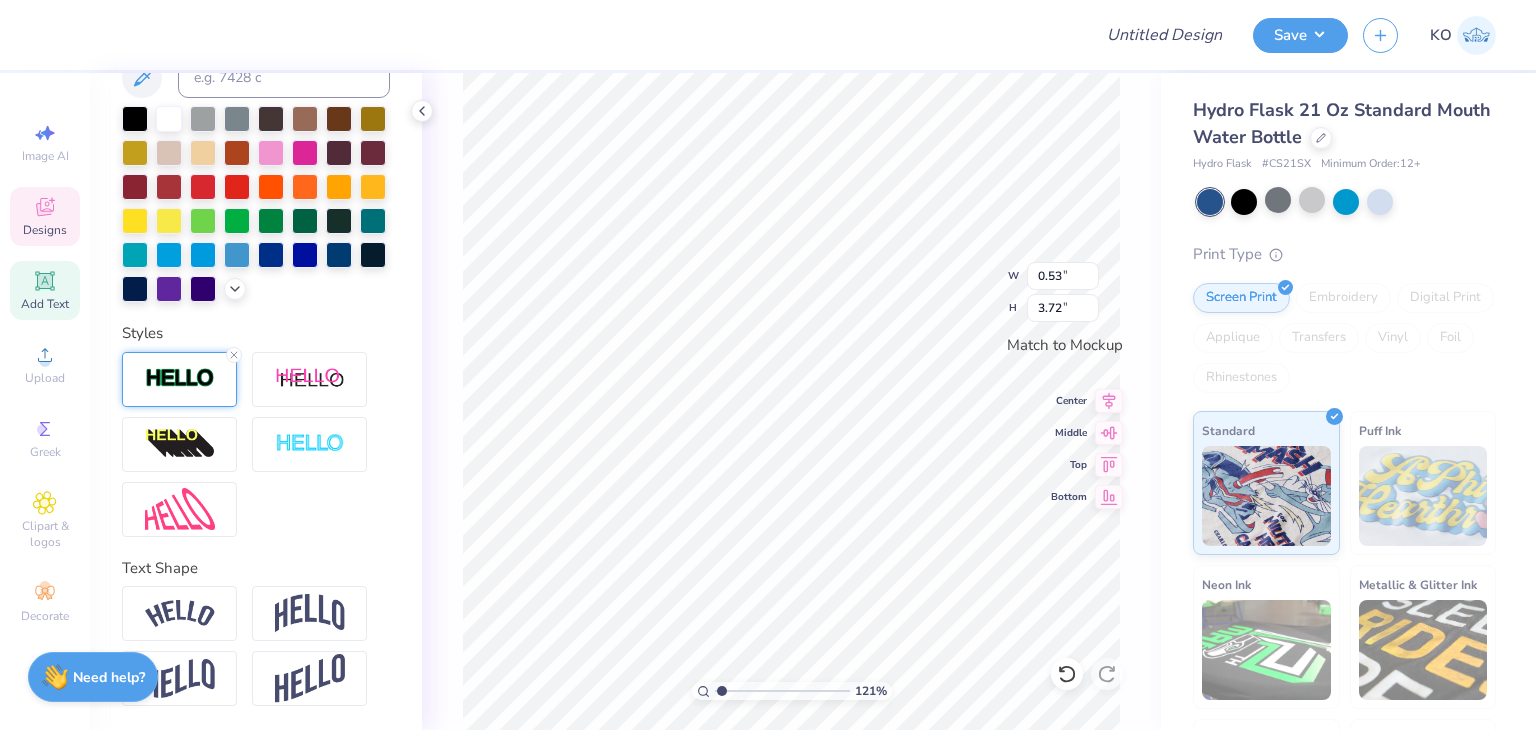 click at bounding box center (180, 378) 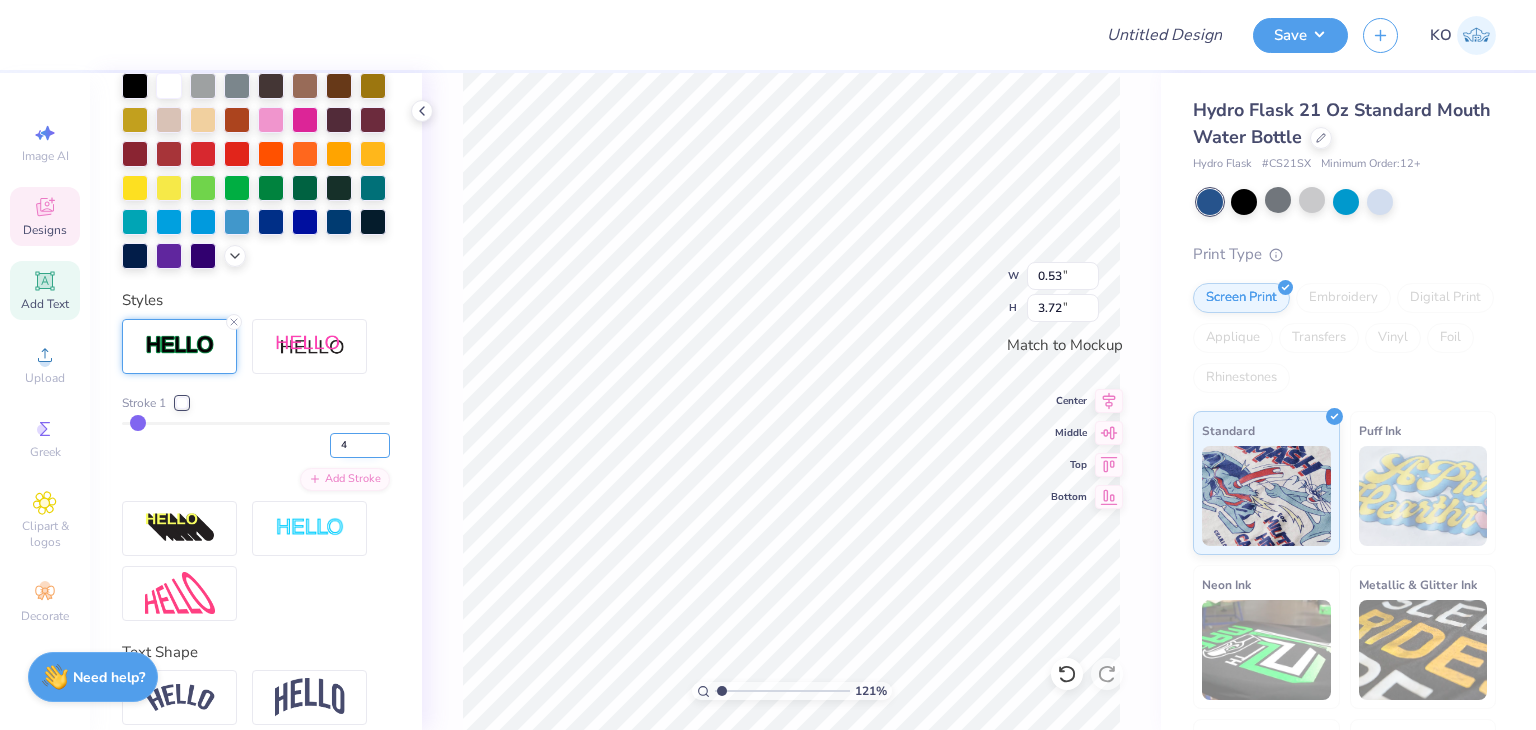 click on "4" at bounding box center [360, 445] 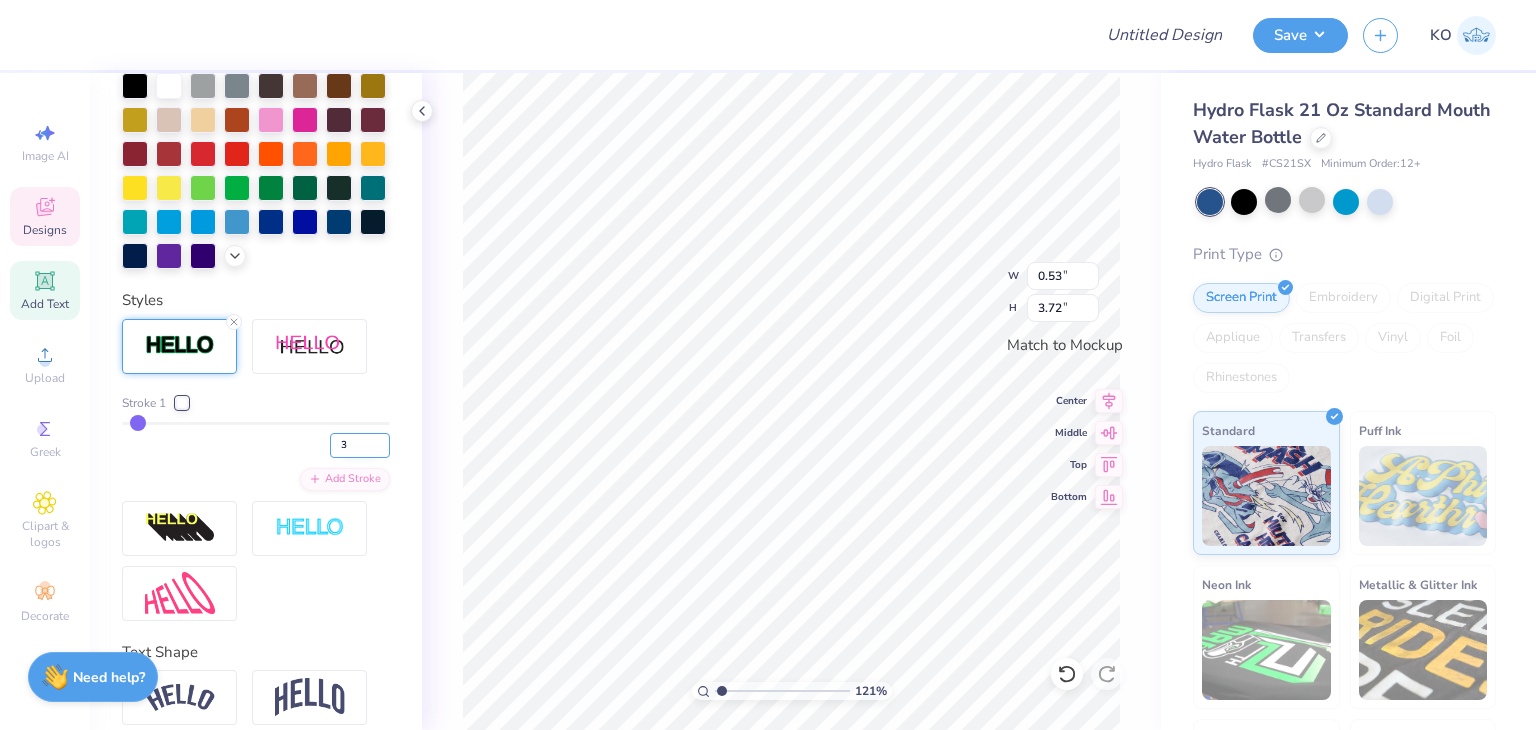 type on "3" 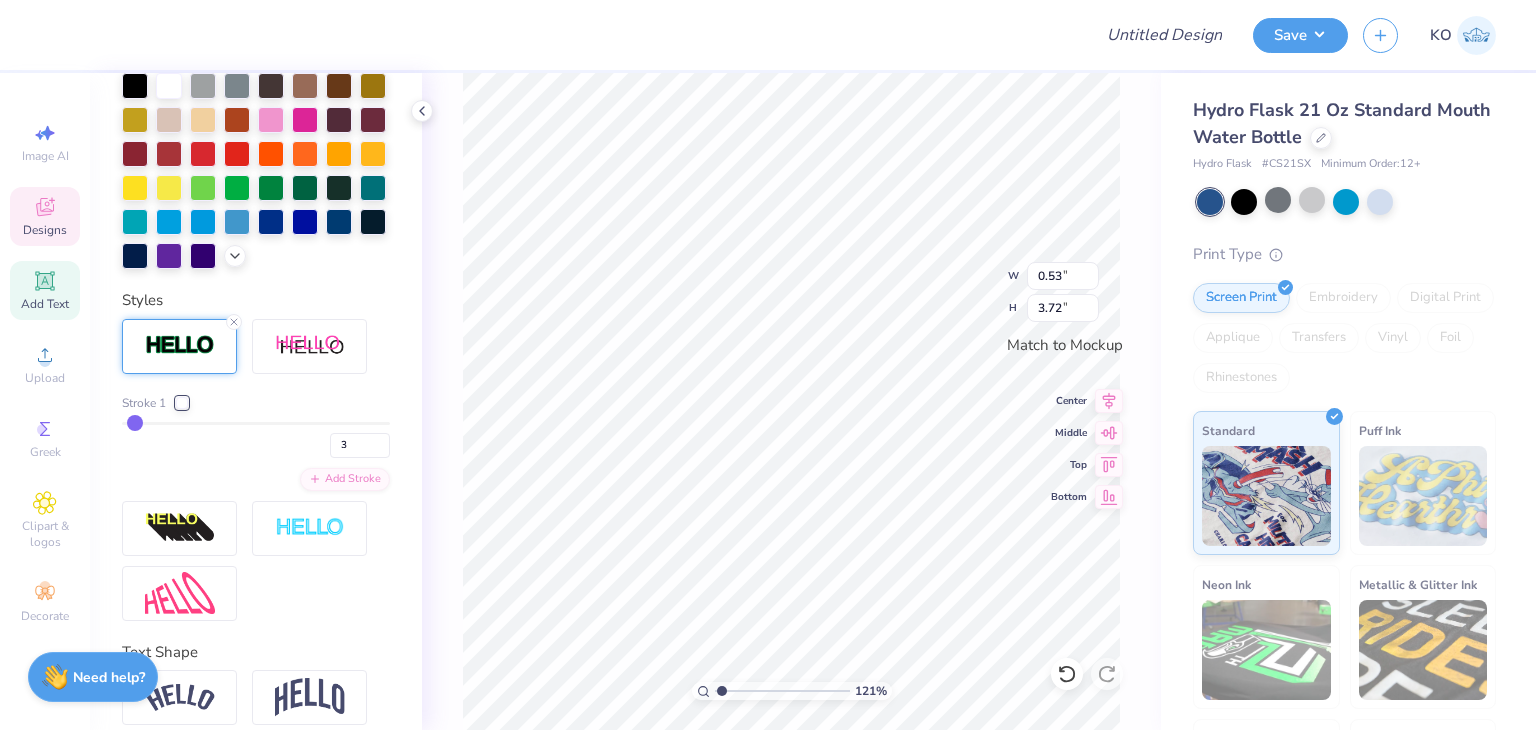 type on "1.20767120695155" 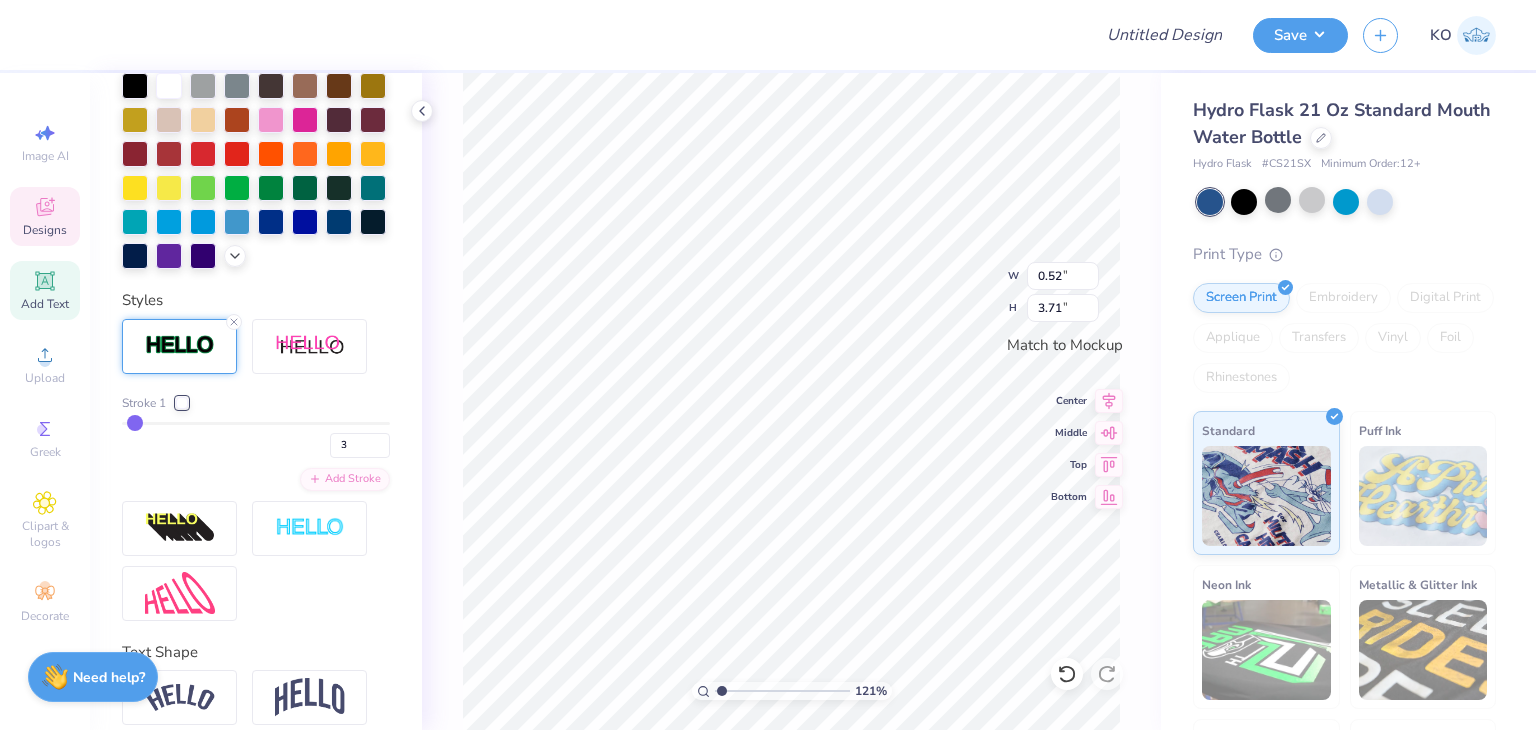 type on "1.20767120695155" 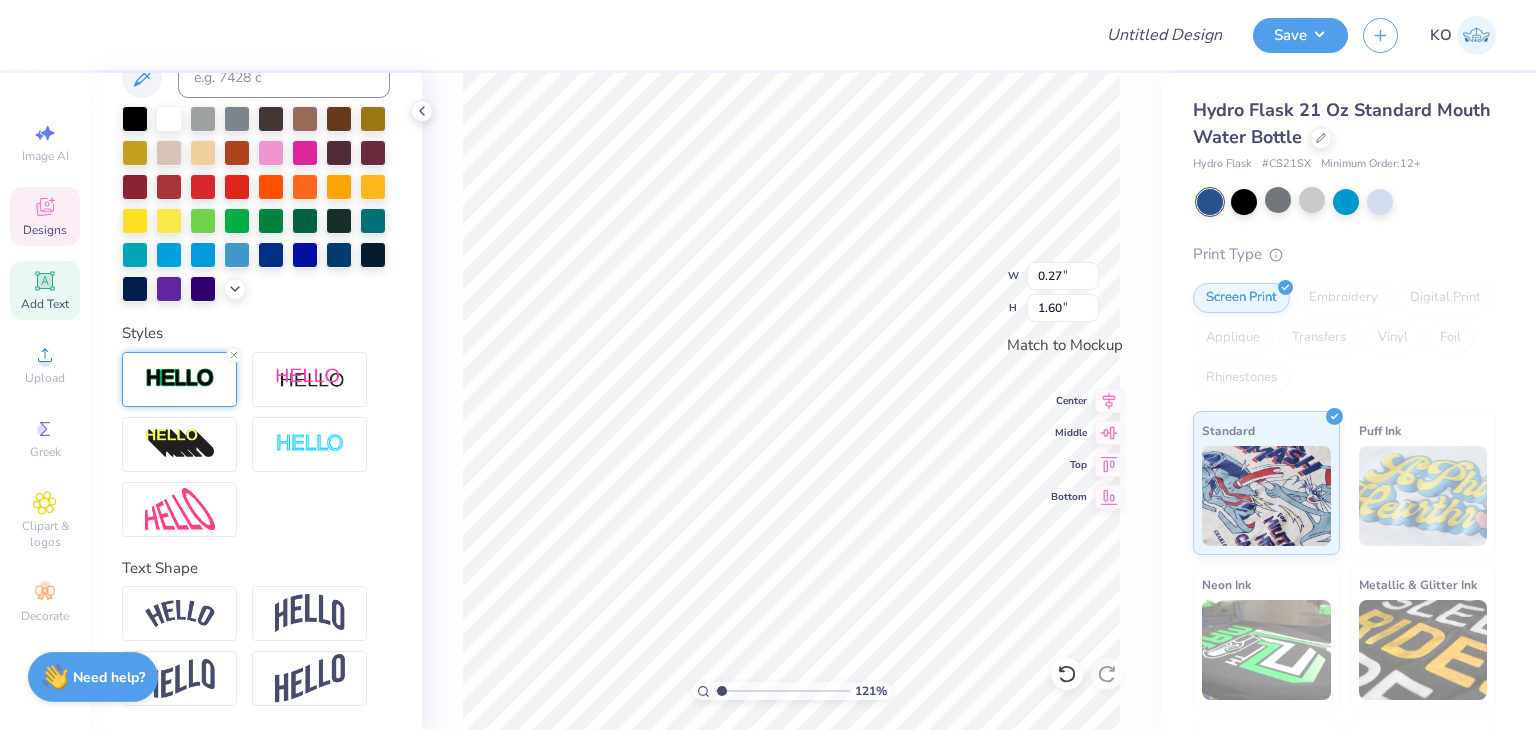 click at bounding box center [180, 378] 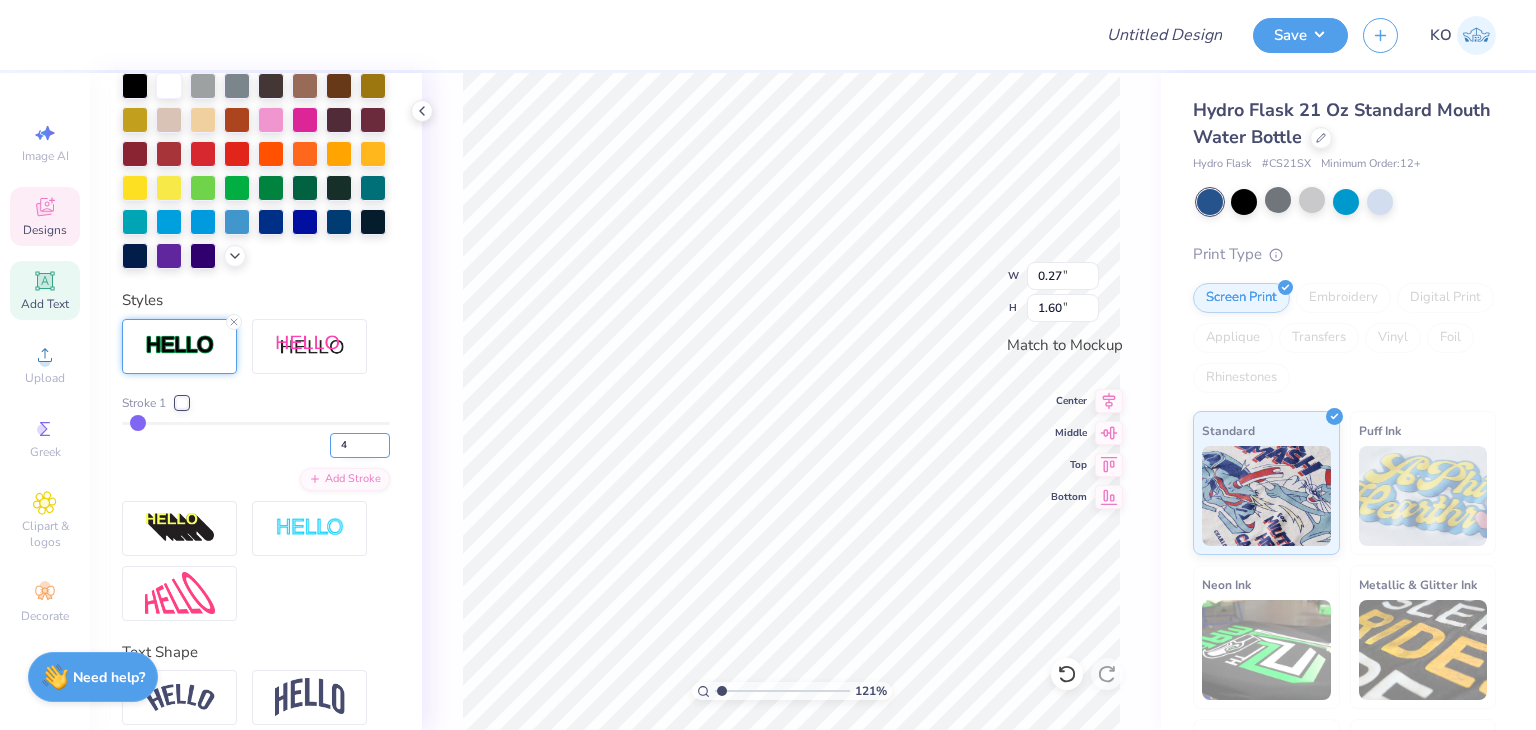 click on "4" at bounding box center (360, 445) 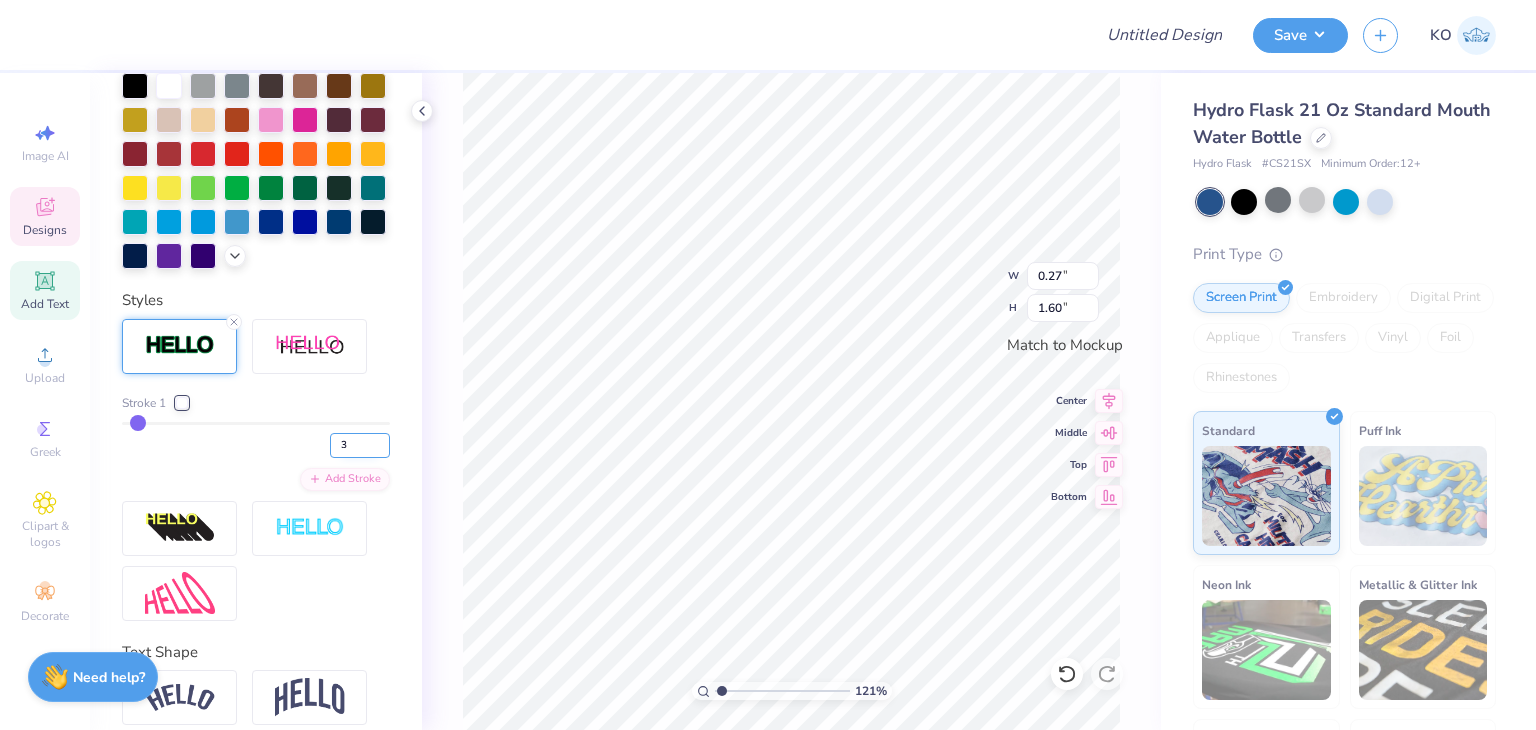 type on "3" 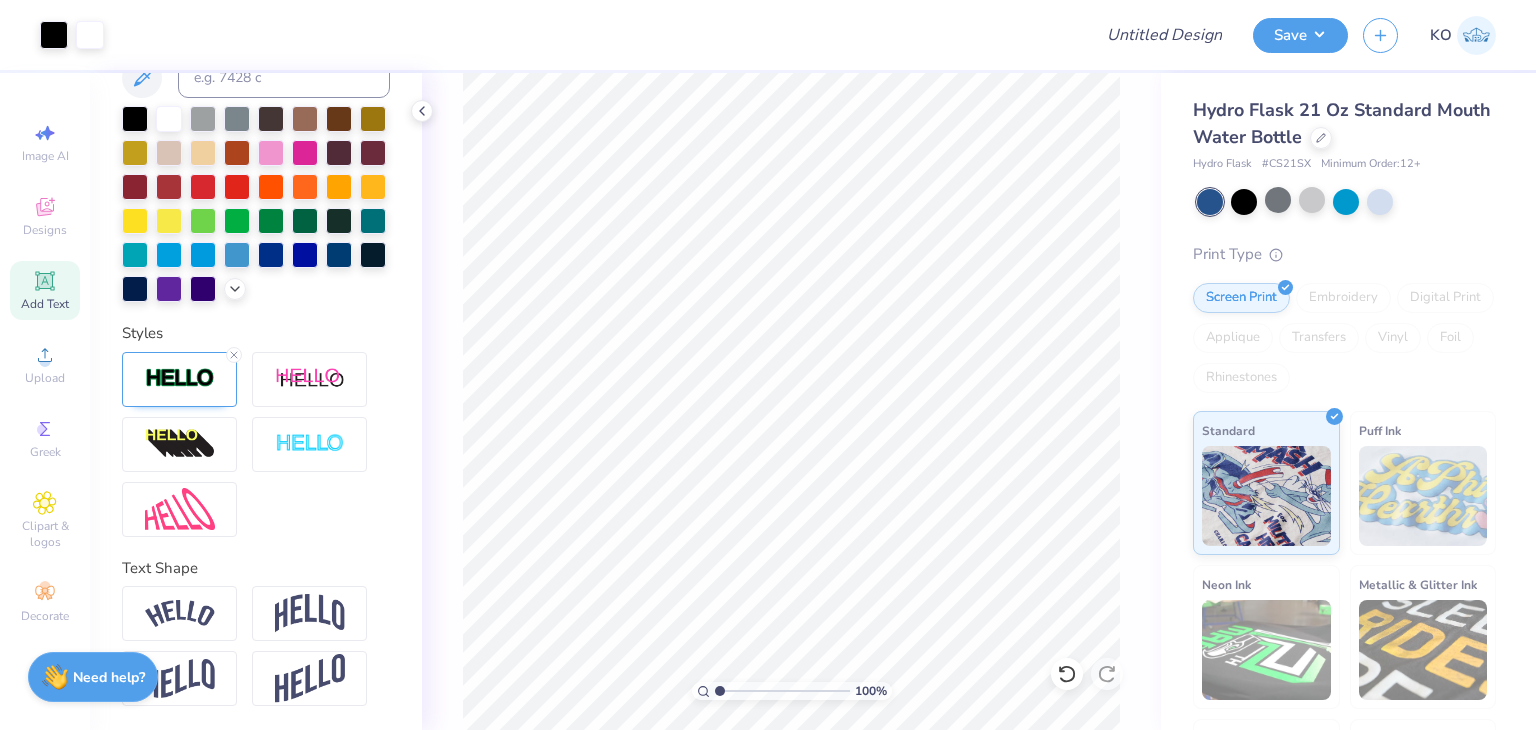 type on "1" 